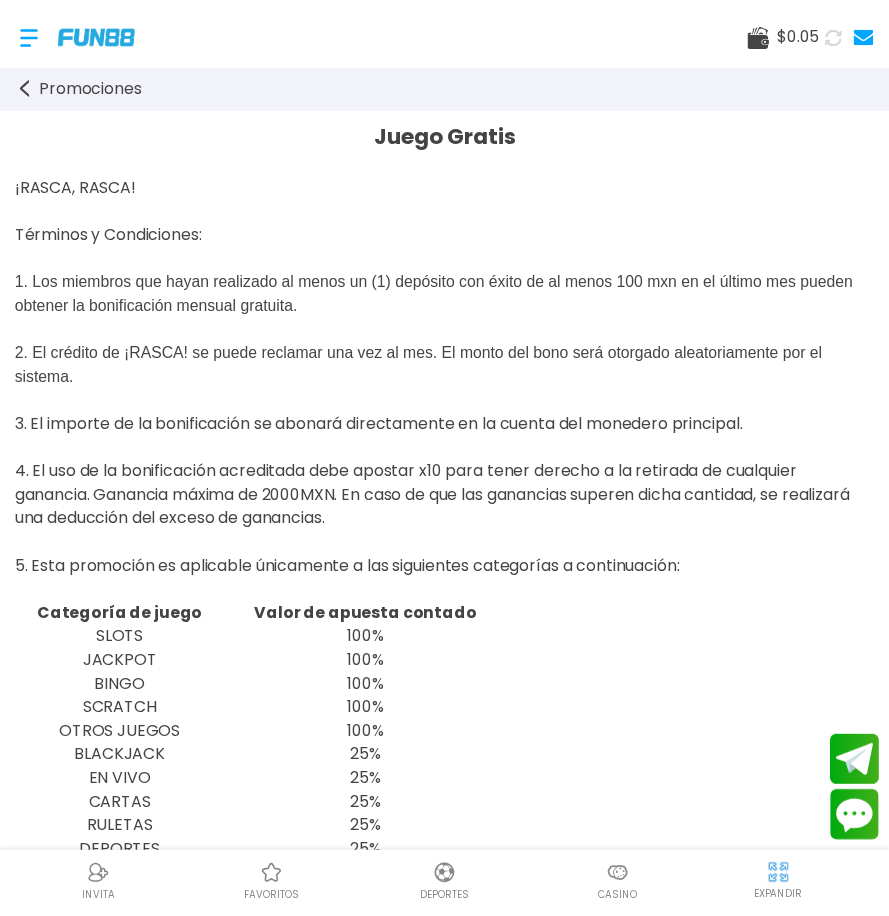 scroll, scrollTop: 0, scrollLeft: 0, axis: both 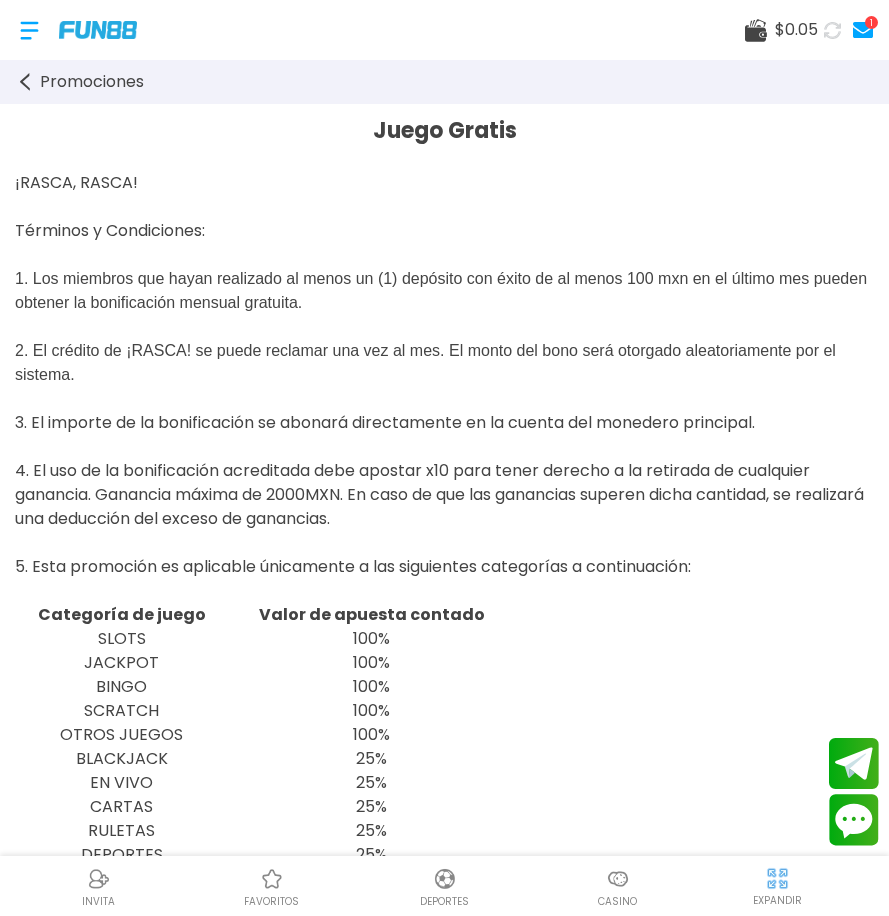 click on "1" at bounding box center [871, 22] 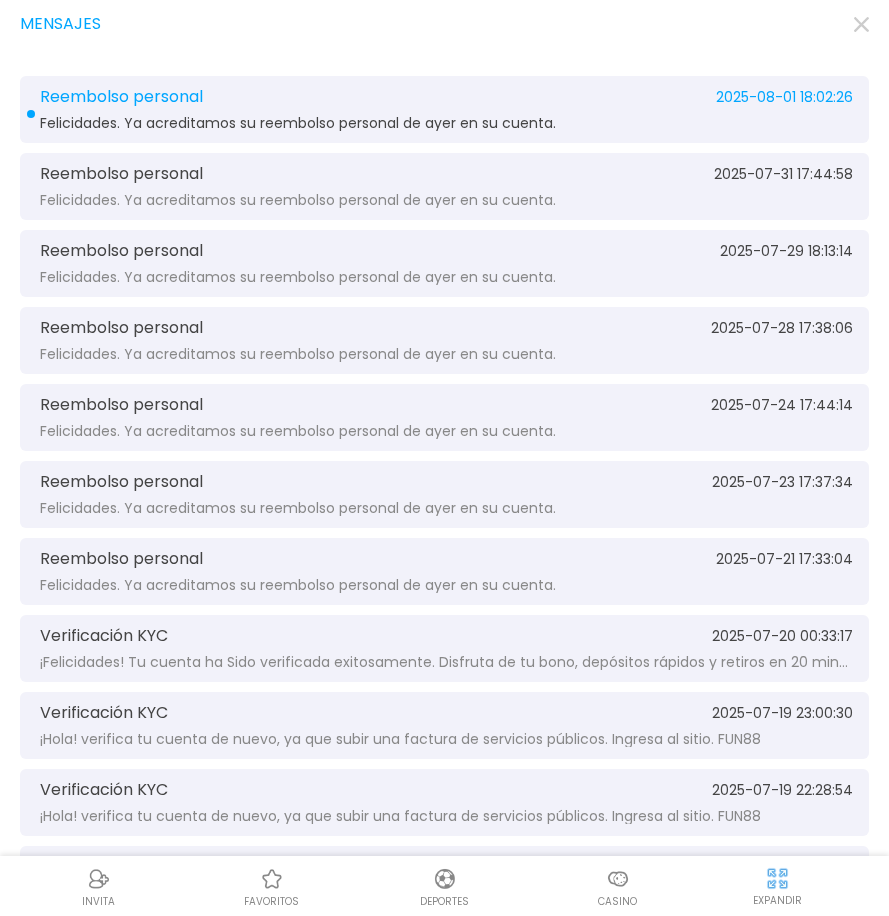 click on "Reembolso personal 2025-08-01 18:02:26 Felicidades. Ya acreditamos su reembolso personal de ayer en su cuenta." at bounding box center [444, 109] 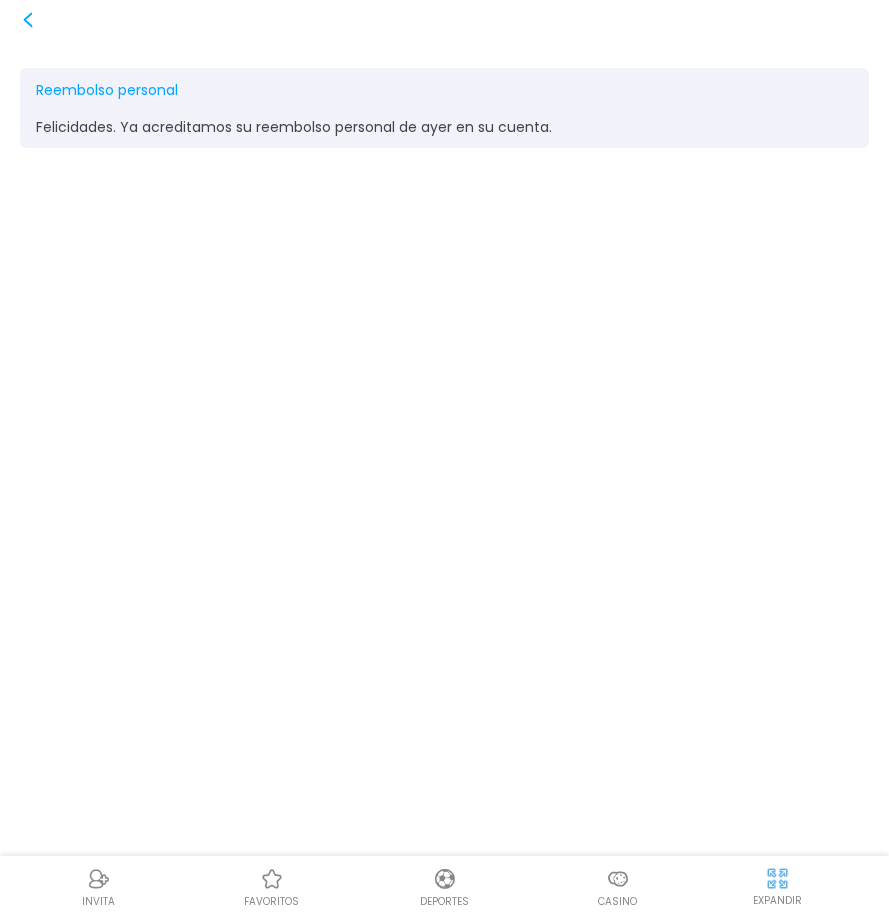 click 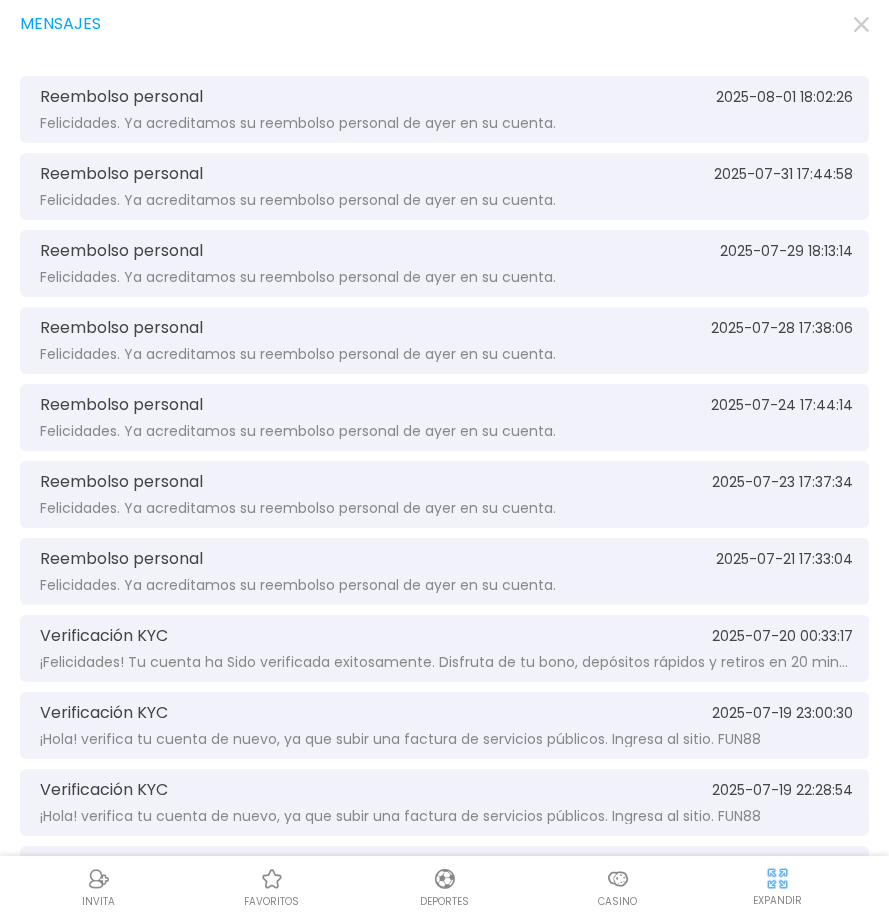click 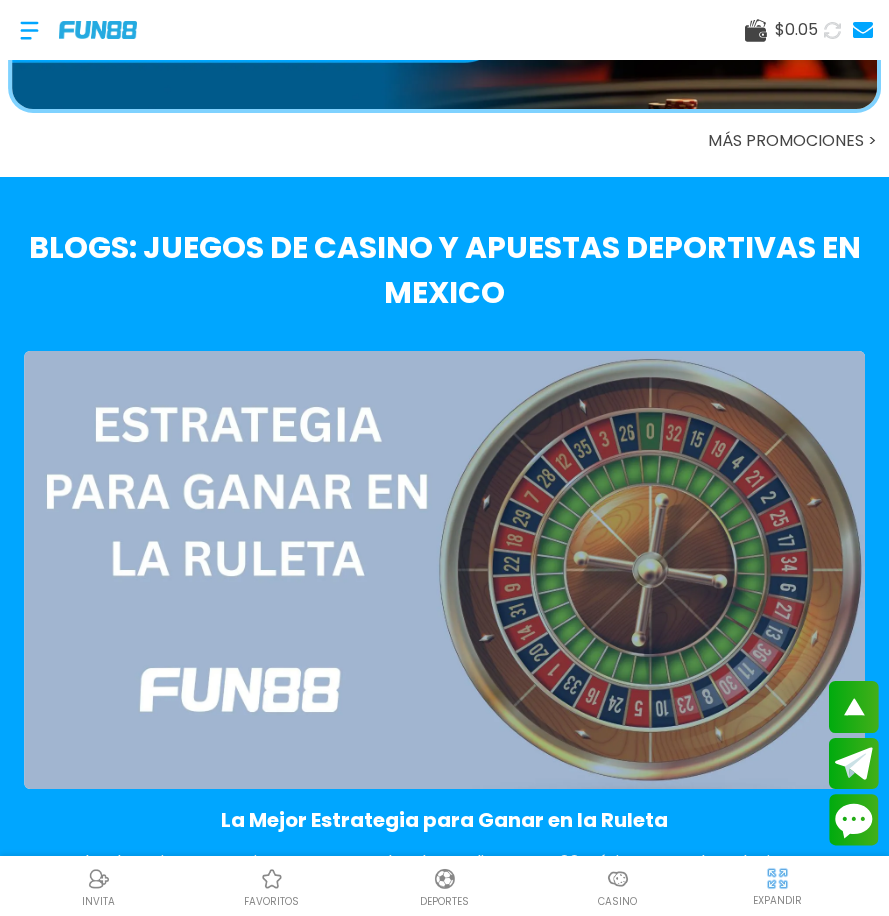 scroll, scrollTop: 4000, scrollLeft: 0, axis: vertical 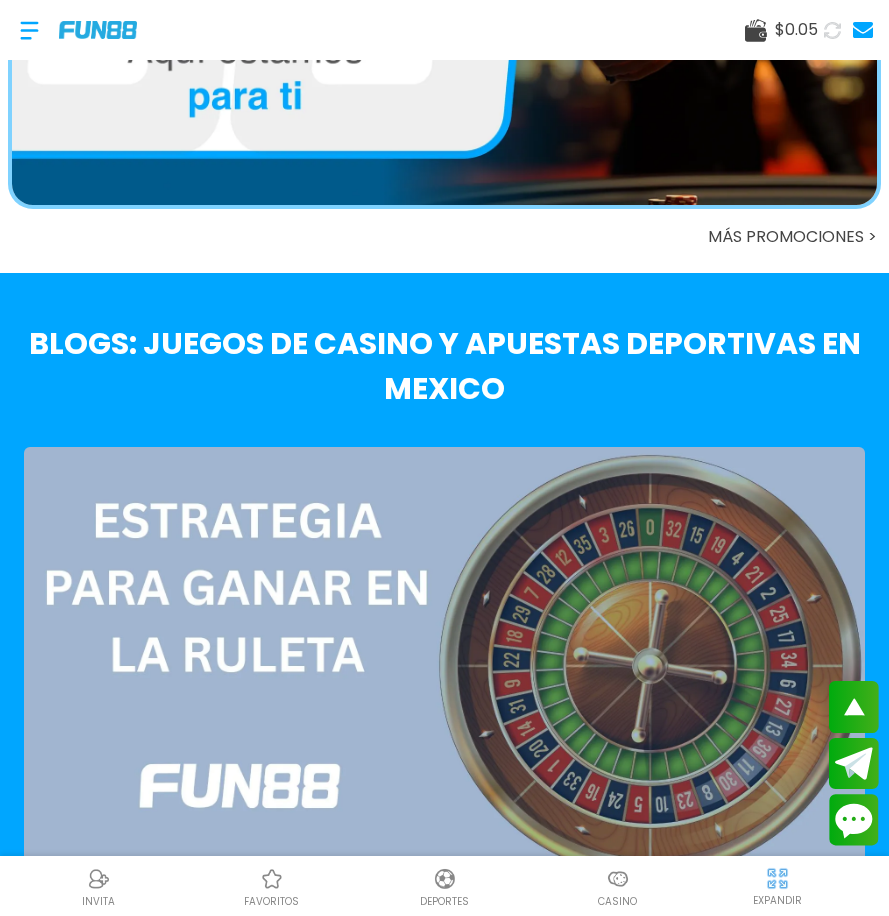 click at bounding box center (29, 30) 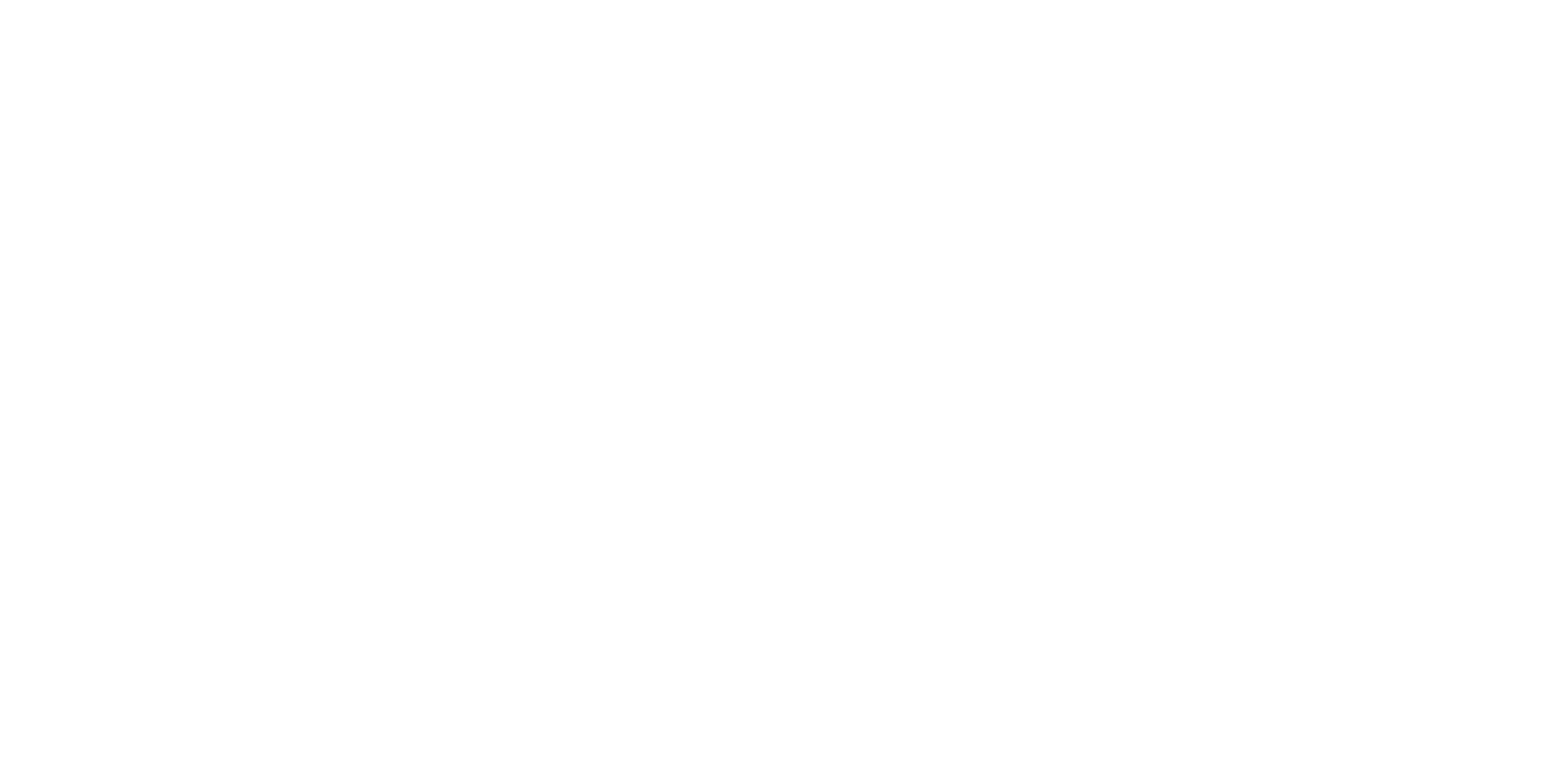 scroll, scrollTop: 0, scrollLeft: 0, axis: both 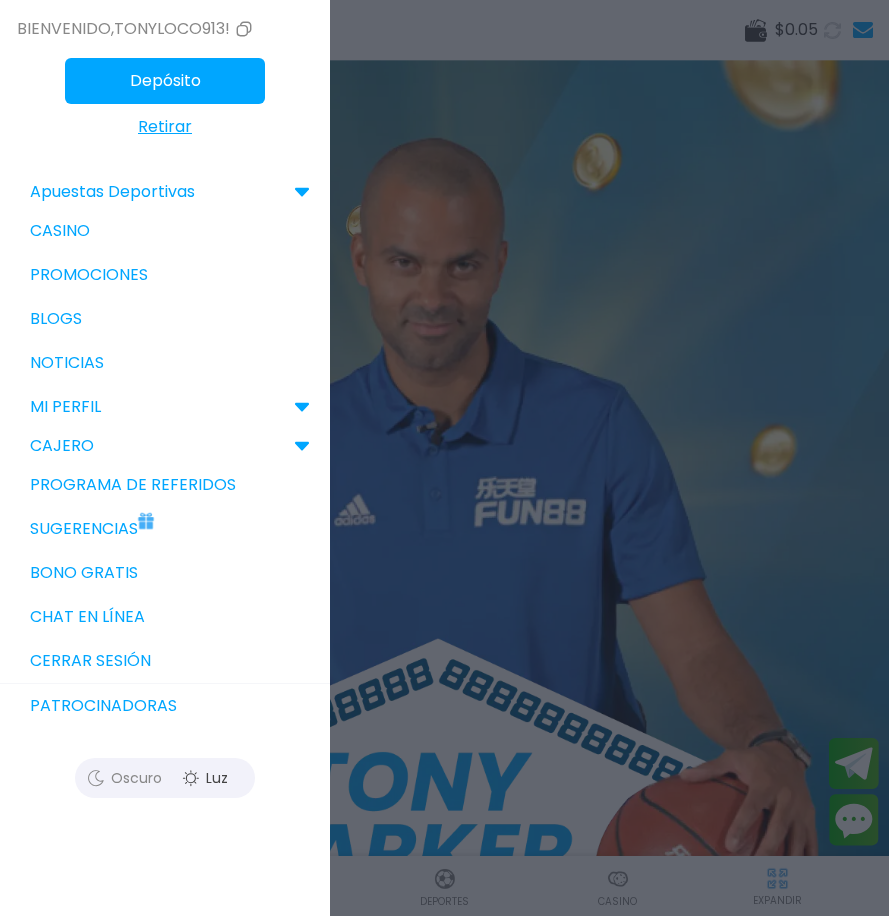 click on "Sugerencias" at bounding box center [165, 529] 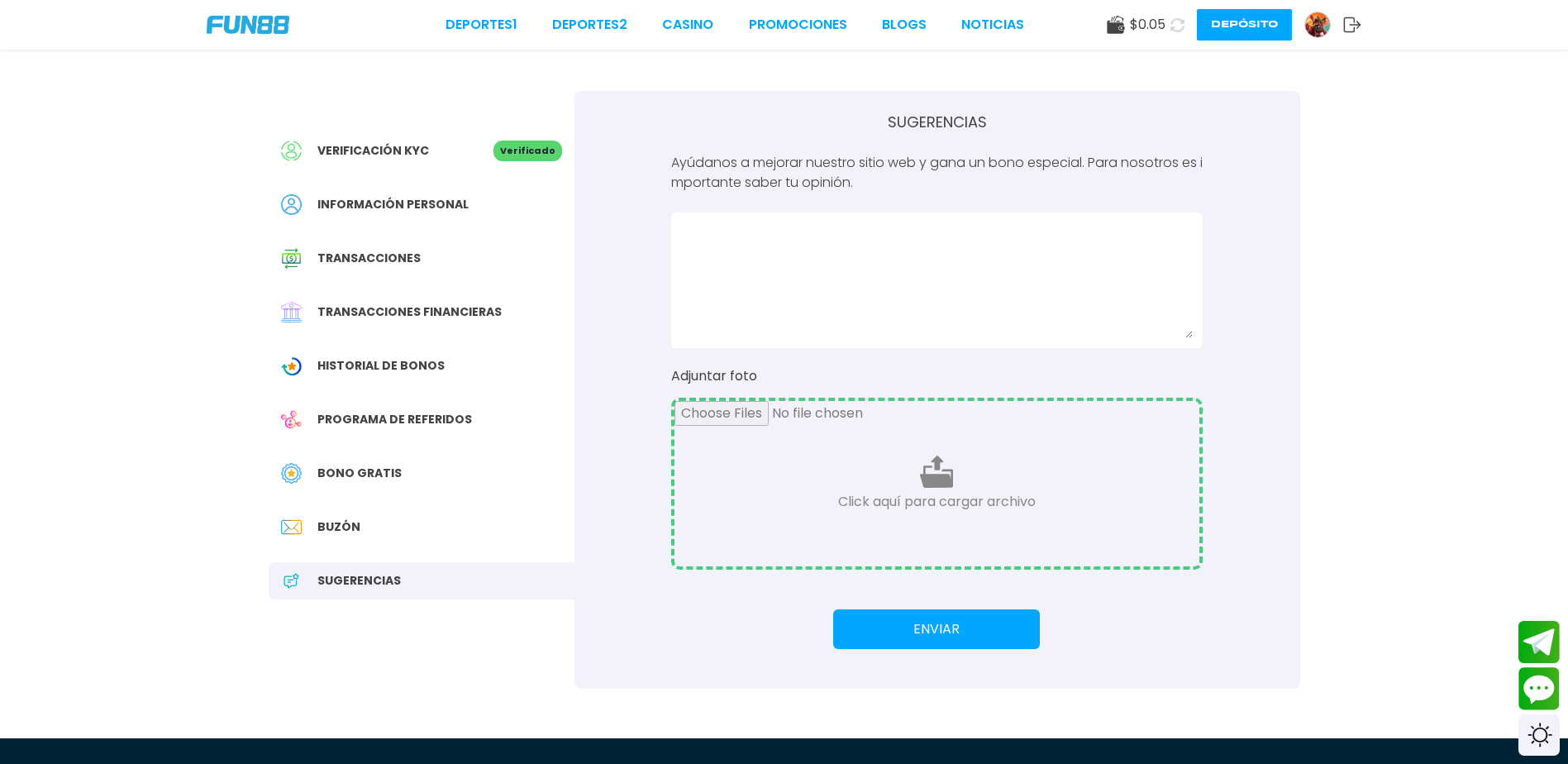 click at bounding box center [248, 25] 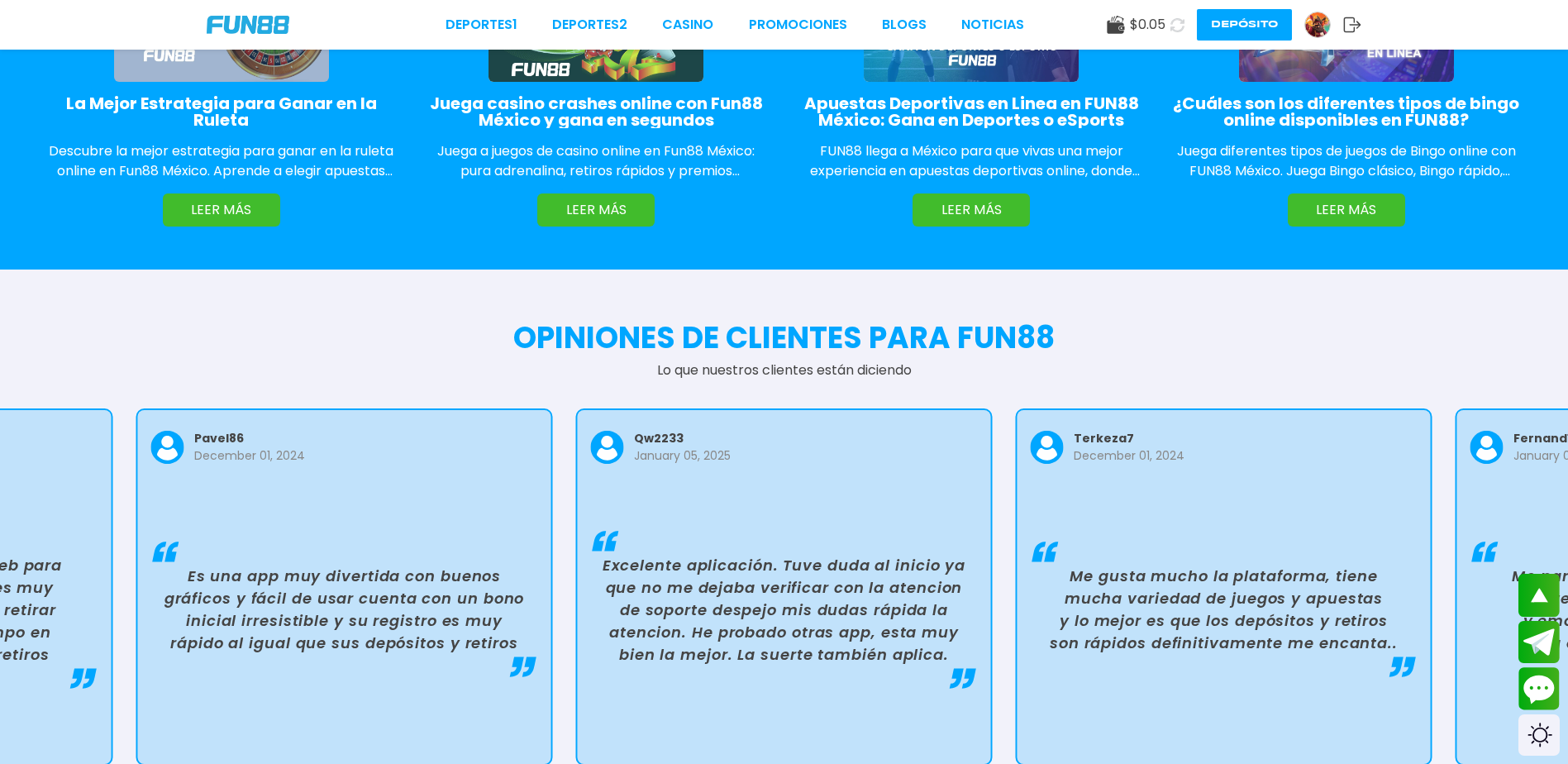 scroll, scrollTop: 3142, scrollLeft: 0, axis: vertical 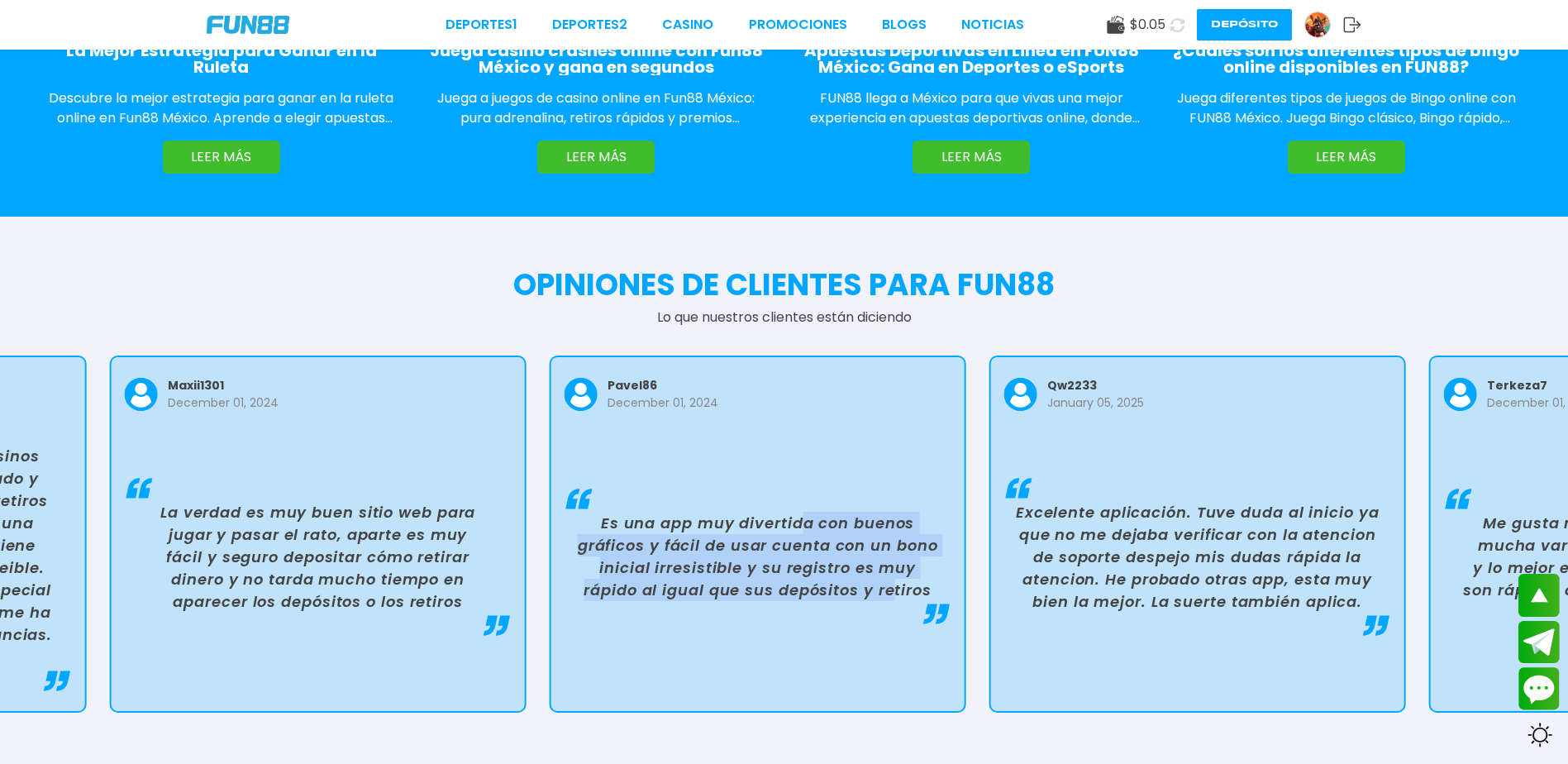 drag, startPoint x: 393, startPoint y: 510, endPoint x: 1119, endPoint y: 523, distance: 726.1164 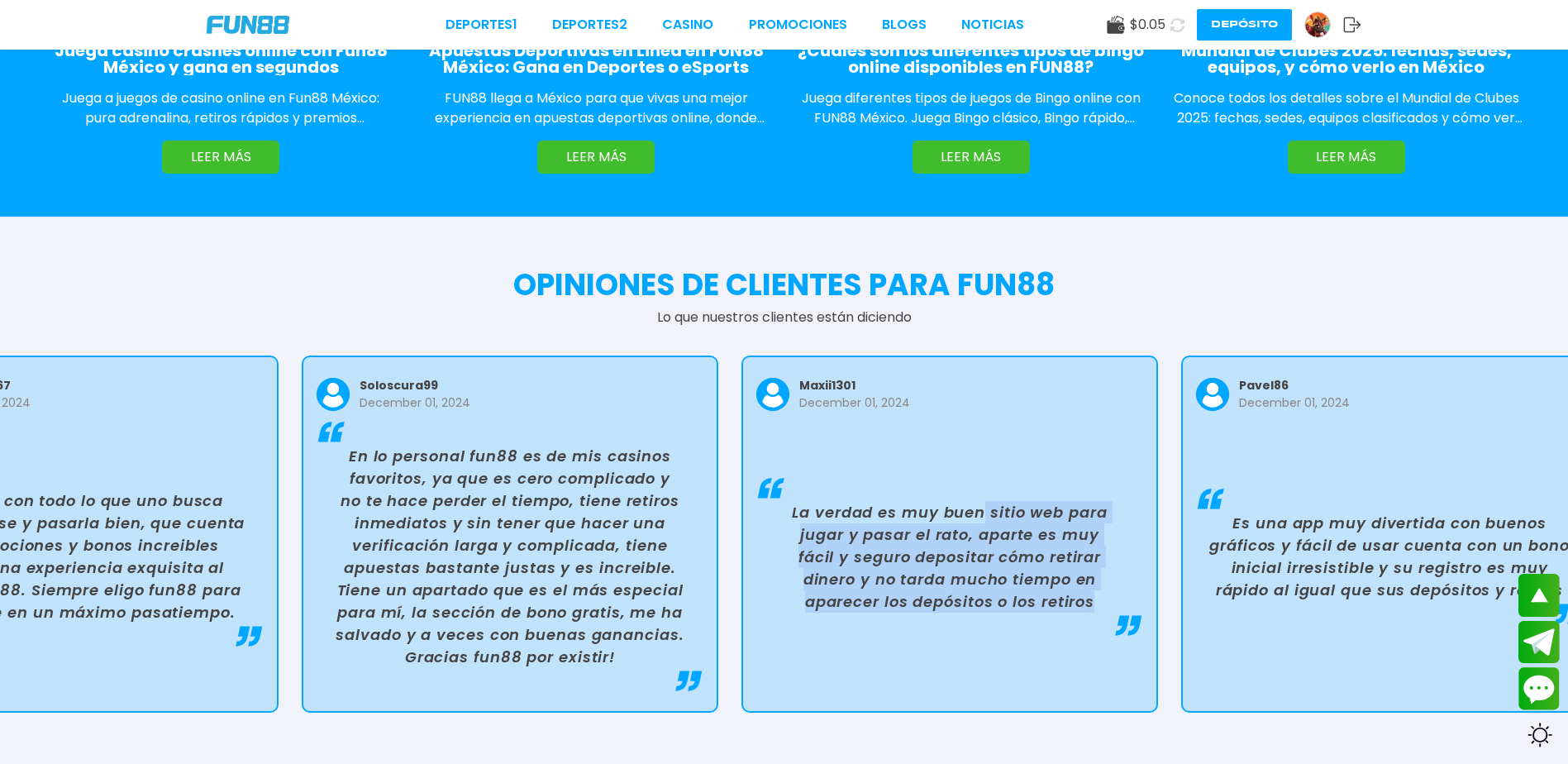 drag, startPoint x: 822, startPoint y: 446, endPoint x: 1345, endPoint y: 633, distance: 555.42596 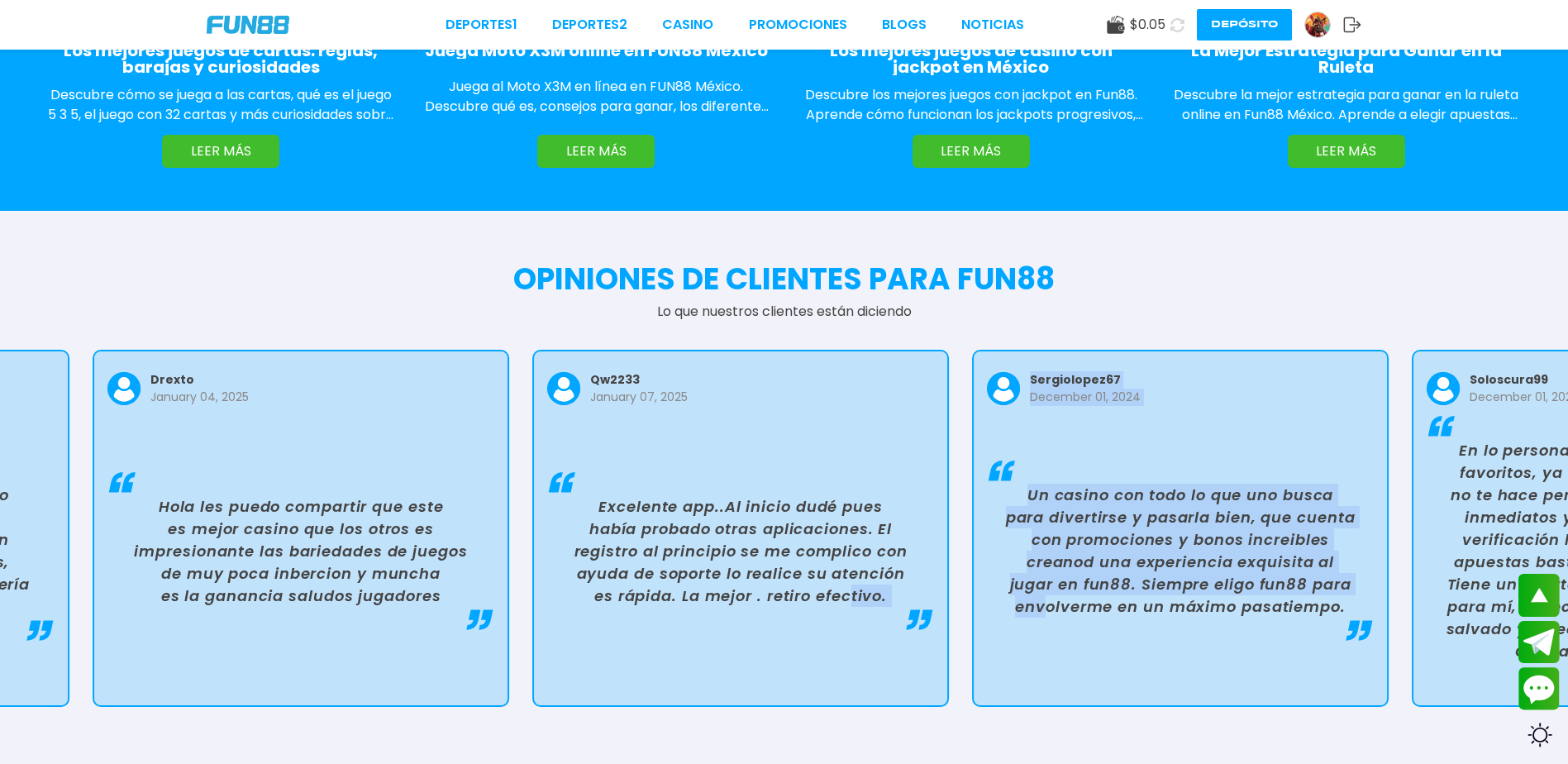 drag, startPoint x: 463, startPoint y: 593, endPoint x: 1037, endPoint y: 700, distance: 583.8878 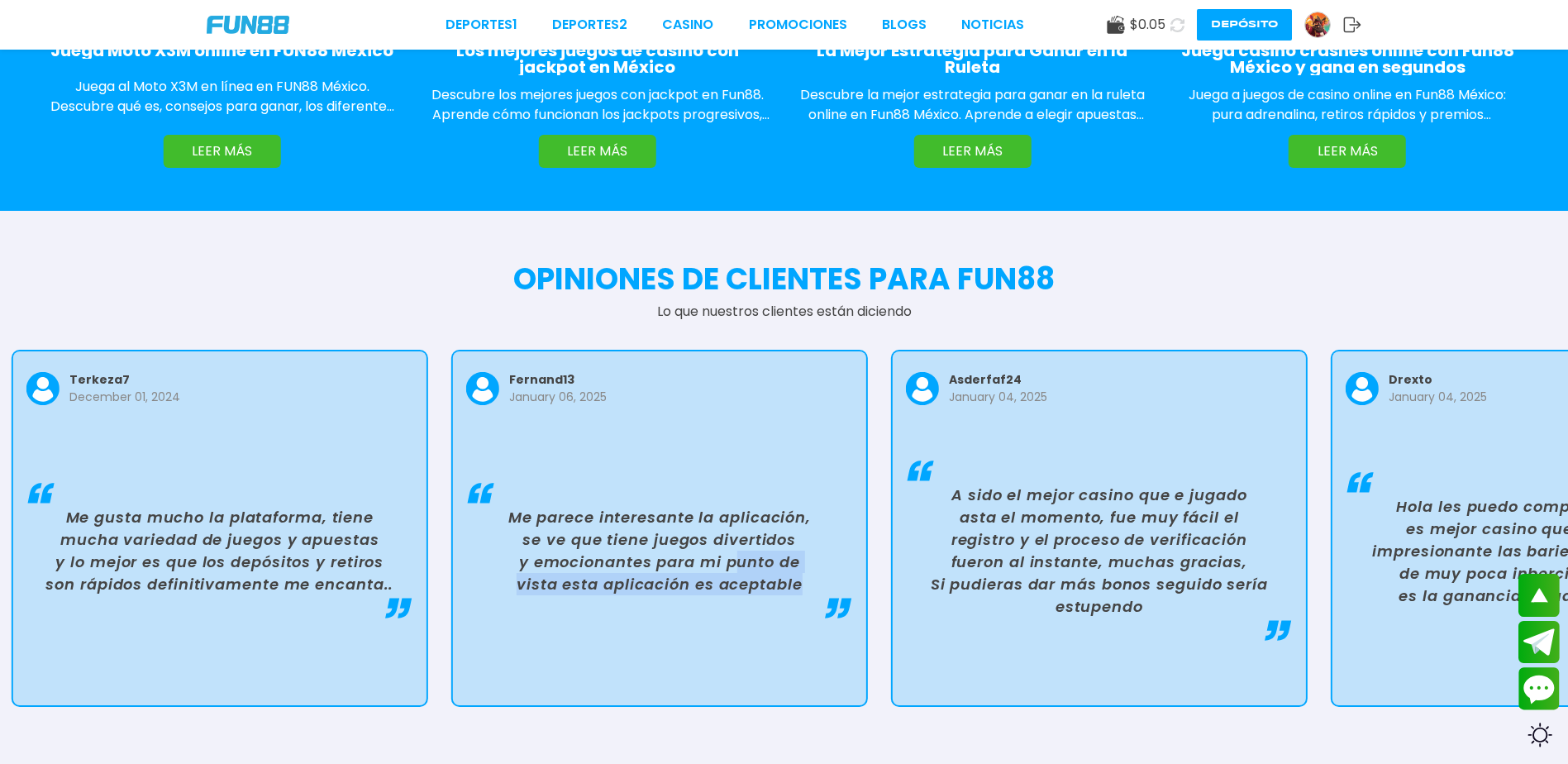 drag, startPoint x: 525, startPoint y: 602, endPoint x: 999, endPoint y: 647, distance: 476.1313 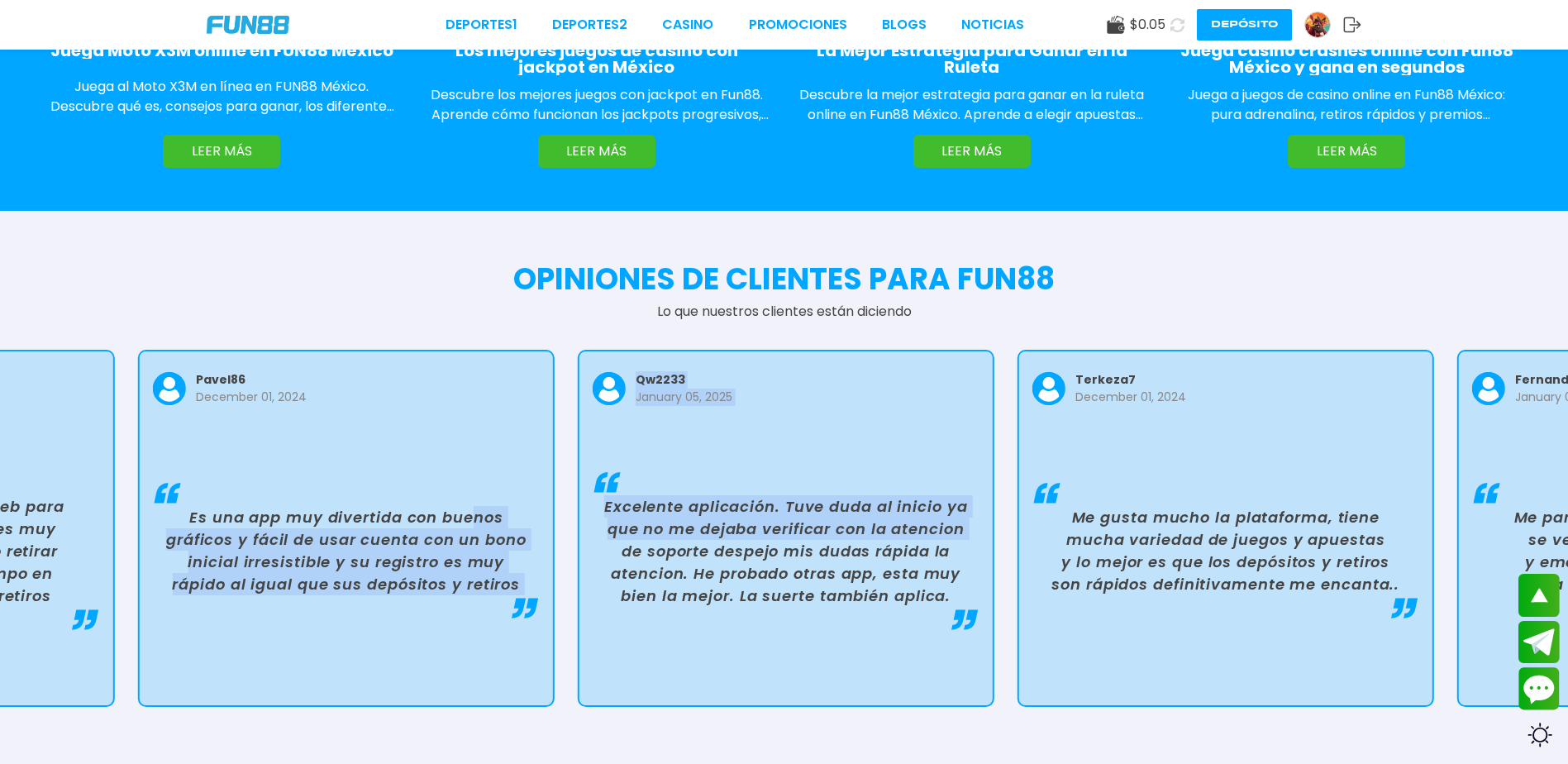 drag, startPoint x: 476, startPoint y: 501, endPoint x: 854, endPoint y: 555, distance: 381.8377 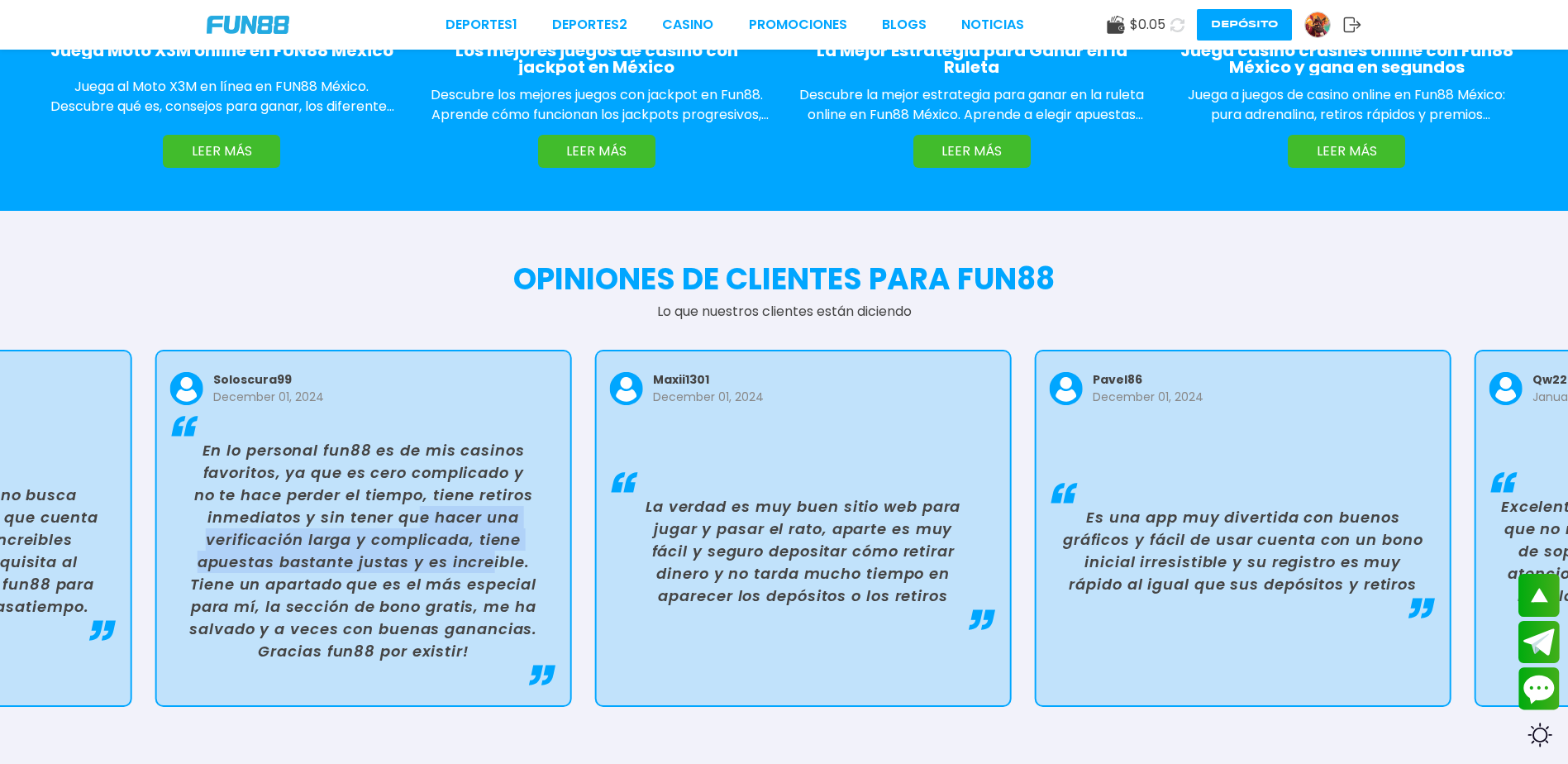 drag, startPoint x: 405, startPoint y: 522, endPoint x: 608, endPoint y: 552, distance: 205.20478 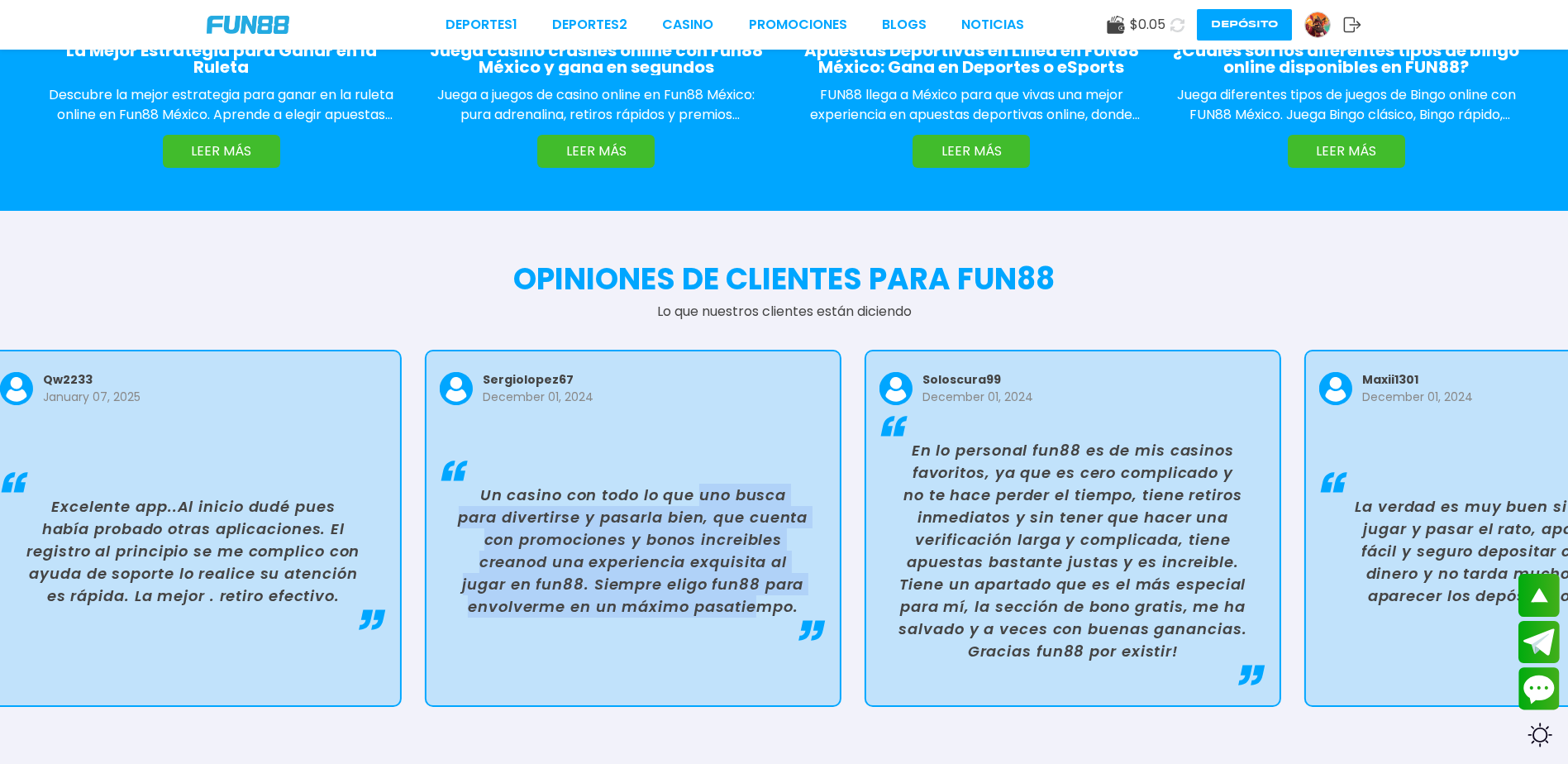 drag, startPoint x: 410, startPoint y: 504, endPoint x: 870, endPoint y: 642, distance: 480.2541 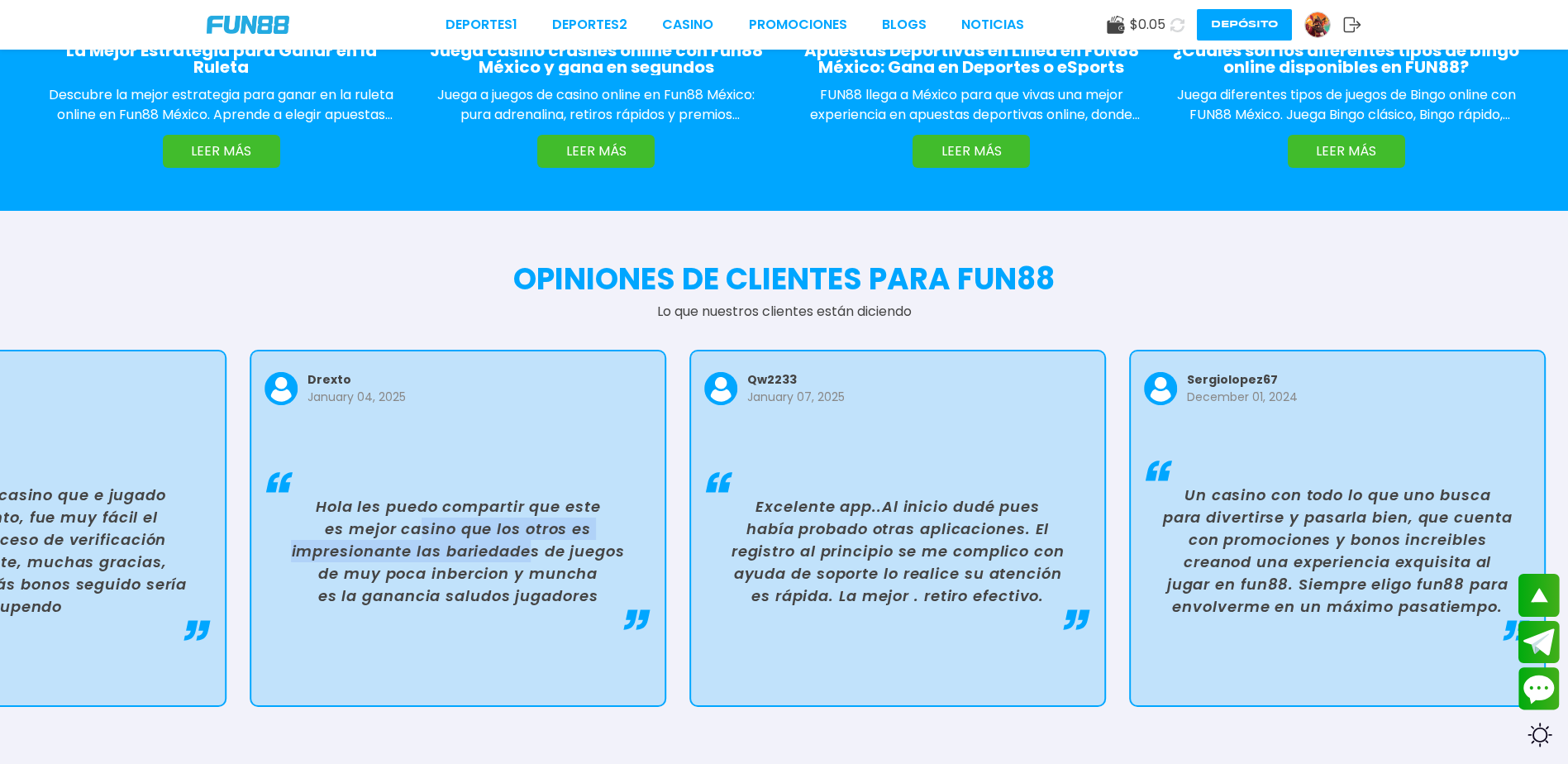 drag, startPoint x: 459, startPoint y: 558, endPoint x: 853, endPoint y: 542, distance: 394.3247 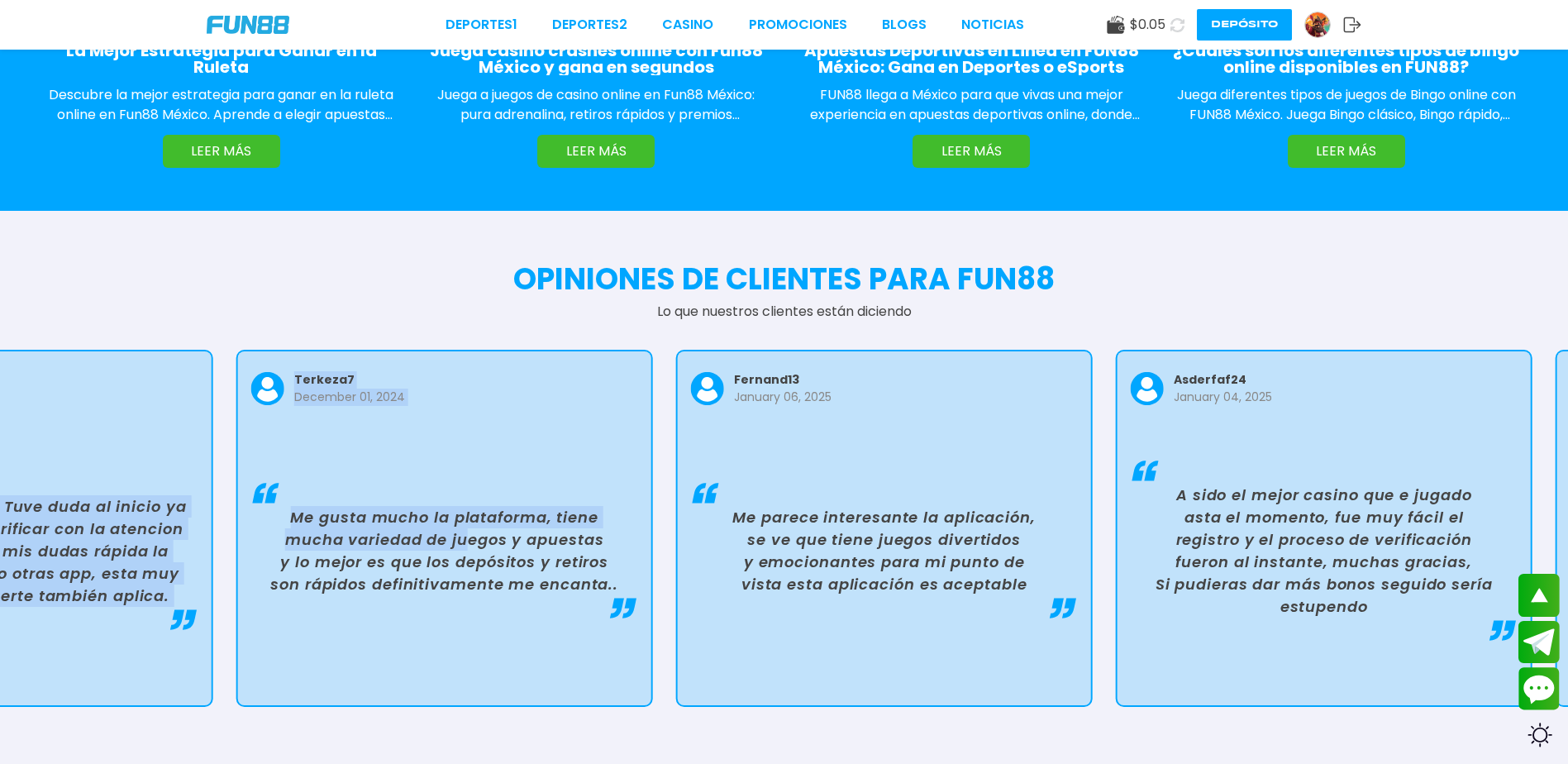 drag, startPoint x: 537, startPoint y: 547, endPoint x: 920, endPoint y: 522, distance: 383.81506 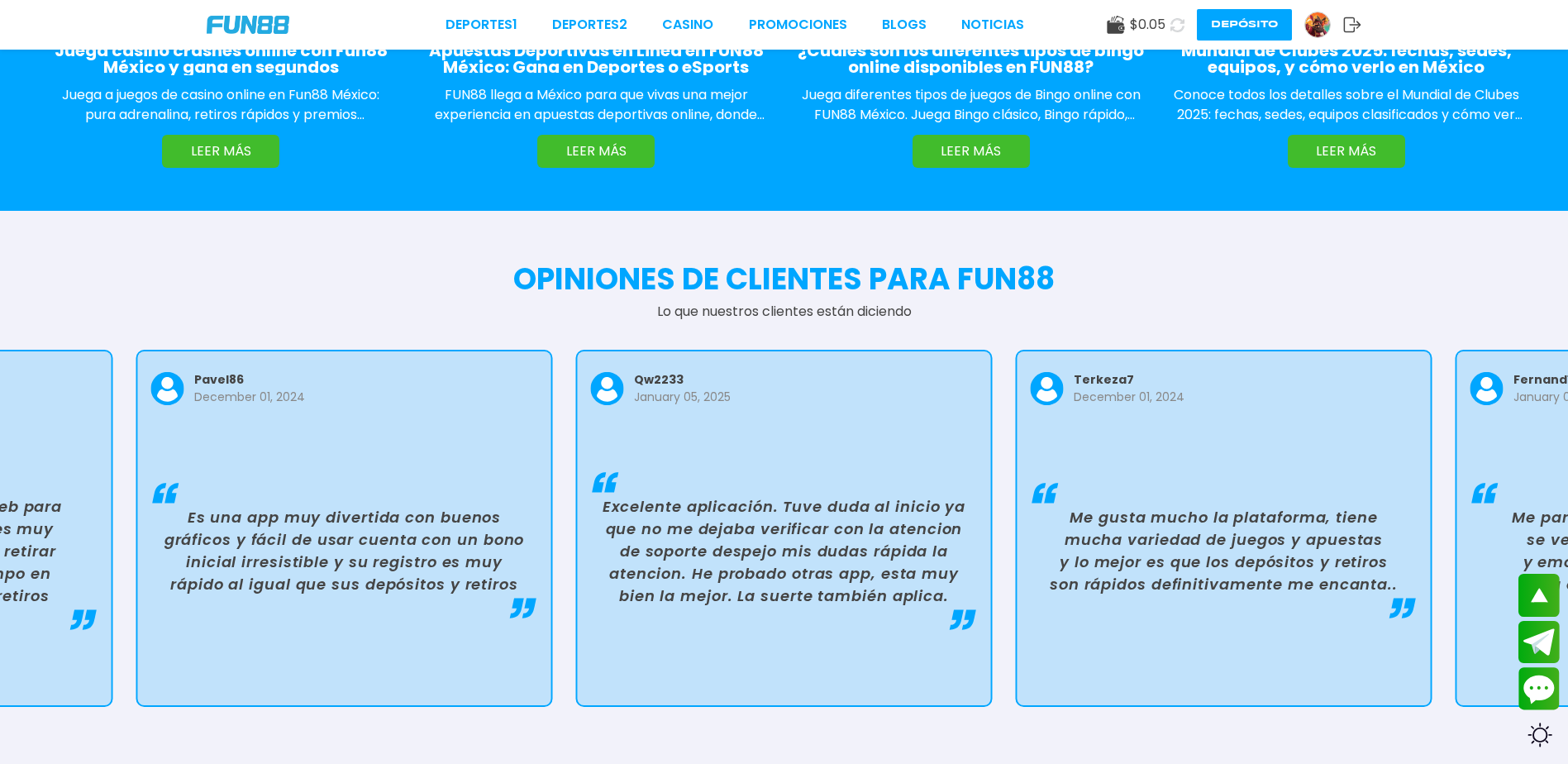 click on "$ 0.05" at bounding box center (1136, 25) 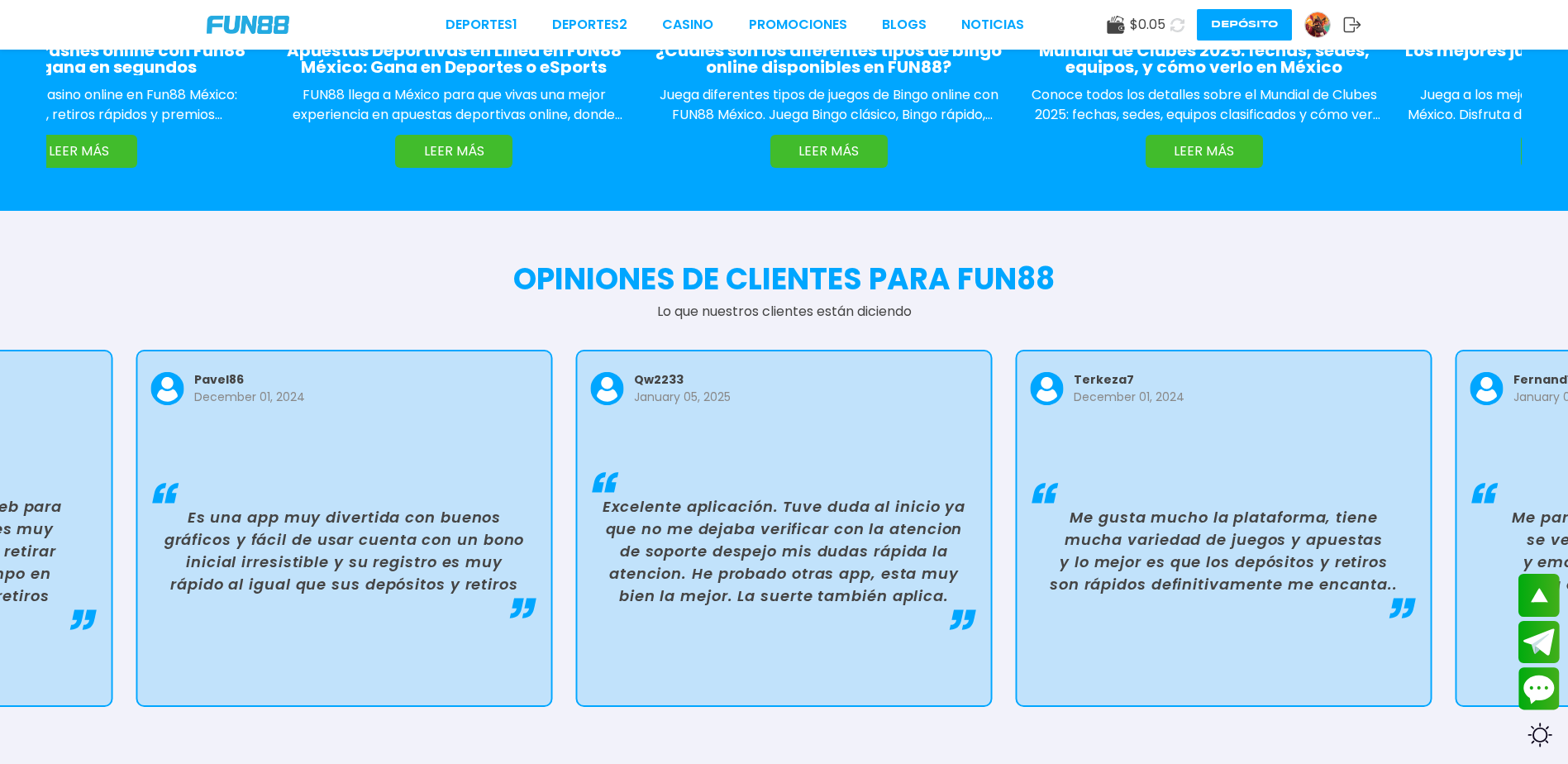 click 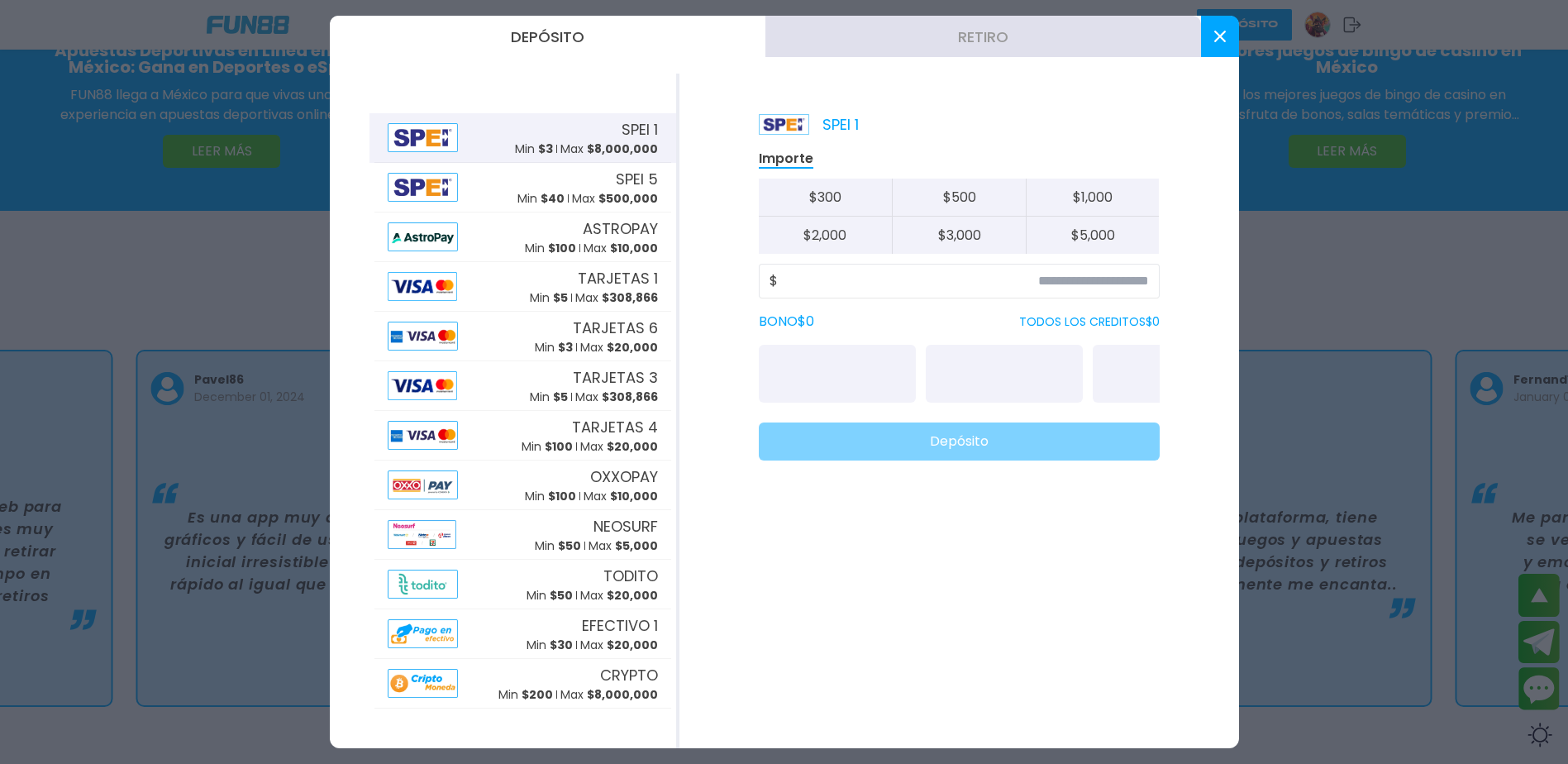 click on "Retiro" at bounding box center (983, 36) 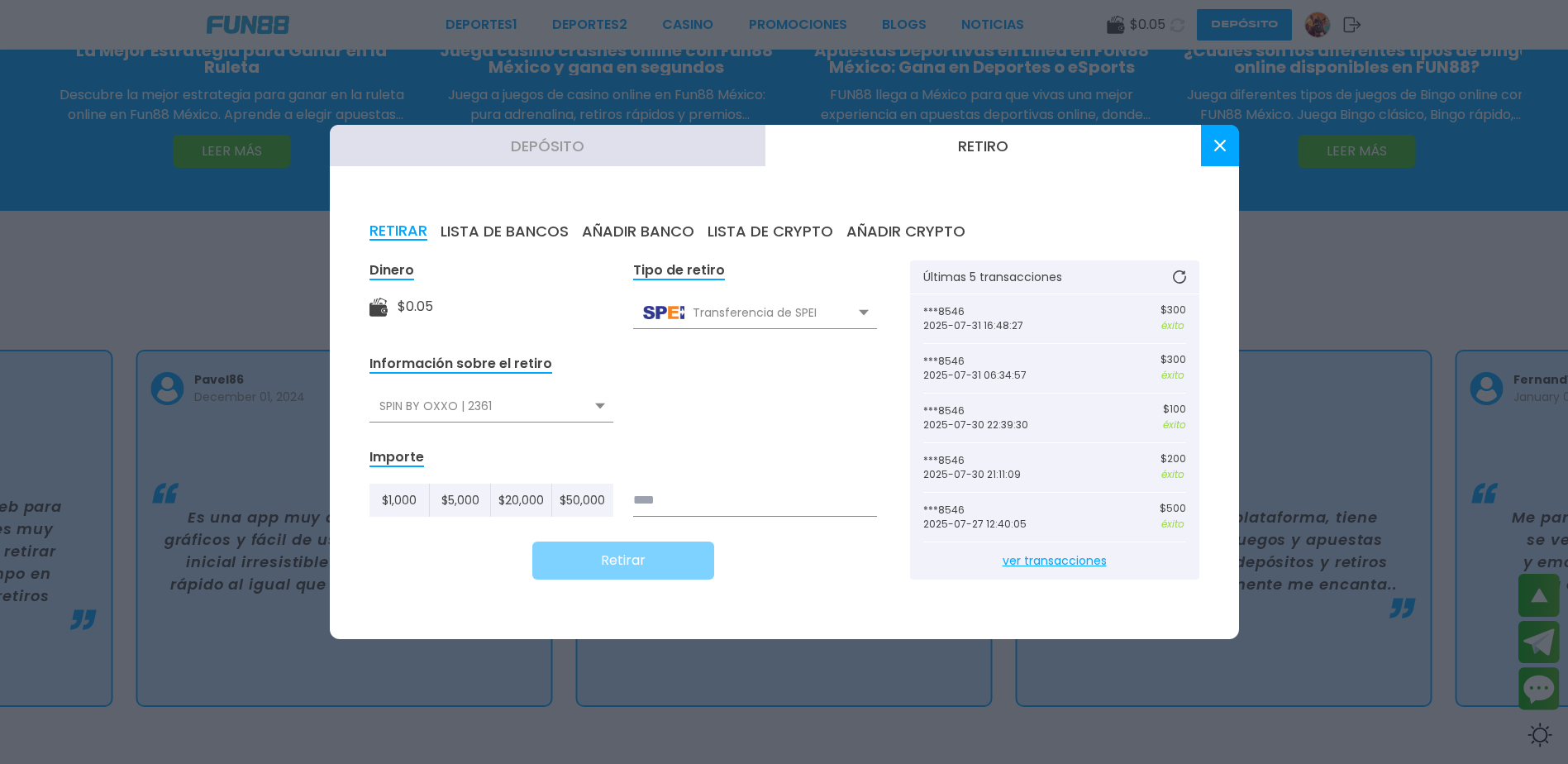 click on "ver transacciones" at bounding box center [1055, 561] 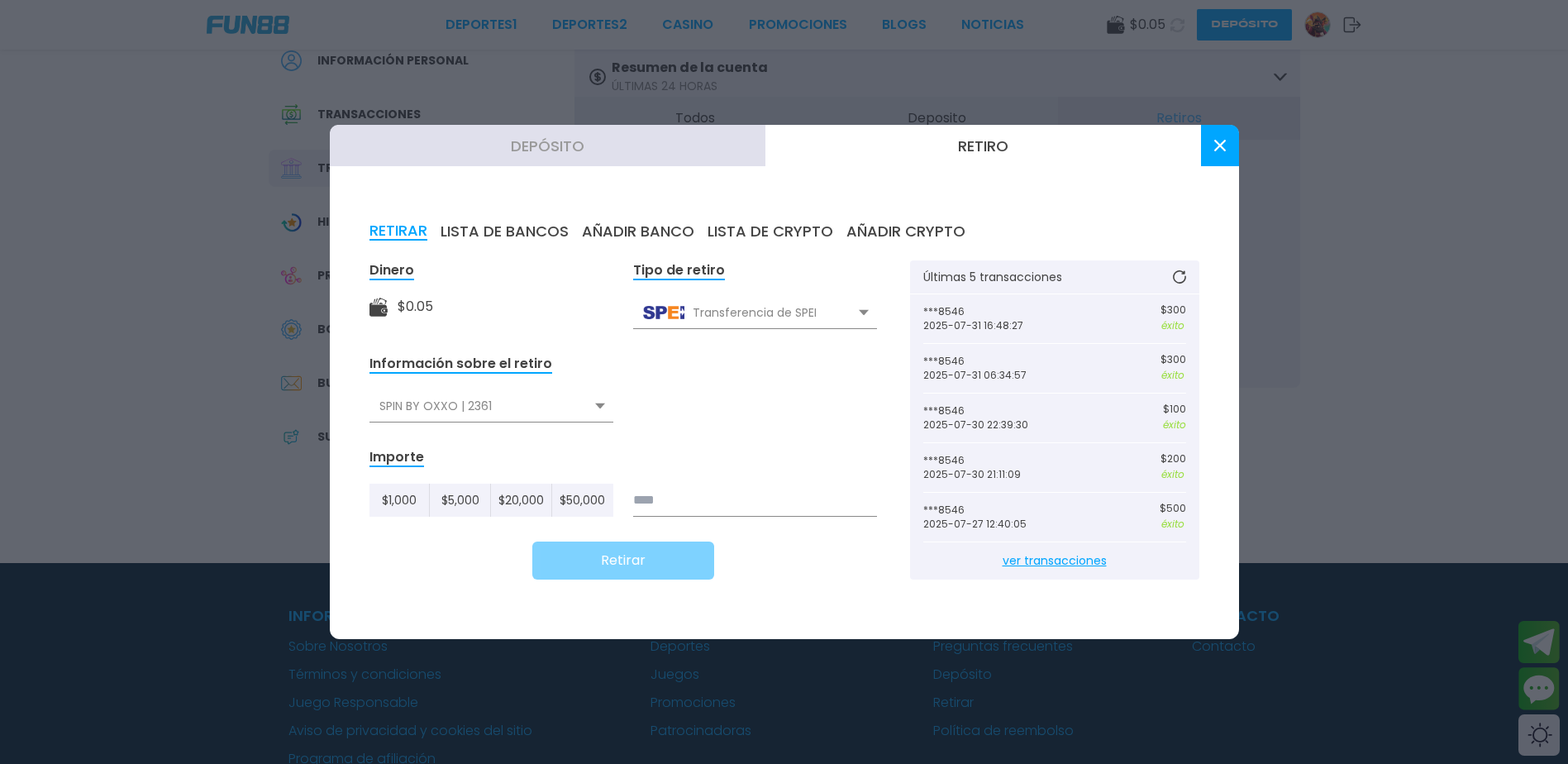 scroll, scrollTop: 165, scrollLeft: 0, axis: vertical 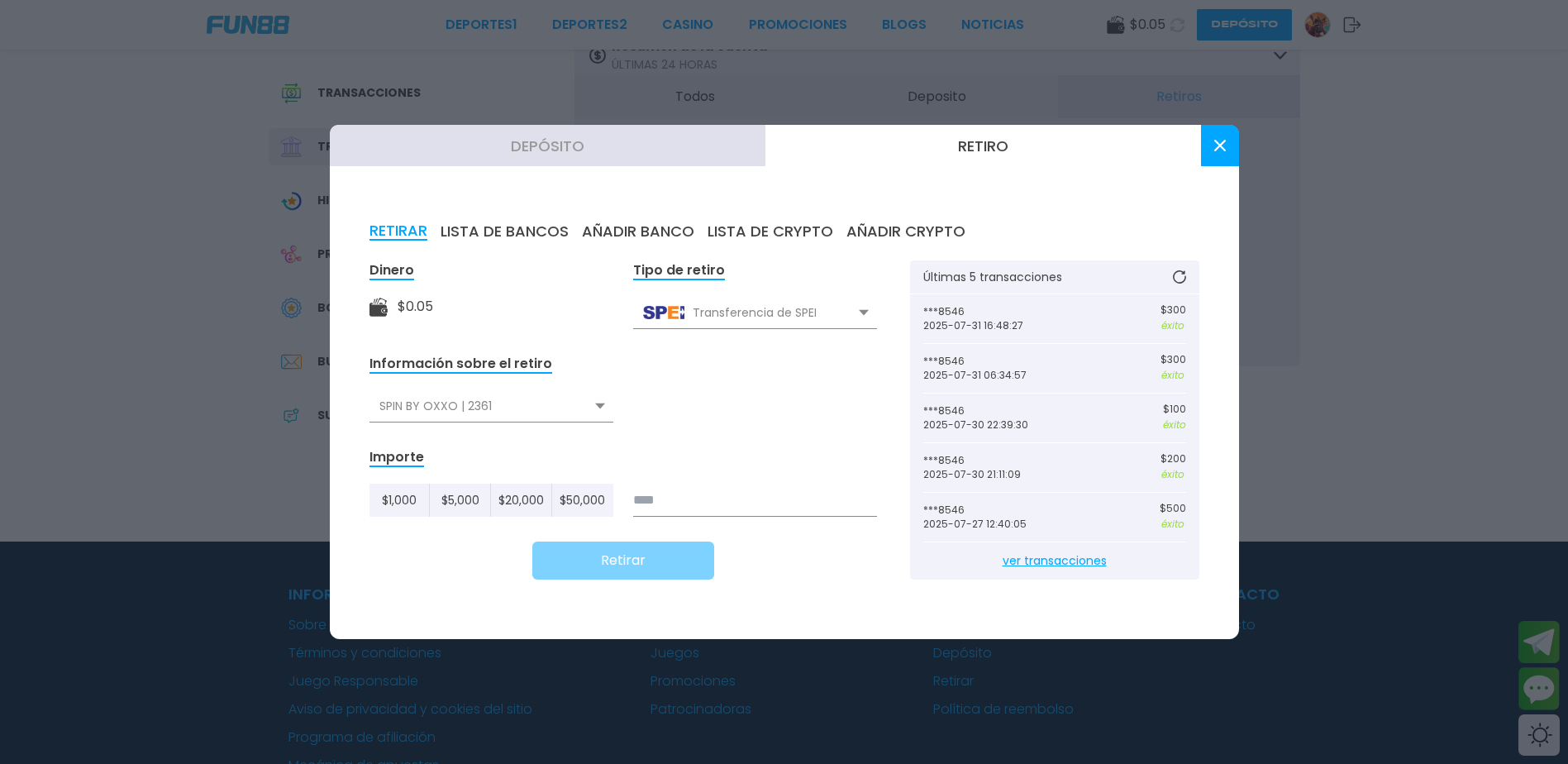 click on "ver transacciones" at bounding box center [1055, 561] 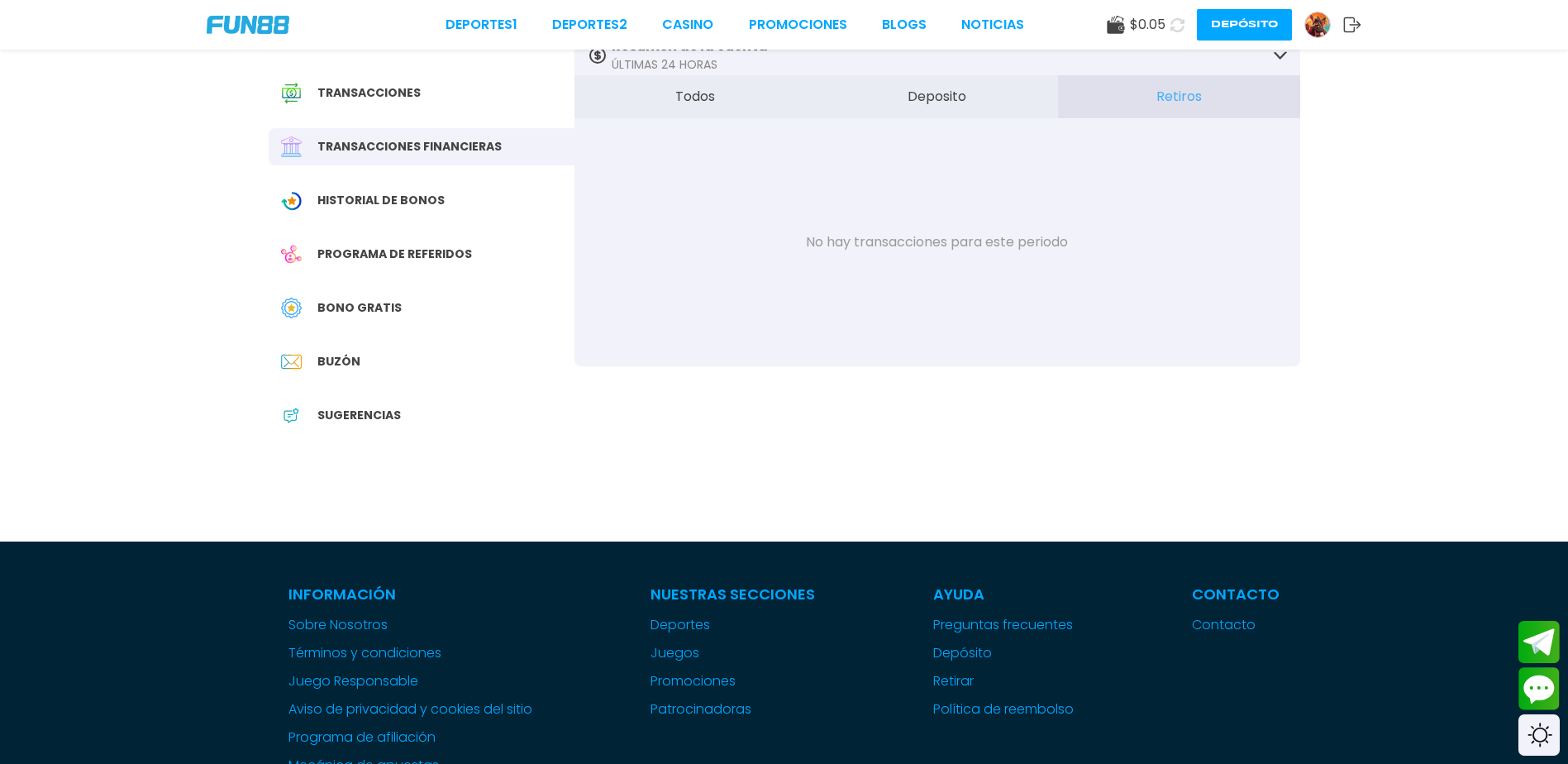 click at bounding box center (1318, 25) 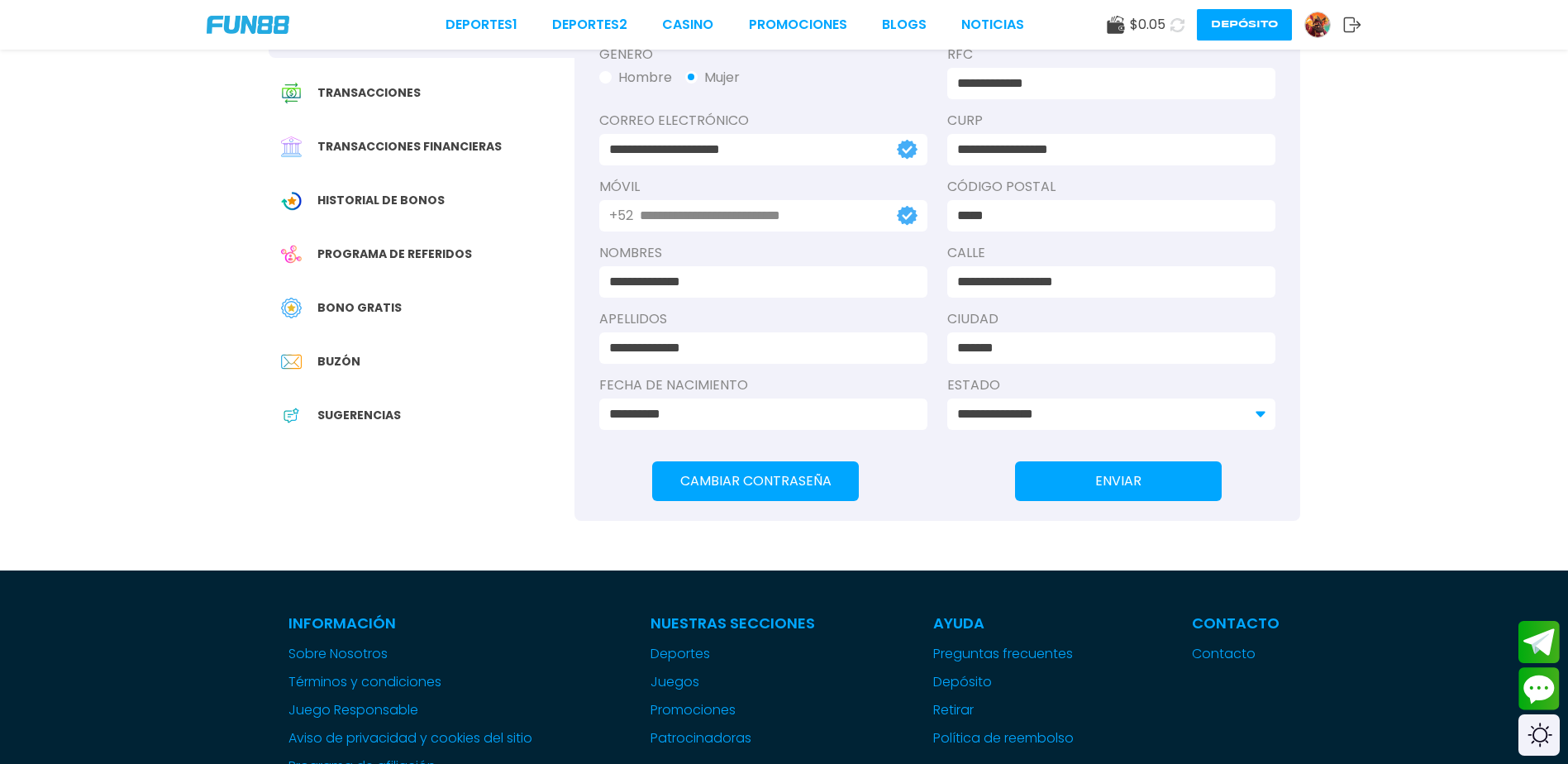 scroll, scrollTop: 0, scrollLeft: 0, axis: both 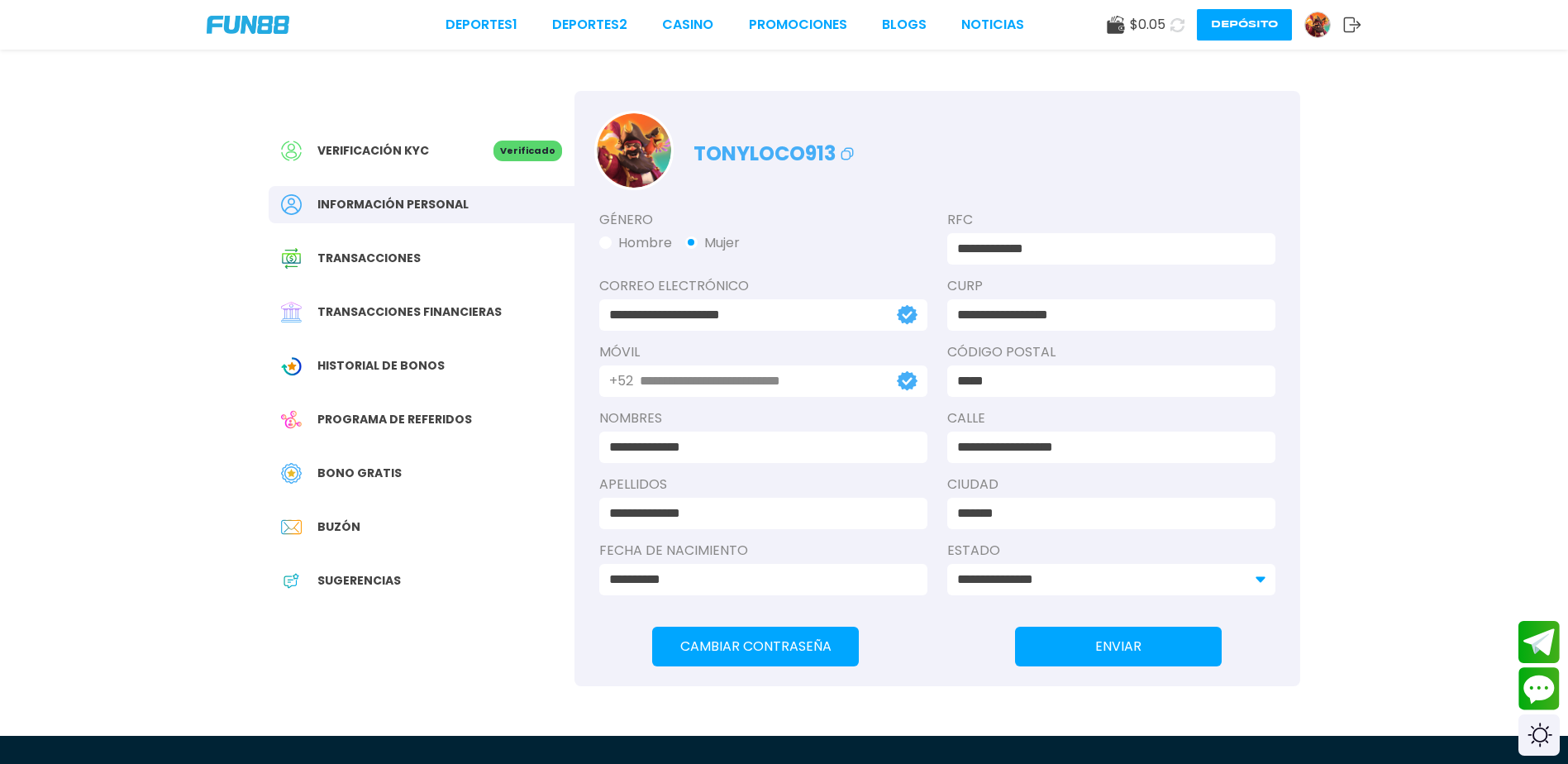 click at bounding box center (299, 473) 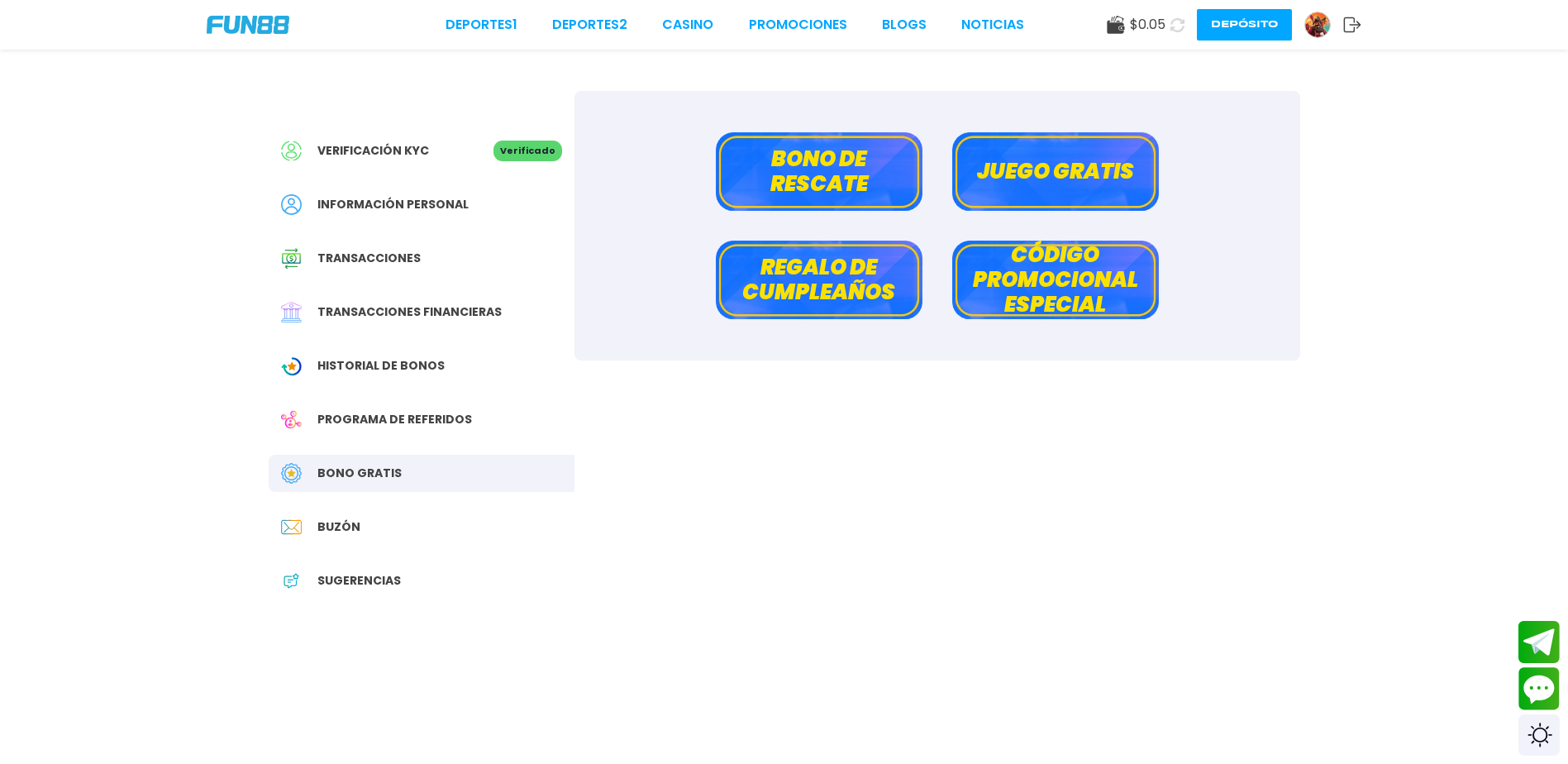 click on "Buzón" at bounding box center (339, 527) 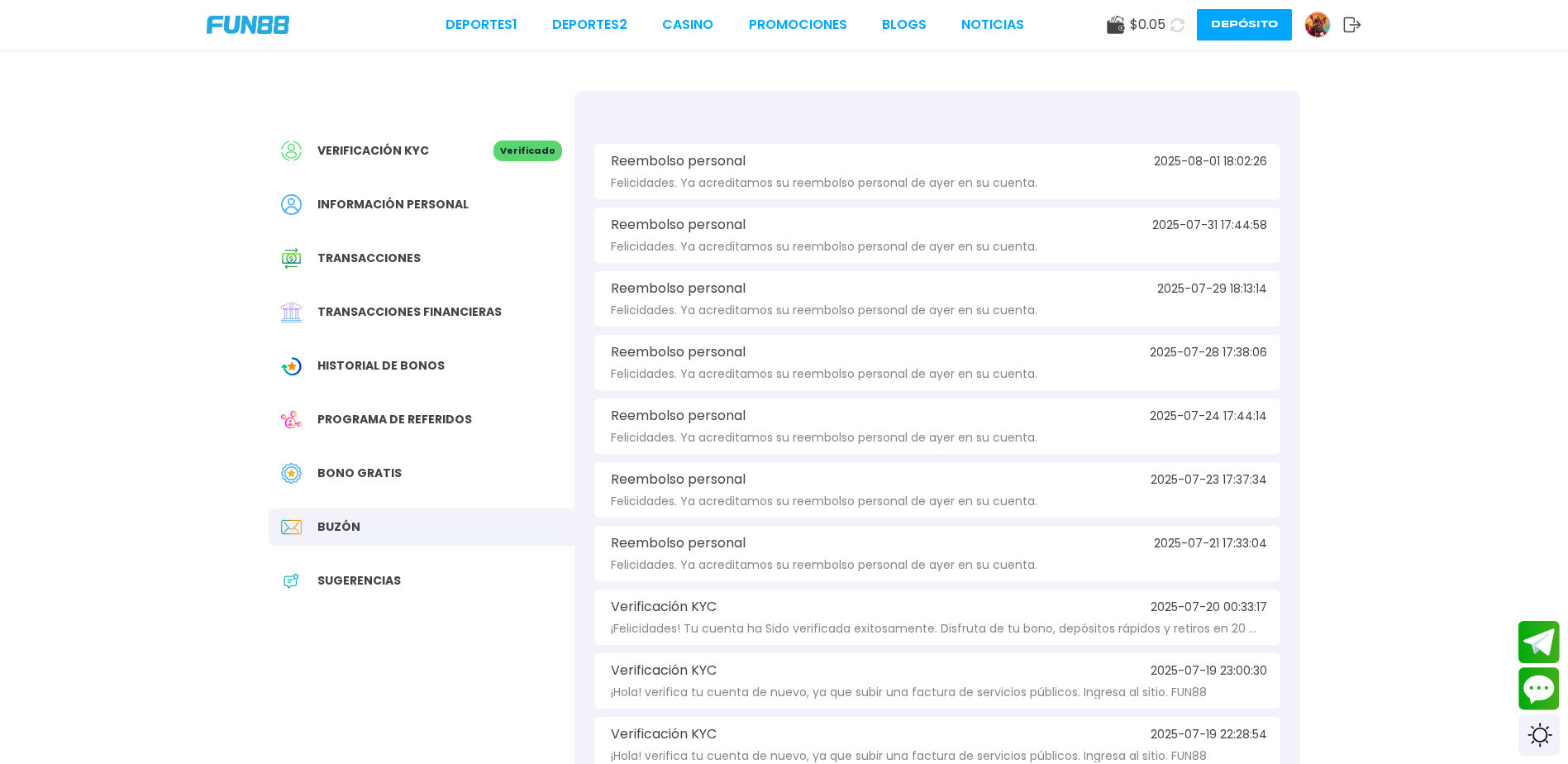 click on "Reembolso personal 2025-08-01 18:02:26 Felicidades. Ya acreditamos su reembolso personal de ayer en su cuenta." at bounding box center (937, 171) 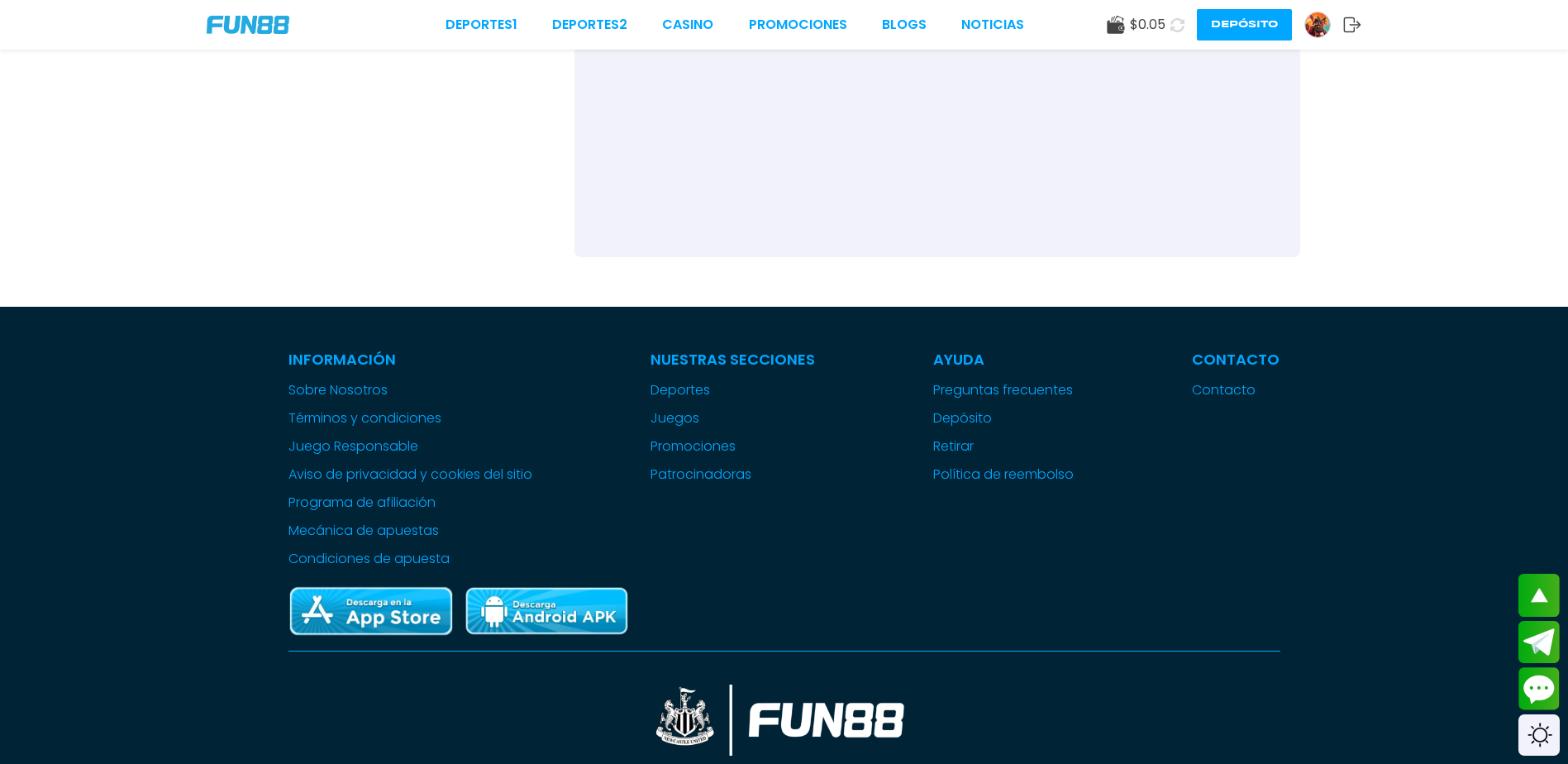 scroll, scrollTop: 165, scrollLeft: 0, axis: vertical 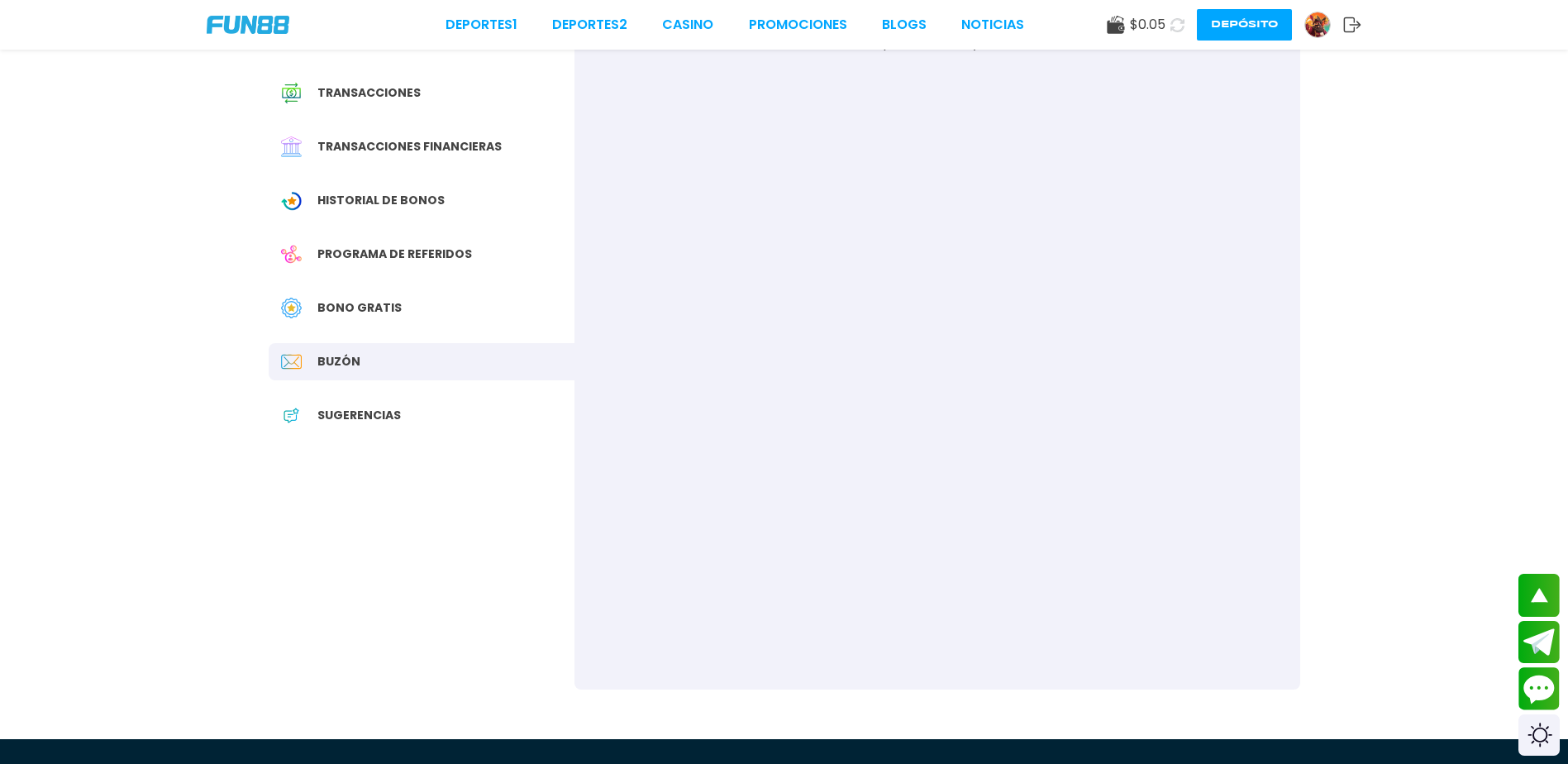 click on "Sugerencias" at bounding box center (359, 415) 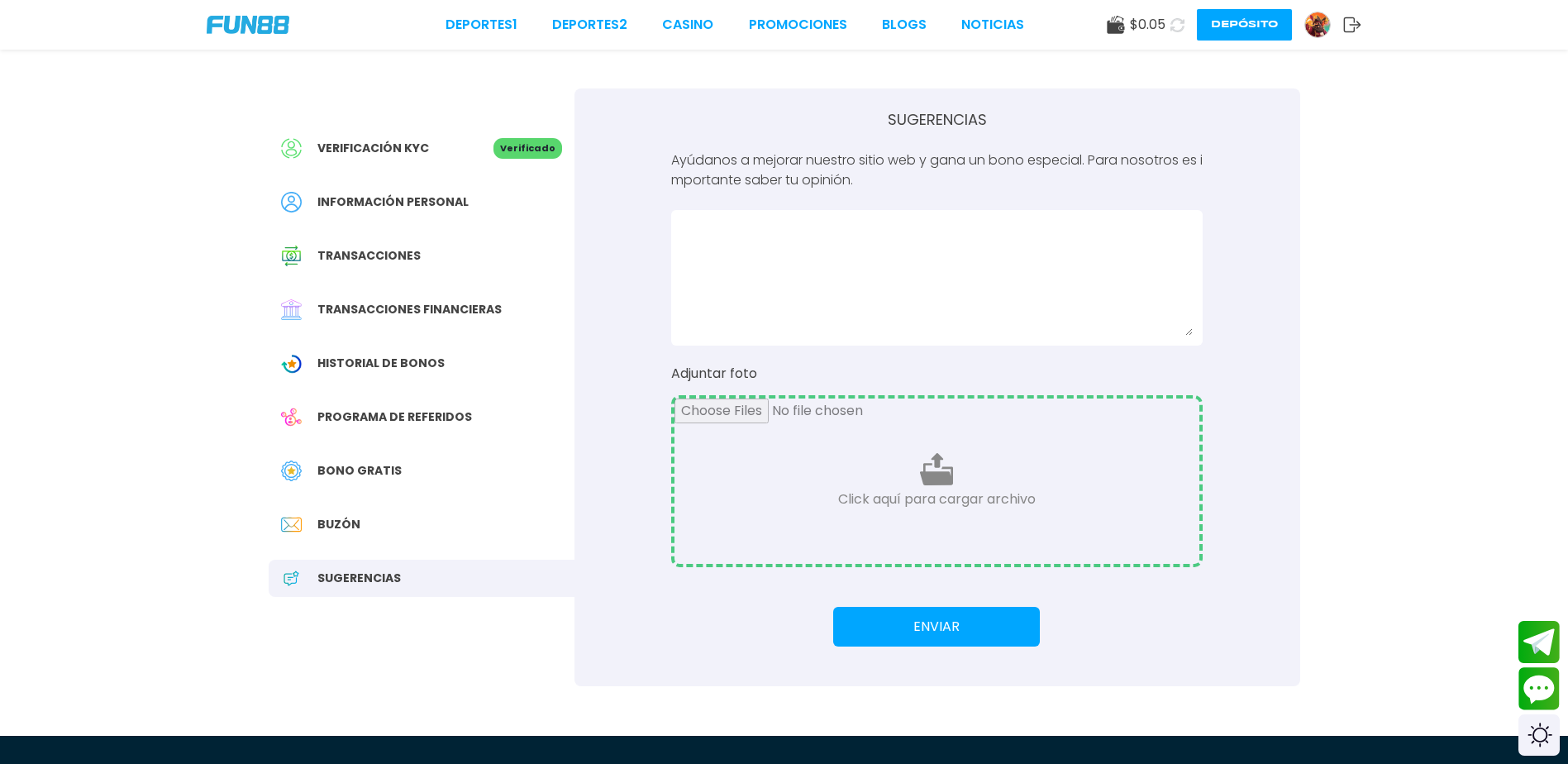 scroll, scrollTop: 0, scrollLeft: 0, axis: both 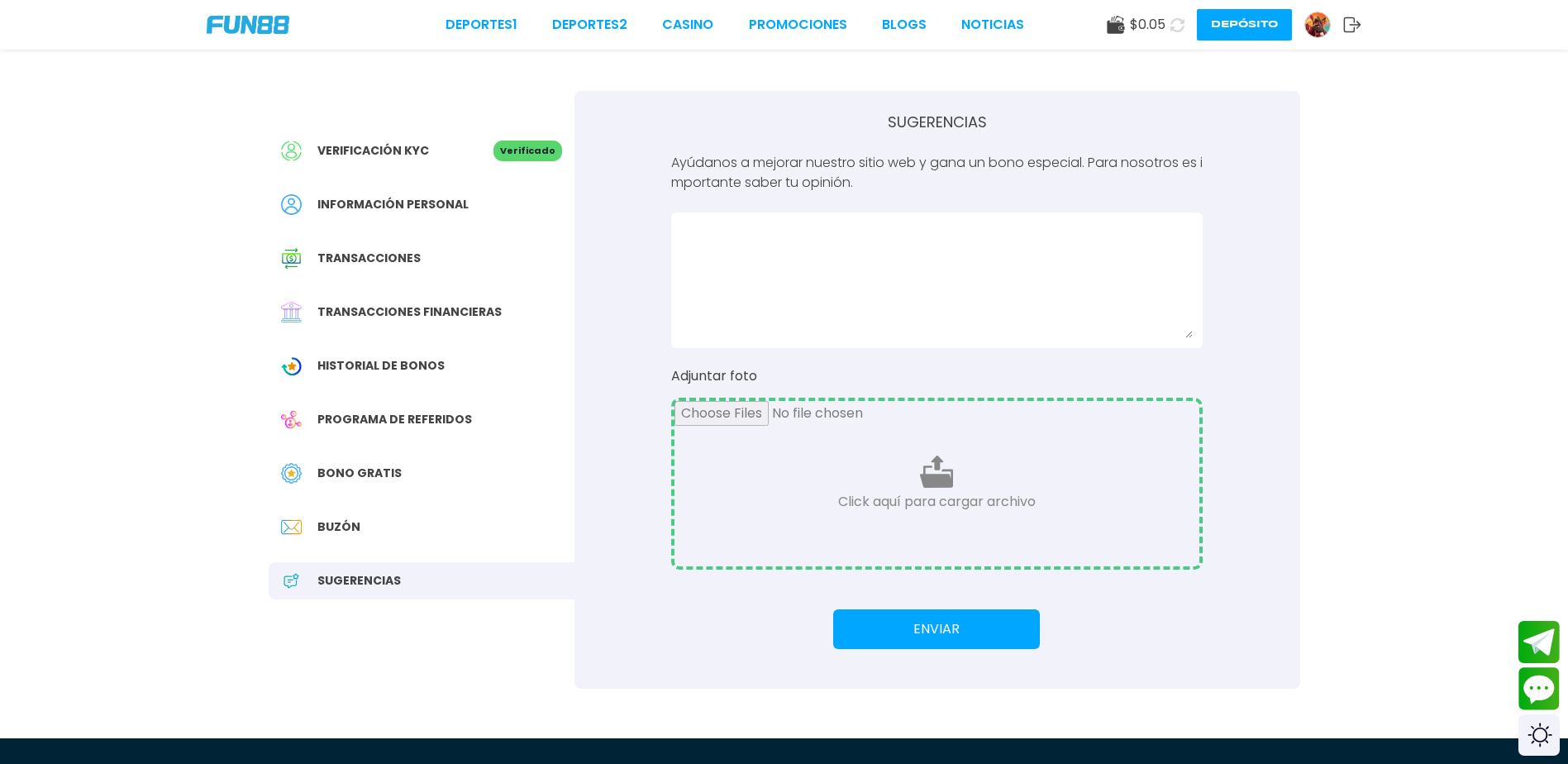 drag, startPoint x: 711, startPoint y: 241, endPoint x: 697, endPoint y: 246, distance: 14.866069 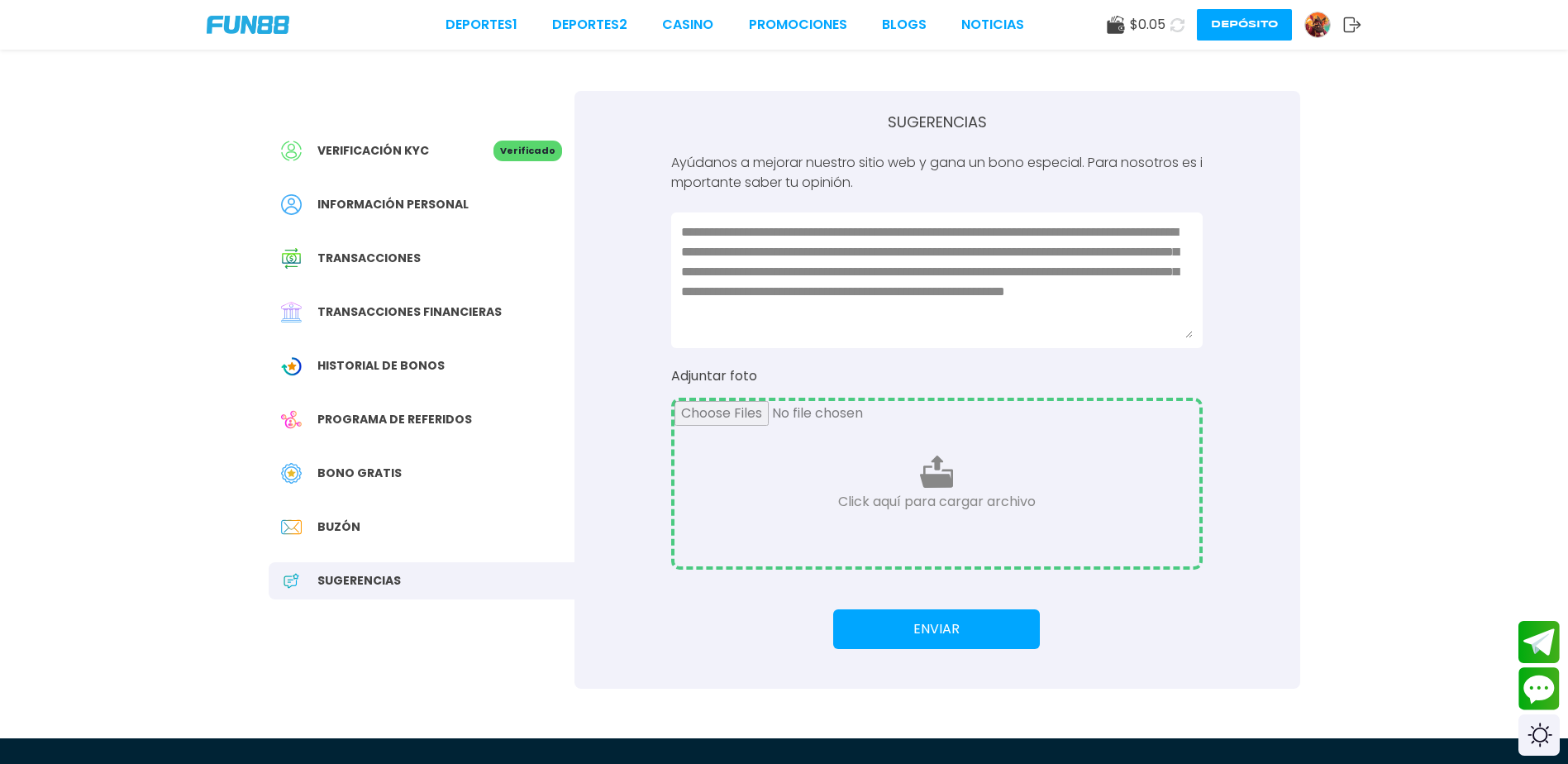scroll, scrollTop: 2, scrollLeft: 0, axis: vertical 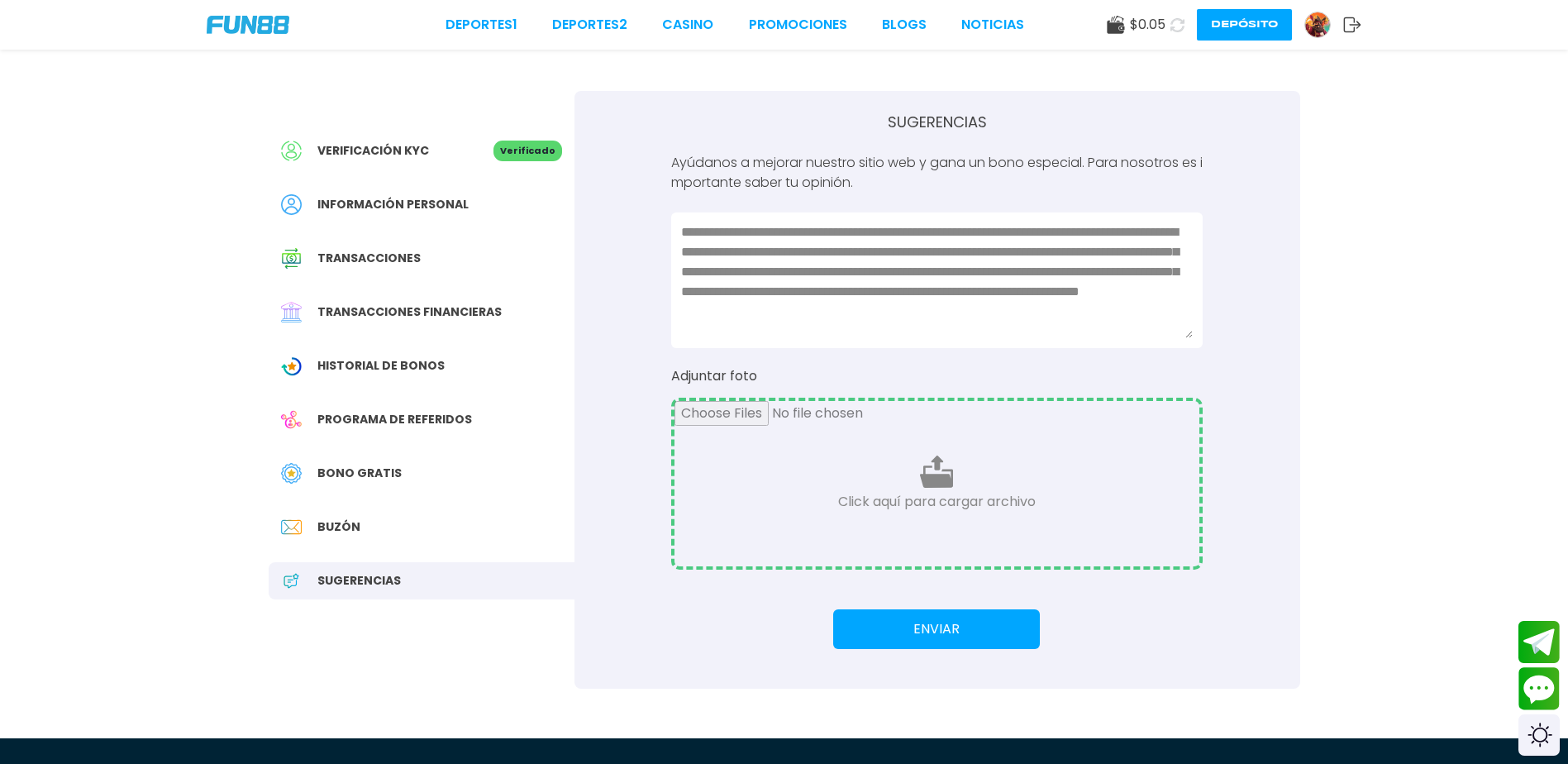 click on "**********" at bounding box center (937, 280) 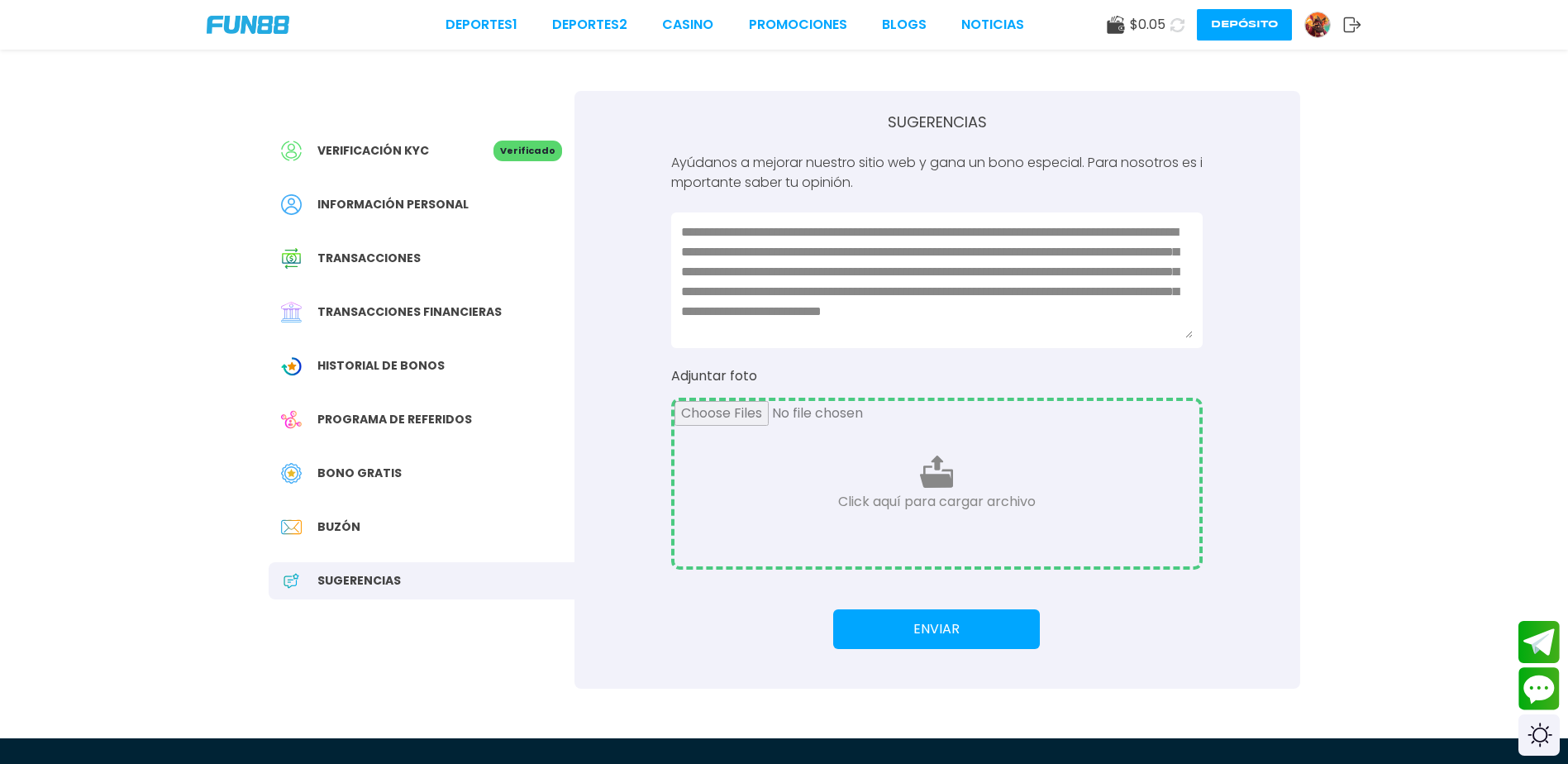 scroll, scrollTop: 22, scrollLeft: 0, axis: vertical 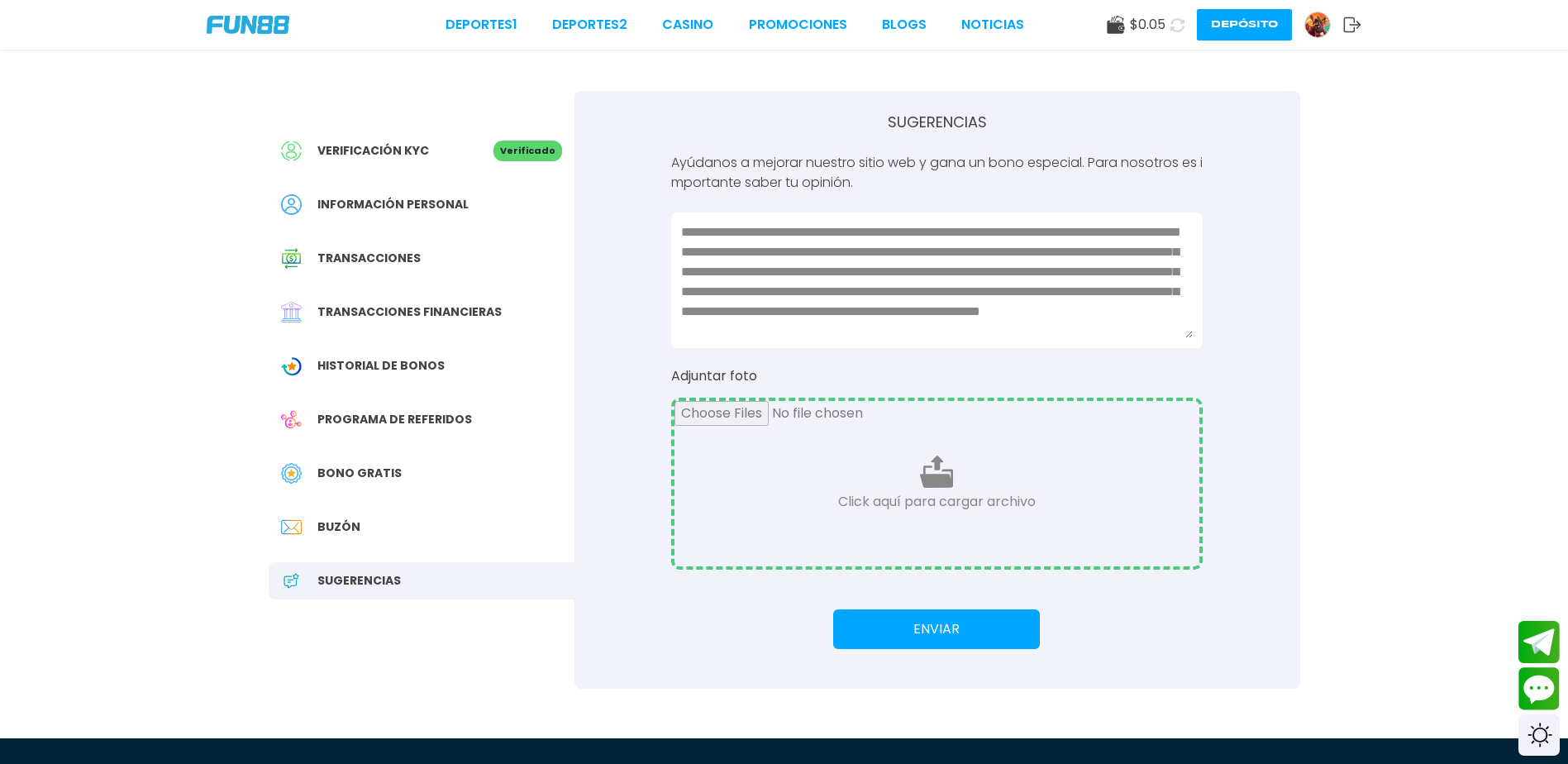 type on "**********" 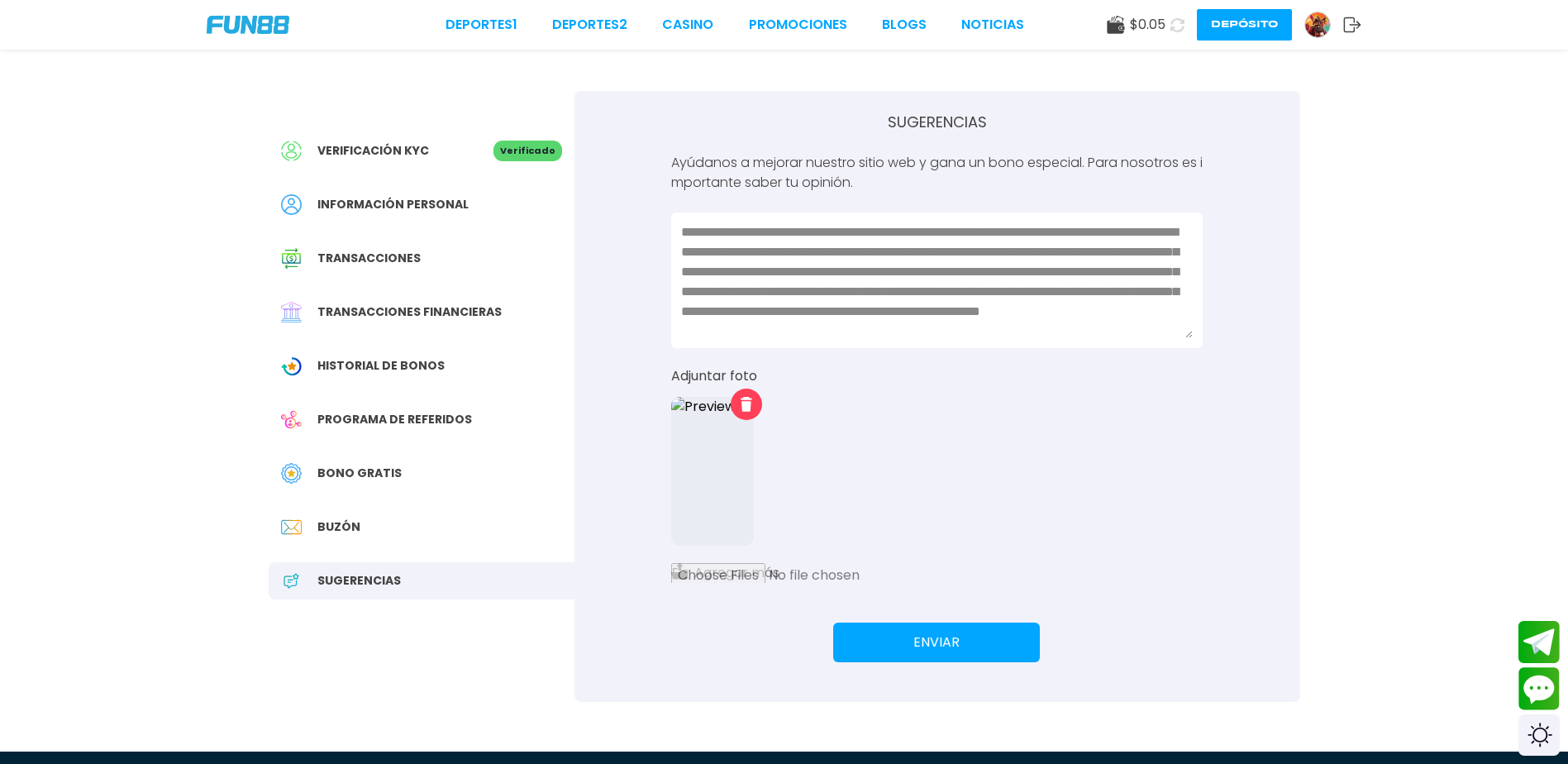 click on "Enviar" at bounding box center (937, 642) 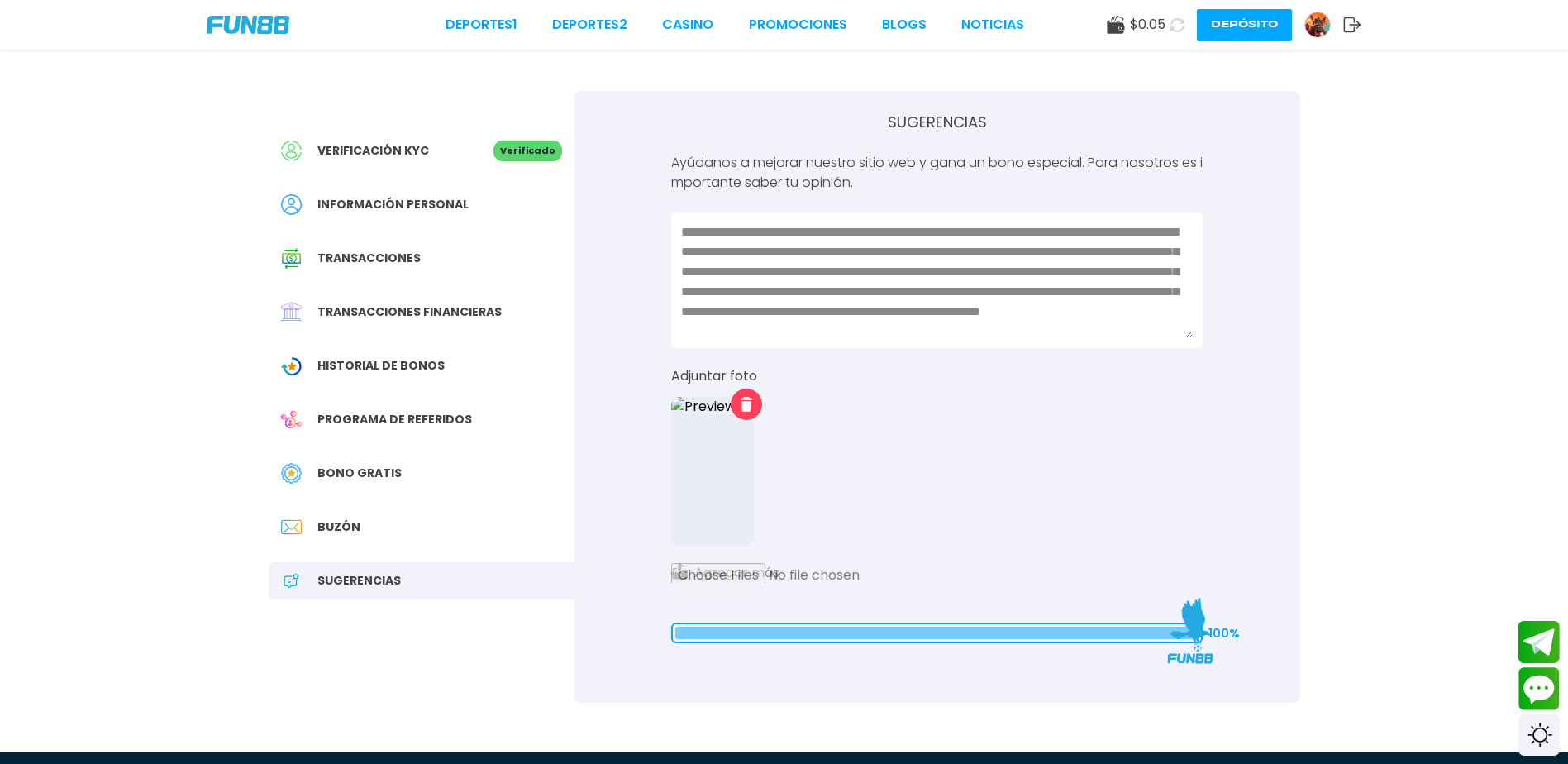 type 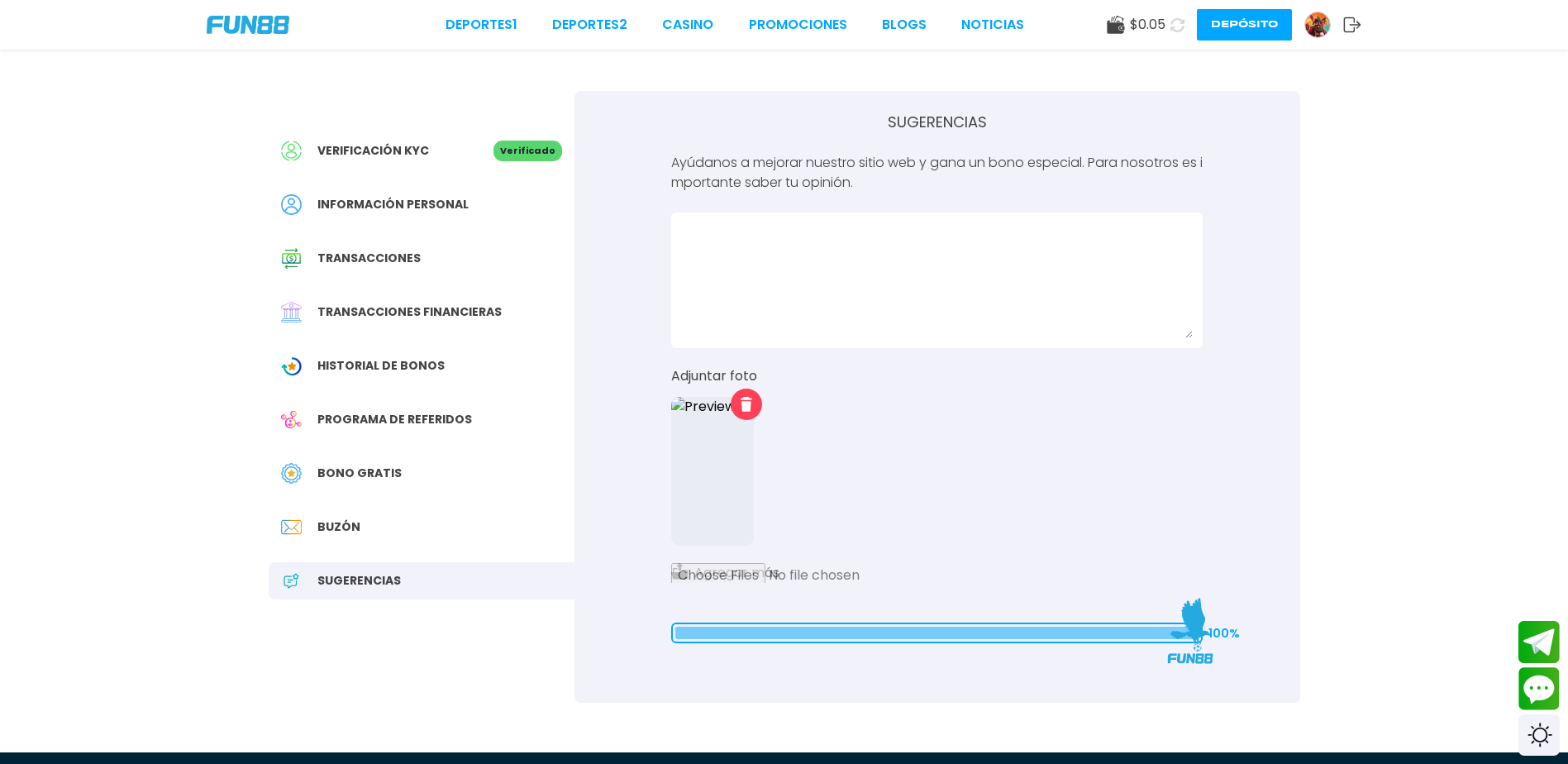 scroll, scrollTop: 0, scrollLeft: 0, axis: both 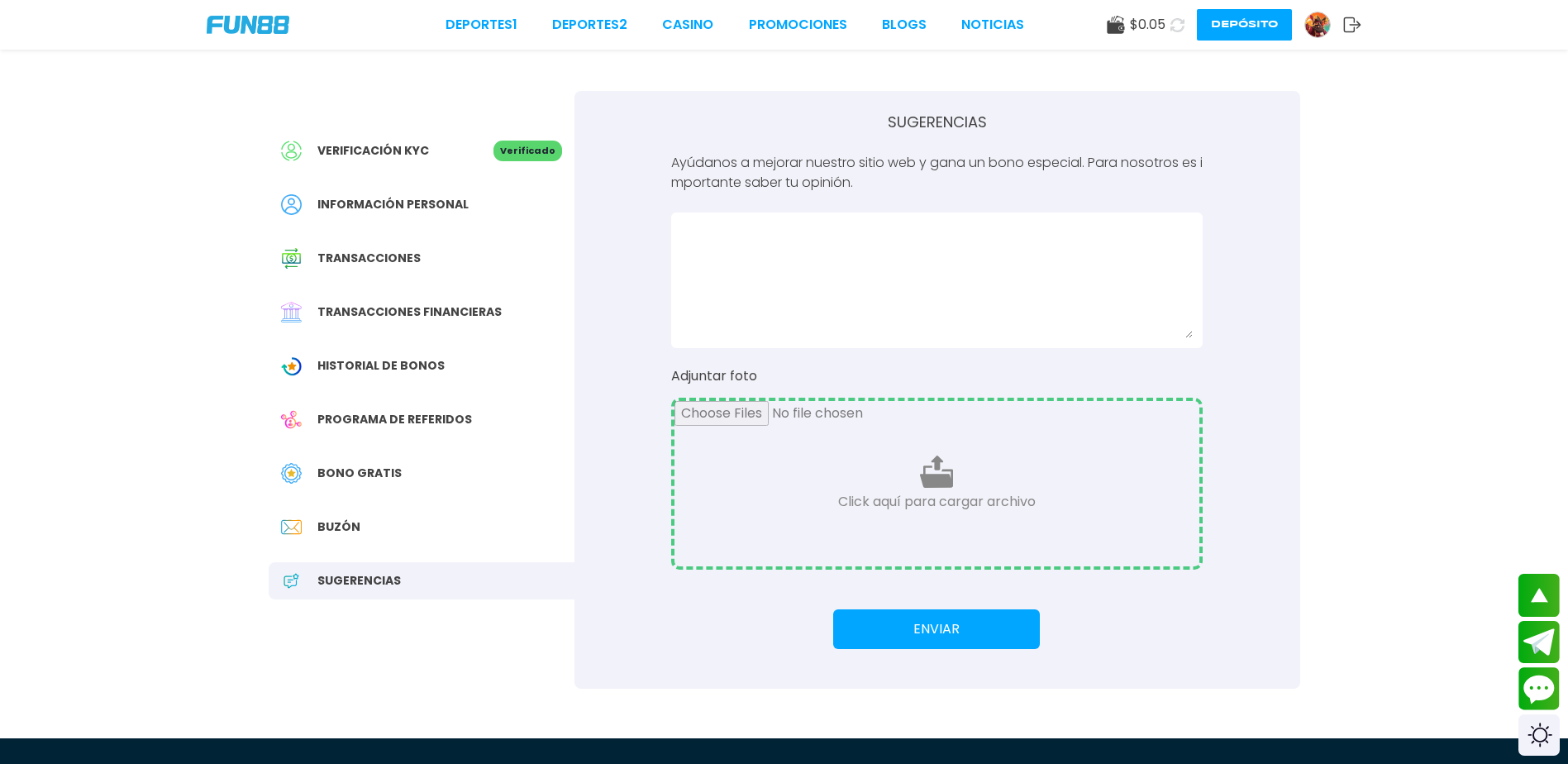 click on "Buzón" at bounding box center (339, 527) 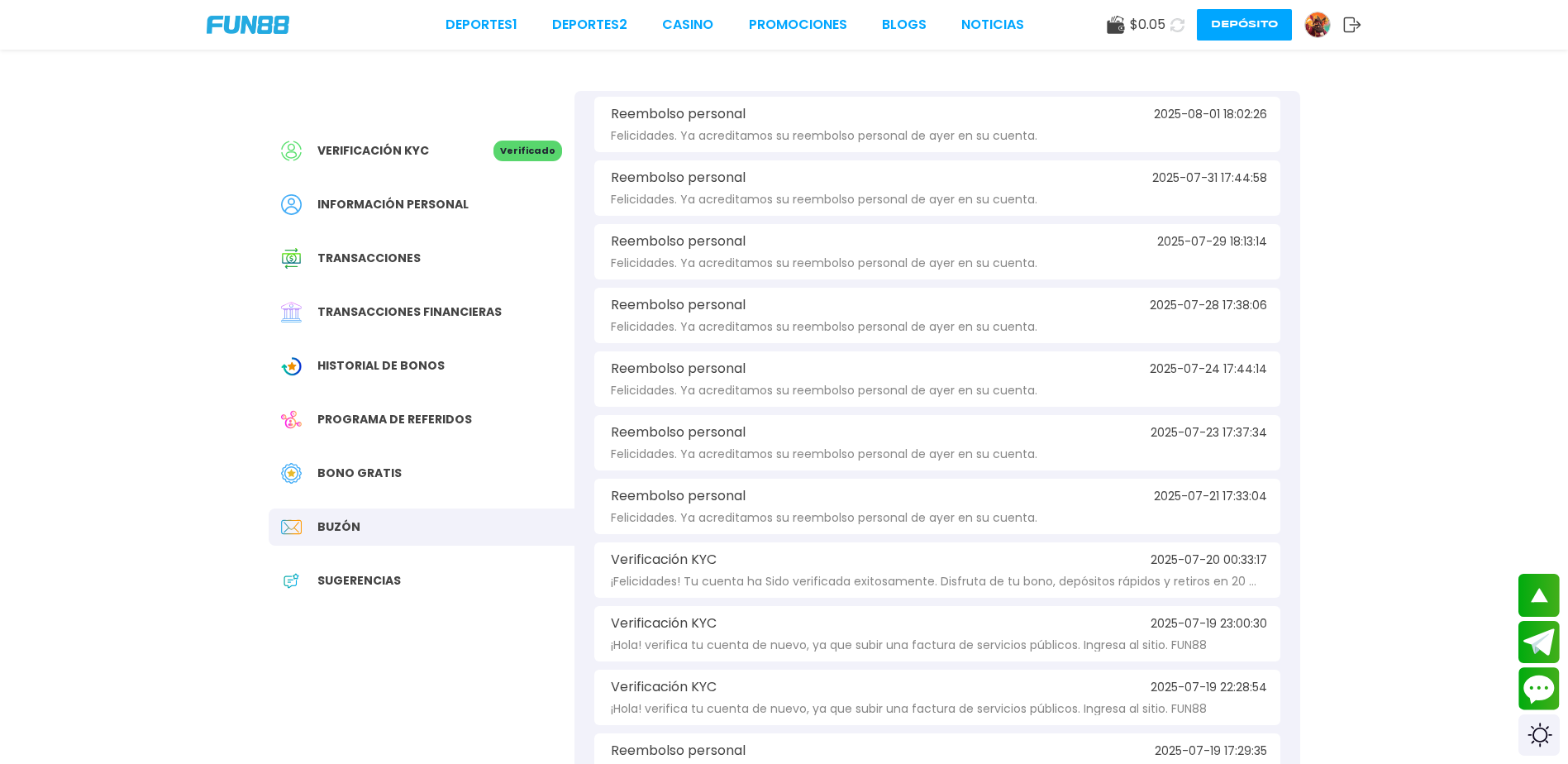 scroll, scrollTop: 73, scrollLeft: 0, axis: vertical 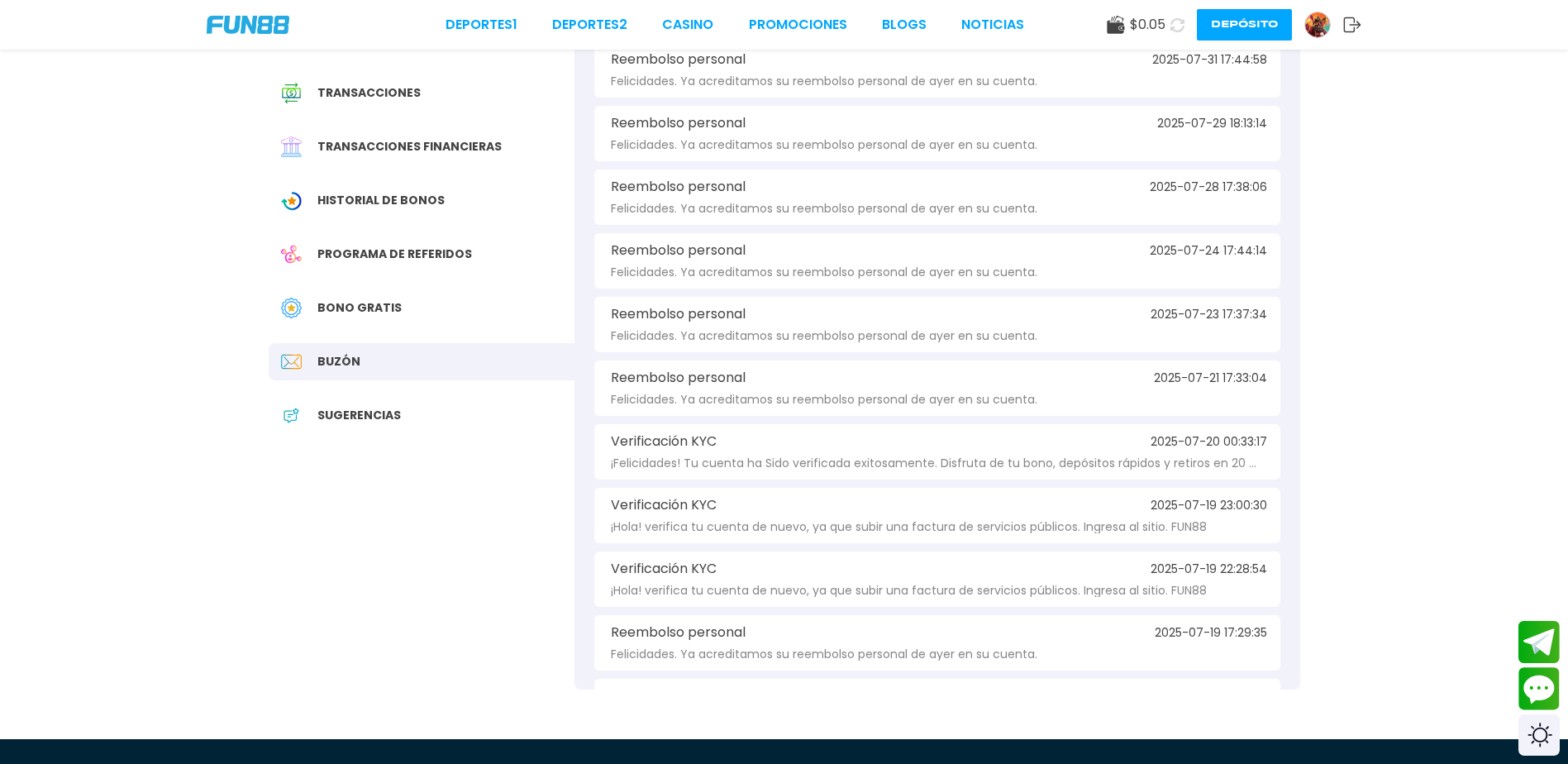 click on "Sugerencias" at bounding box center (422, 415) 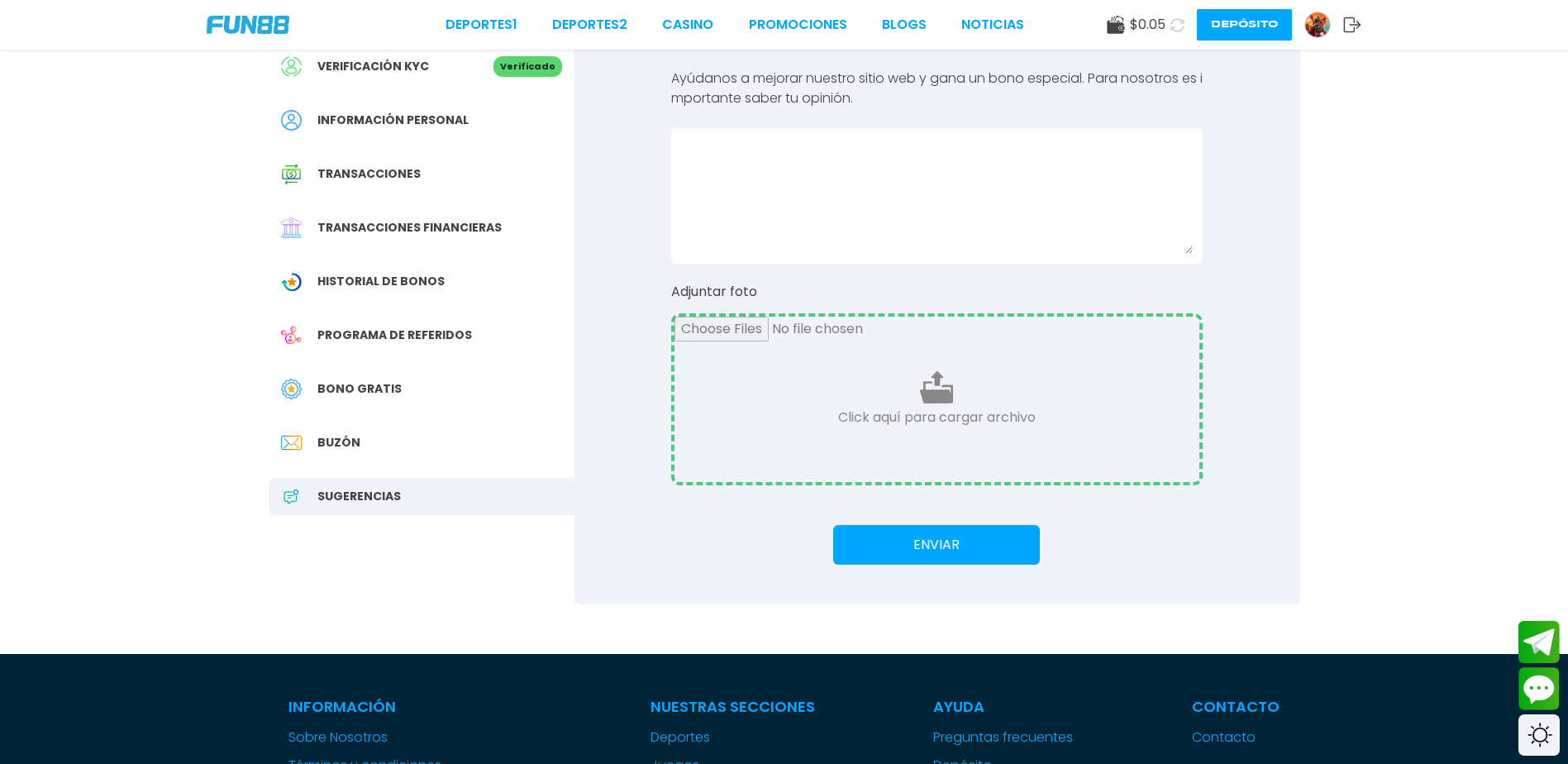 scroll, scrollTop: 0, scrollLeft: 0, axis: both 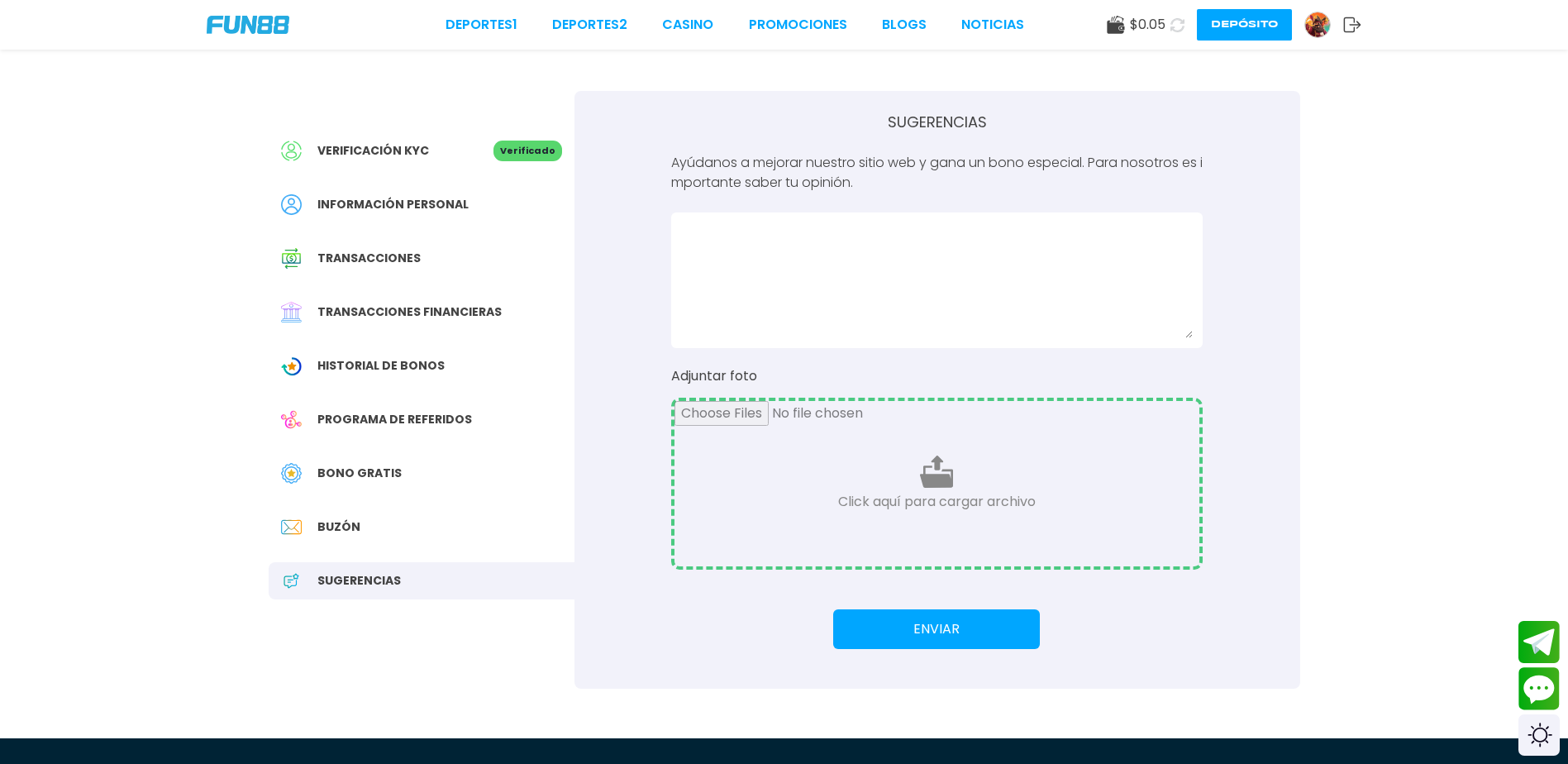 click on "Bono Gratis" at bounding box center (360, 473) 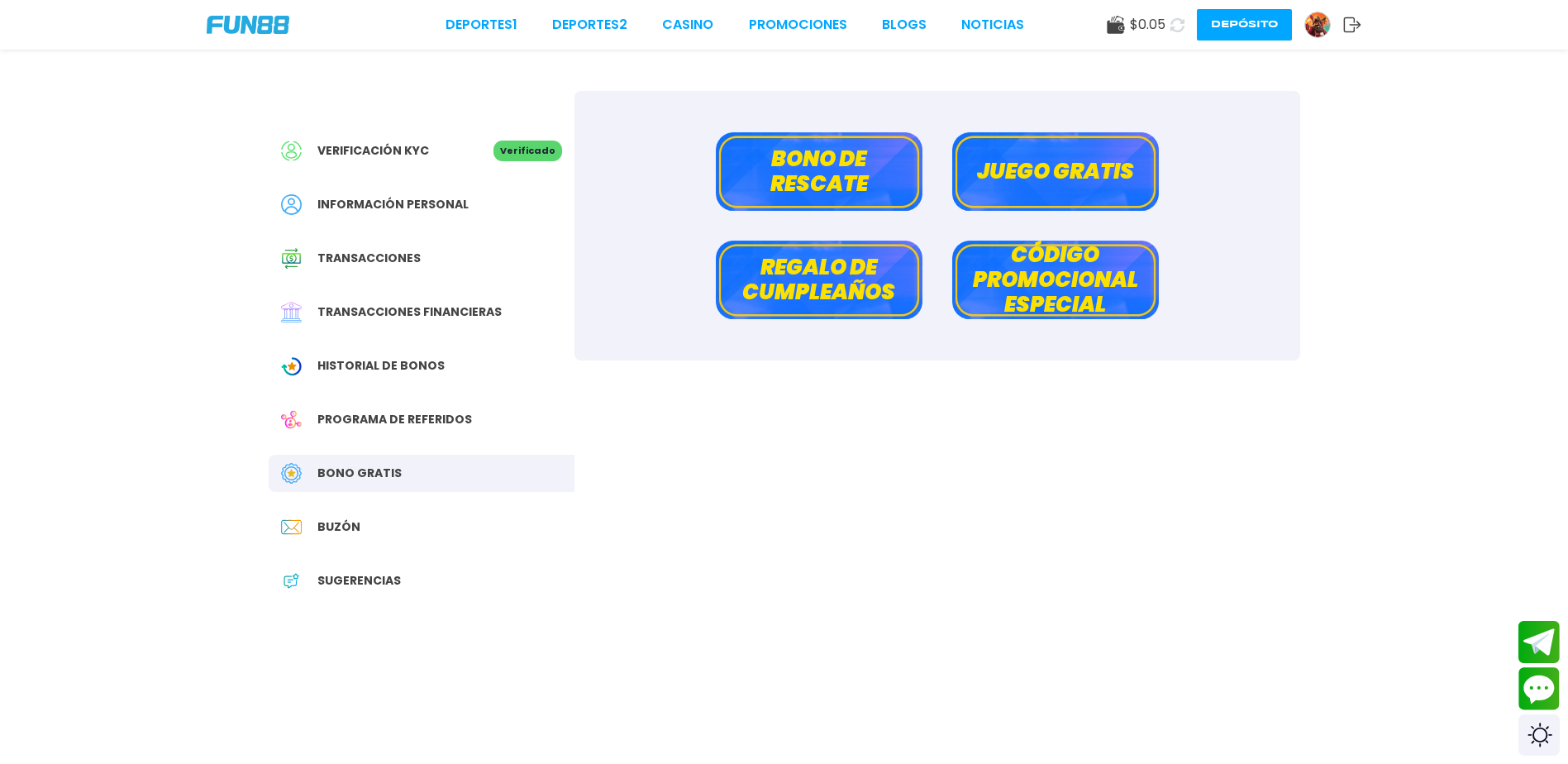 click on "Programa de referidos" at bounding box center (394, 419) 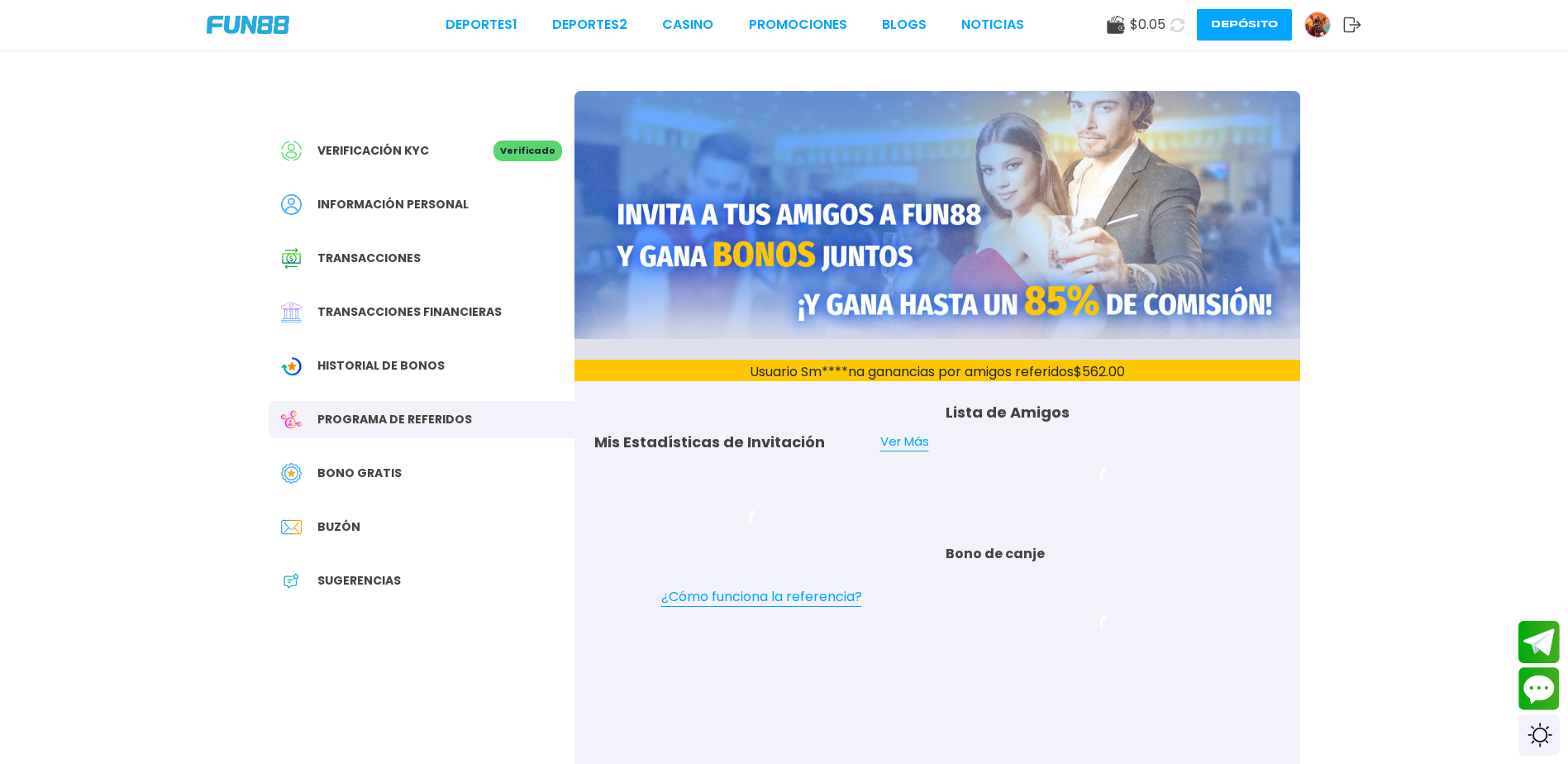 click on "Bono Gratis" at bounding box center [422, 473] 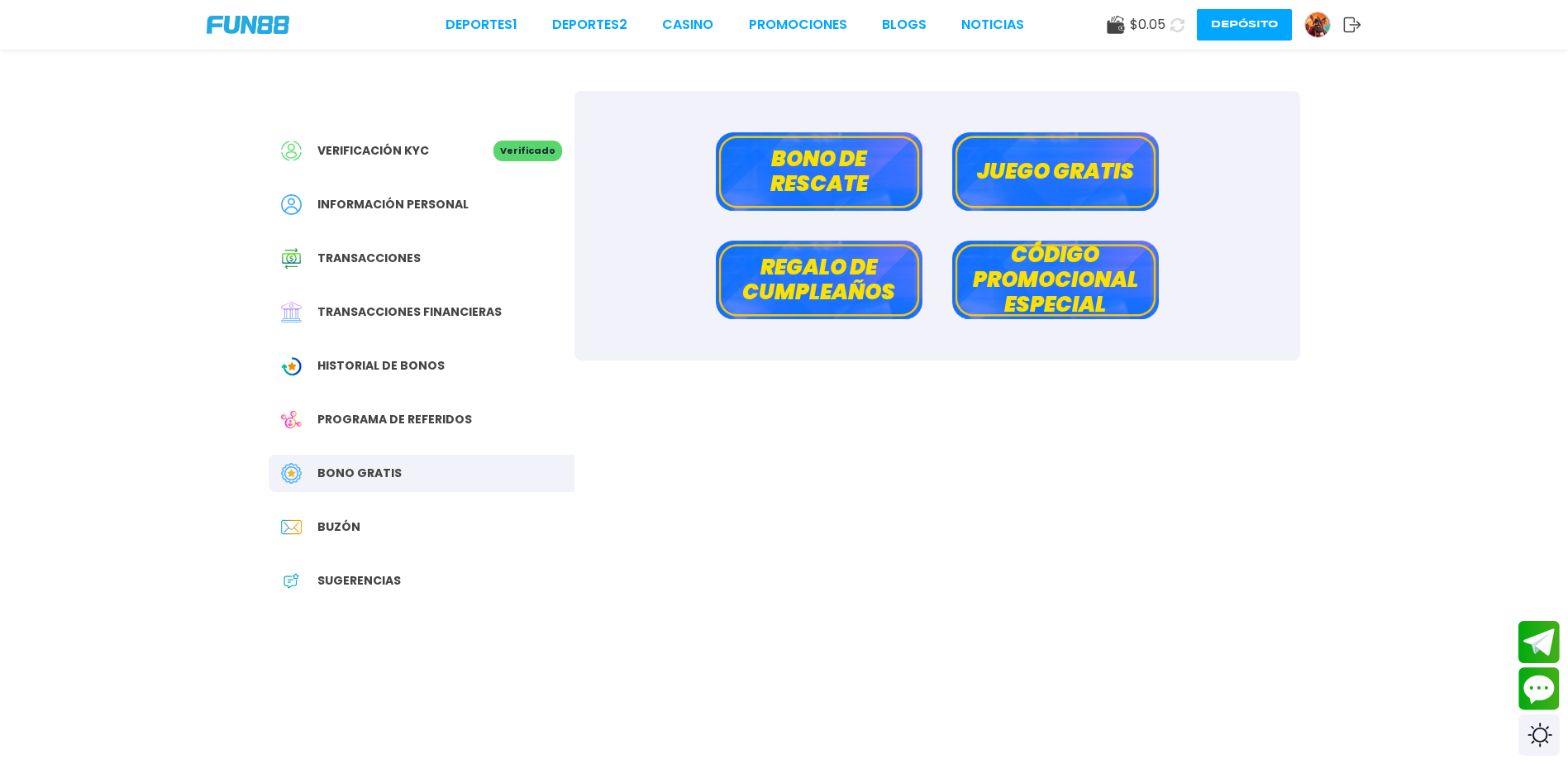 click on "Programa de referidos" at bounding box center (394, 419) 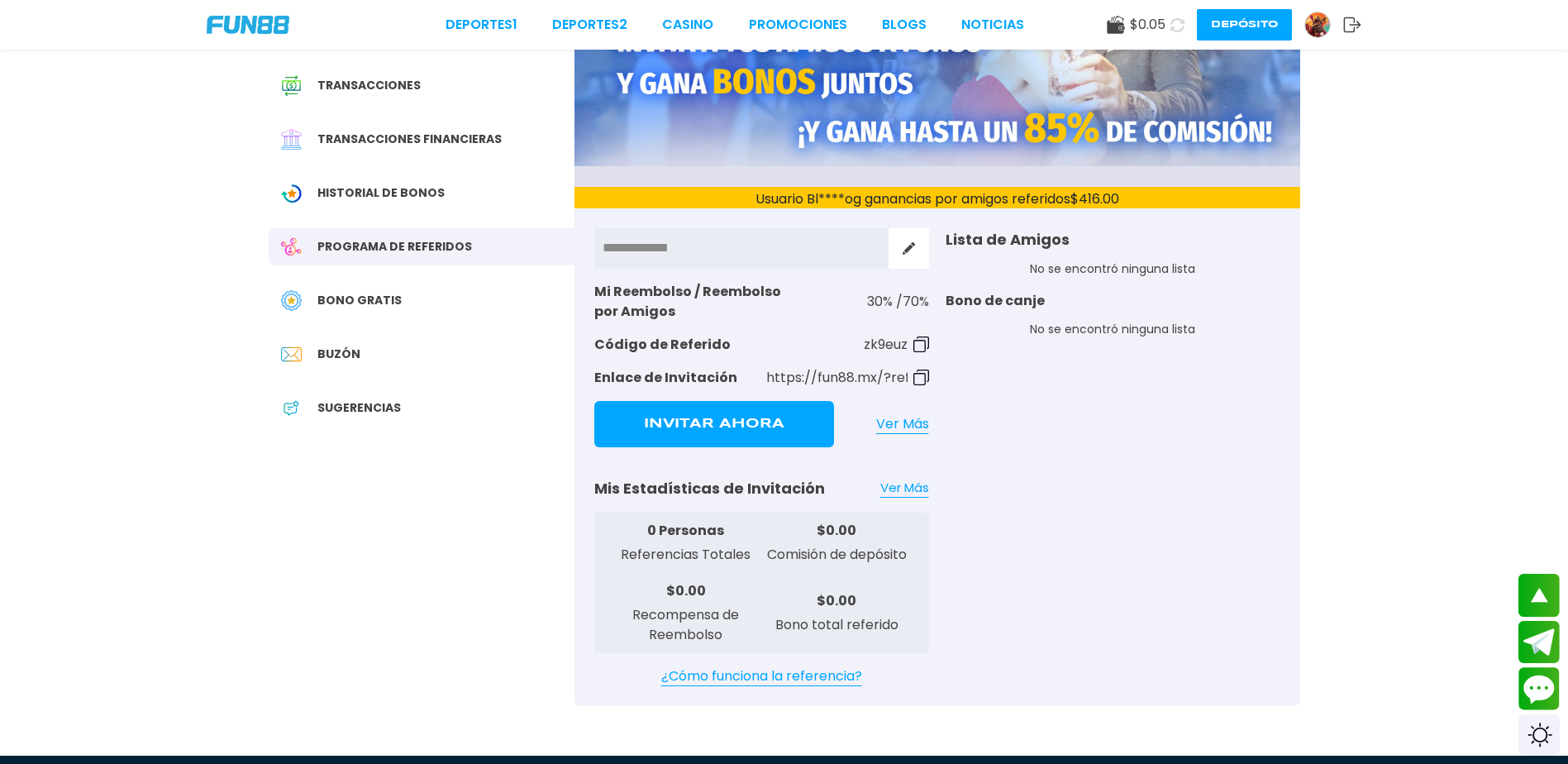 scroll, scrollTop: 0, scrollLeft: 0, axis: both 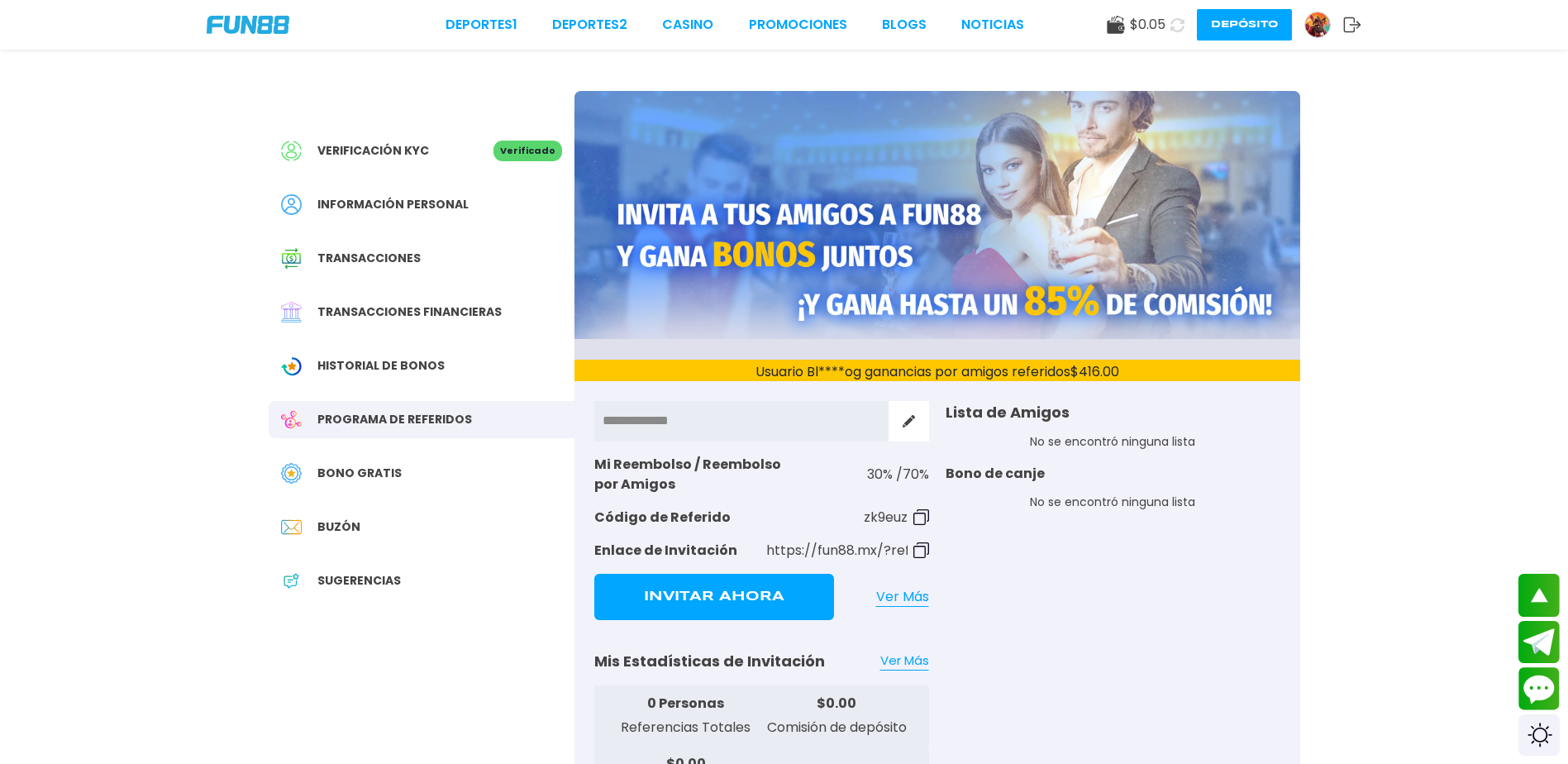 click on "Historial de Bonos" at bounding box center [381, 365] 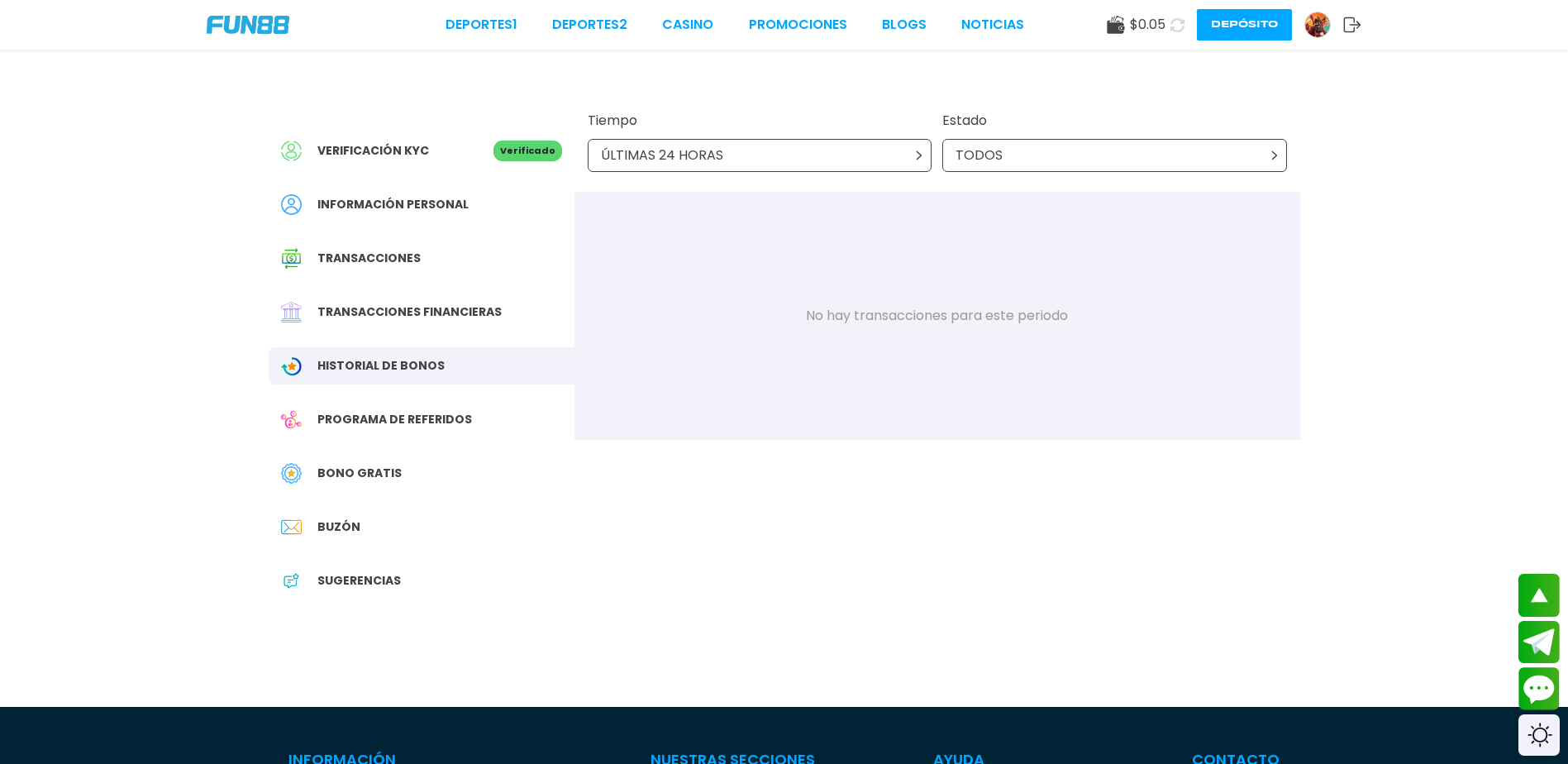 click on "Transacciones financieras" at bounding box center [422, 312] 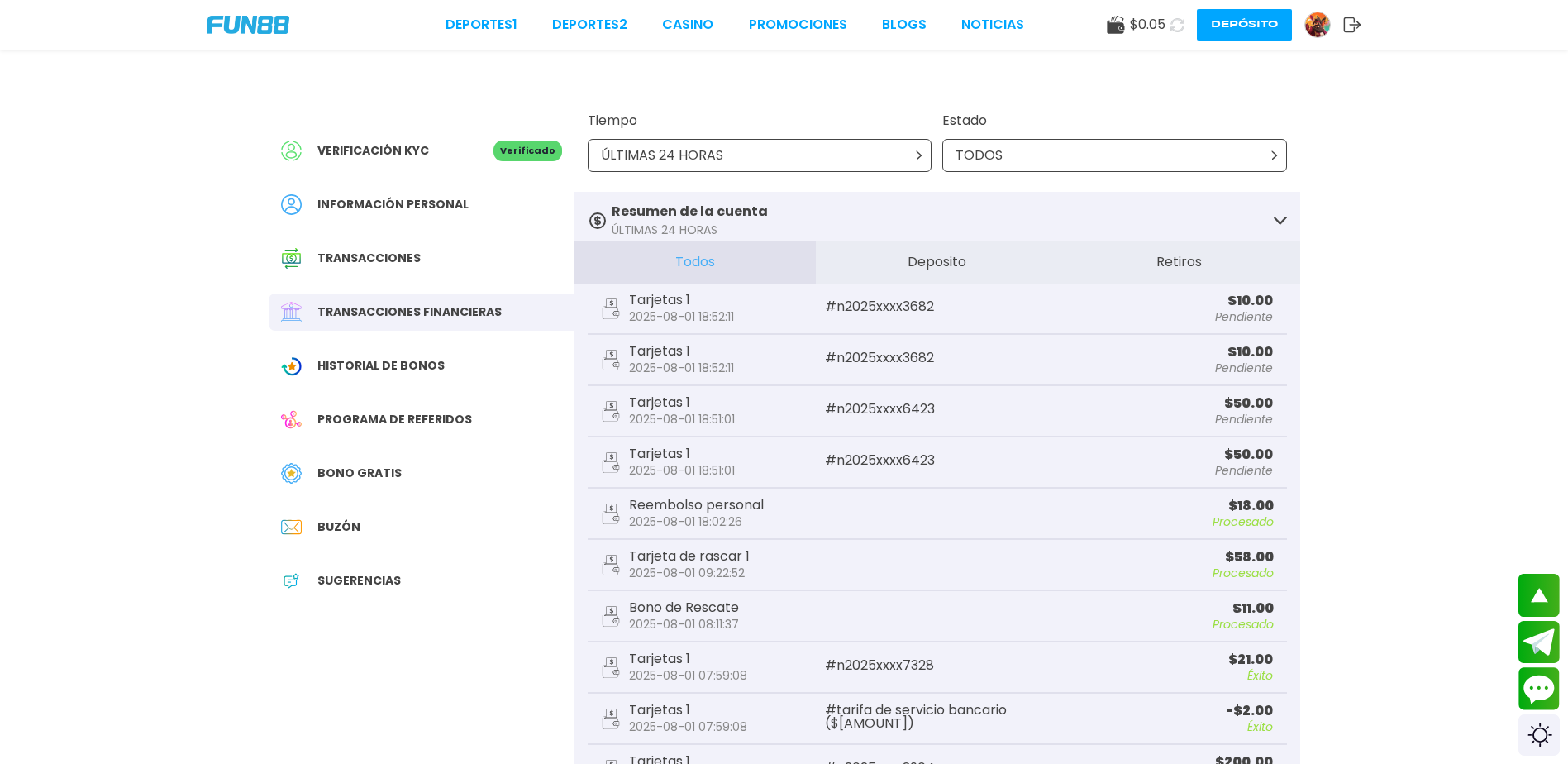 click on "Deposito" at bounding box center [937, 262] 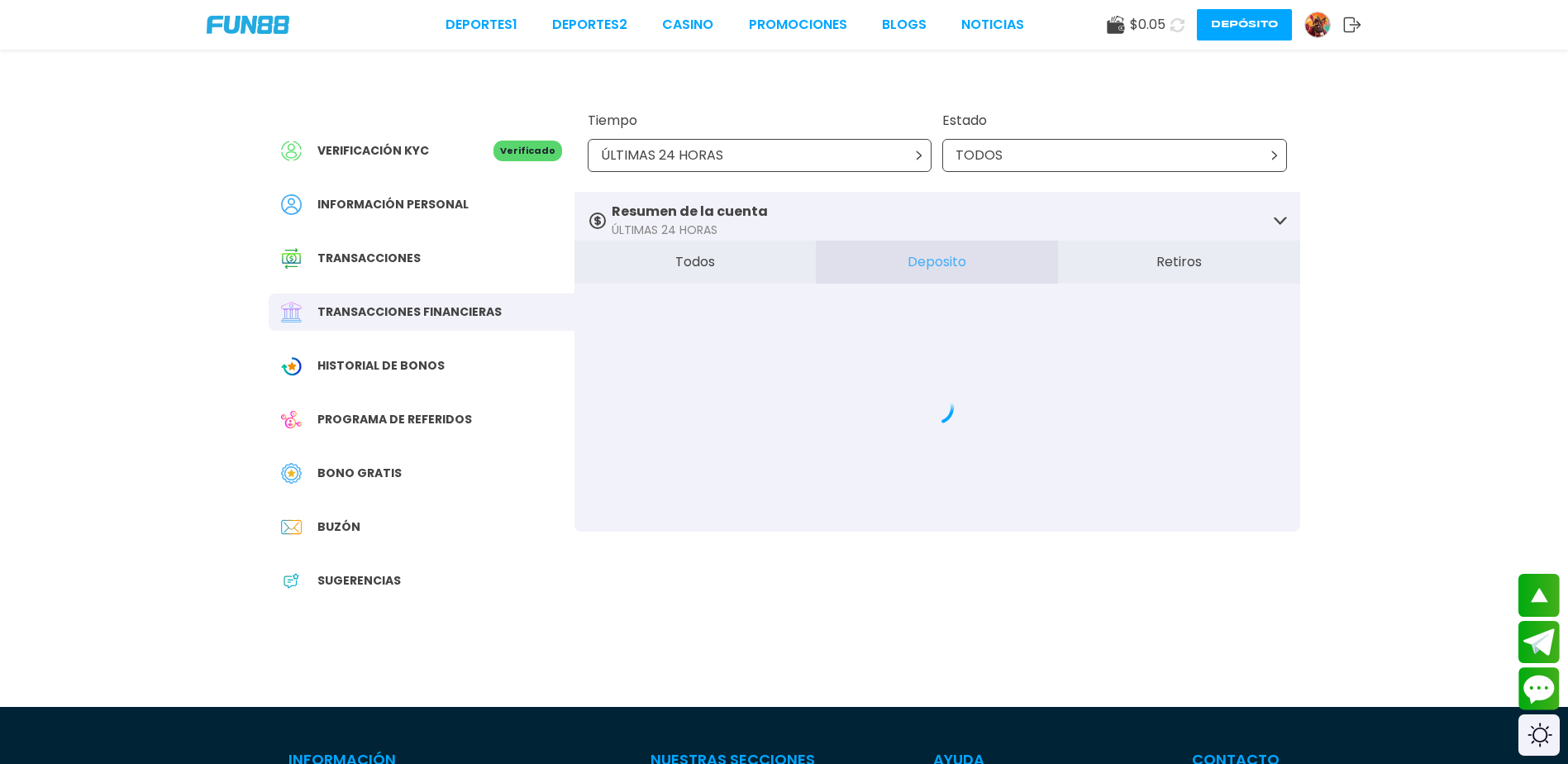 drag, startPoint x: 925, startPoint y: 259, endPoint x: 889, endPoint y: 256, distance: 36.124784 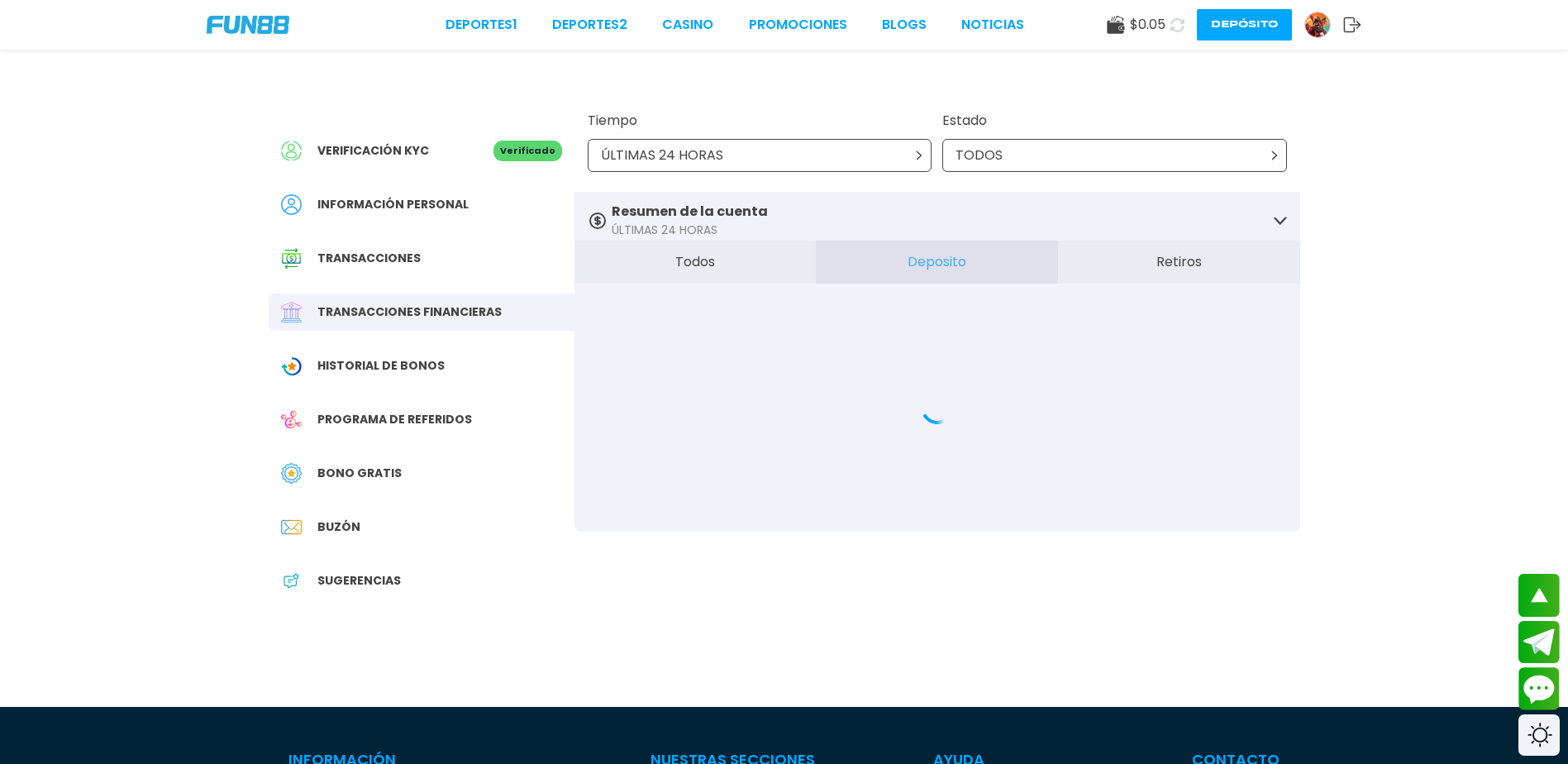 click on "Deposito" at bounding box center [937, 262] 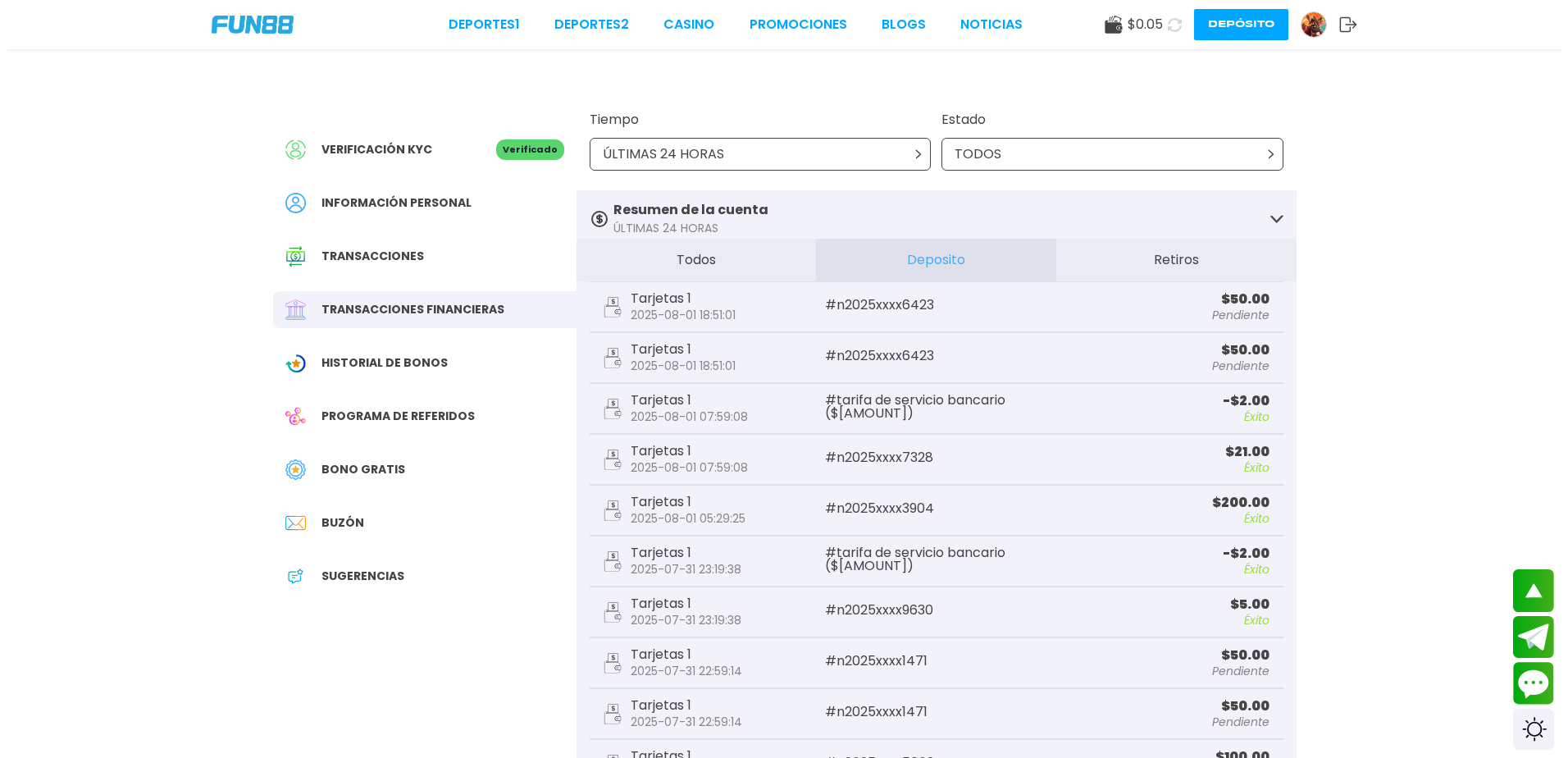 scroll, scrollTop: 0, scrollLeft: 0, axis: both 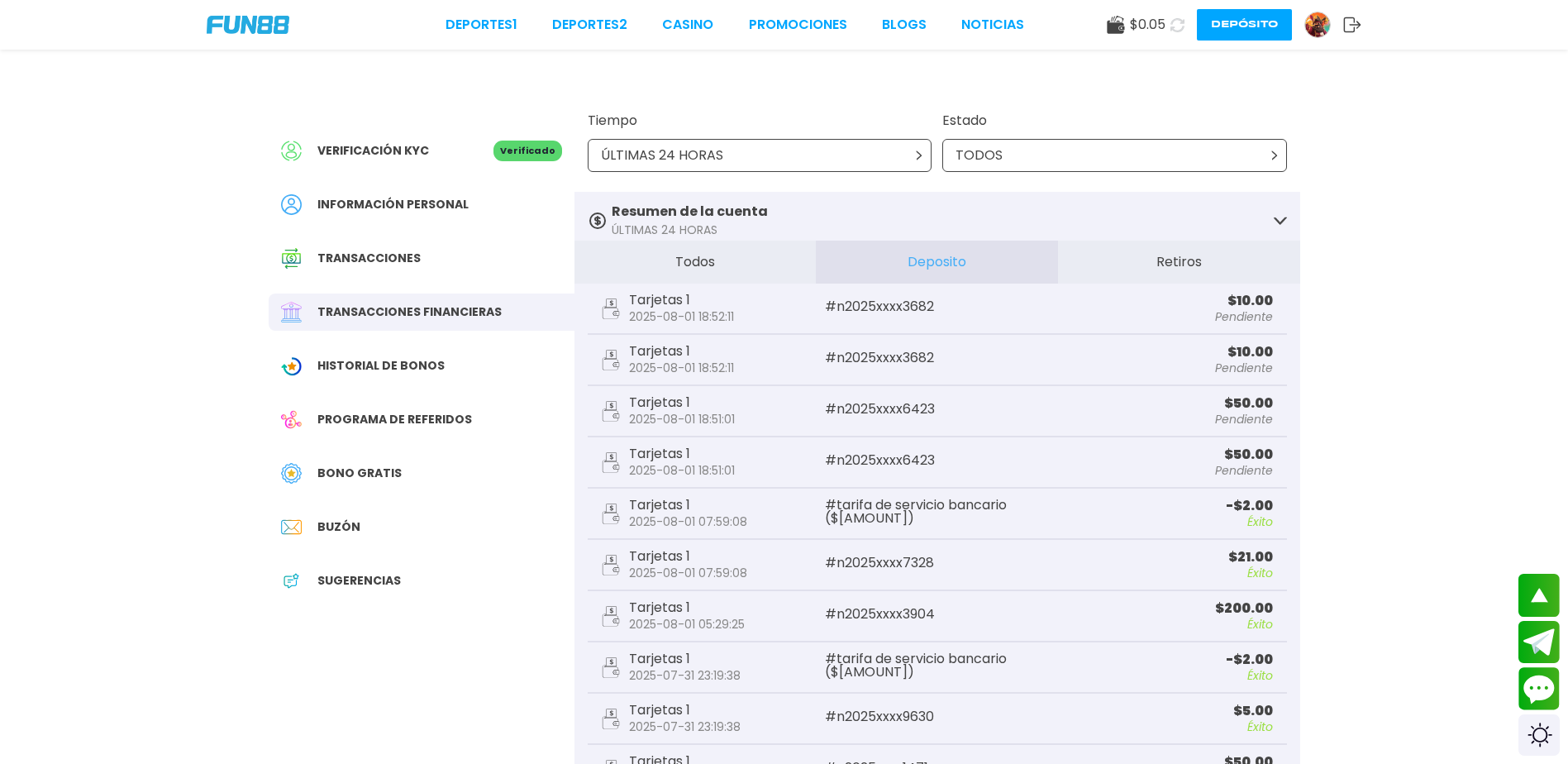 drag, startPoint x: 430, startPoint y: 232, endPoint x: 427, endPoint y: 241, distance: 9.486833 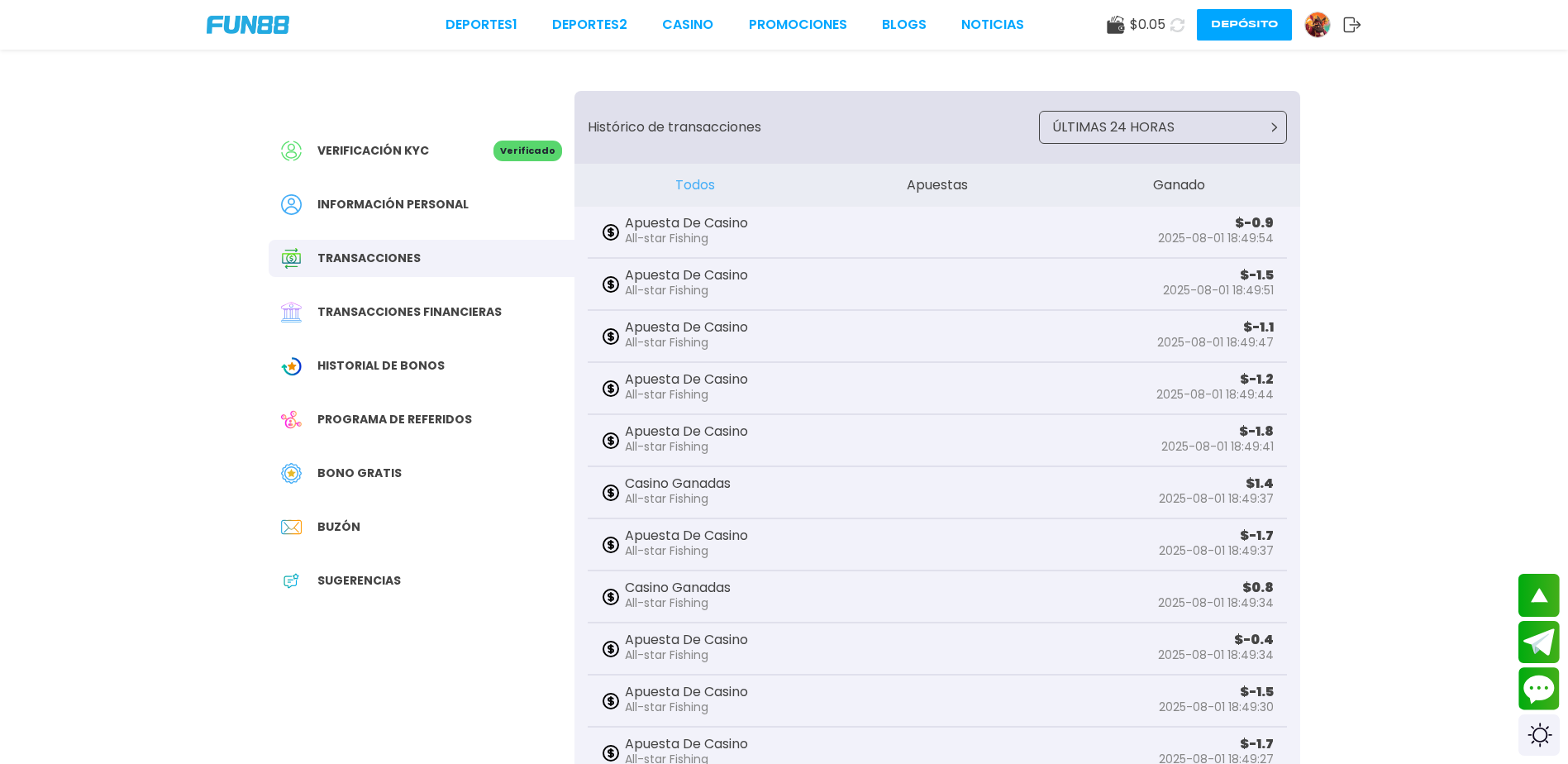 click on "Información personal" at bounding box center [393, 204] 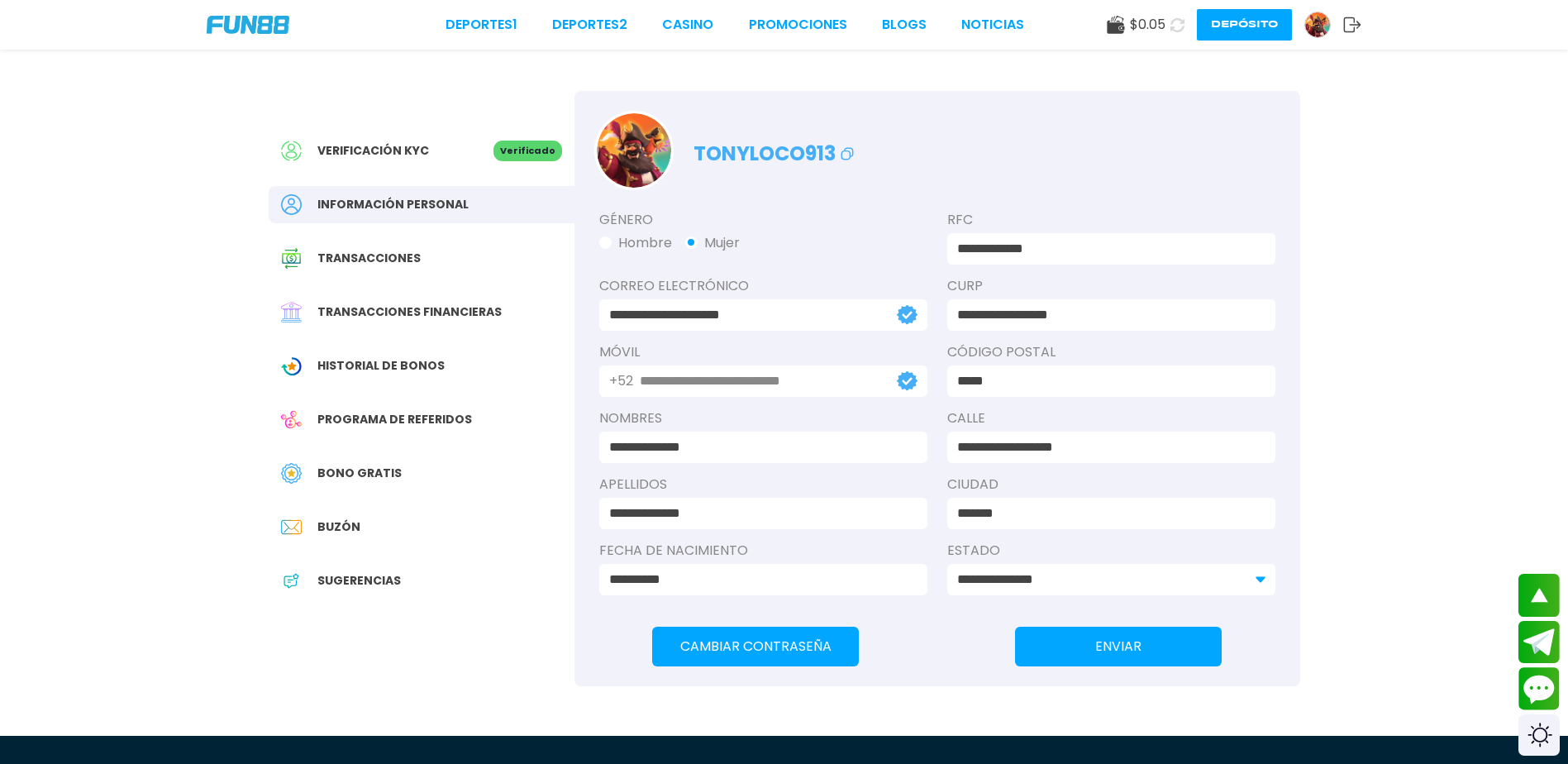 click at bounding box center (291, 312) 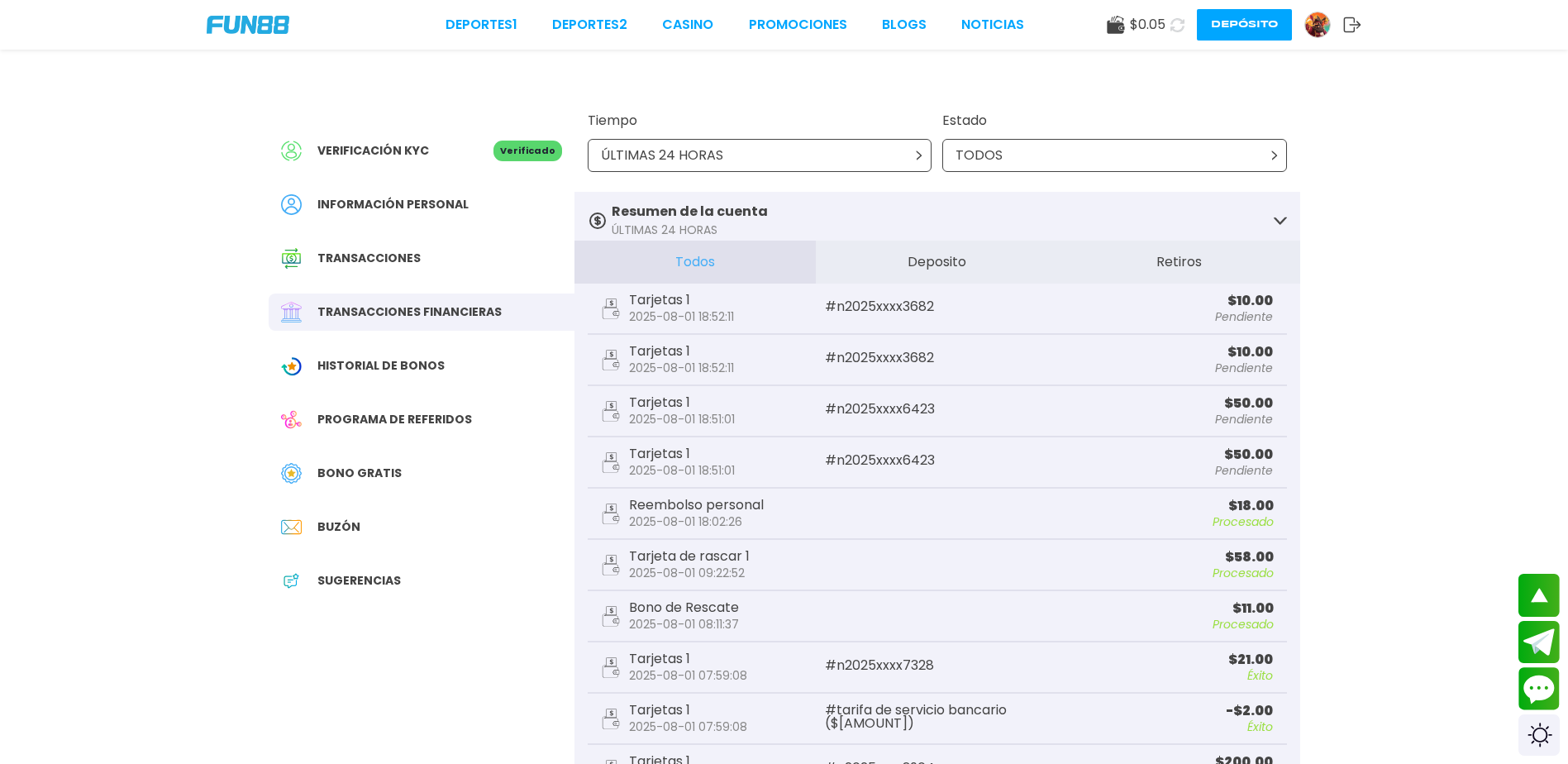 click on "TODOS" at bounding box center (1114, 155) 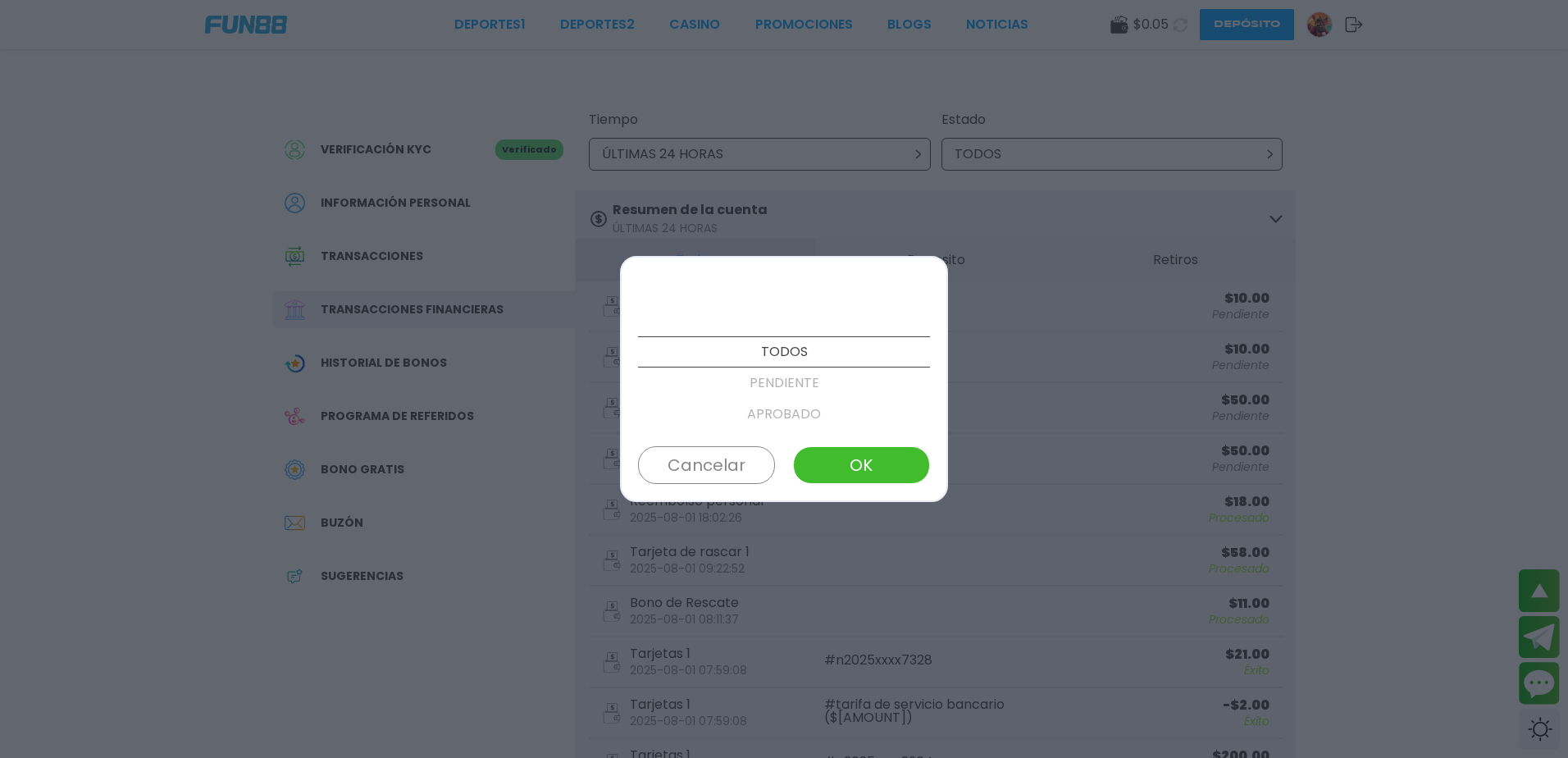 click on "APROBADO" at bounding box center [784, 414] 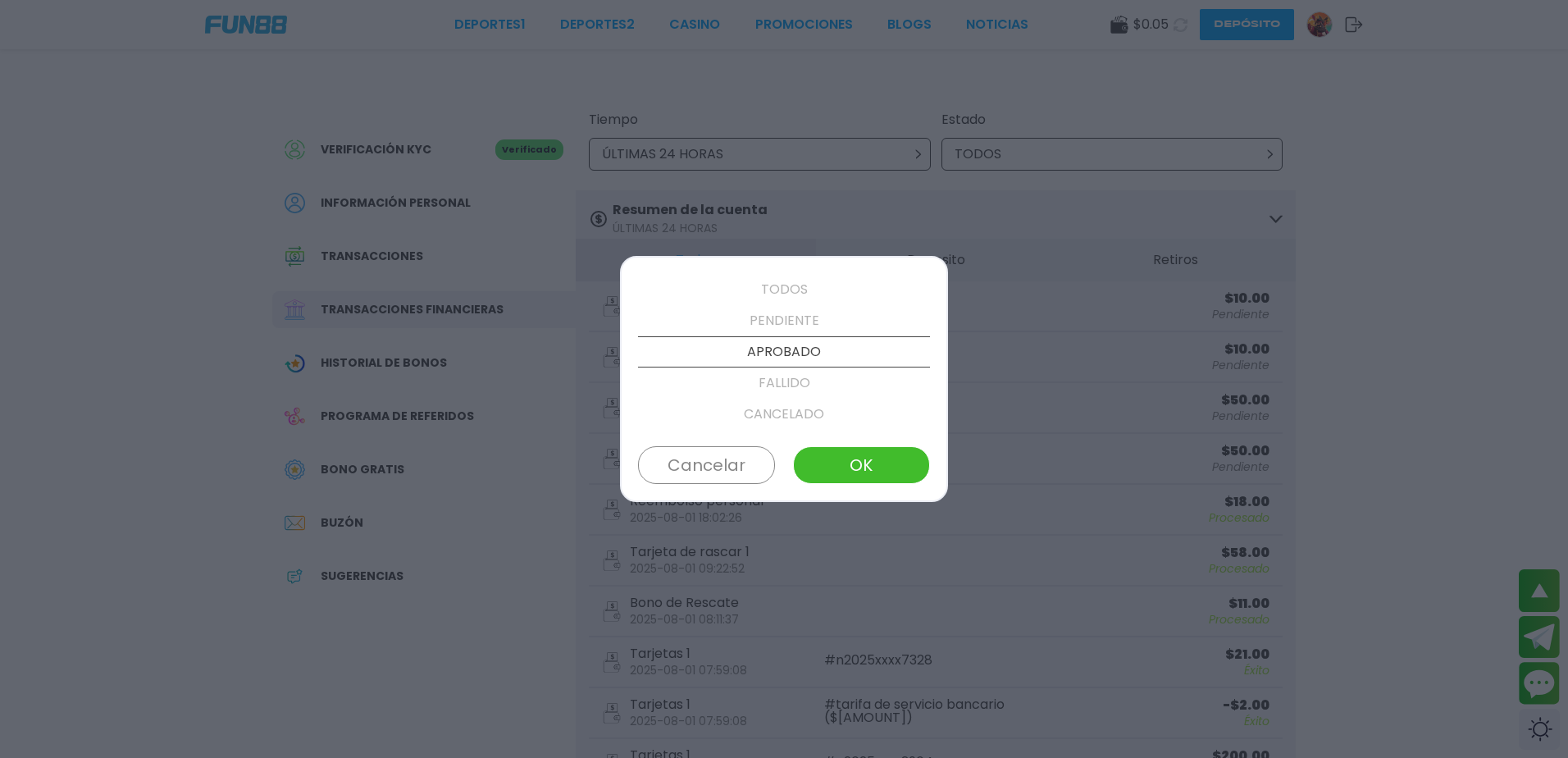 click on "OK" at bounding box center [861, 465] 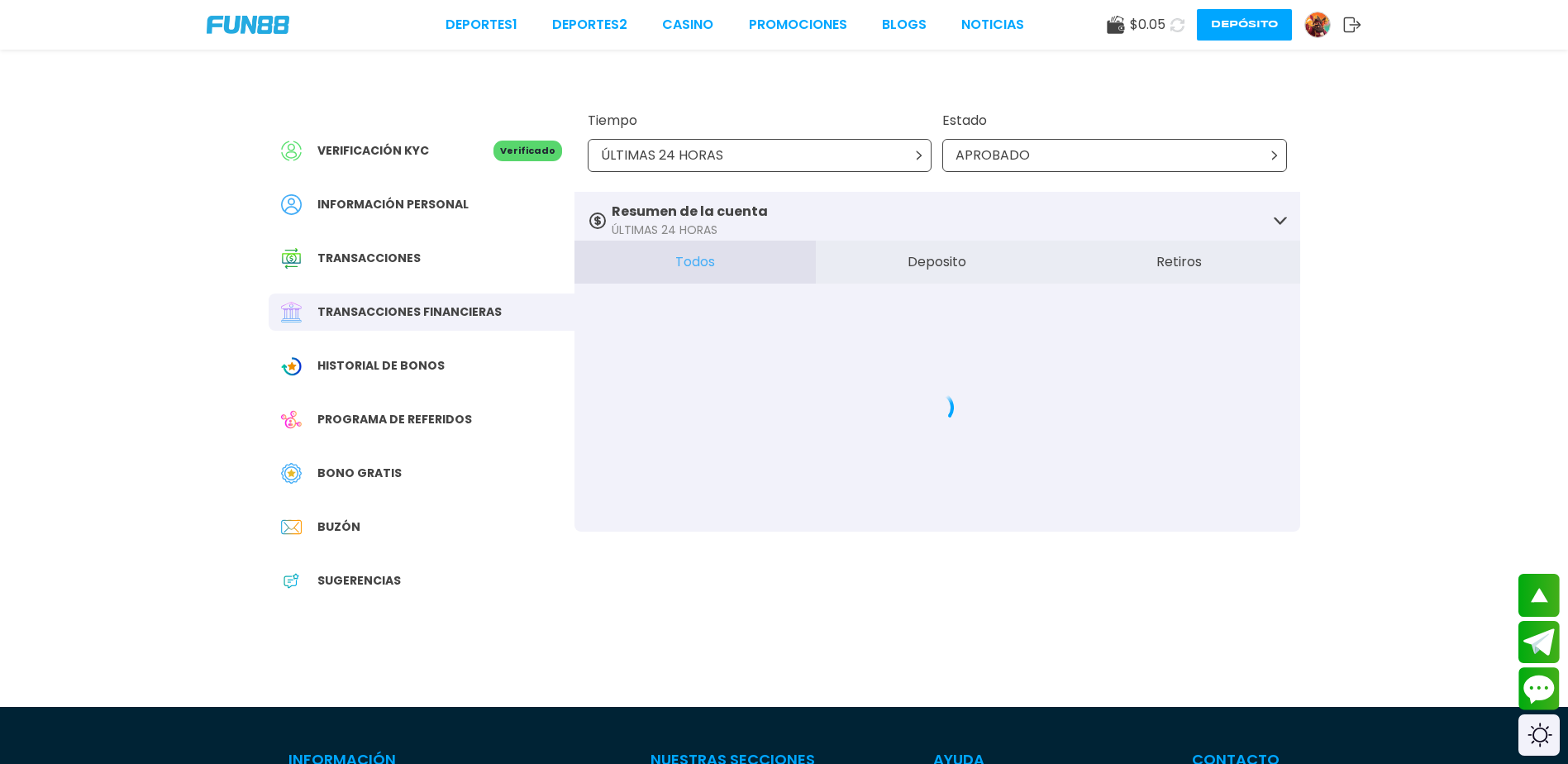 click on "ÚLTIMAS 24 HORAS" at bounding box center (760, 155) 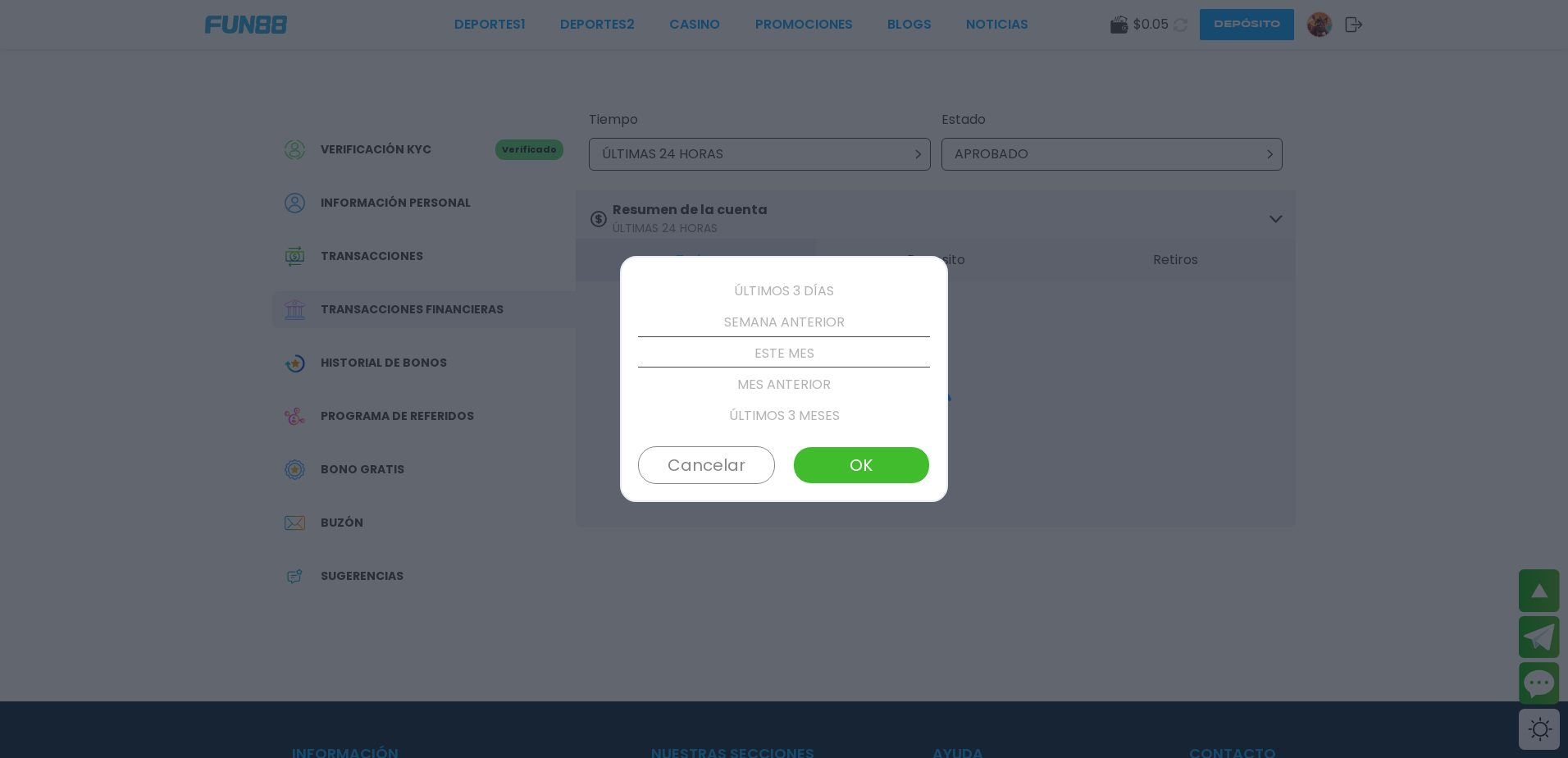 scroll, scrollTop: 94, scrollLeft: 0, axis: vertical 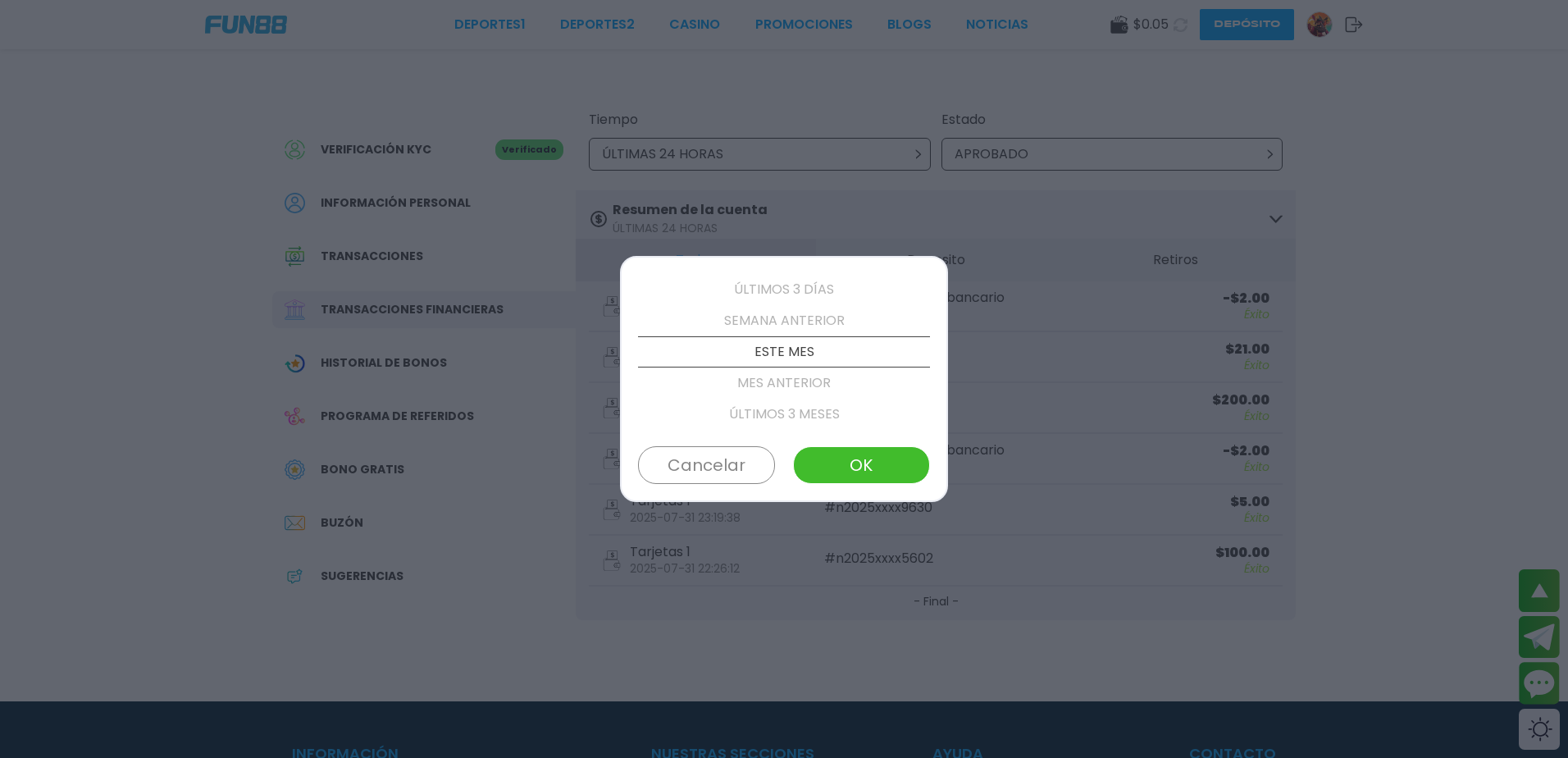 click on "OK" at bounding box center (861, 465) 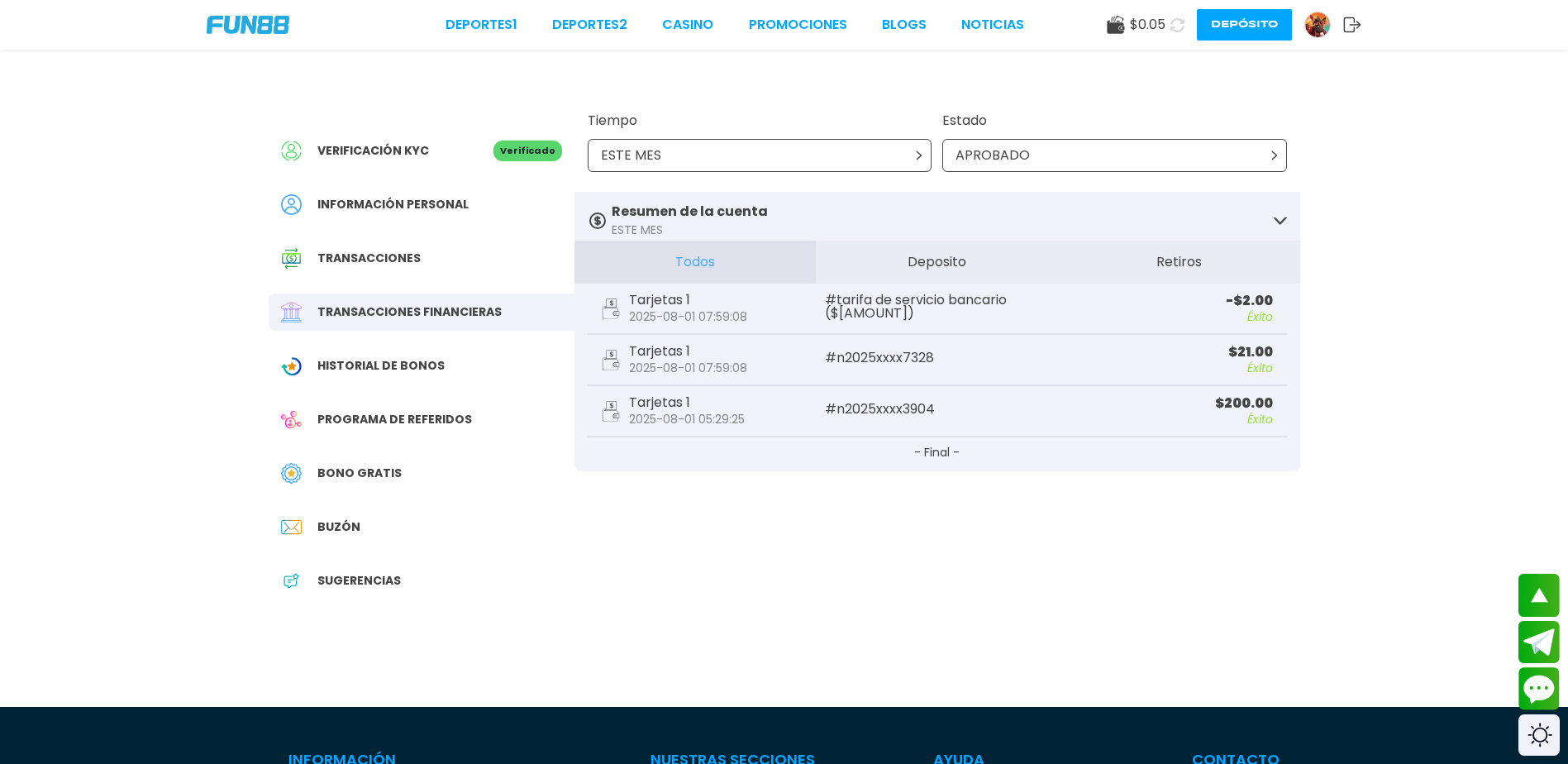 click 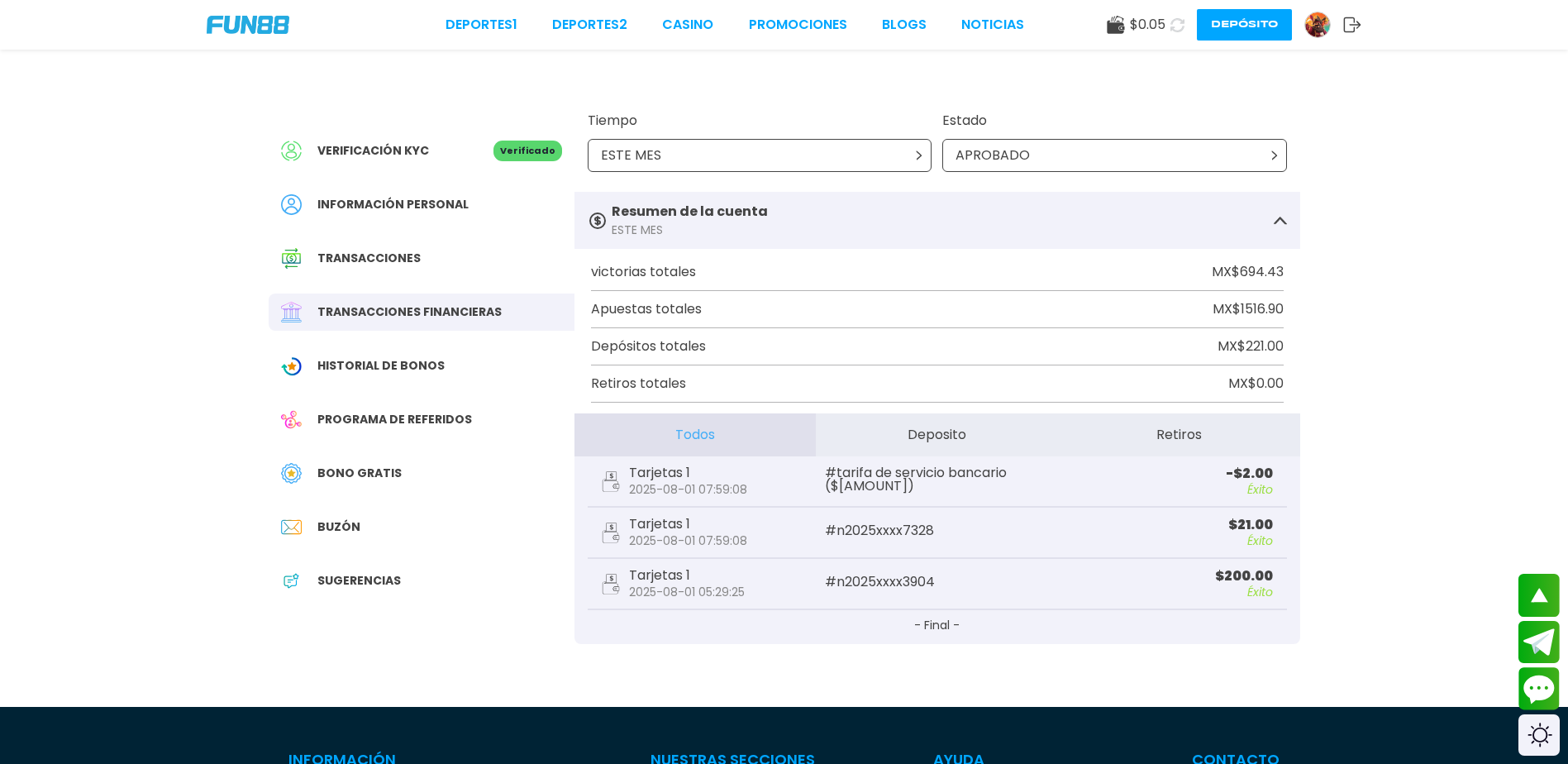 click on "ESTE MES" at bounding box center (760, 155) 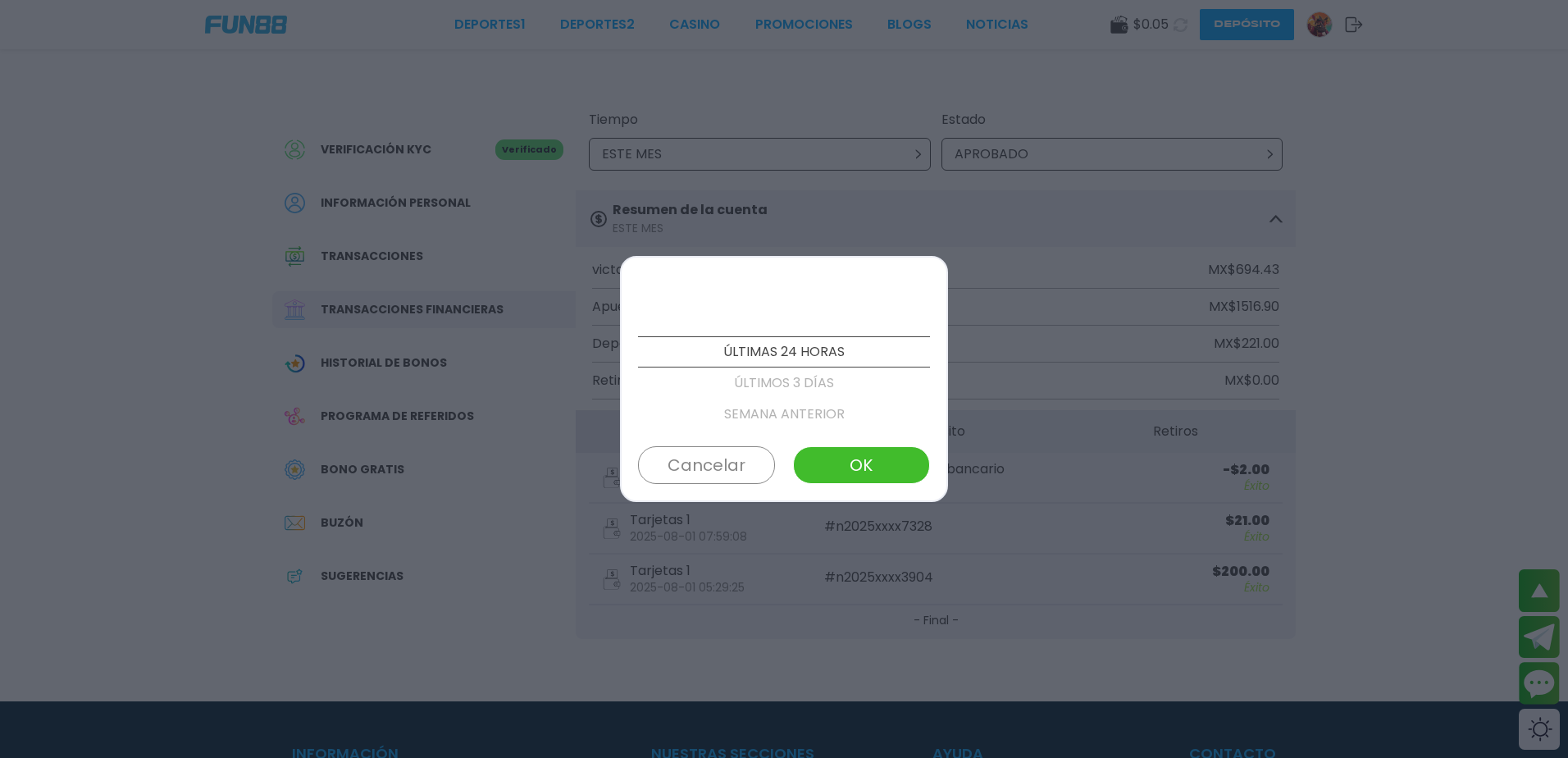 scroll, scrollTop: 94, scrollLeft: 0, axis: vertical 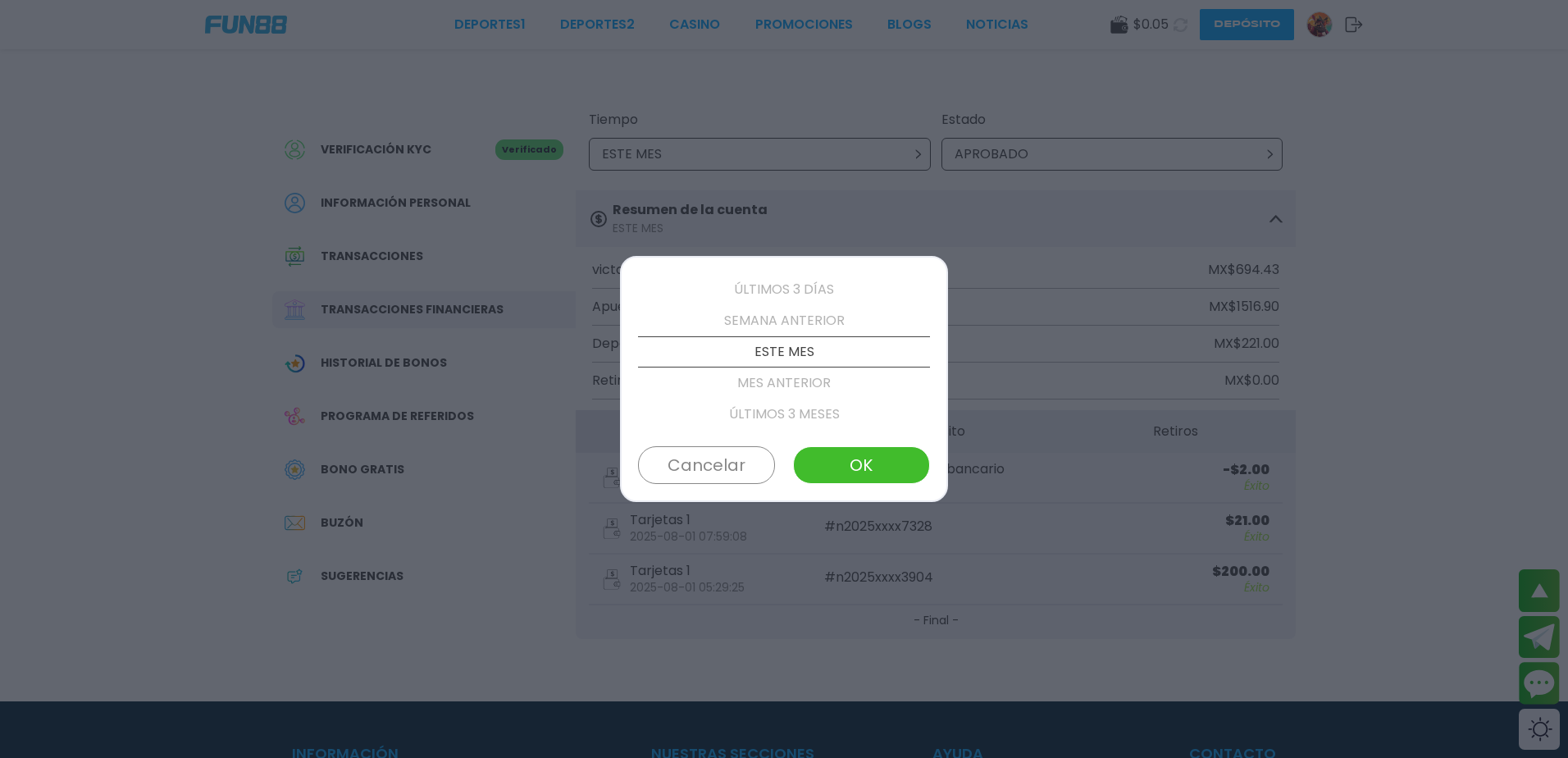 click on "SEMANA ANTERIOR" at bounding box center [784, 321] 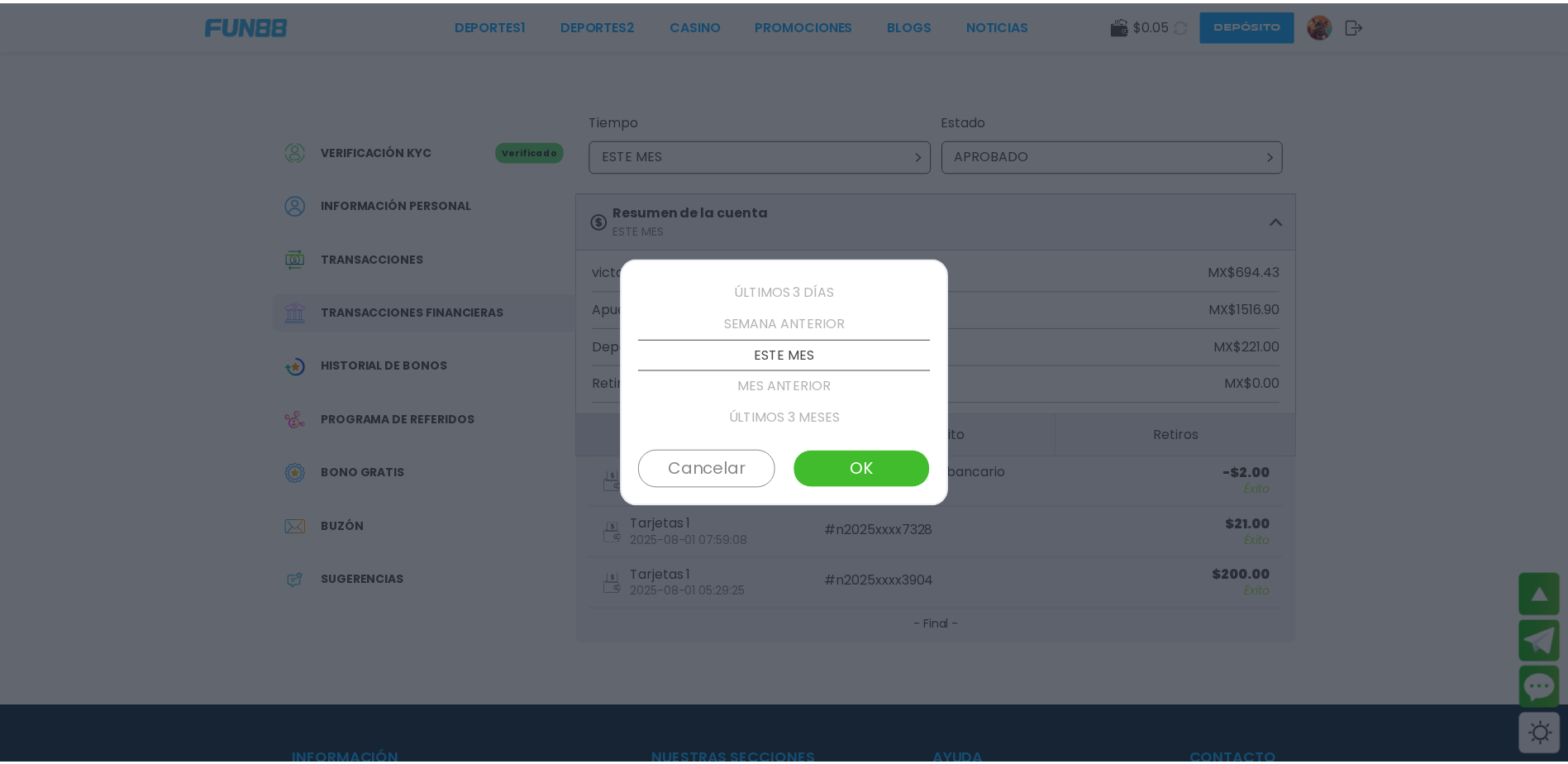scroll, scrollTop: 63, scrollLeft: 0, axis: vertical 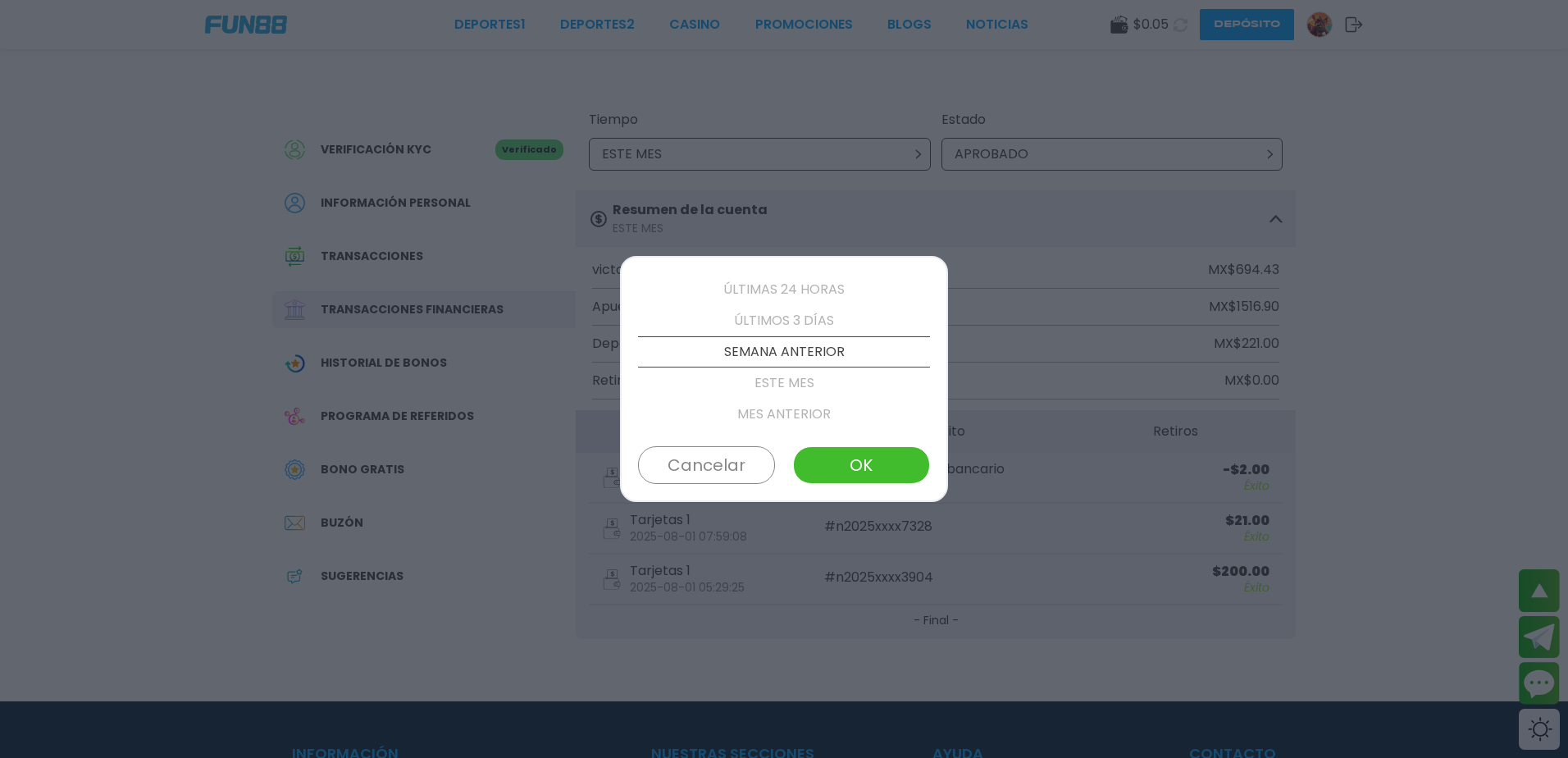 click on "OK" at bounding box center (861, 465) 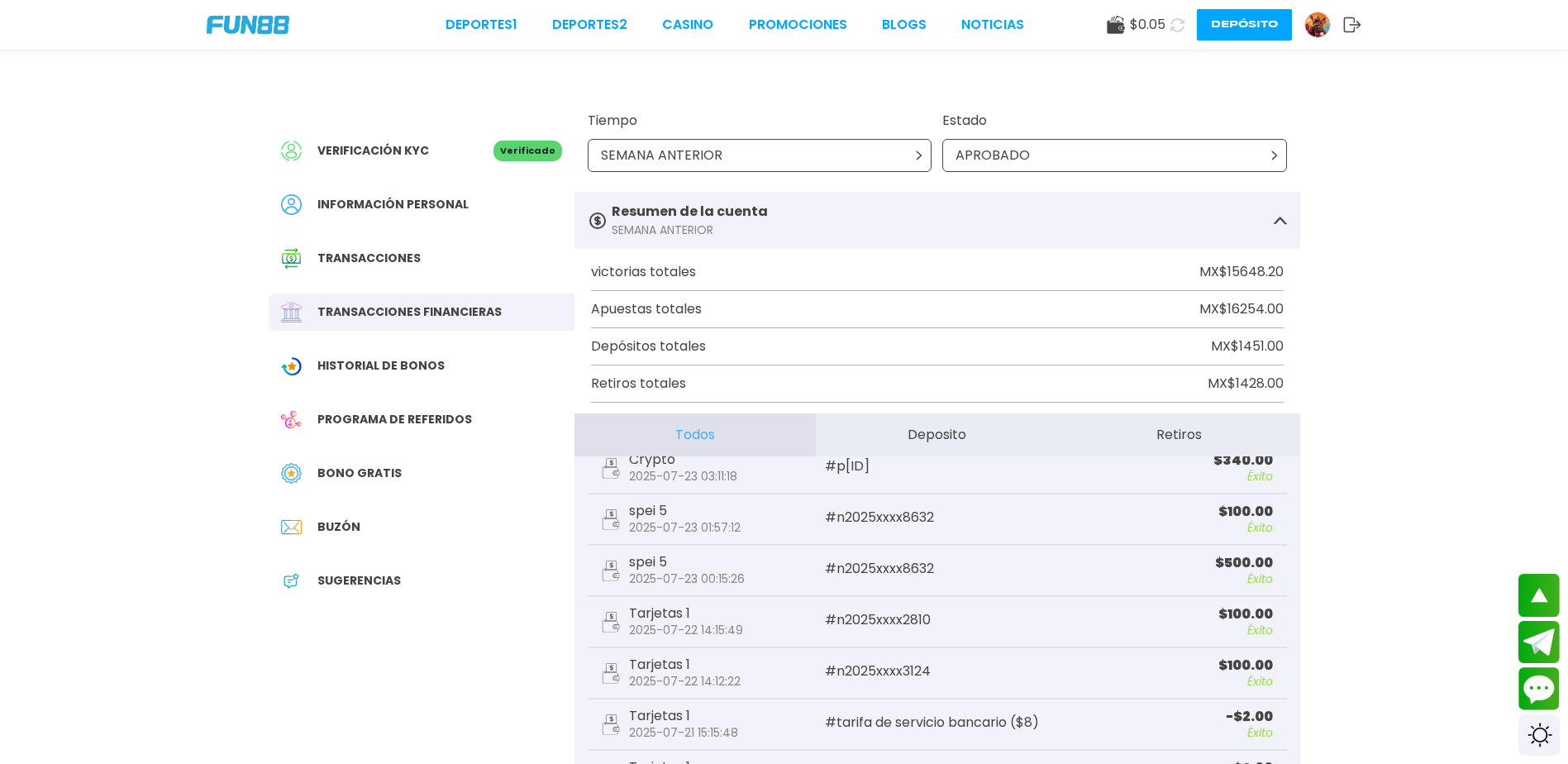 scroll, scrollTop: 168, scrollLeft: 0, axis: vertical 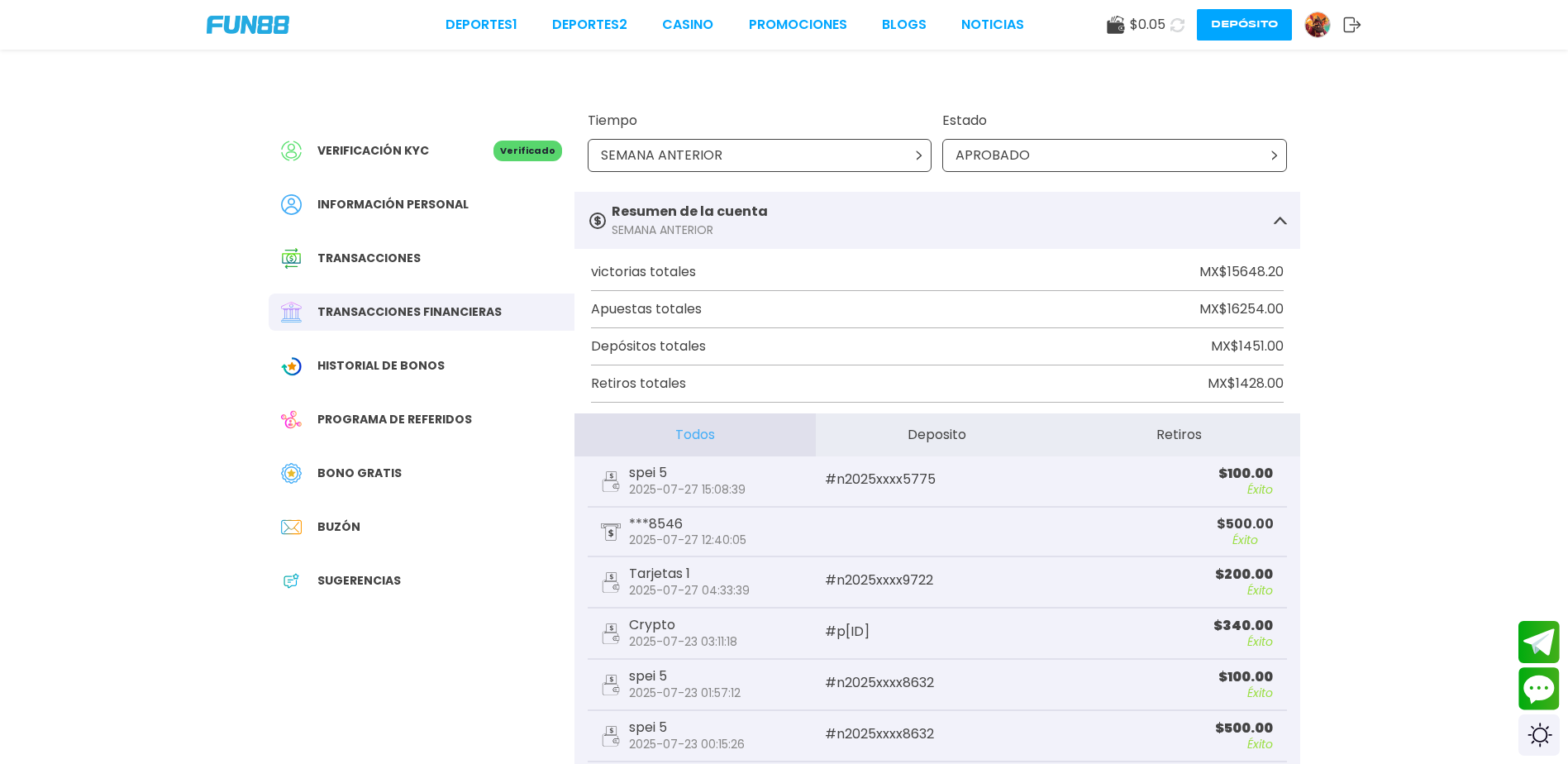 click on "Crypto 2025-07-23 03:11:18 # p2025xxxx1212 $ 340.00 Éxito" at bounding box center (937, 634) 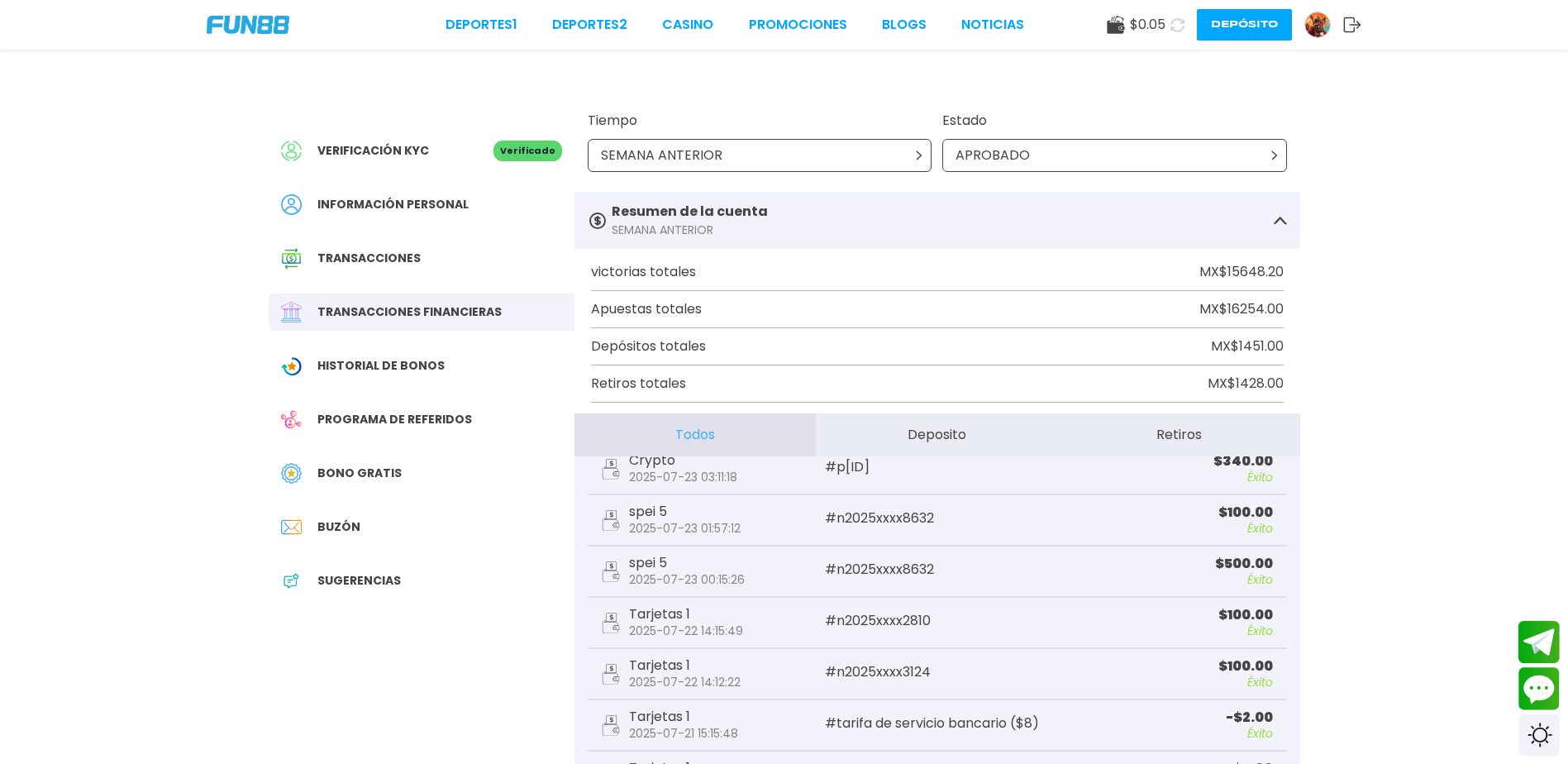 scroll, scrollTop: 165, scrollLeft: 0, axis: vertical 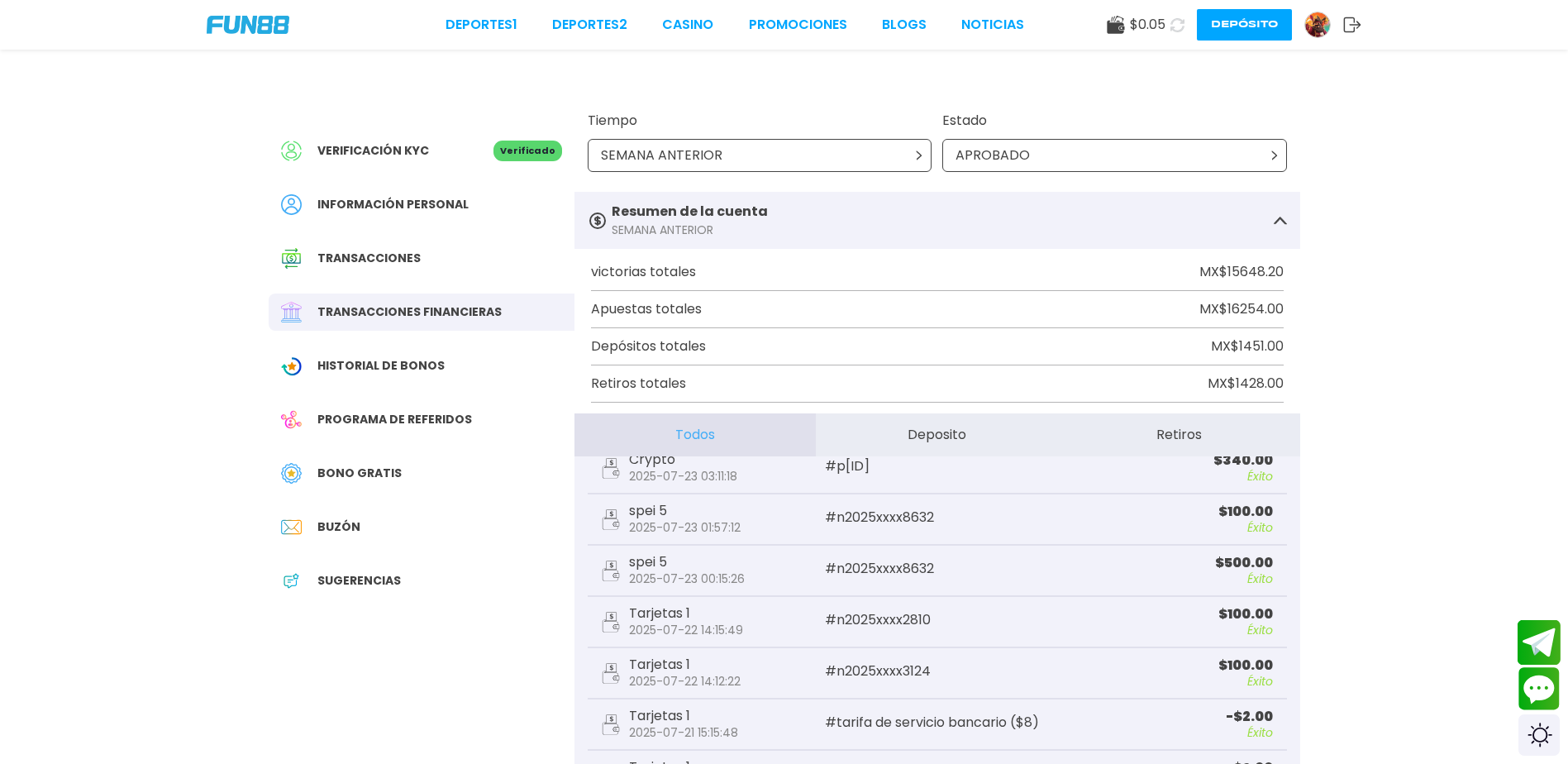 click at bounding box center [1539, 642] 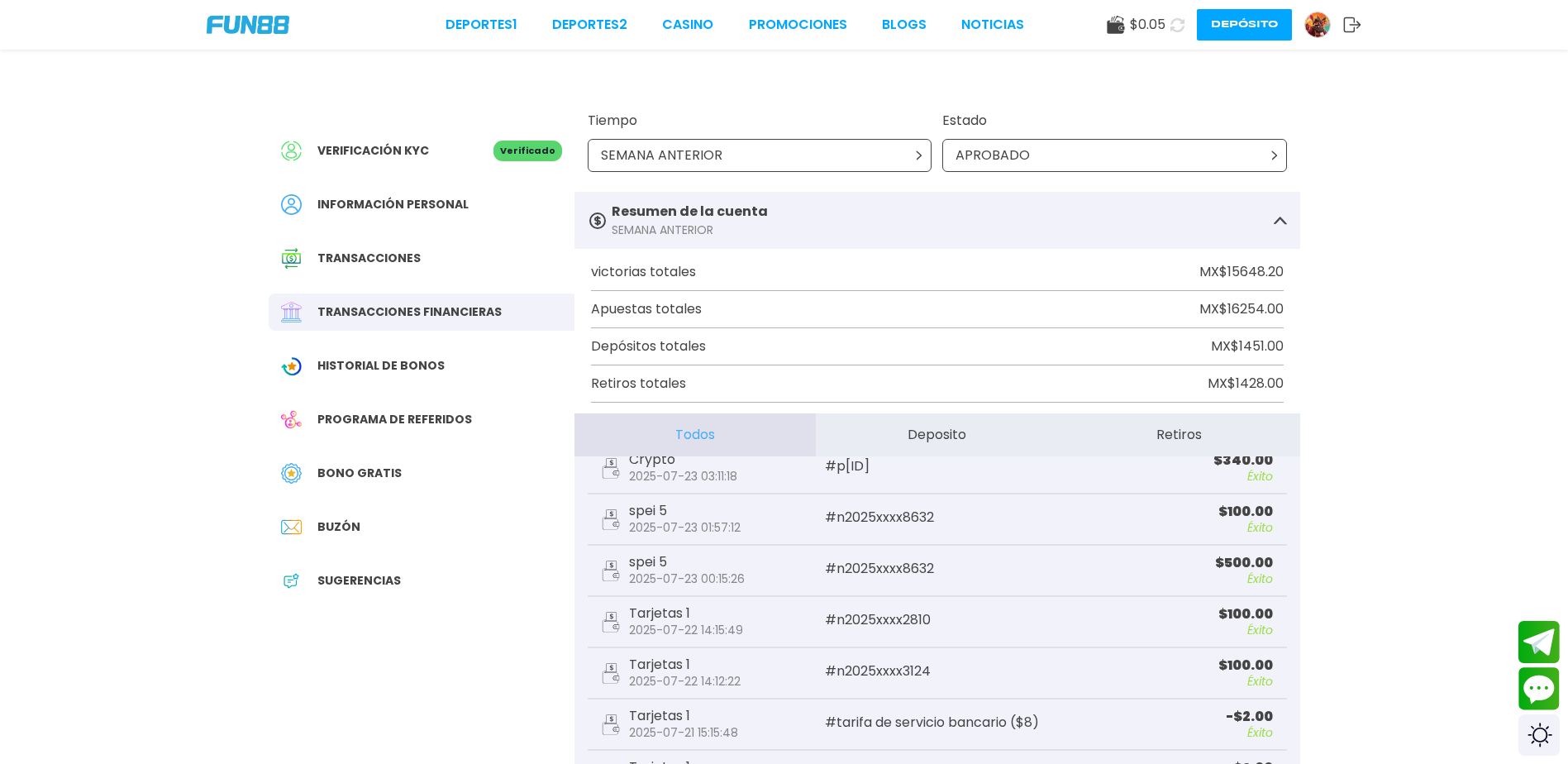 click at bounding box center [248, 25] 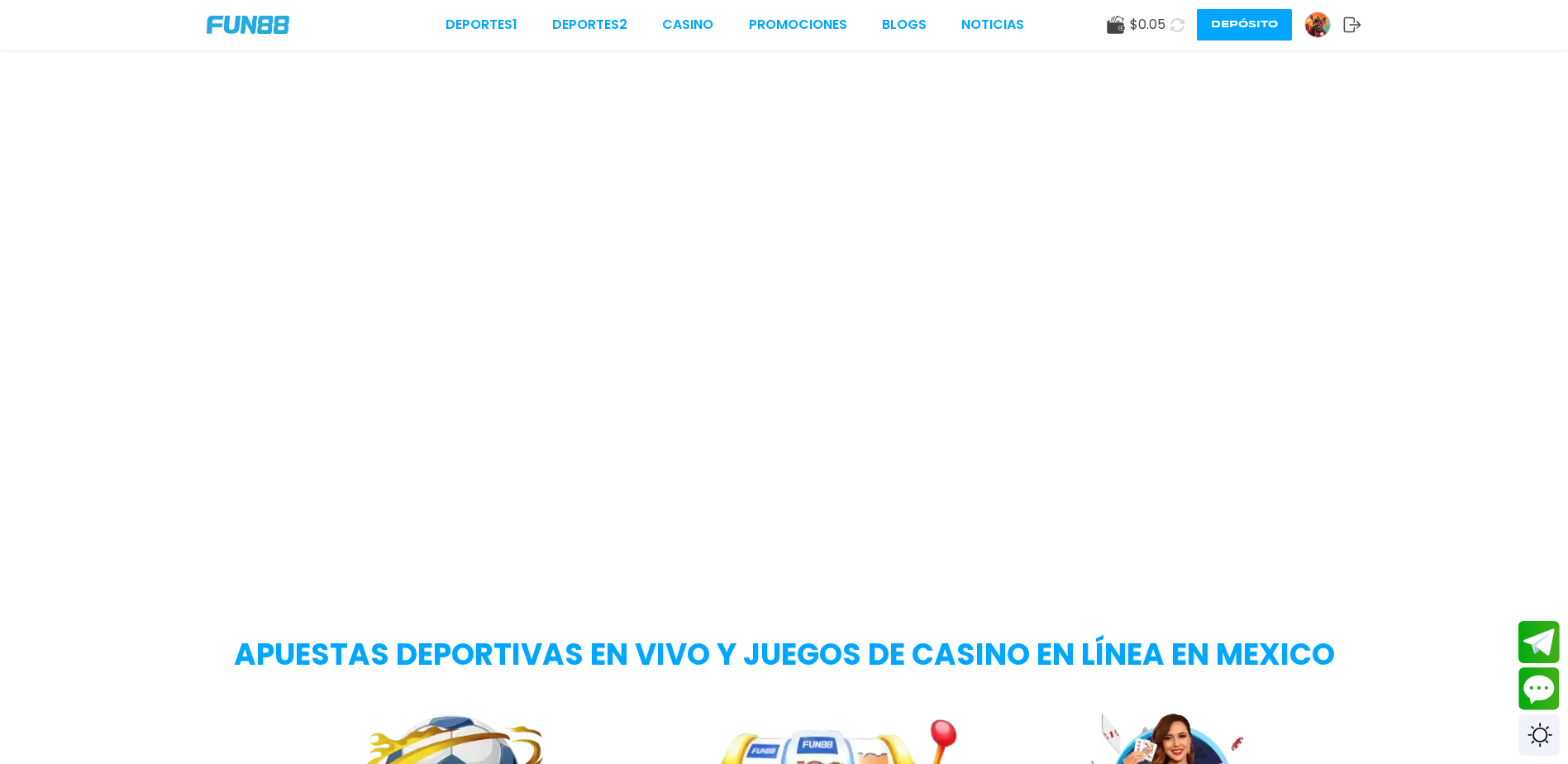 click at bounding box center [248, 25] 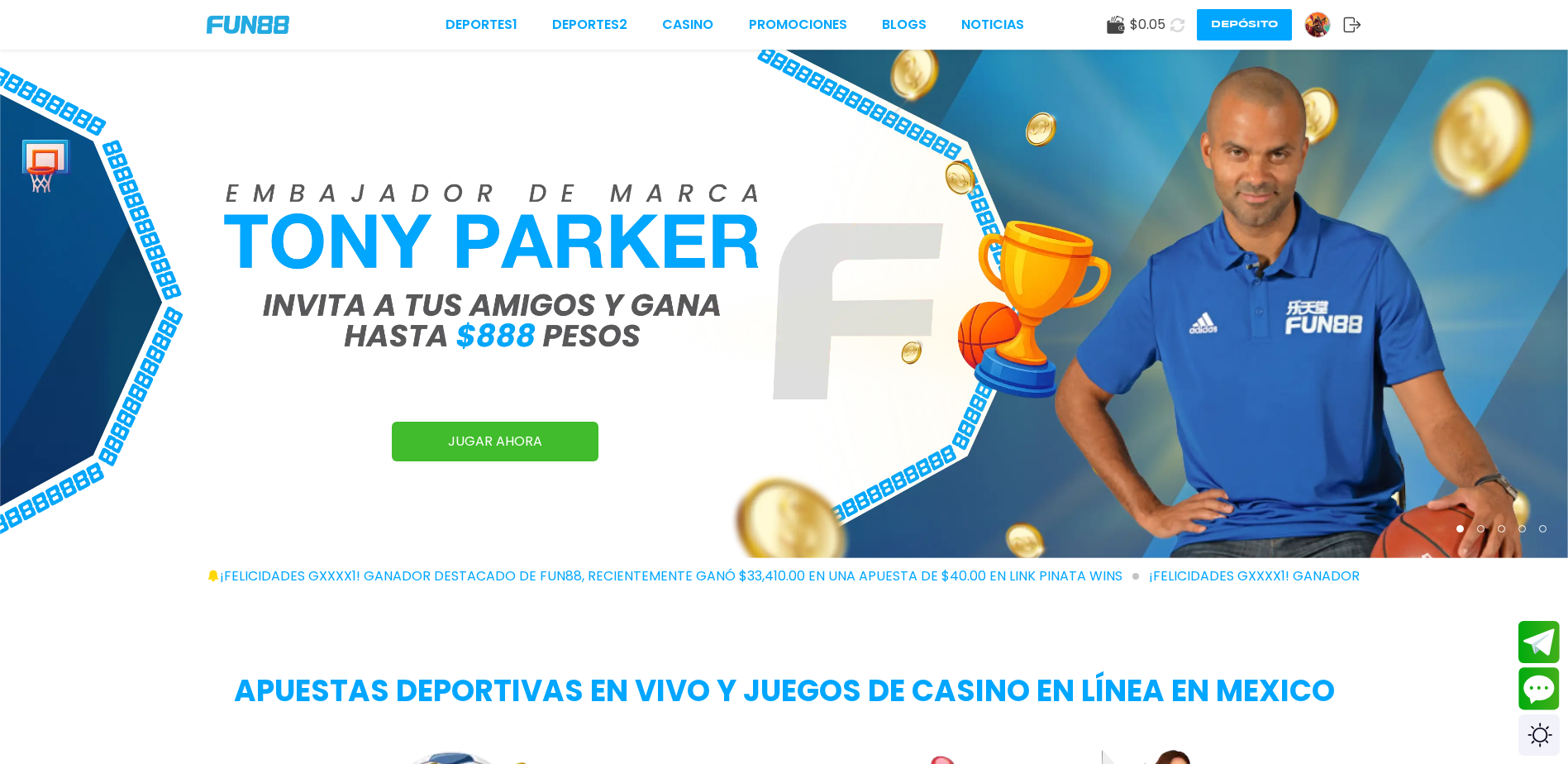 click at bounding box center [248, 25] 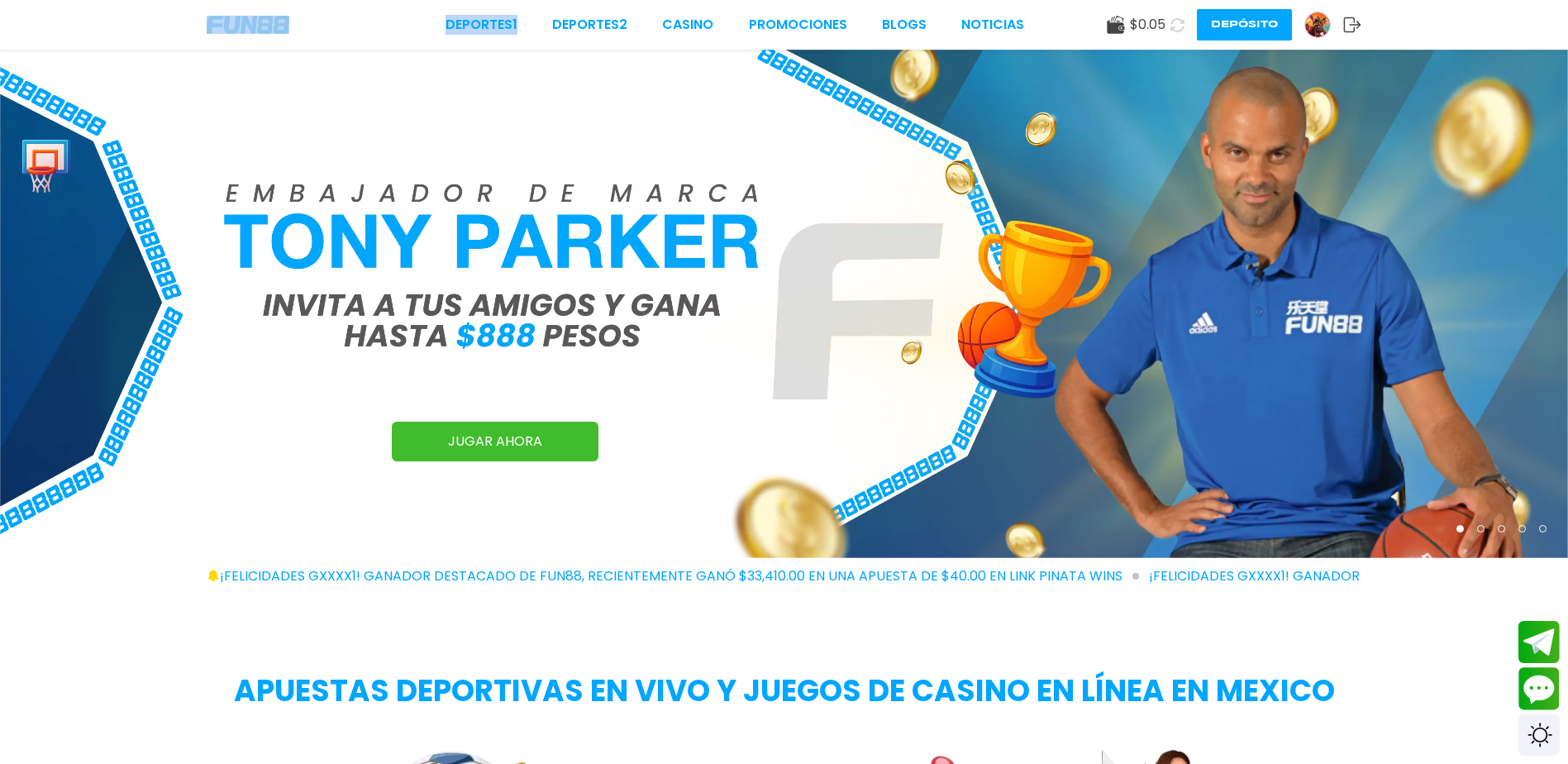 click on "Deportes  1 Deportes  2 CASINO Promociones BLOGS NOTICIAS $ 0.05 Depósito" at bounding box center [784, 25] 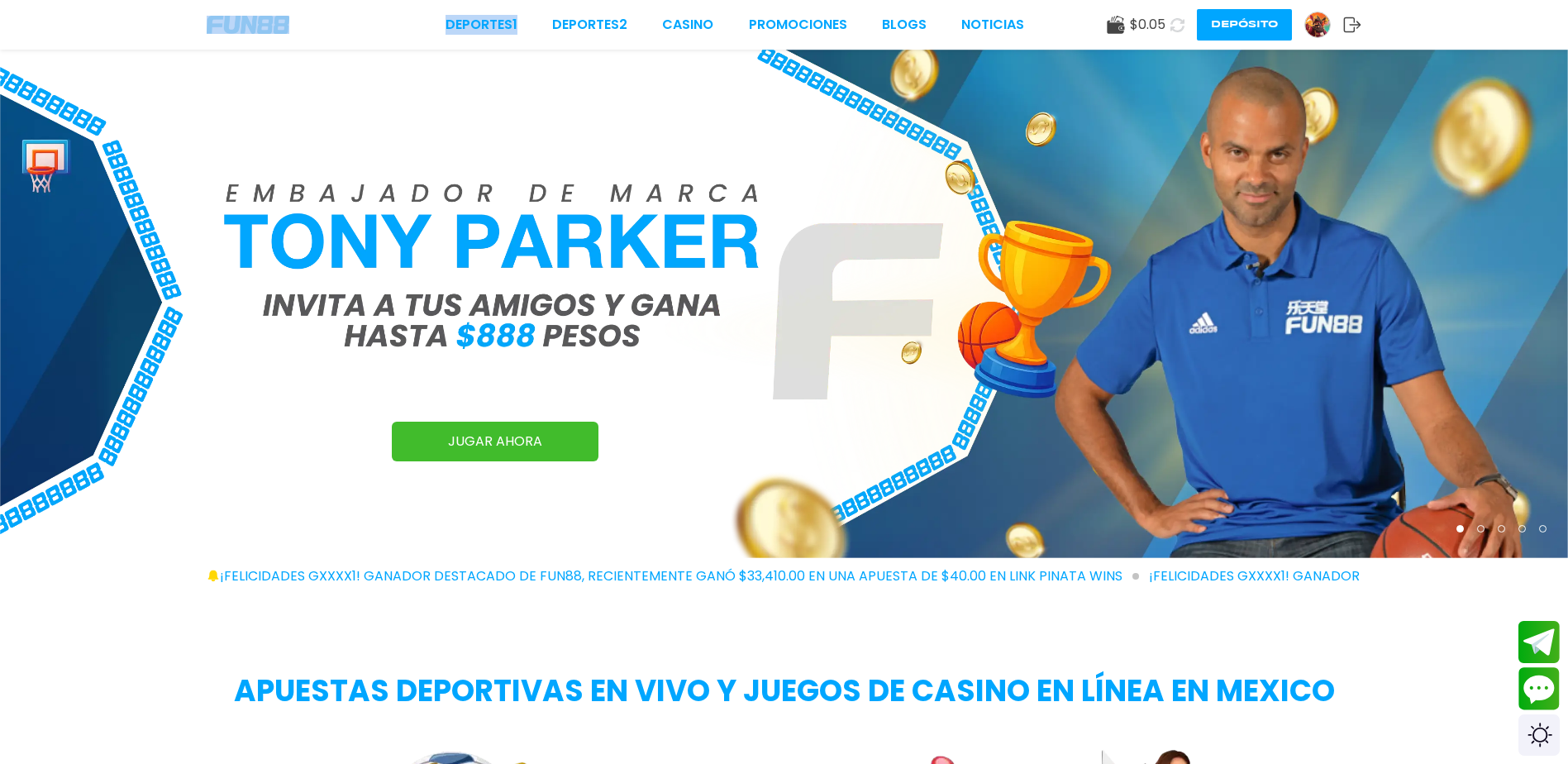 click at bounding box center (248, 25) 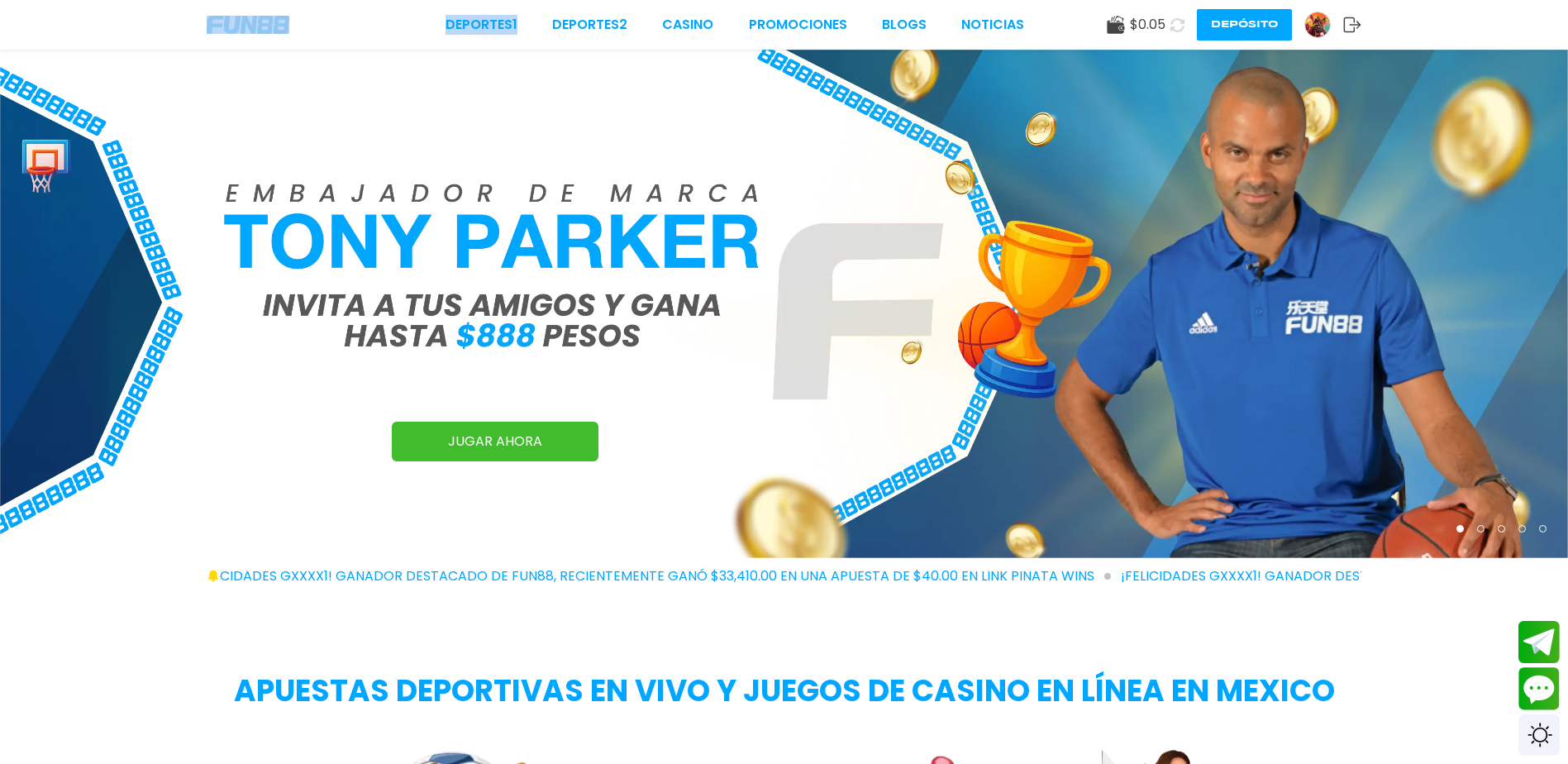 click at bounding box center (784, 303) 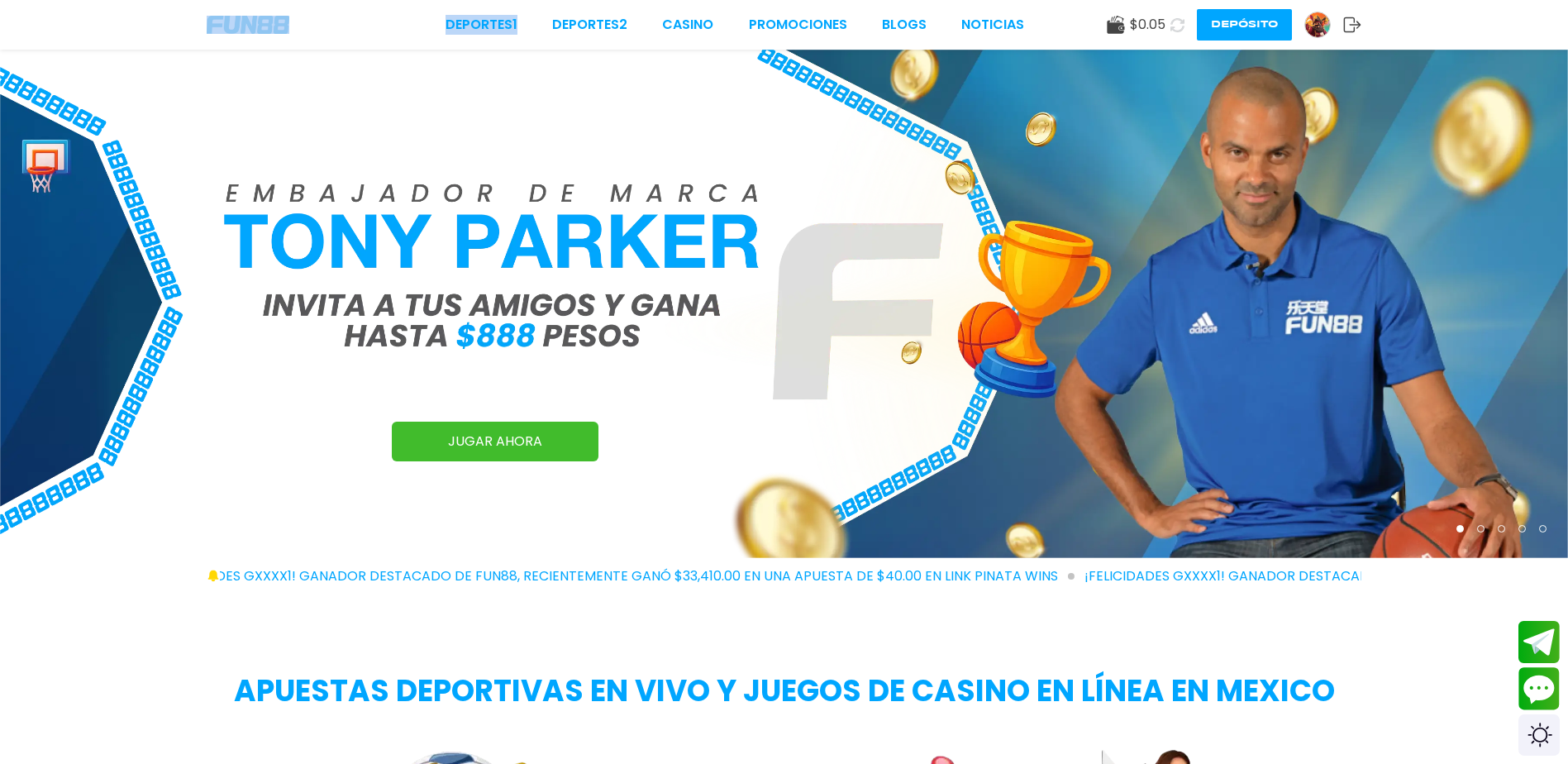 click at bounding box center [248, 25] 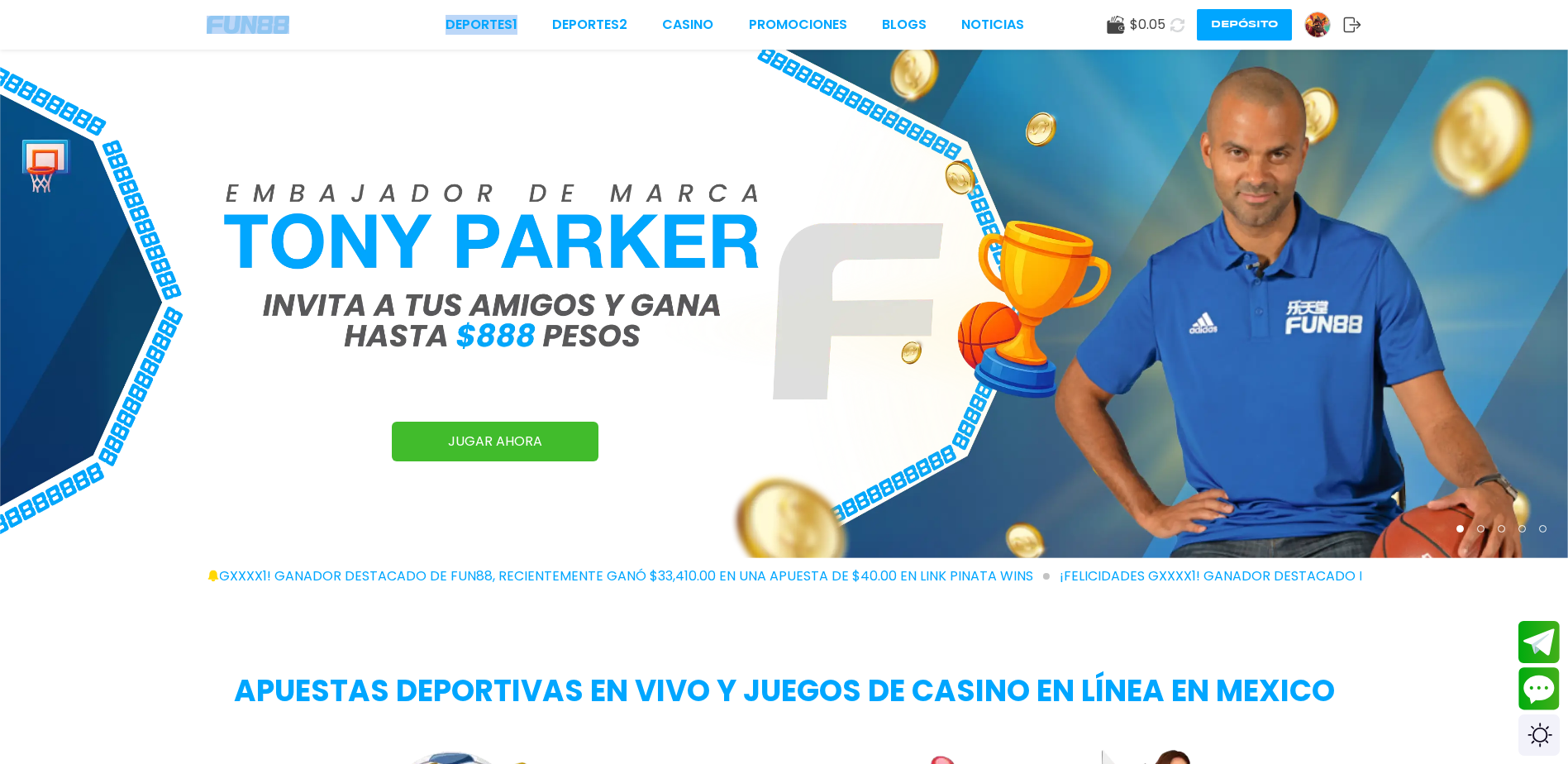 click at bounding box center (248, 25) 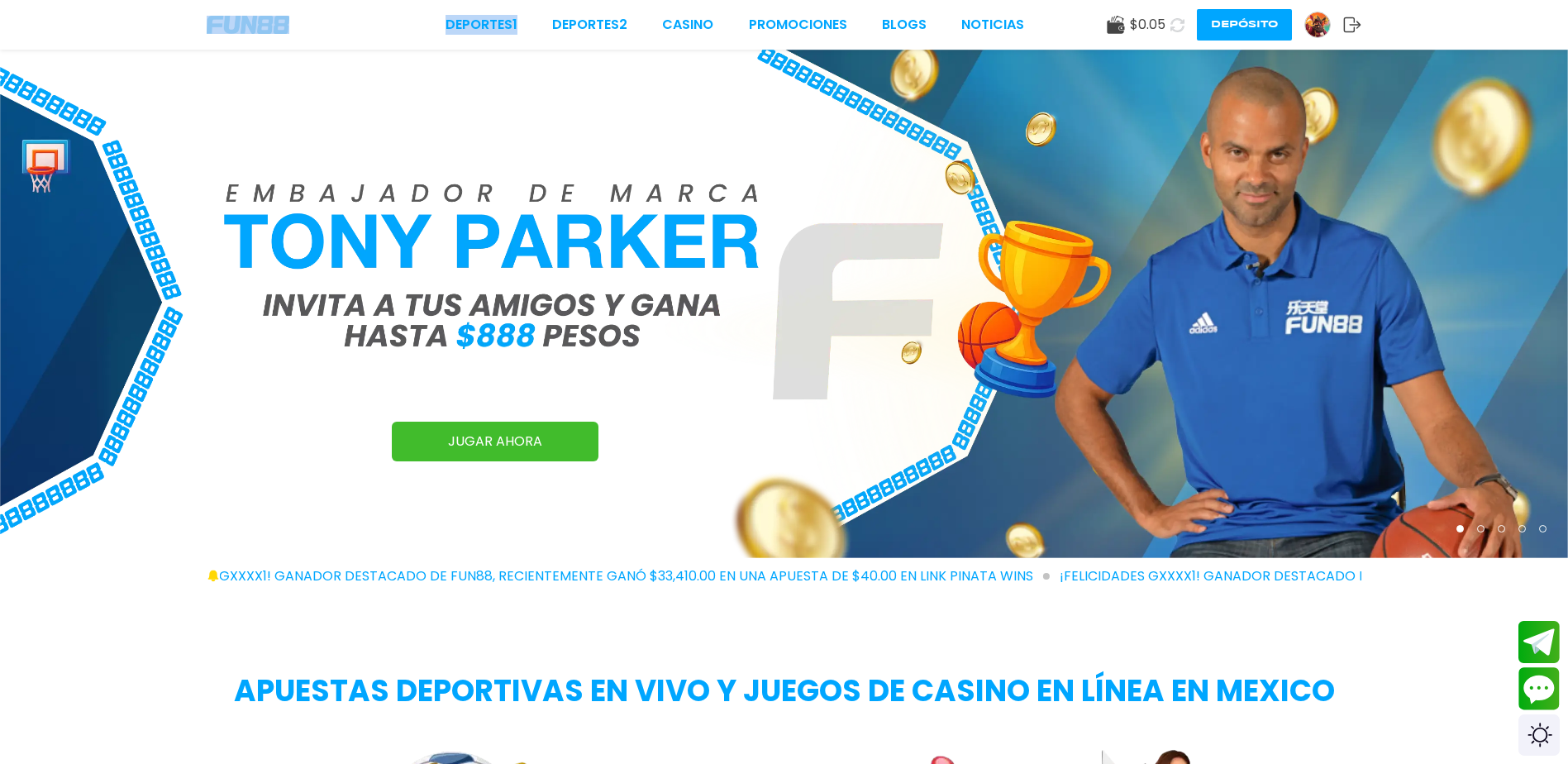 click at bounding box center [248, 25] 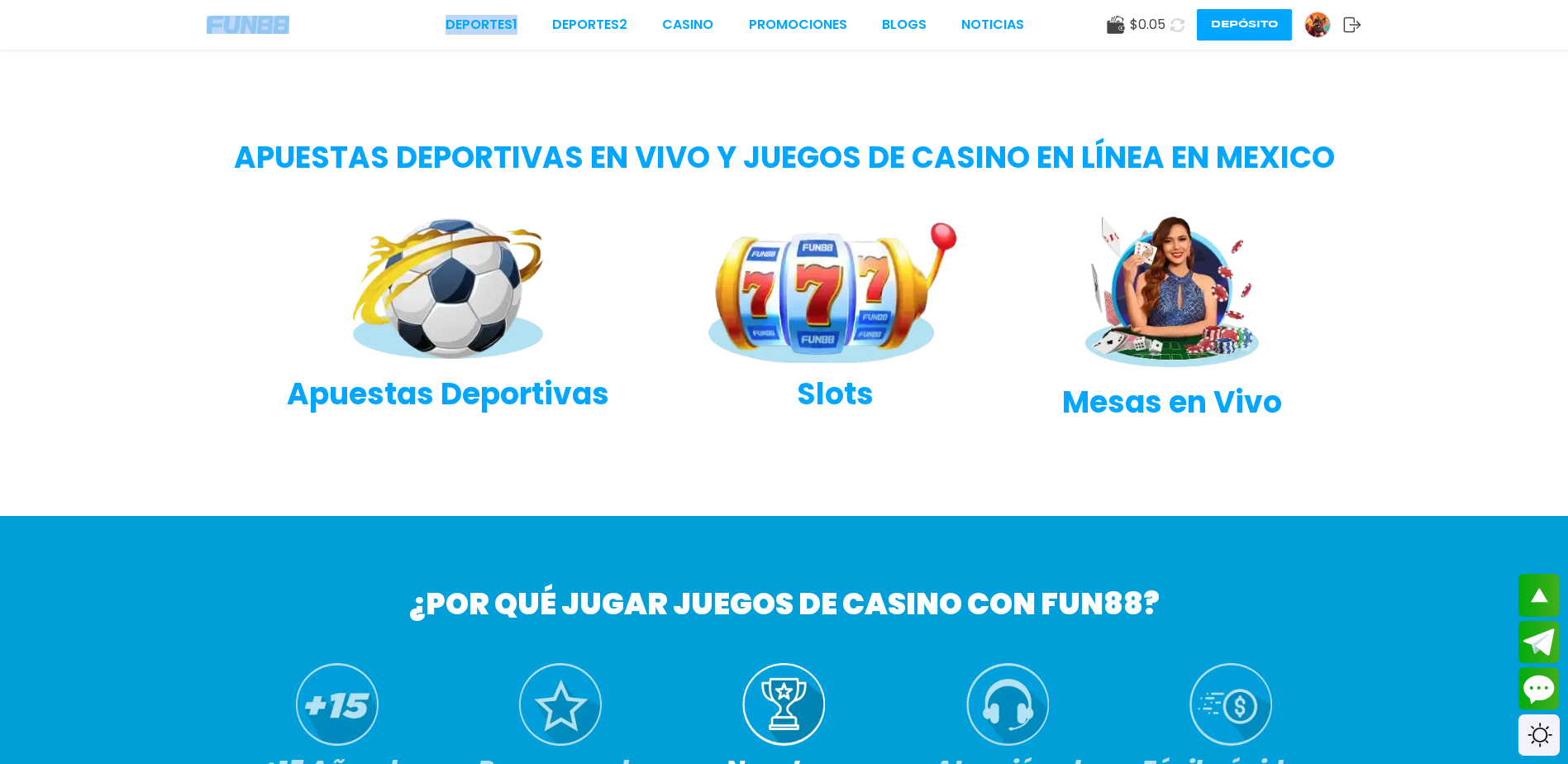 scroll, scrollTop: 744, scrollLeft: 0, axis: vertical 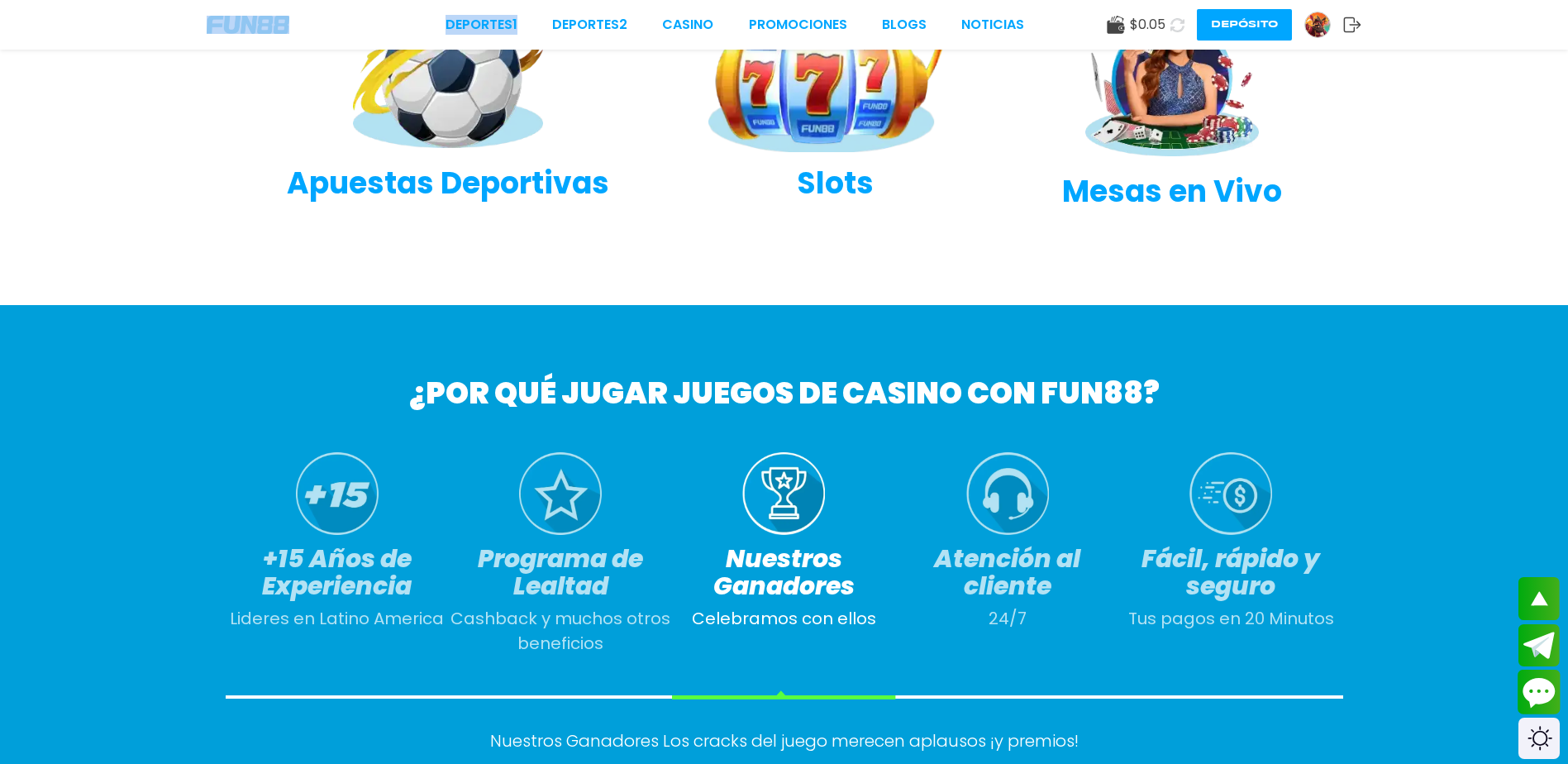 click at bounding box center [1539, 692] 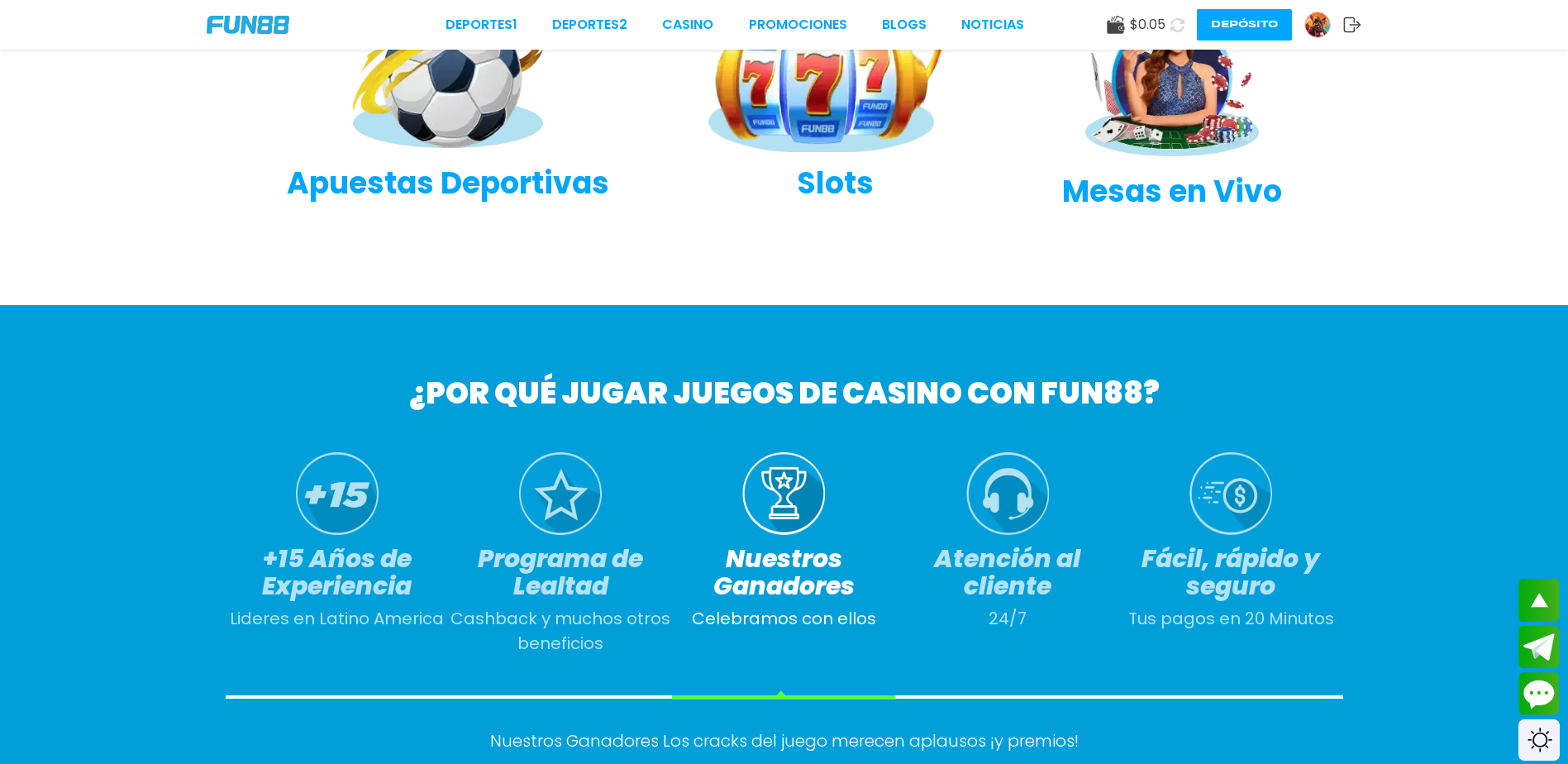 click at bounding box center (1318, 25) 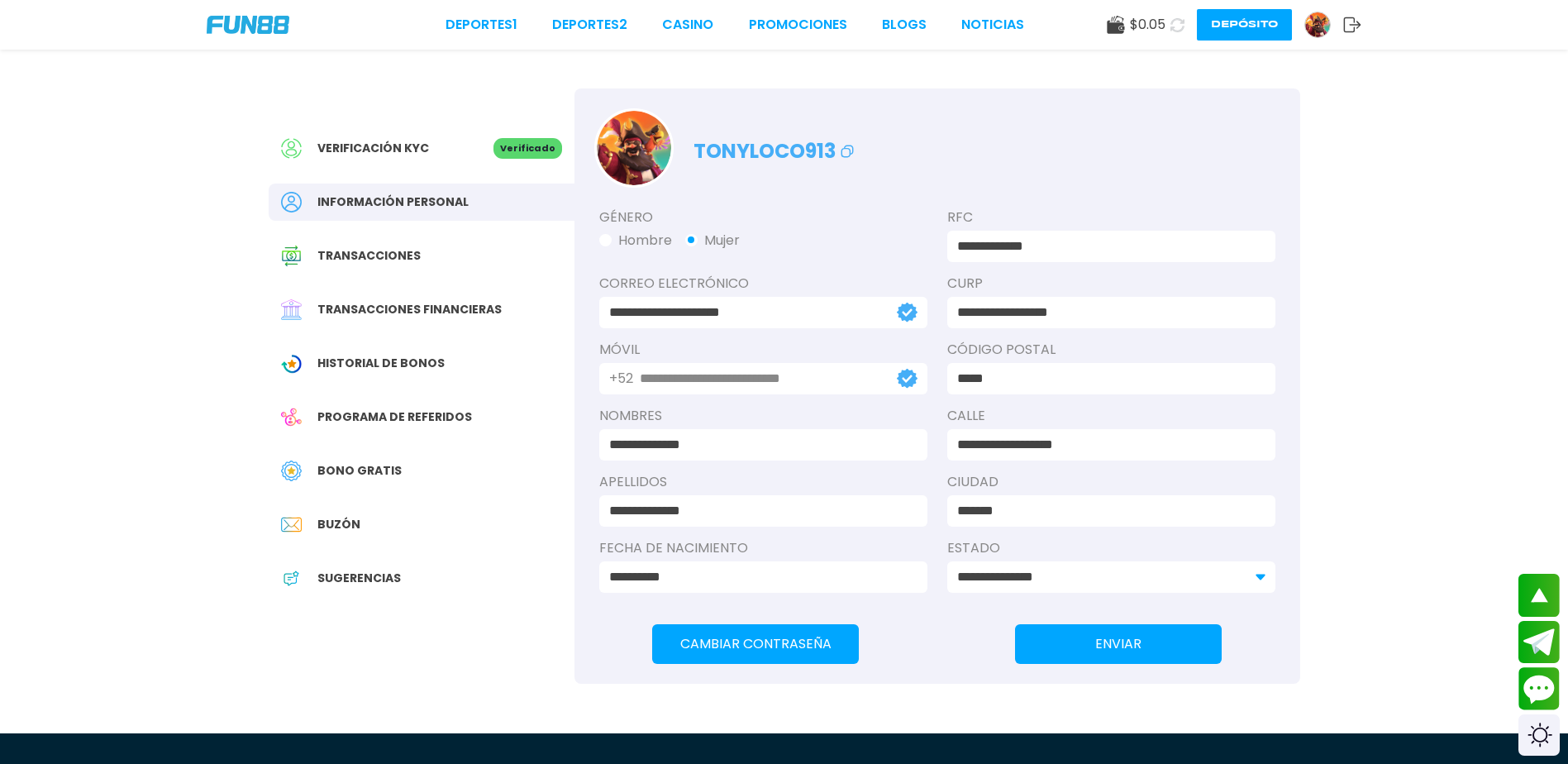 scroll, scrollTop: 0, scrollLeft: 0, axis: both 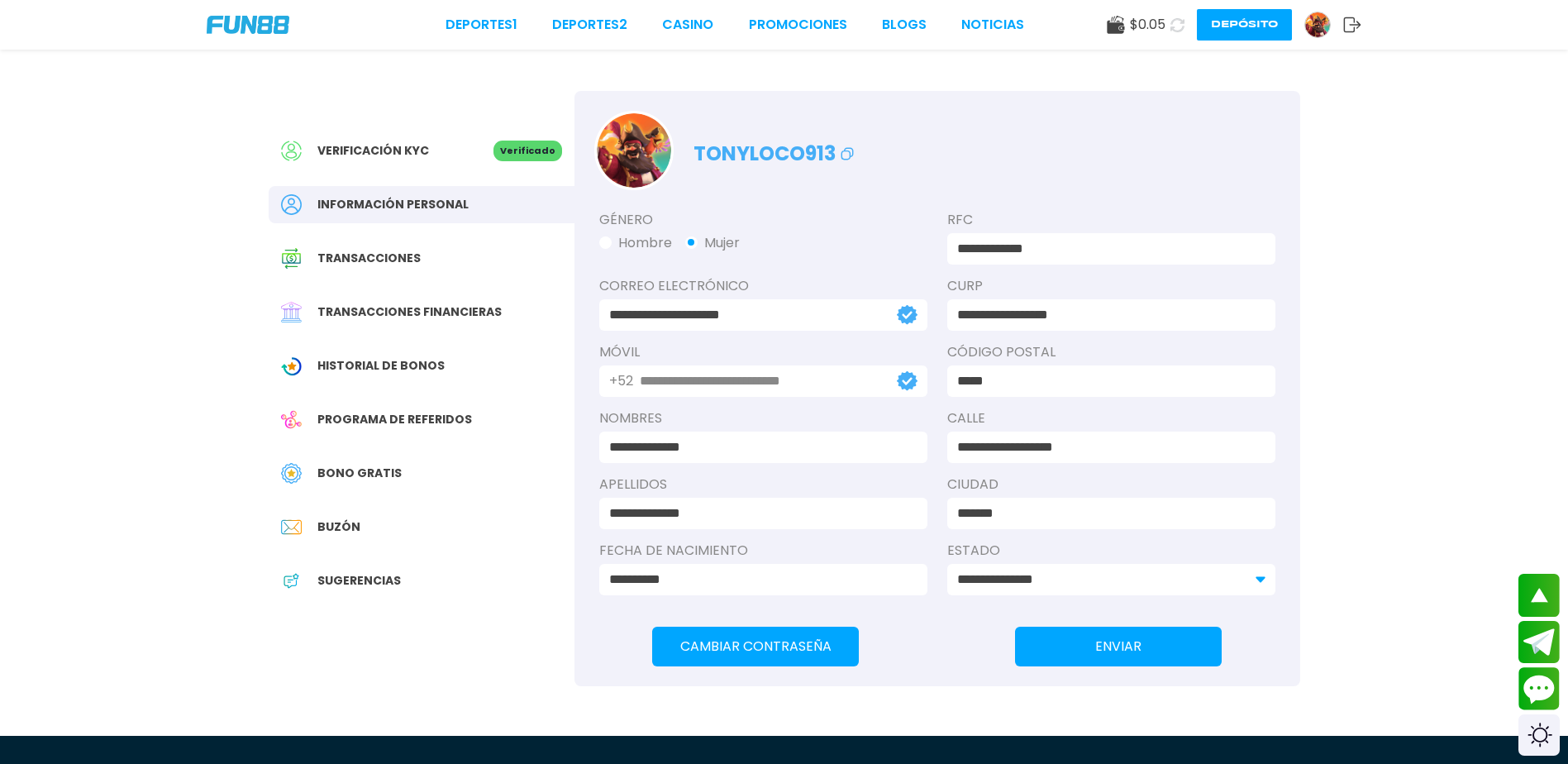 click on "Sugerencias" at bounding box center [359, 580] 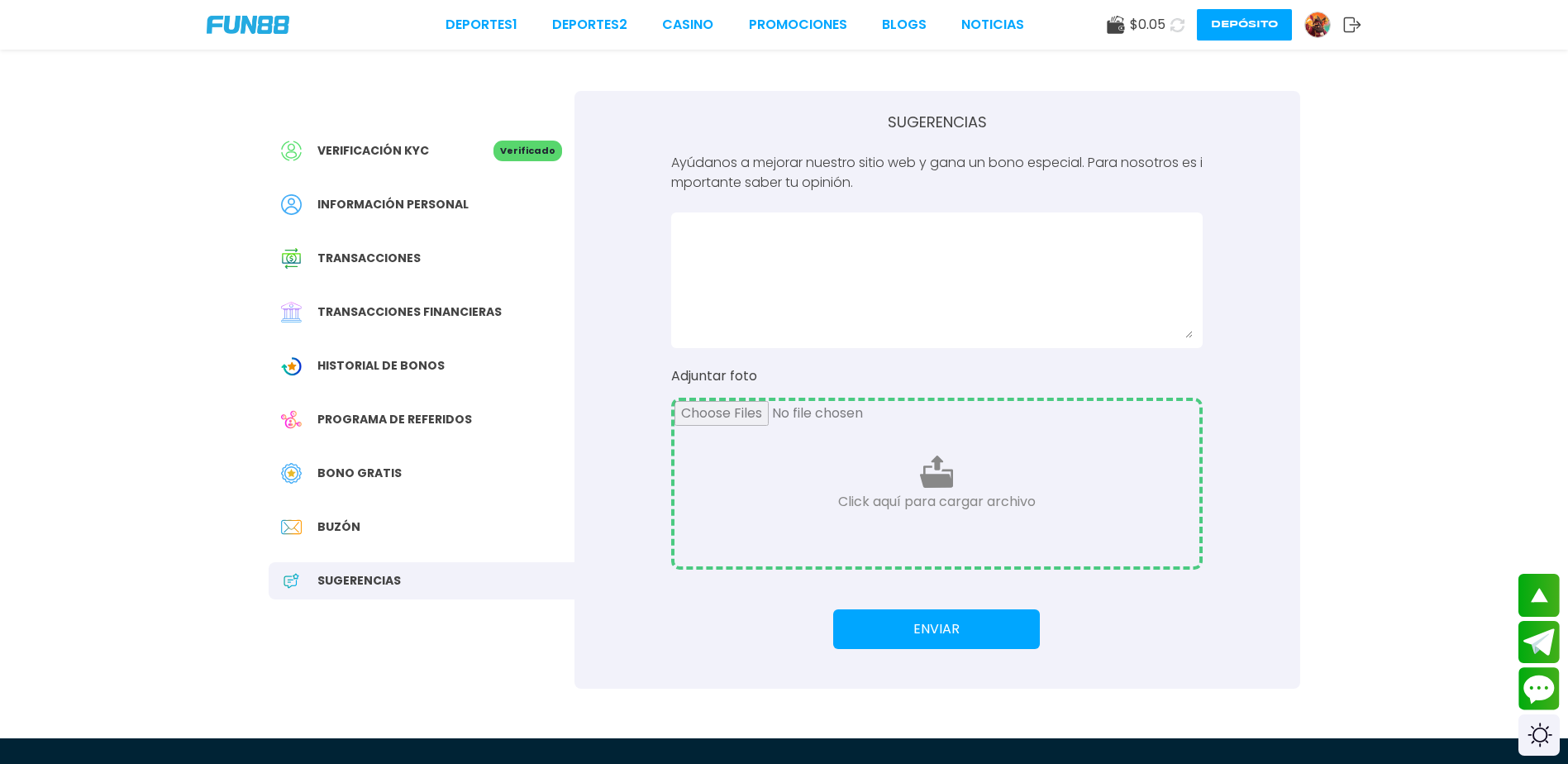 click on "Sugerencias" at bounding box center (359, 580) 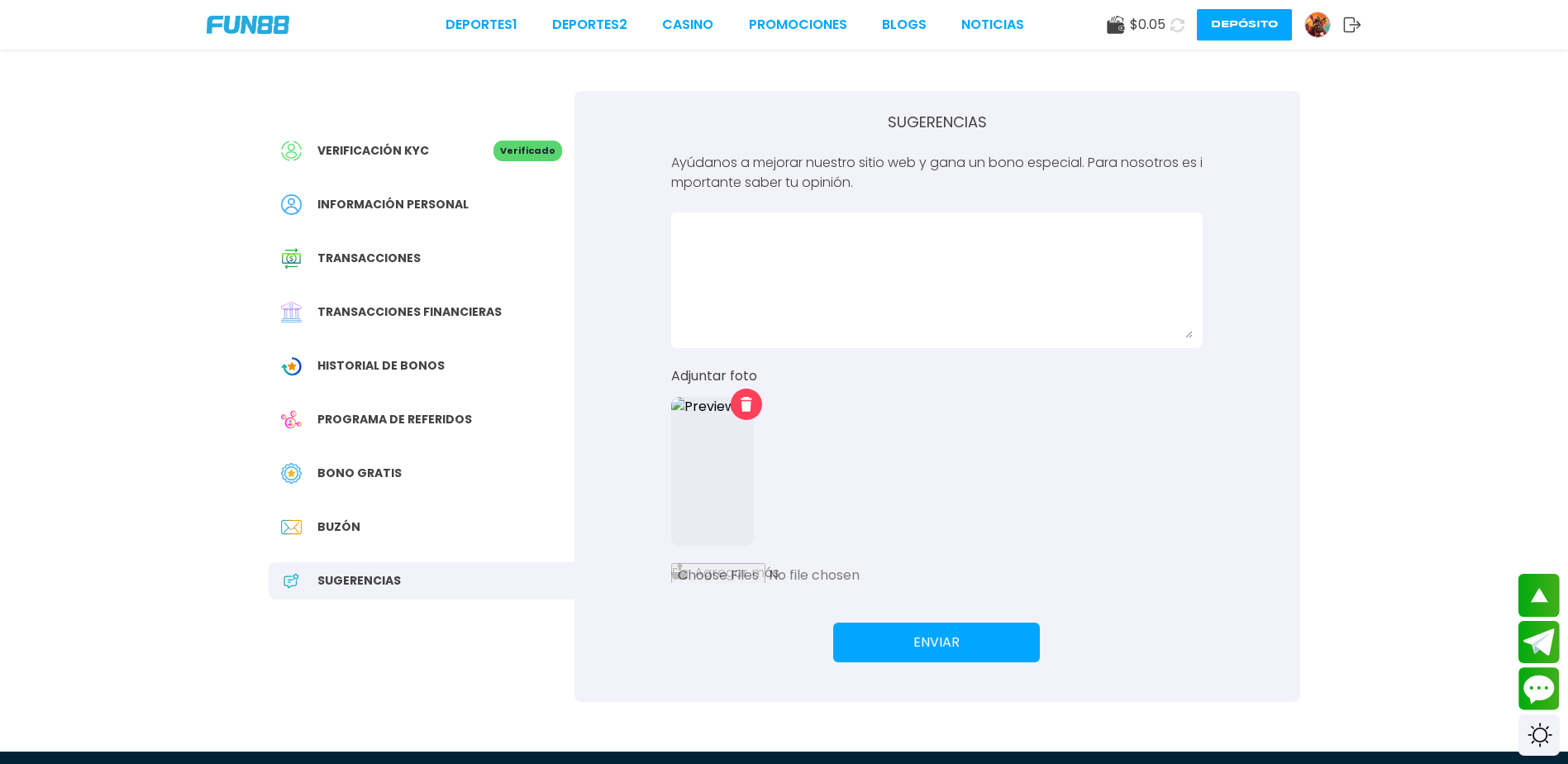 click at bounding box center [937, 280] 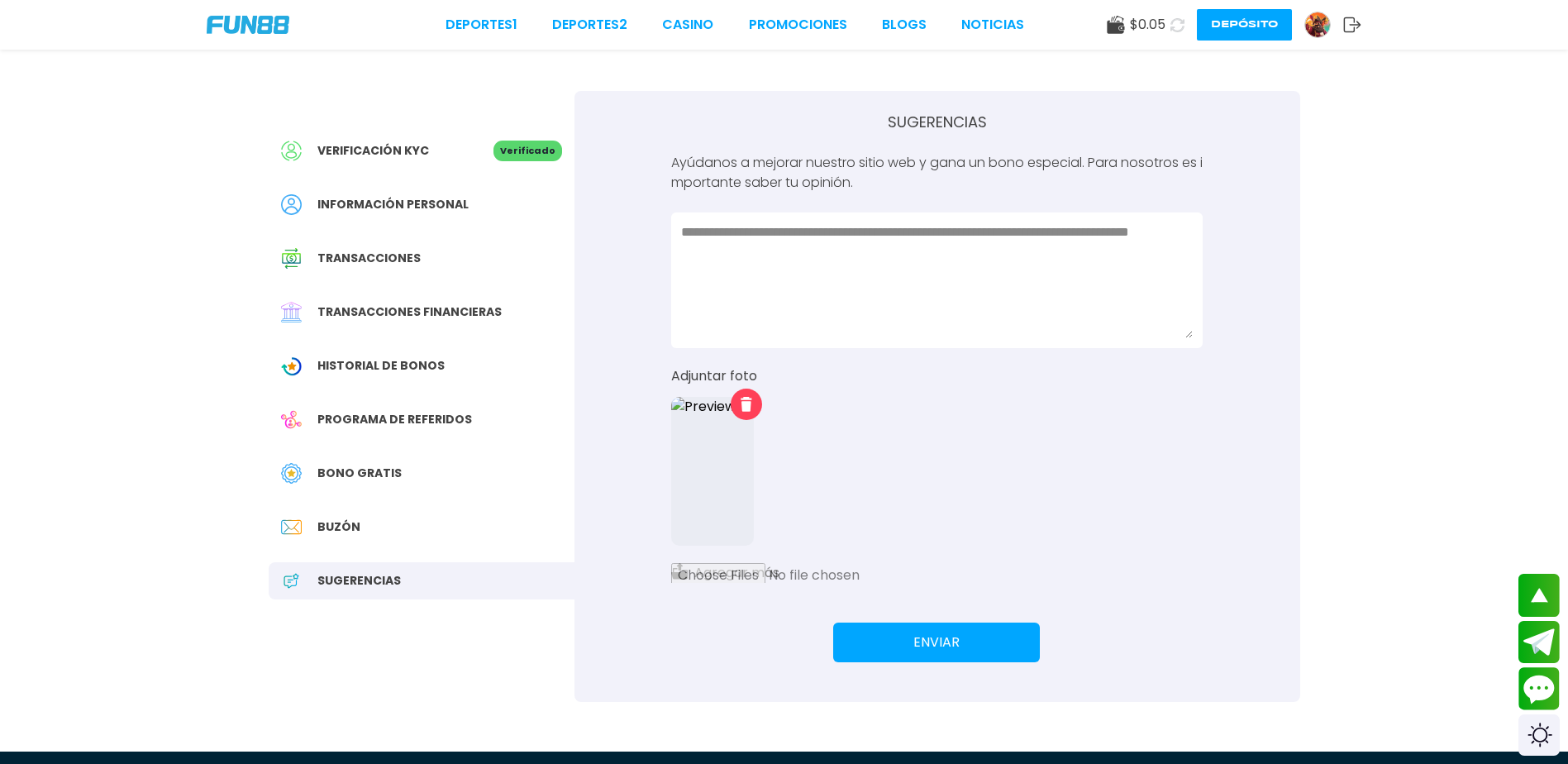 click on "**********" at bounding box center [937, 280] 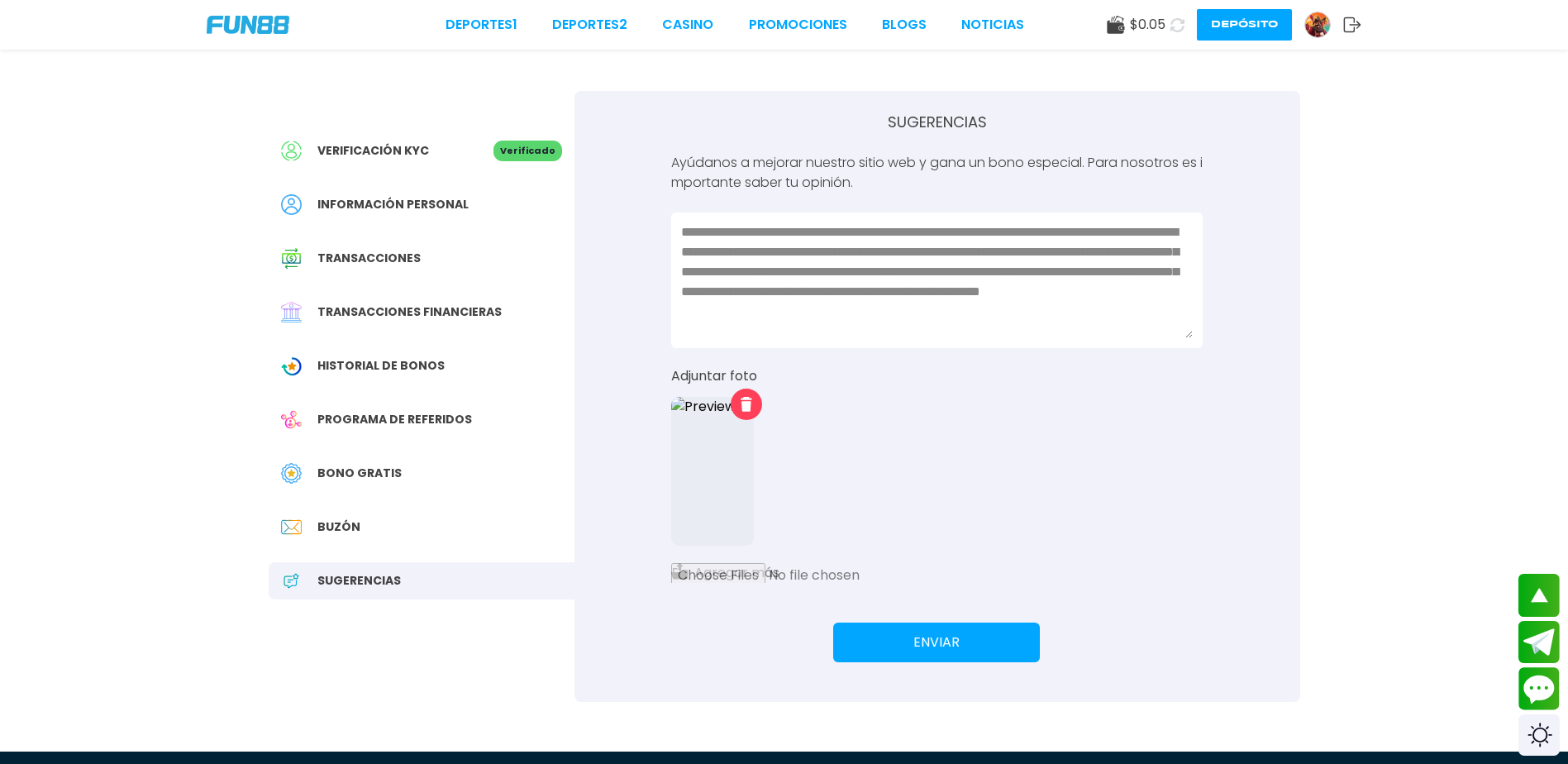scroll, scrollTop: 2, scrollLeft: 0, axis: vertical 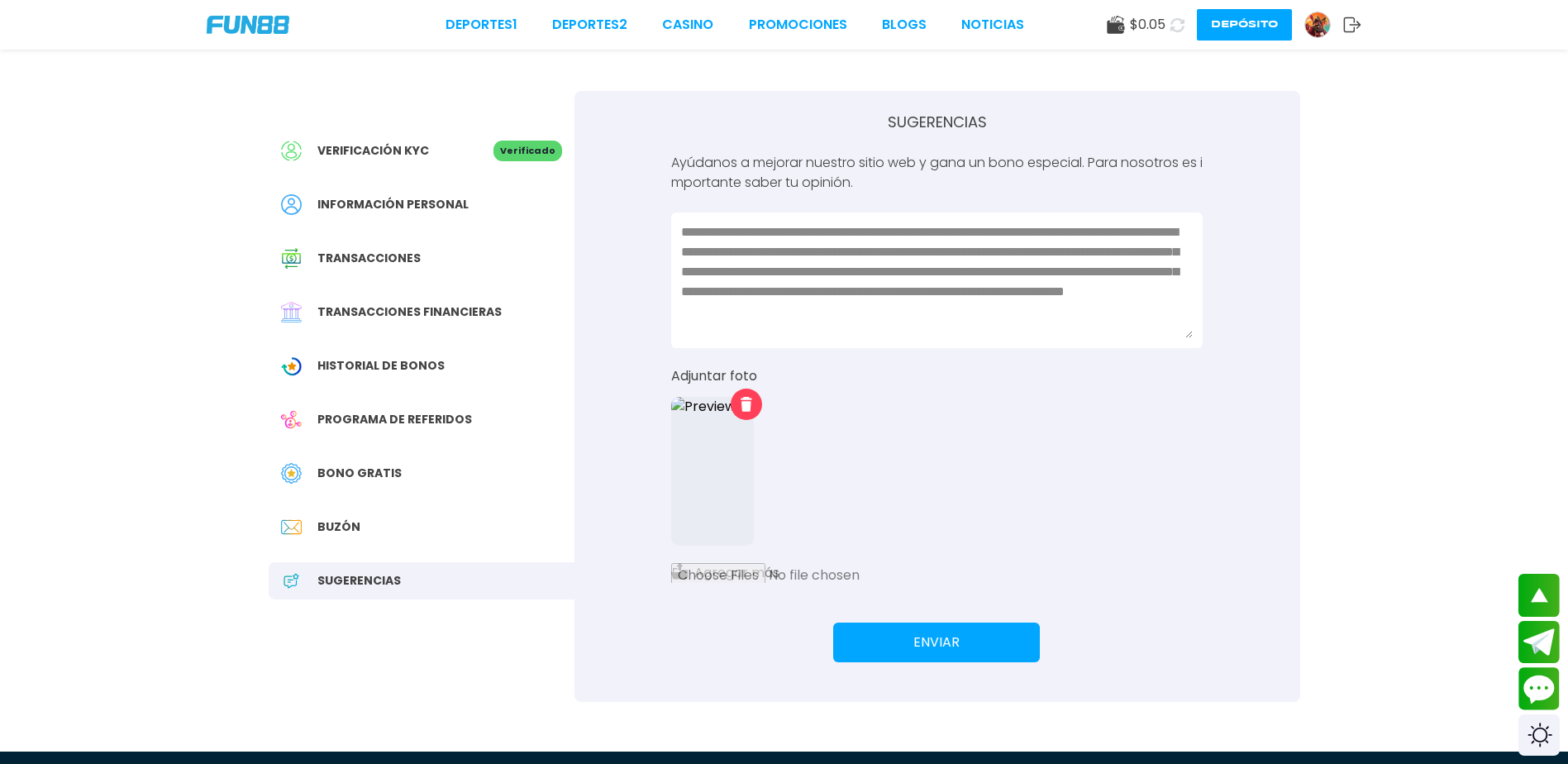type on "**********" 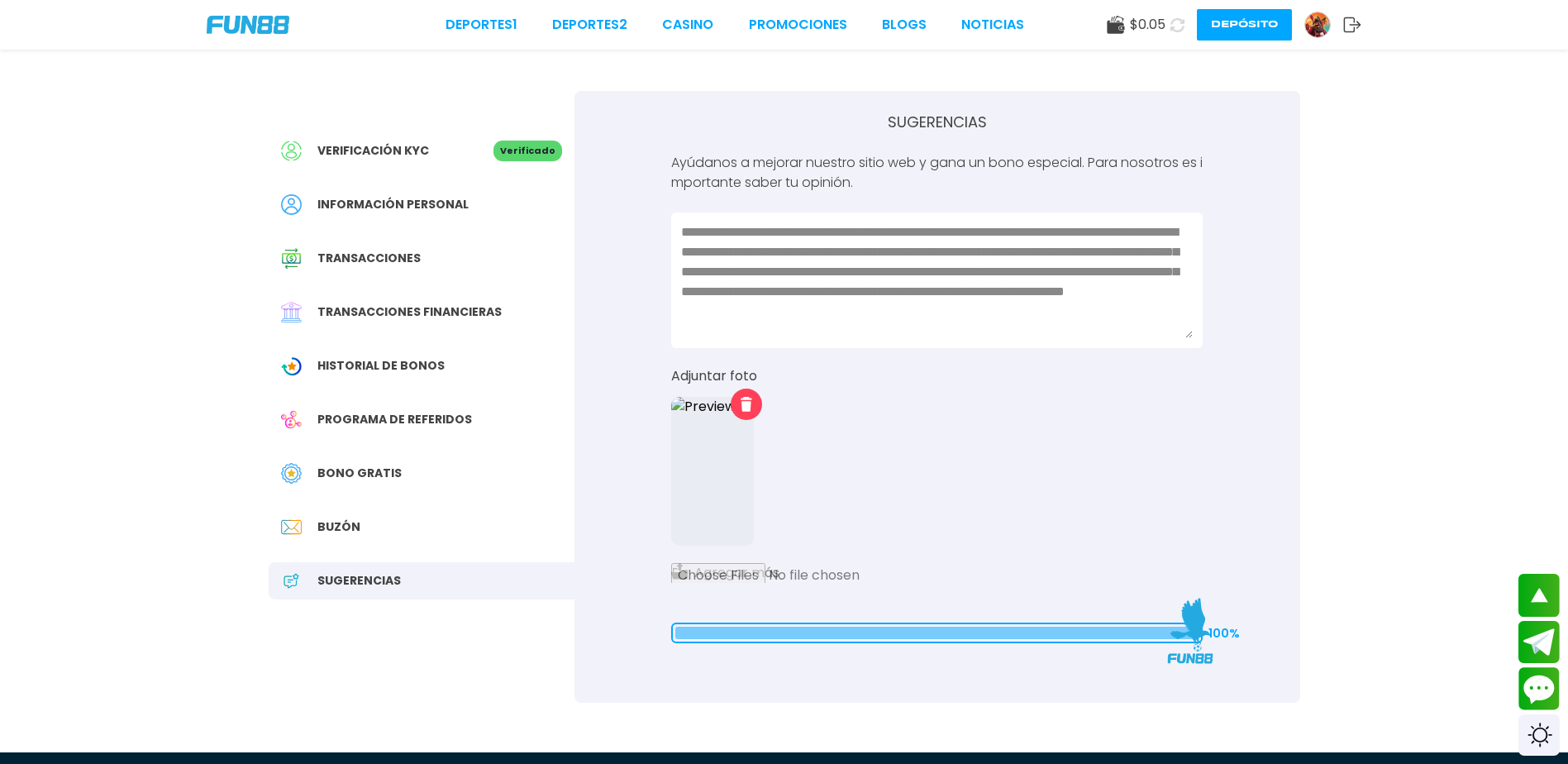 type 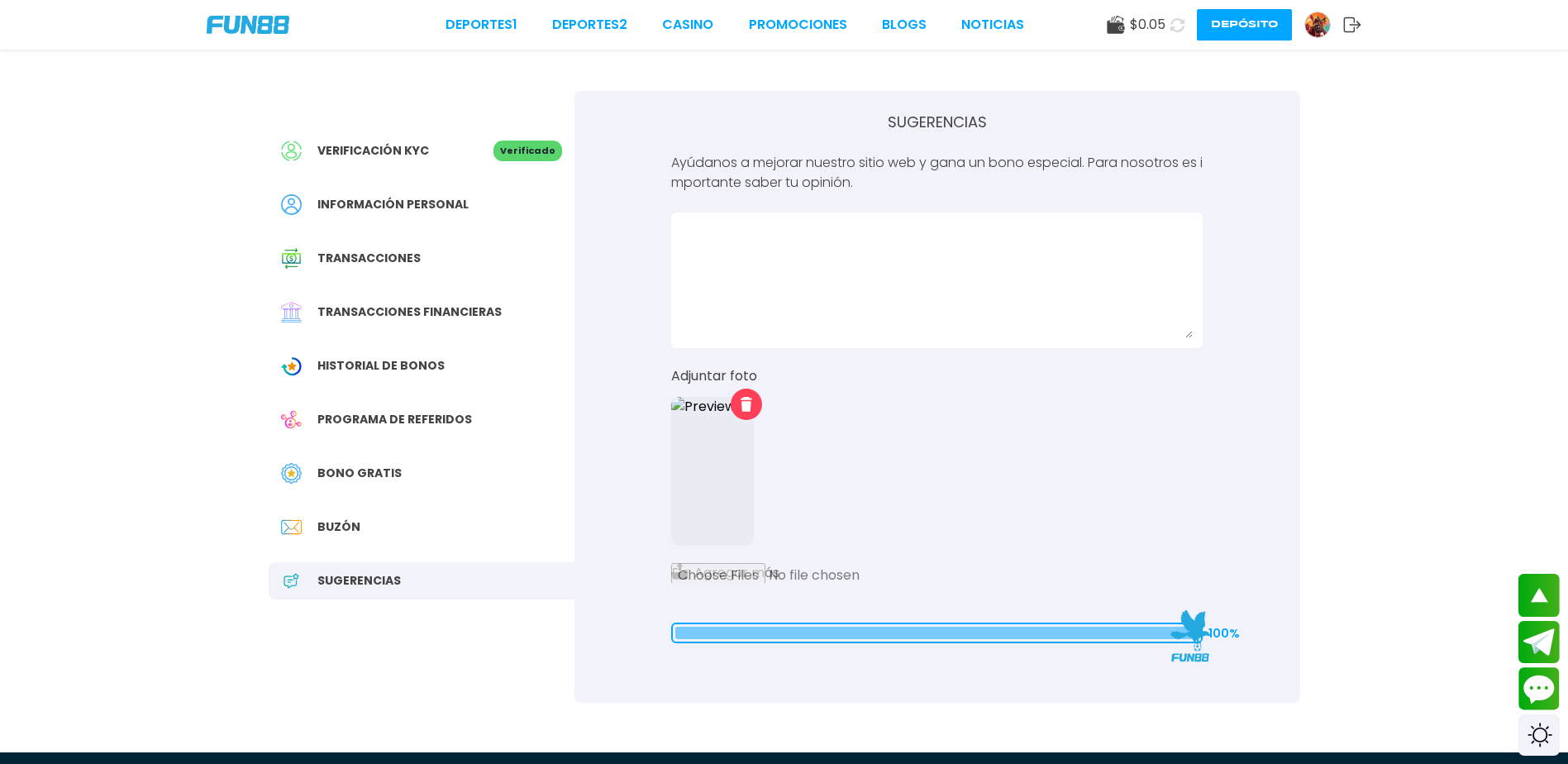 scroll, scrollTop: 0, scrollLeft: 0, axis: both 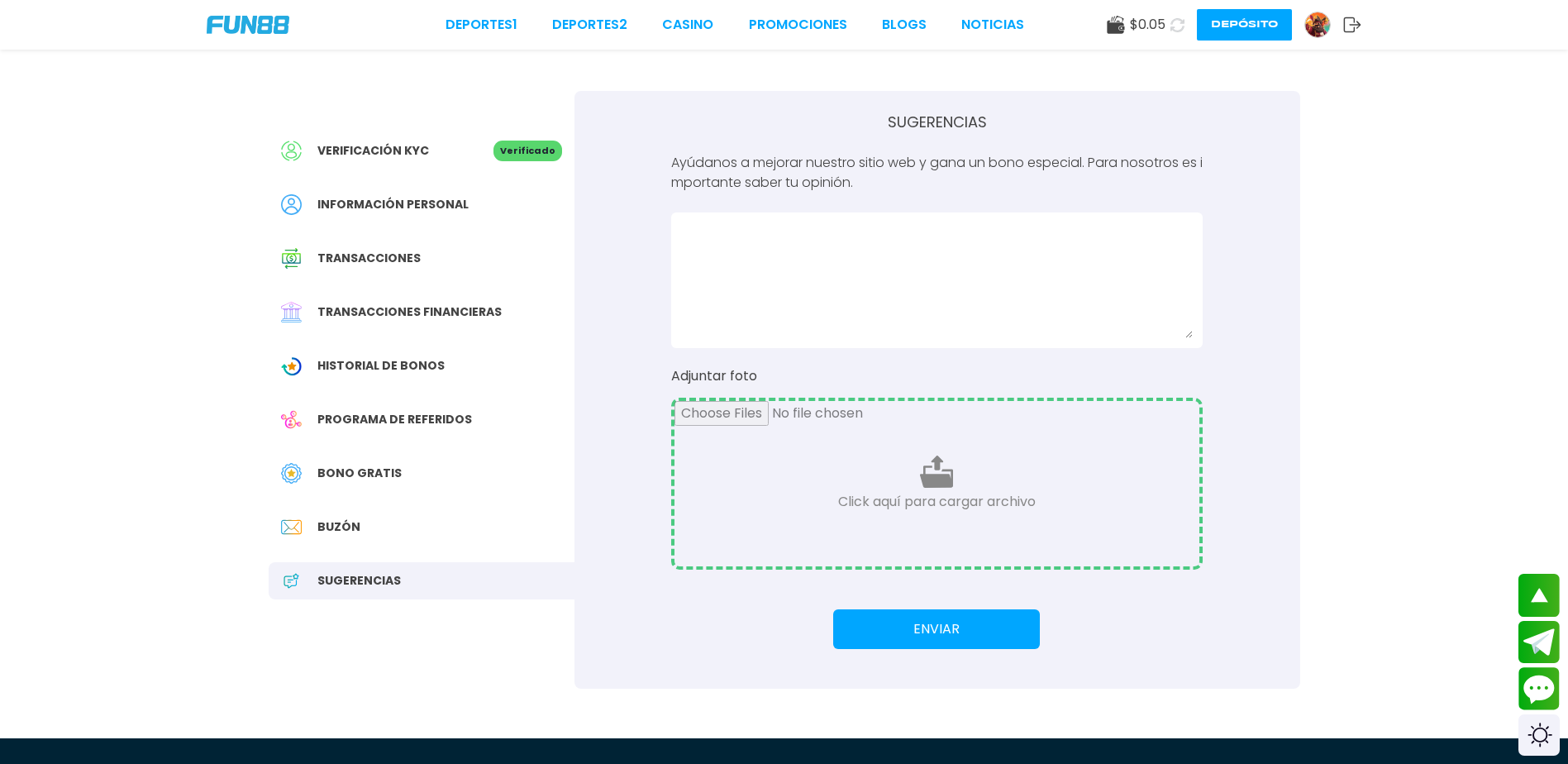 click on "Verificación KYC Verificado Información personal Transacciones Transacciones financieras Historial de Bonos Programa de referidos Bono Gratis Buzón Sugerencias Sugerencias Ayúdanos a mejorar nuestro sitio web y gana un bono especial. Para nosotros es importante saber tu opinión. Adjuntar foto Click aquí para cargar archivo   Enviar" at bounding box center (784, 344) 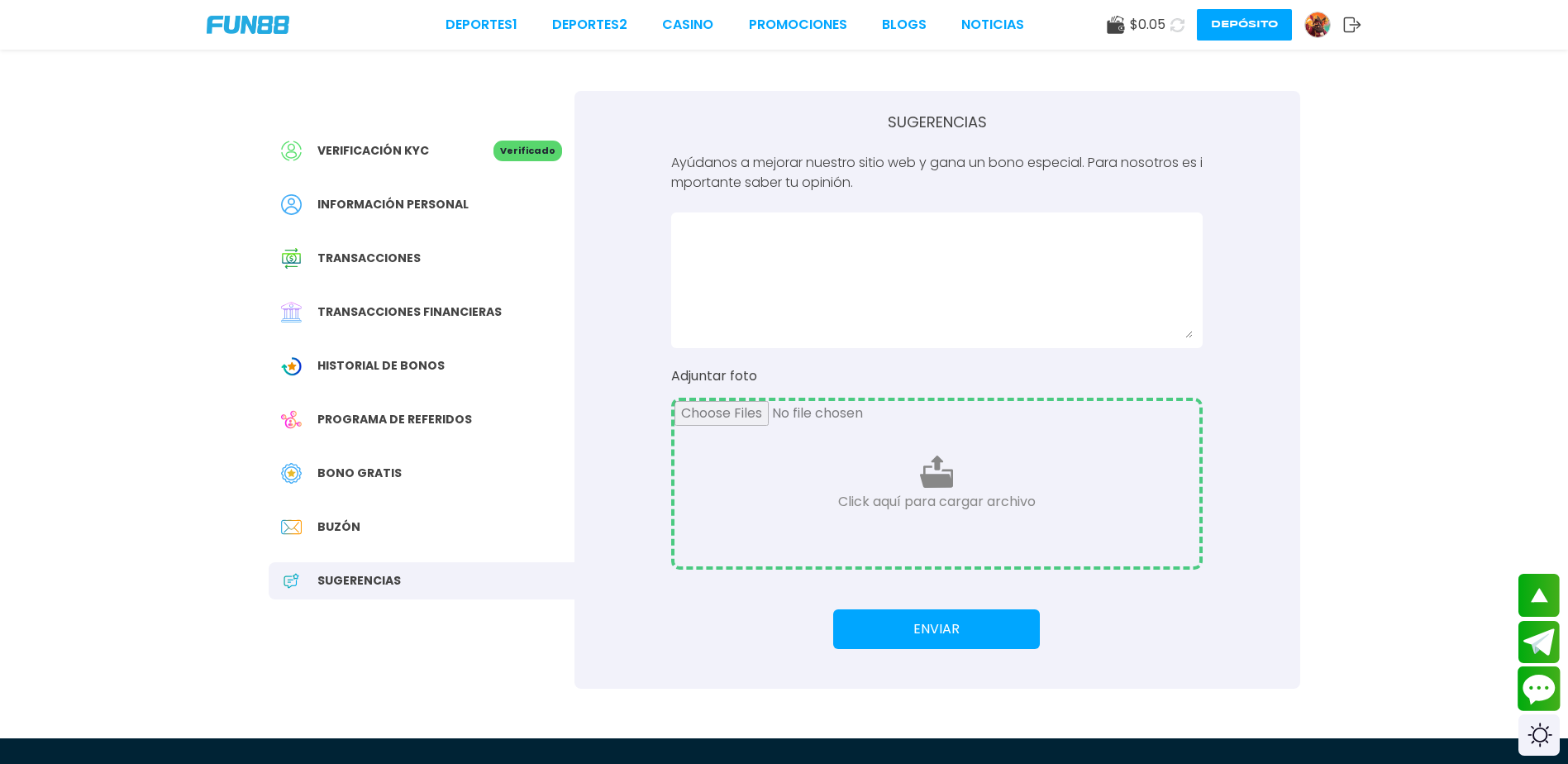 click at bounding box center [1539, 689] 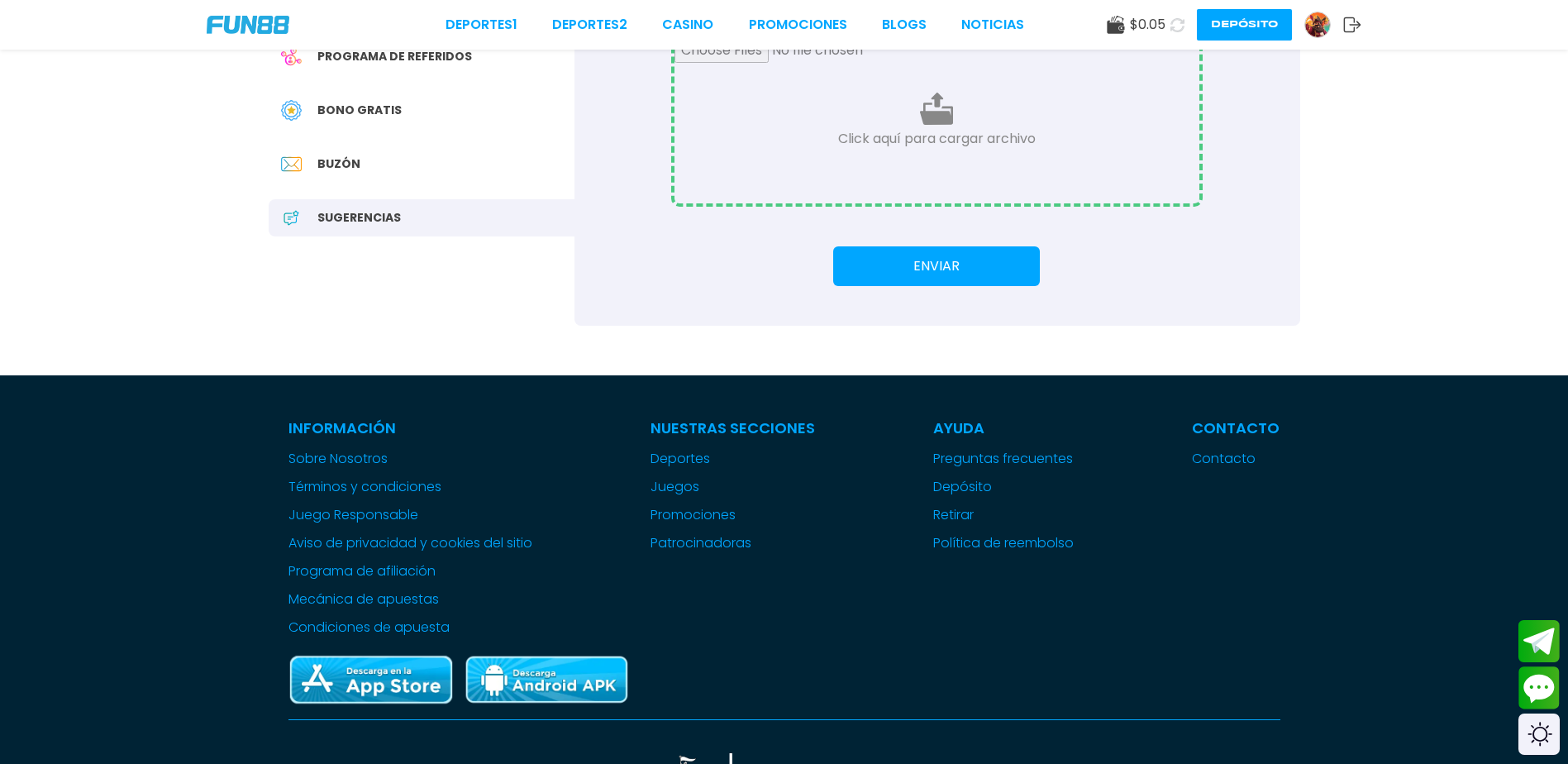 scroll, scrollTop: 496, scrollLeft: 0, axis: vertical 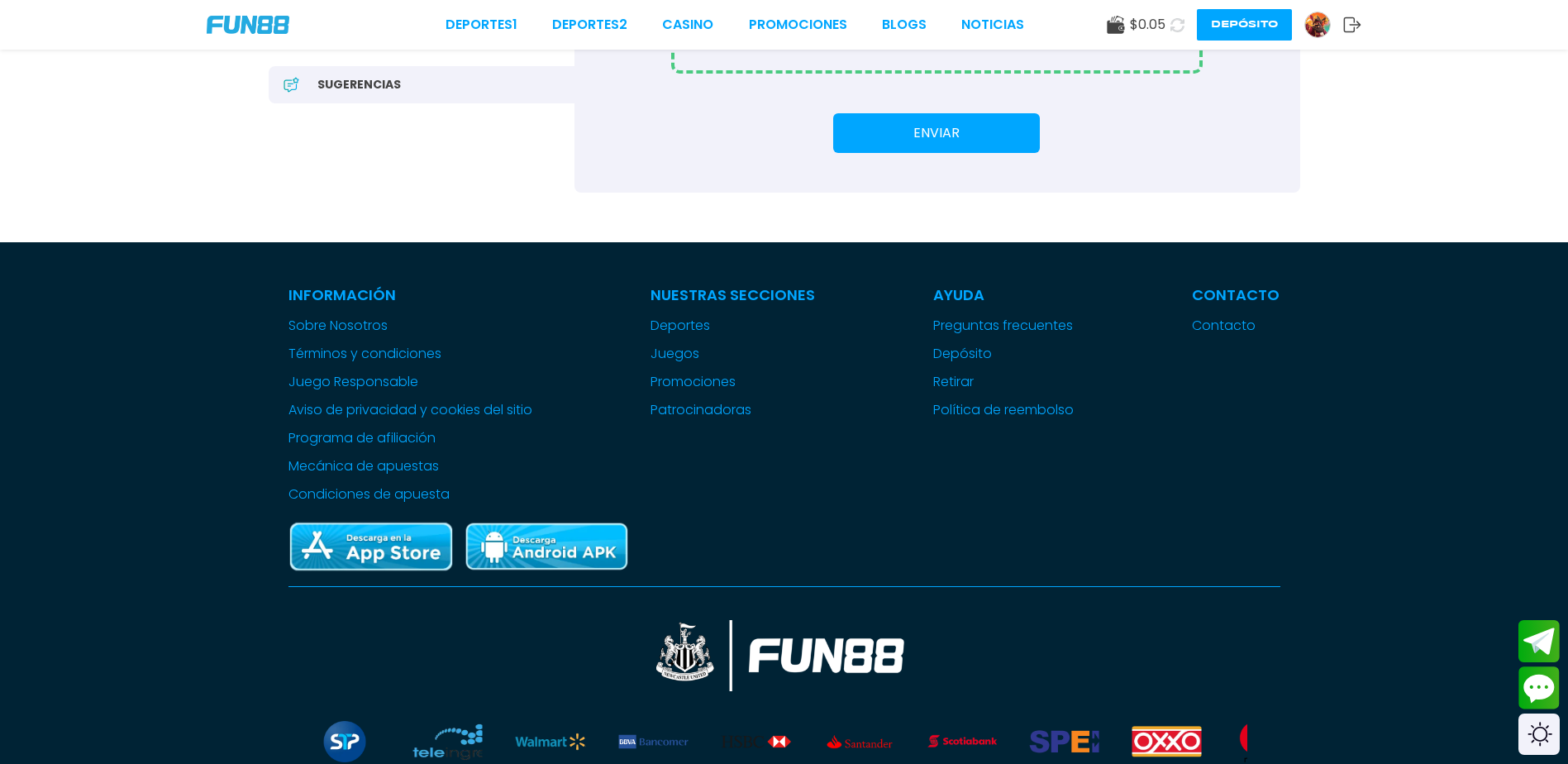 click at bounding box center [248, 25] 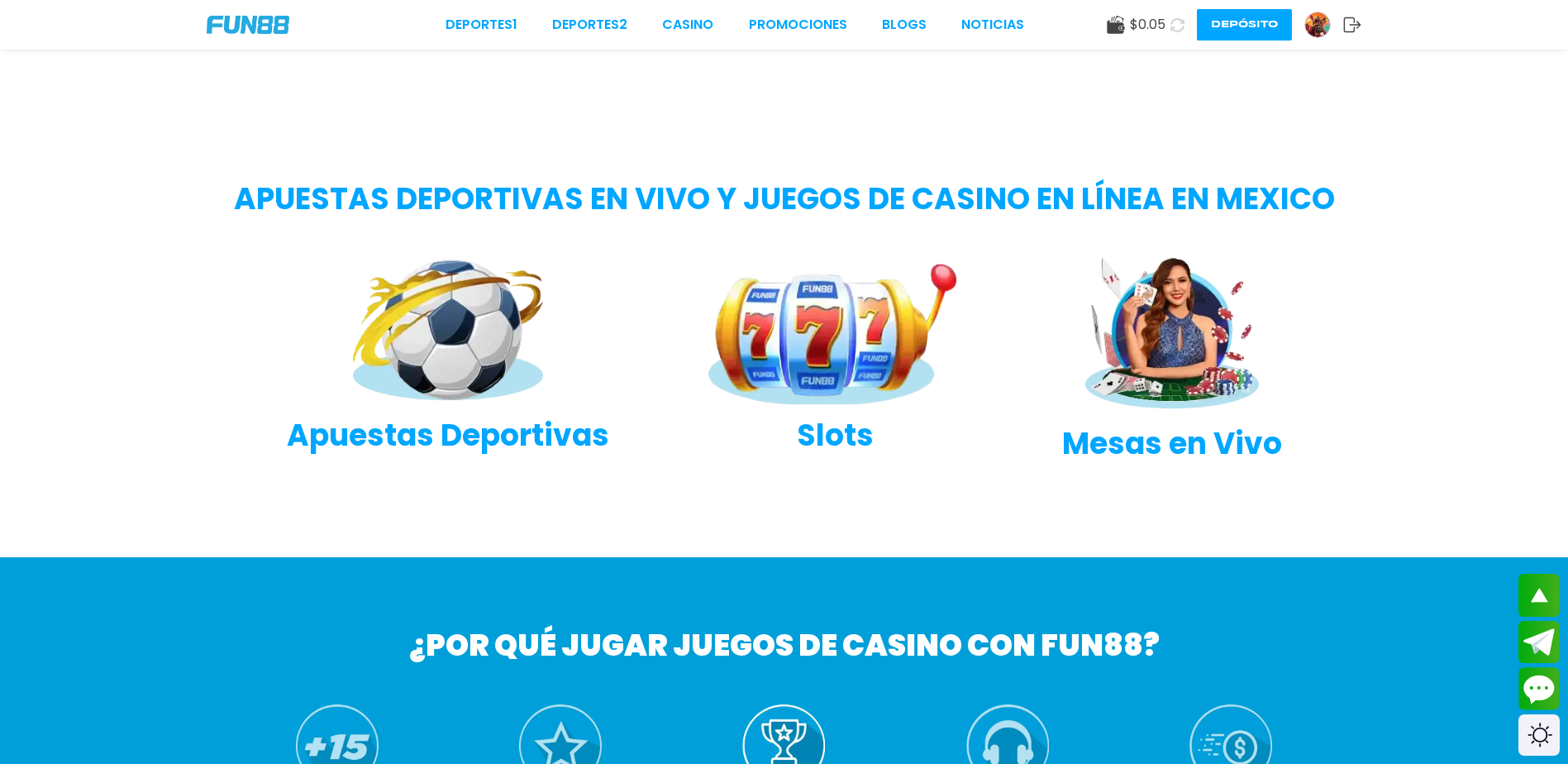 click at bounding box center (248, 25) 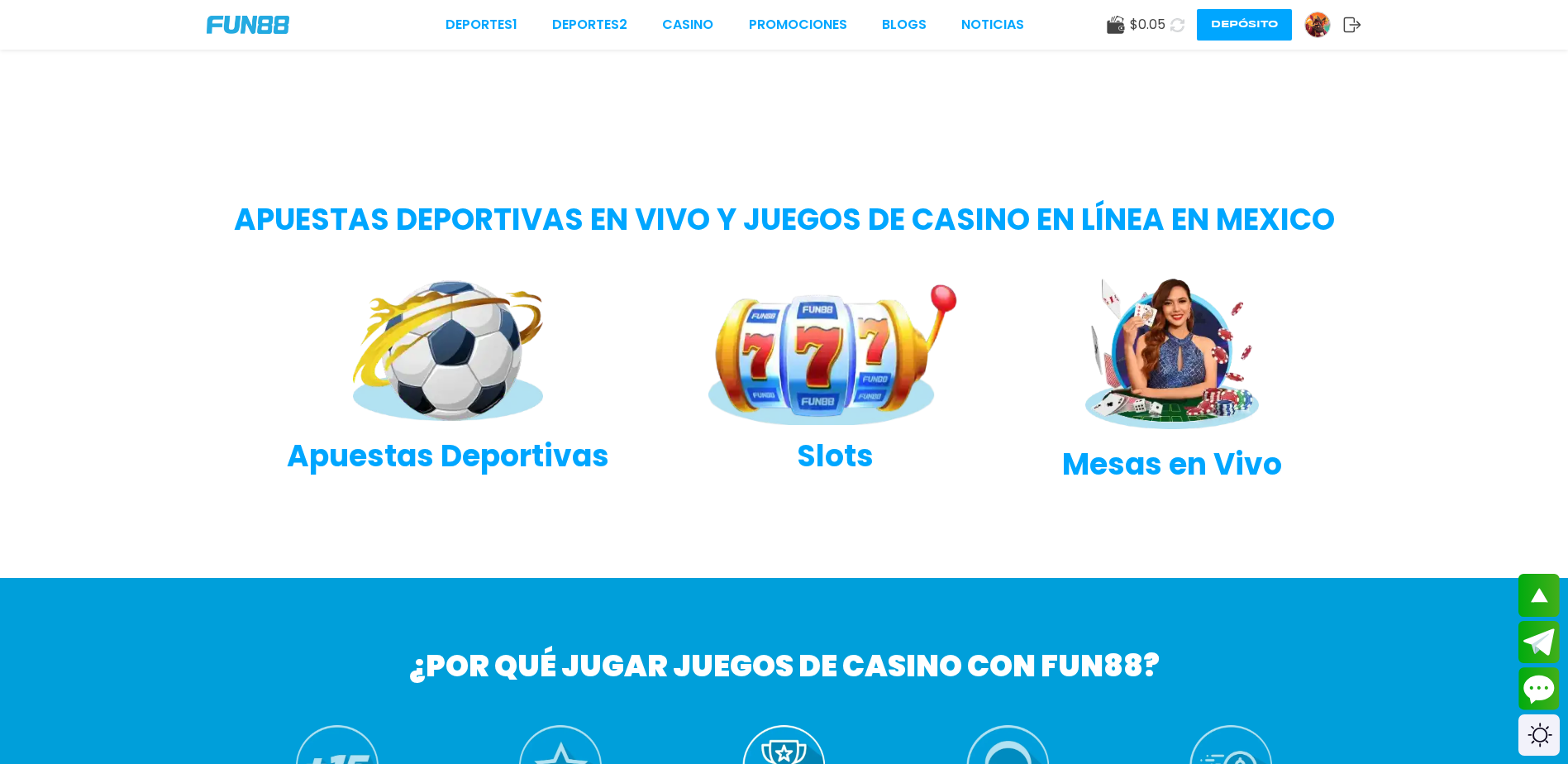 scroll, scrollTop: 34, scrollLeft: 0, axis: vertical 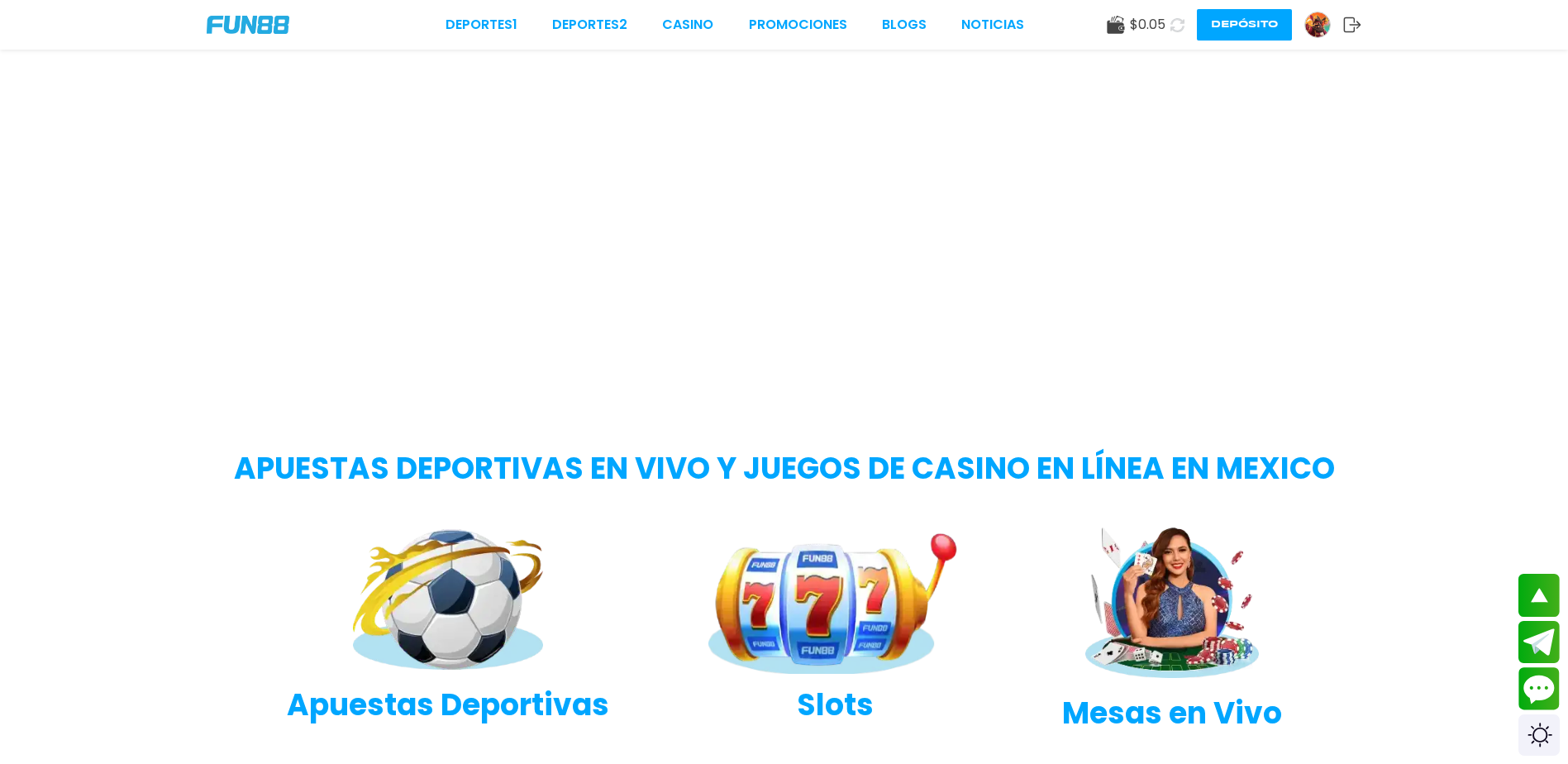 drag, startPoint x: 267, startPoint y: 23, endPoint x: 274, endPoint y: 37, distance: 15.652476 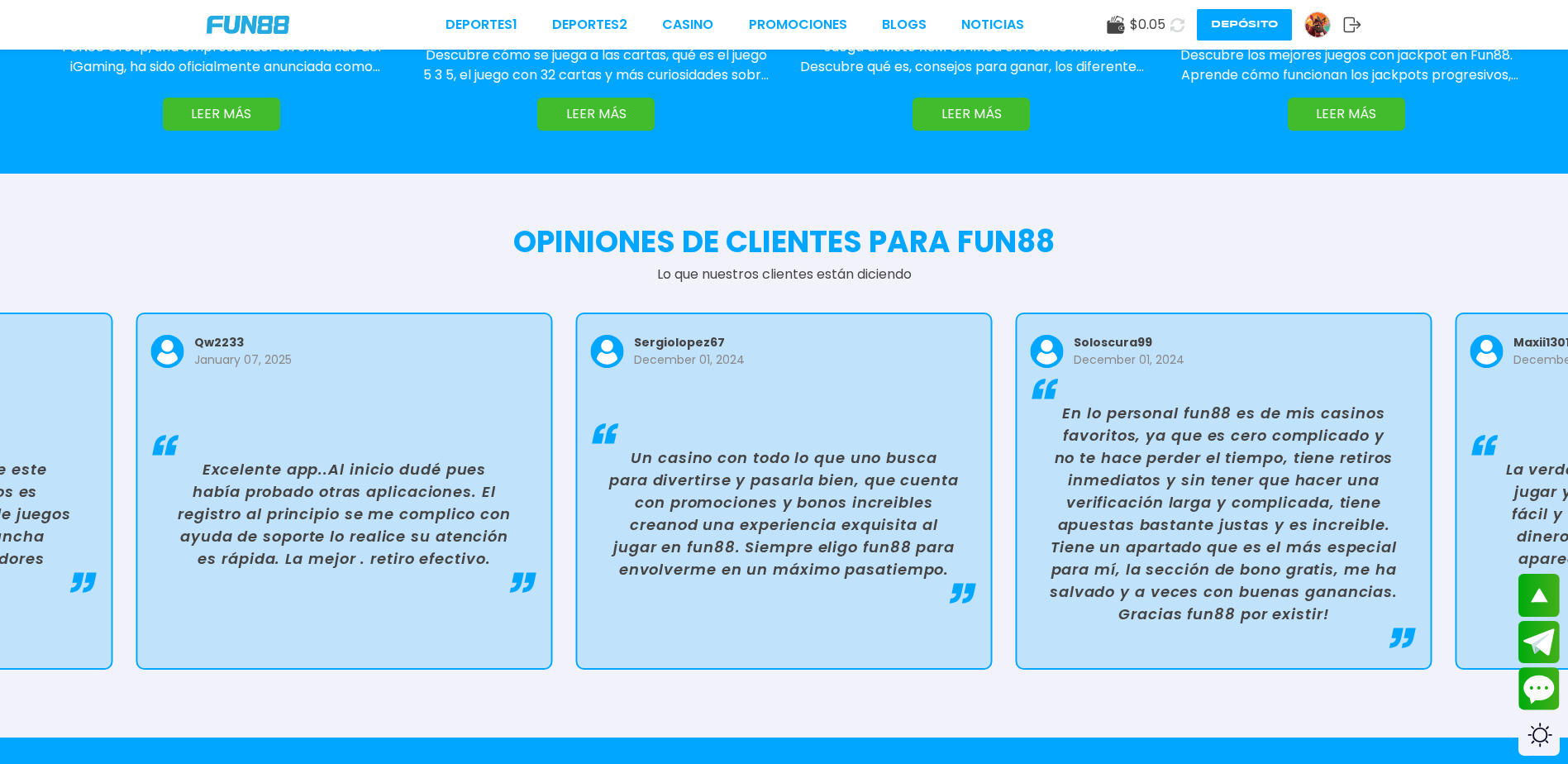 scroll, scrollTop: 3390, scrollLeft: 0, axis: vertical 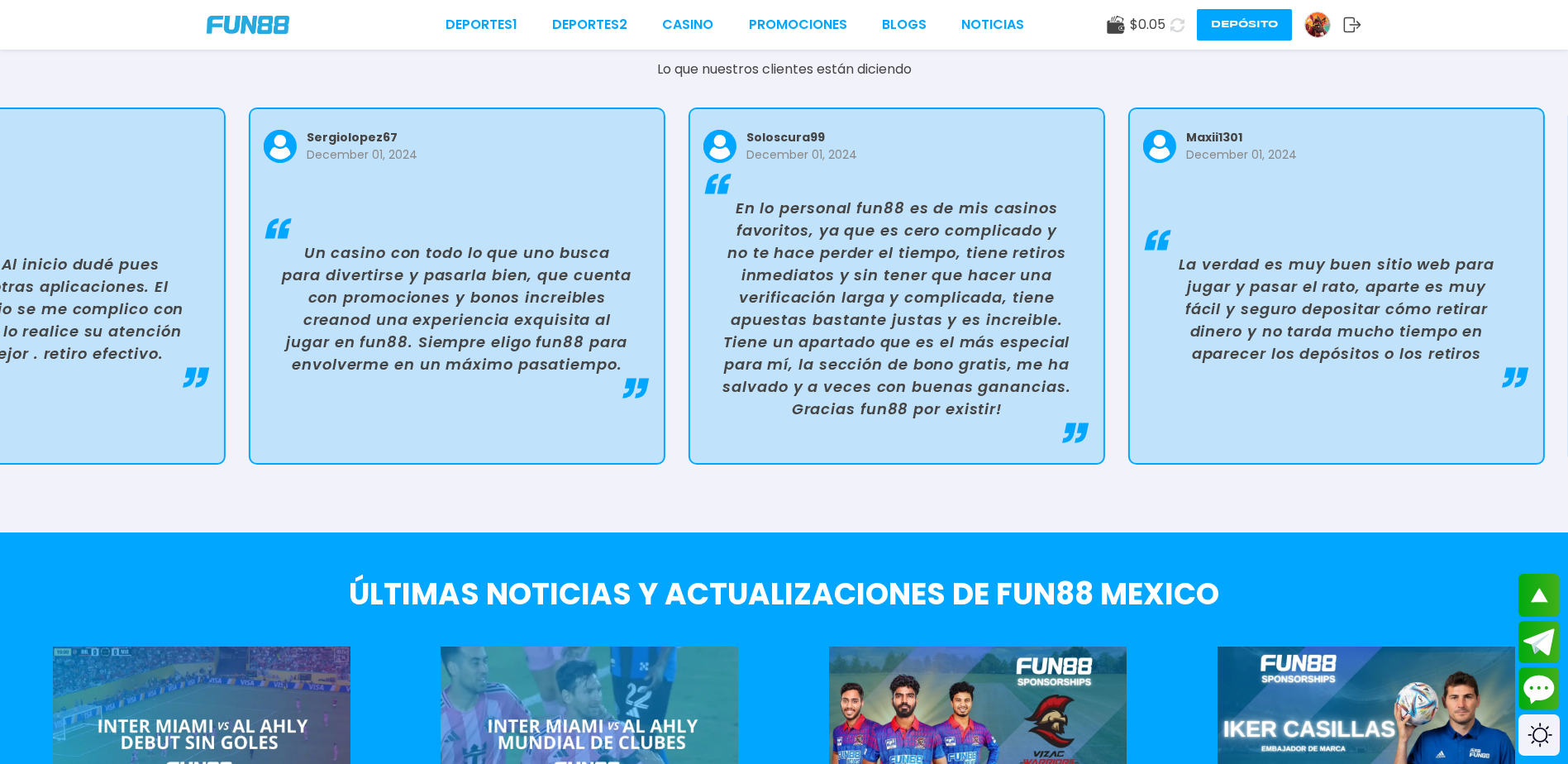 click on "Un casino con todo lo que uno busca para divertirse y pasarla bien, que cuenta con promociones y bonos increibles creanod una experiencia exquisita al jugar en fun88. Siempre eligo fun88 para envolverme en un máximo pasatiempo." at bounding box center [457, 308] 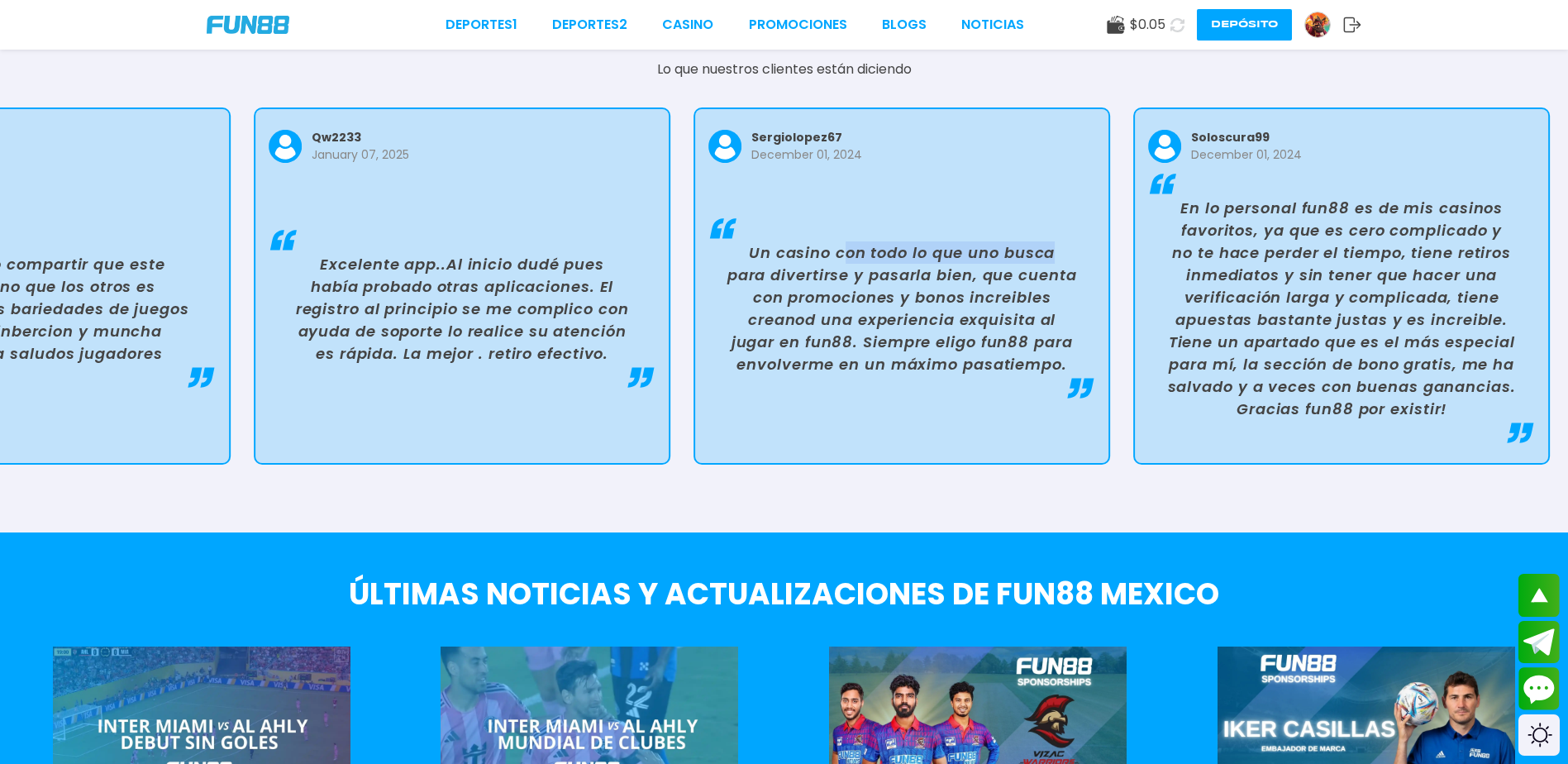 drag, startPoint x: 570, startPoint y: 250, endPoint x: 1367, endPoint y: 255, distance: 797.0157 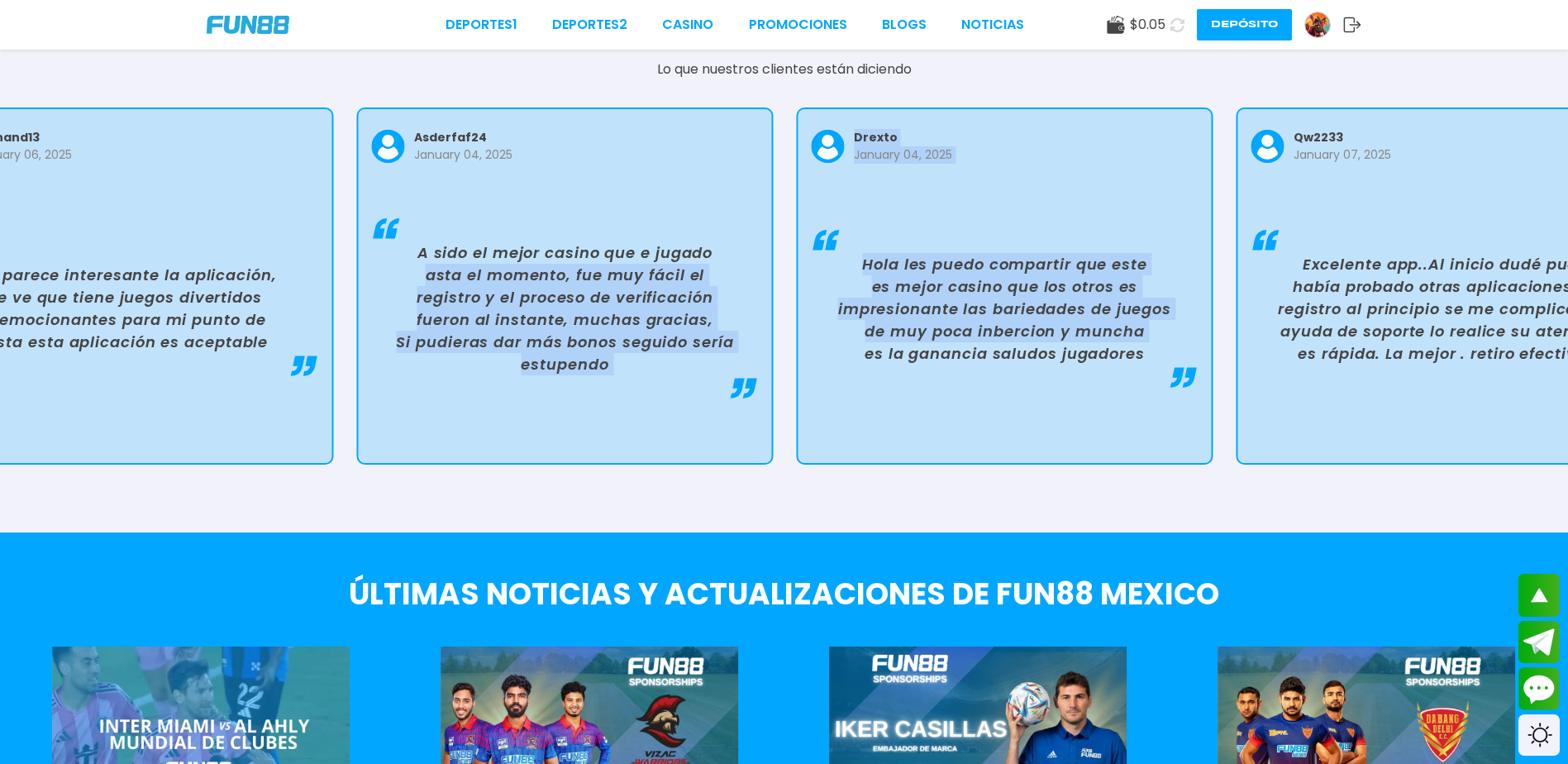 drag, startPoint x: 495, startPoint y: 250, endPoint x: 1047, endPoint y: 382, distance: 567.5632 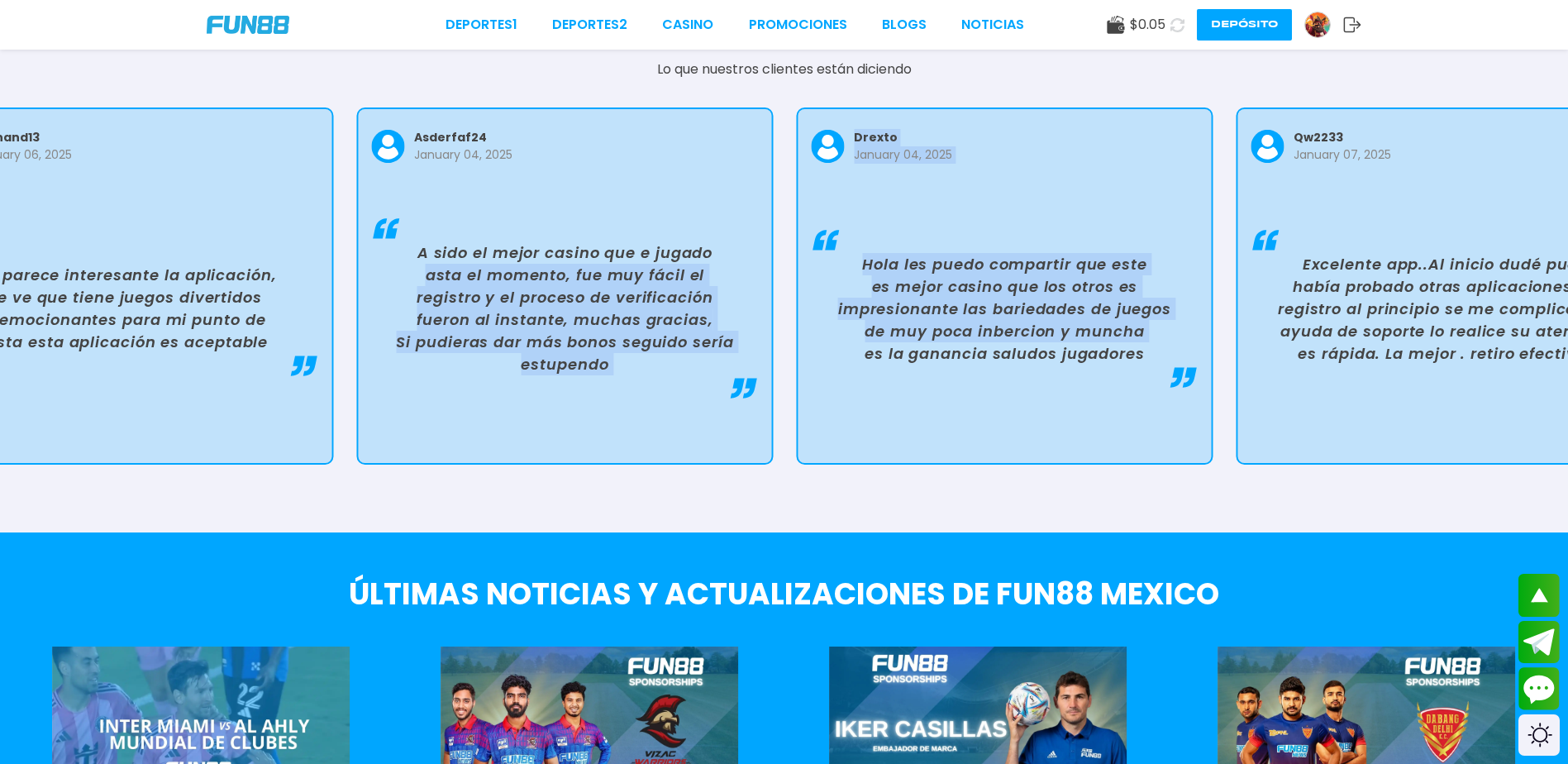 click on "A sido el mejor casino que e jugado asta el momento, fue muy fácil el registro y el proceso de verificación fueron al instante, muchas gracias,
Si pudieras dar más bonos seguido sería estupendo" at bounding box center [565, 308] 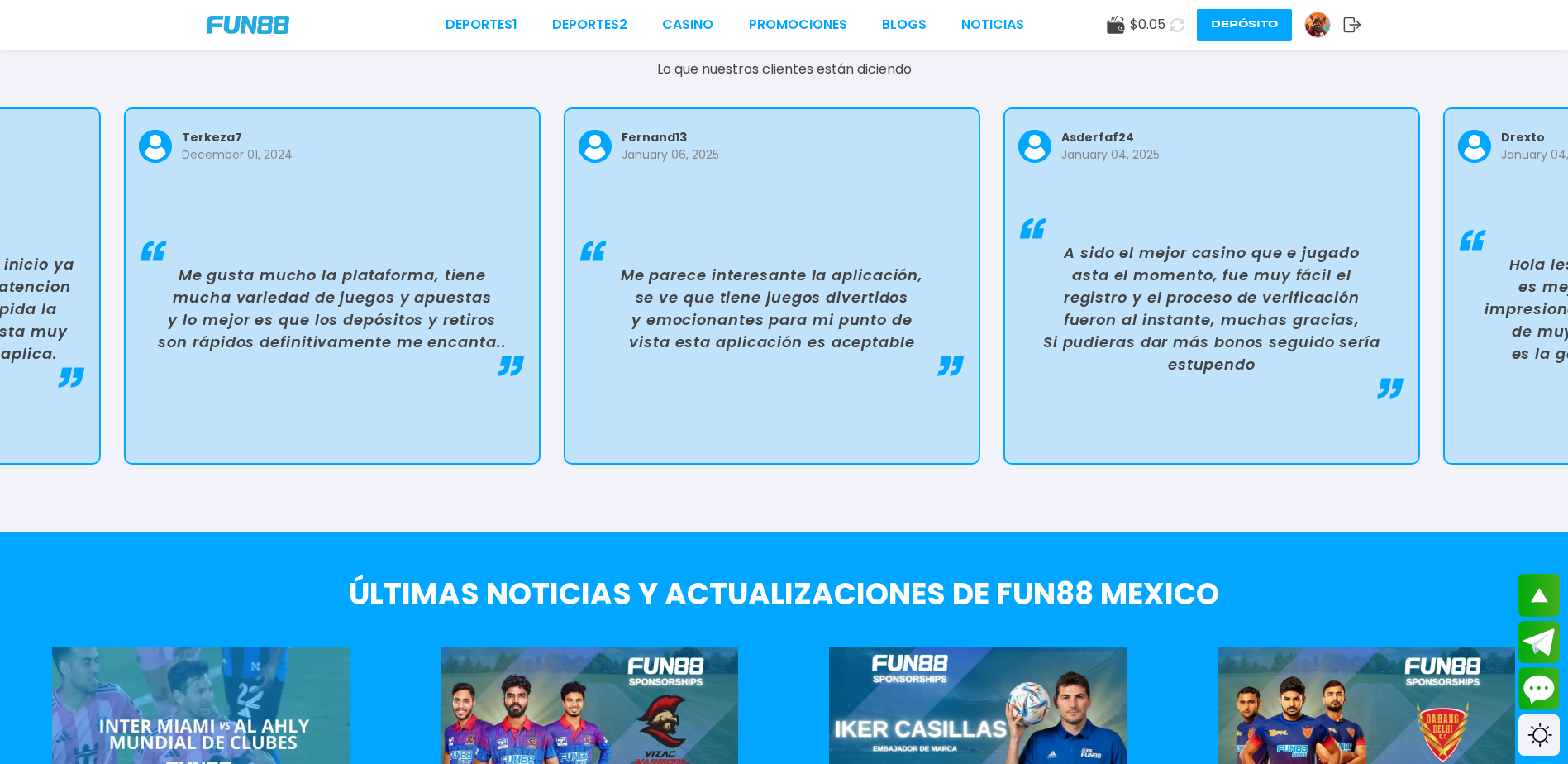 drag, startPoint x: 582, startPoint y: 337, endPoint x: 853, endPoint y: 351, distance: 271.36138 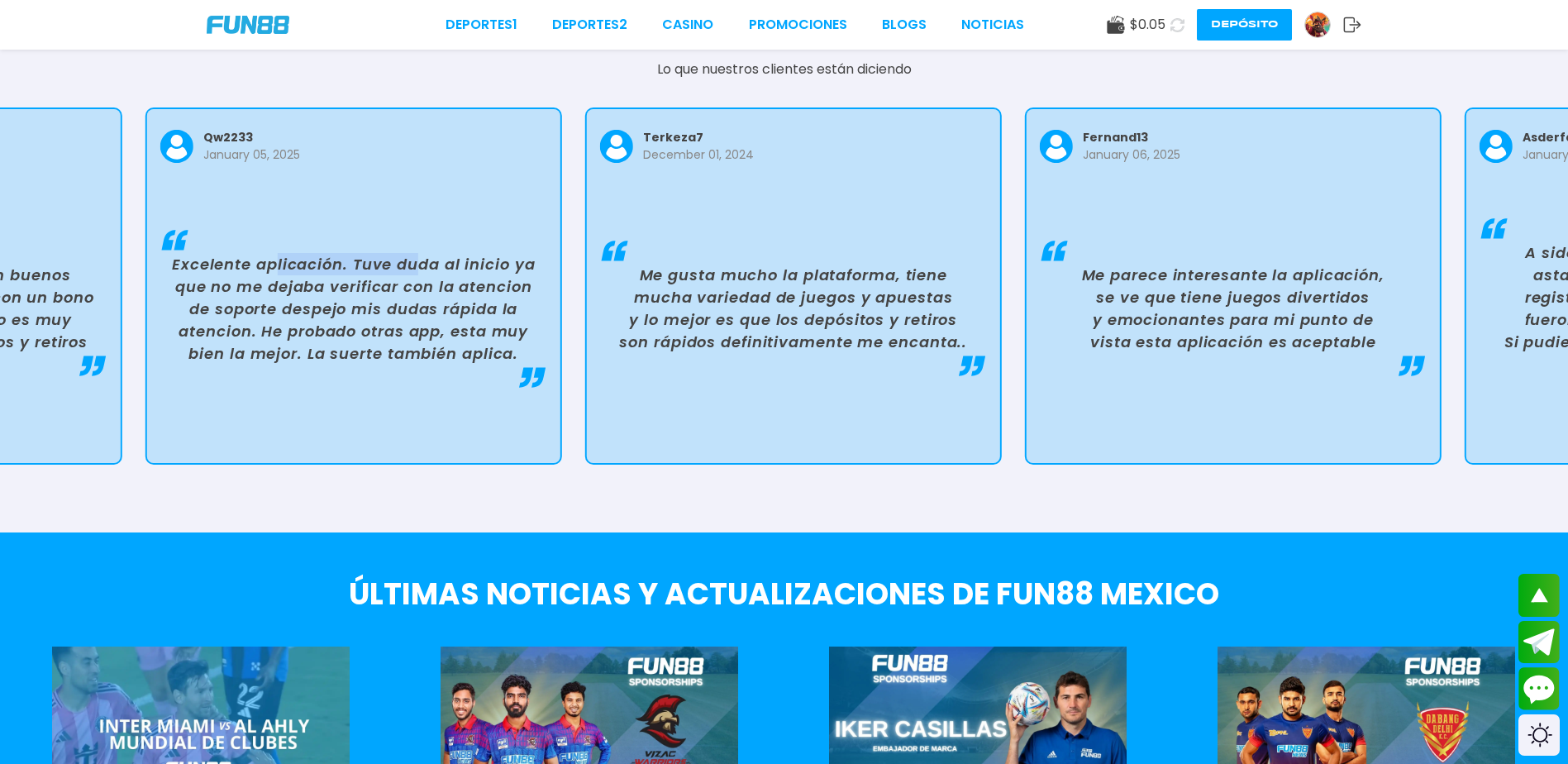 drag, startPoint x: 266, startPoint y: 247, endPoint x: 658, endPoint y: 260, distance: 392.2155 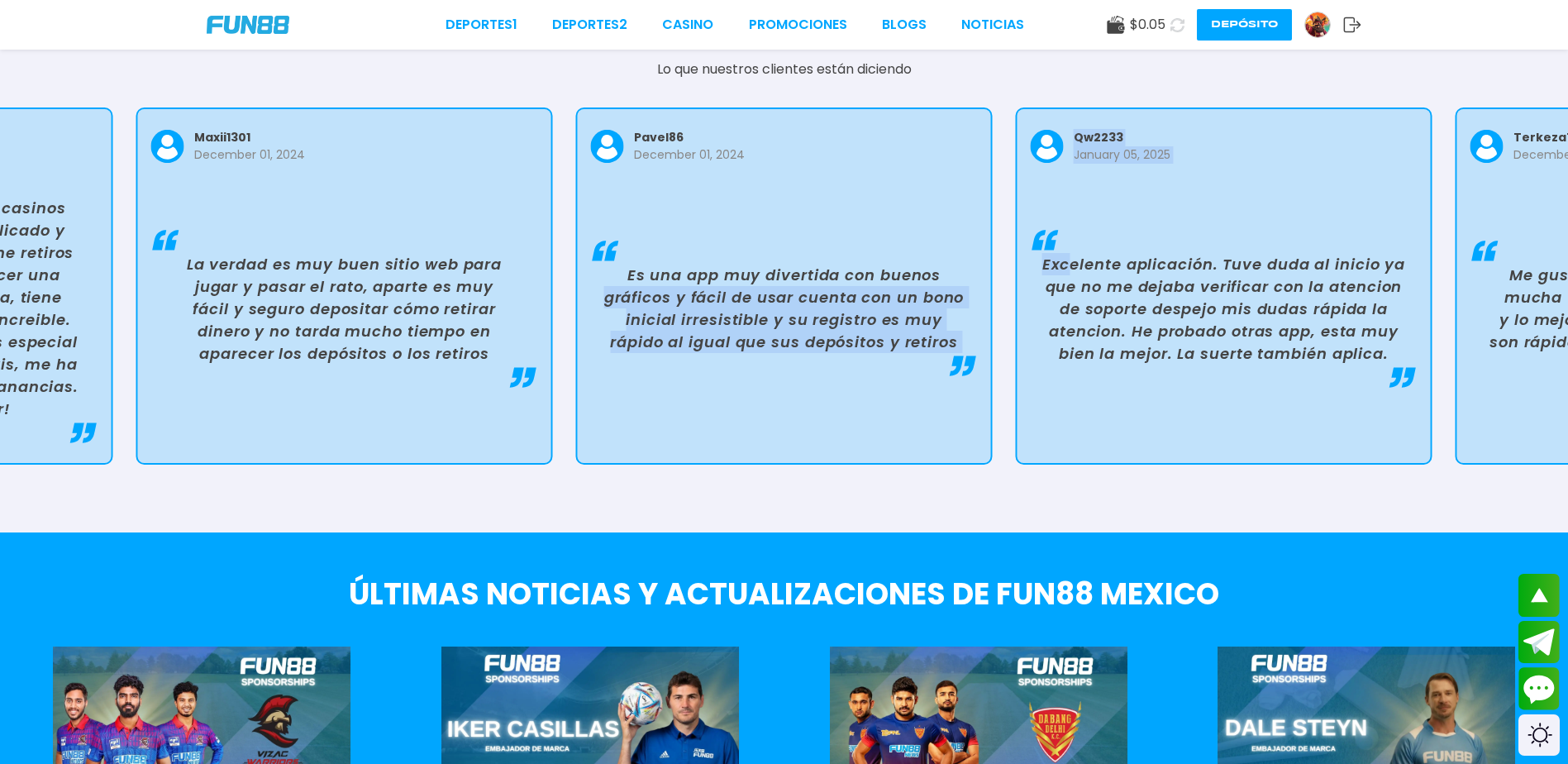drag, startPoint x: 1065, startPoint y: 251, endPoint x: 287, endPoint y: 127, distance: 787.8198 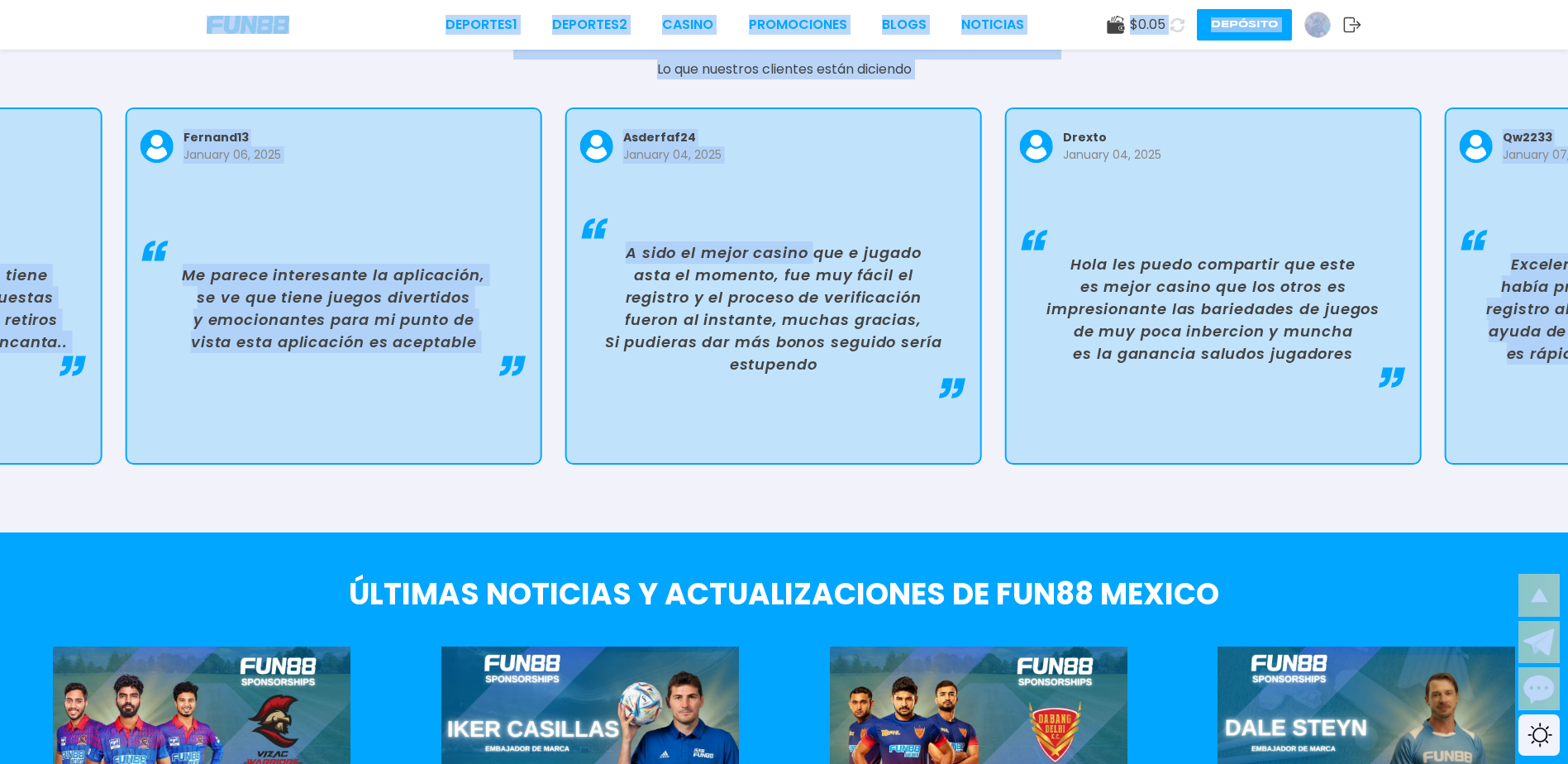 drag, startPoint x: 825, startPoint y: 203, endPoint x: 220, endPoint y: 11, distance: 634.73538 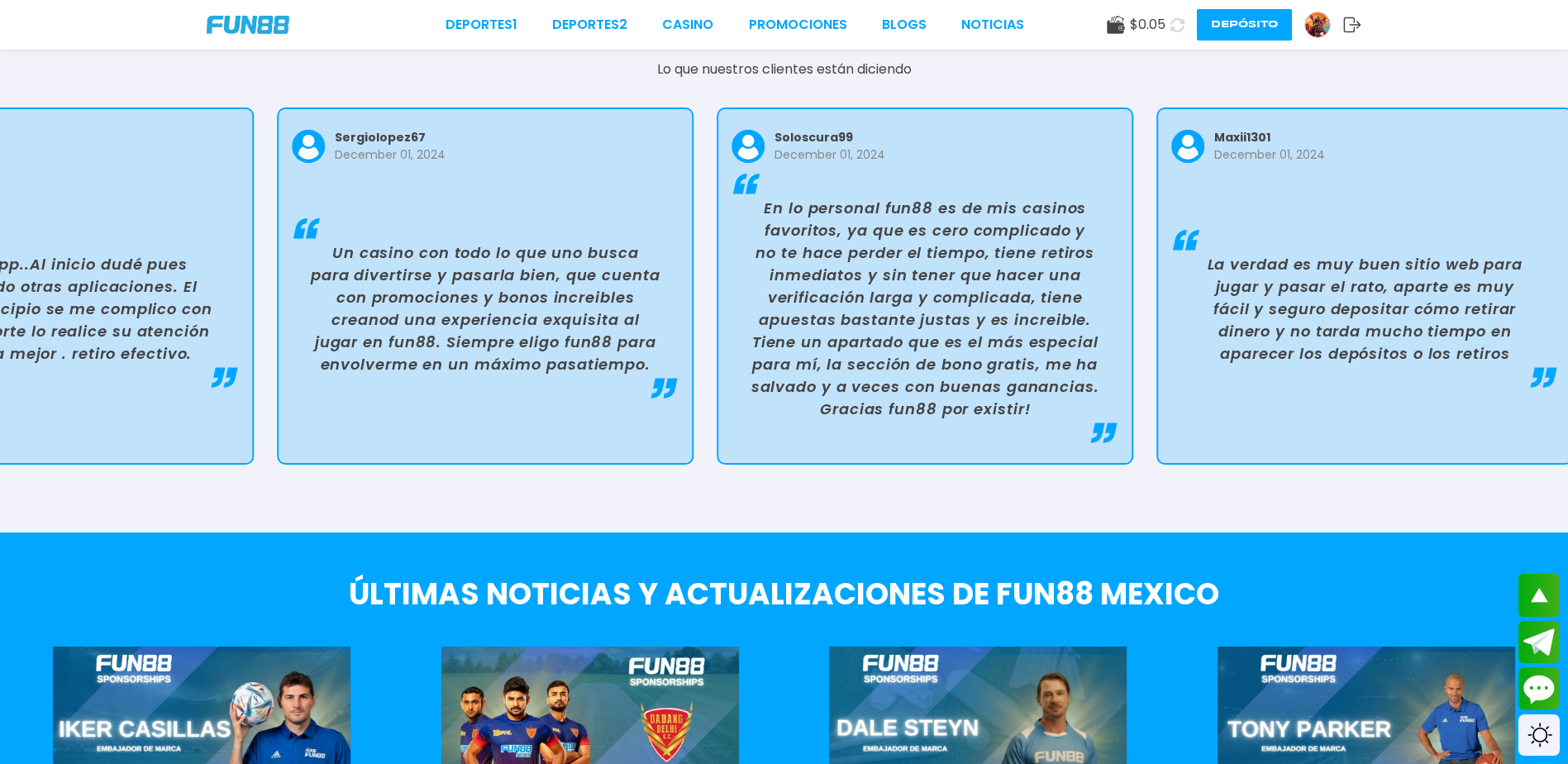 drag, startPoint x: 858, startPoint y: 268, endPoint x: 231, endPoint y: 129, distance: 642.2227 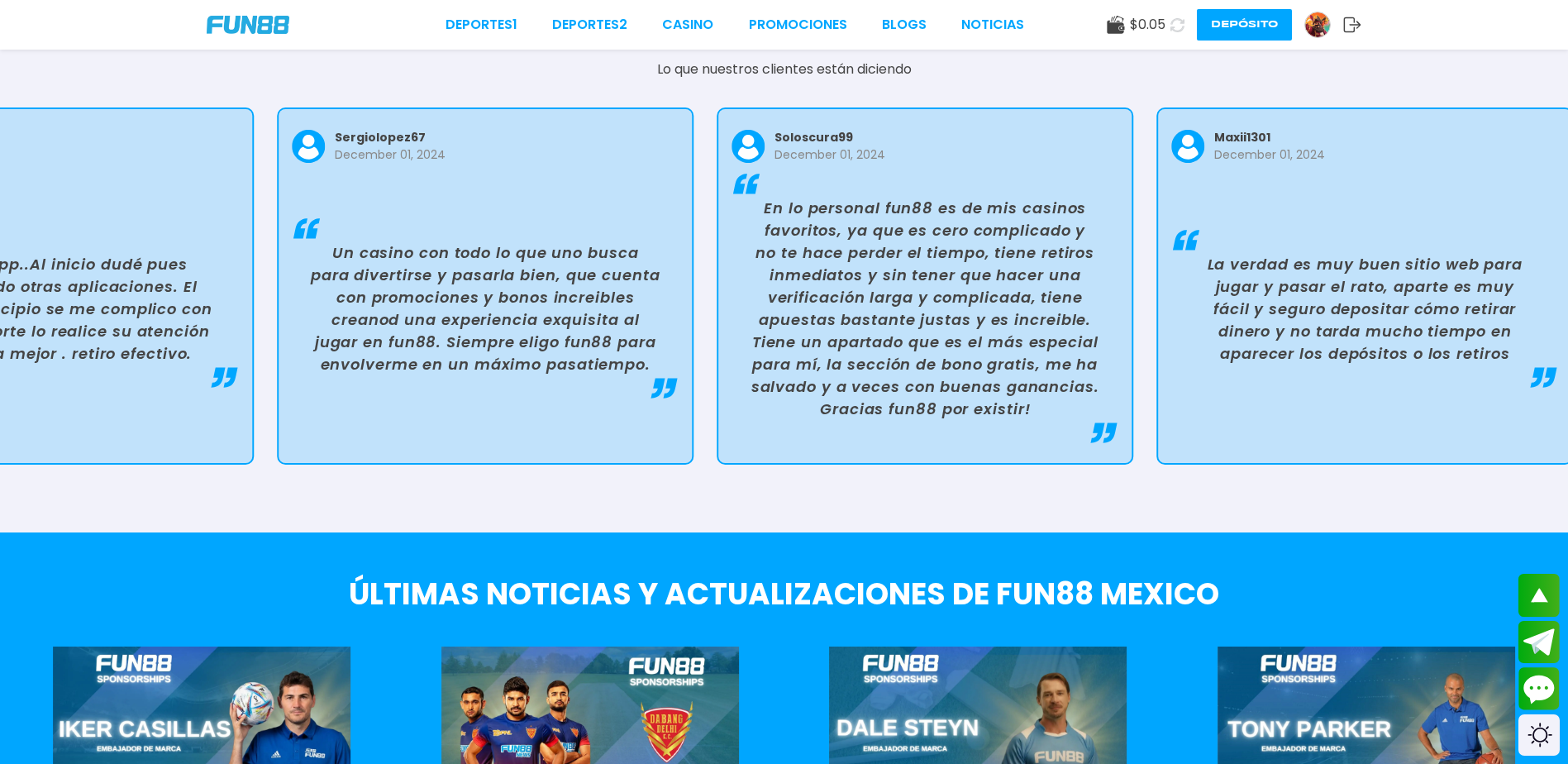 click on "sergiolopez67 December 01, 2024 Un casino con todo lo que uno busca para divertirse y pasarla bien, que cuenta con promociones y bonos increibles creanod una experiencia exquisita al jugar en fun88. Siempre eligo fun88 para envolverme en un máximo pasatiempo." at bounding box center [485, 286] 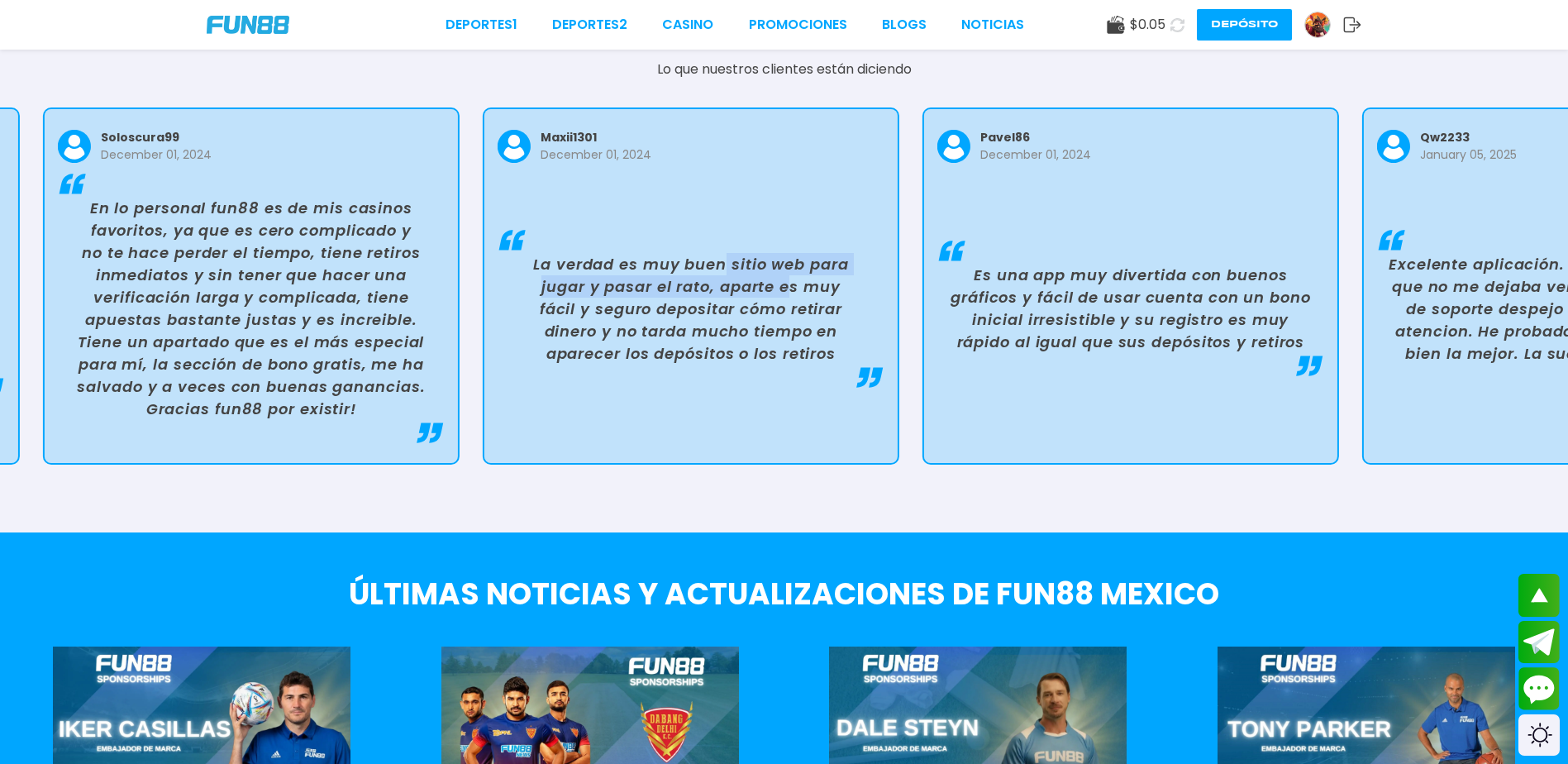 drag, startPoint x: 885, startPoint y: 295, endPoint x: 671, endPoint y: 260, distance: 216.84326 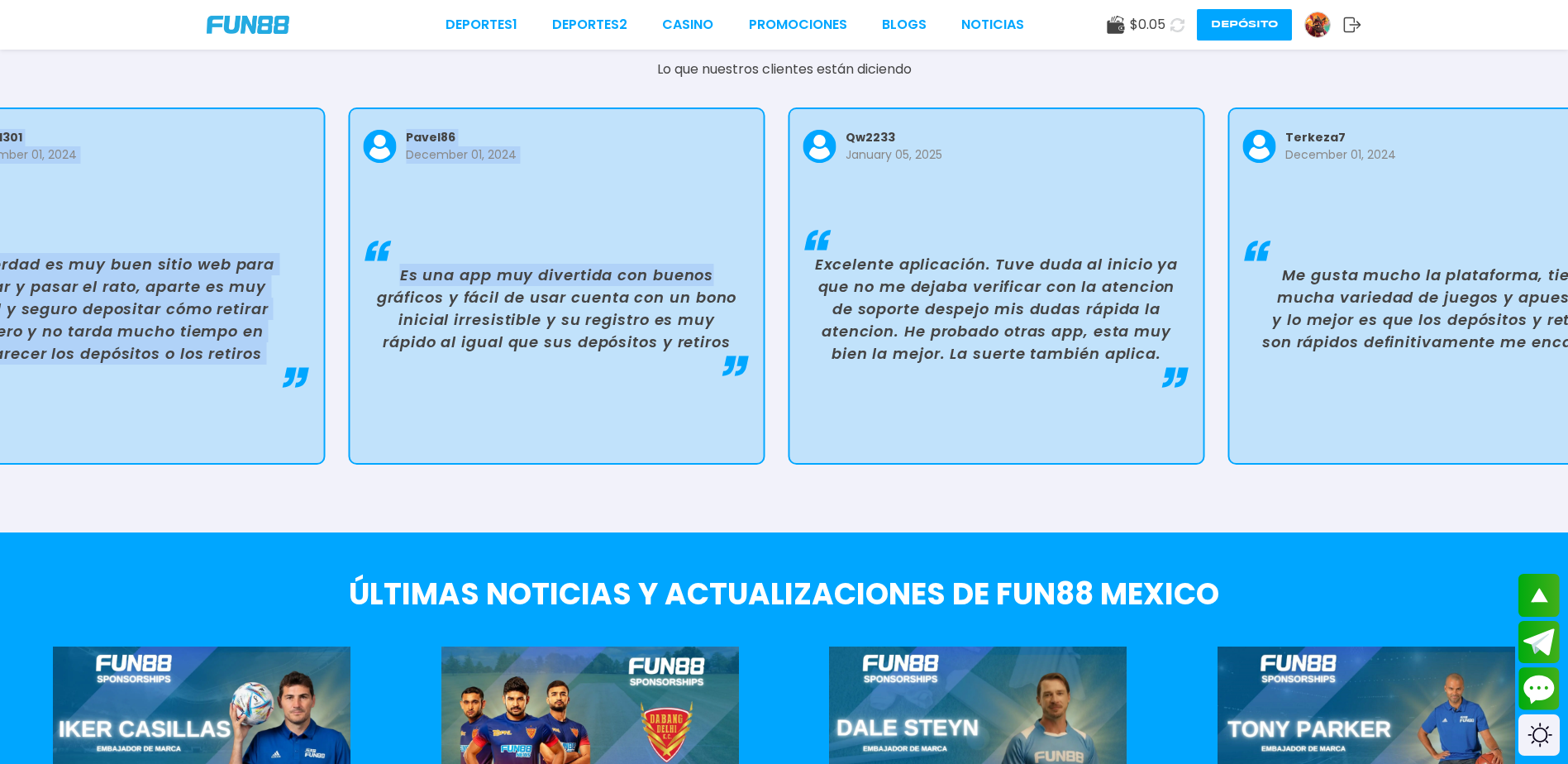 drag, startPoint x: 1024, startPoint y: 307, endPoint x: 748, endPoint y: 275, distance: 277.84888 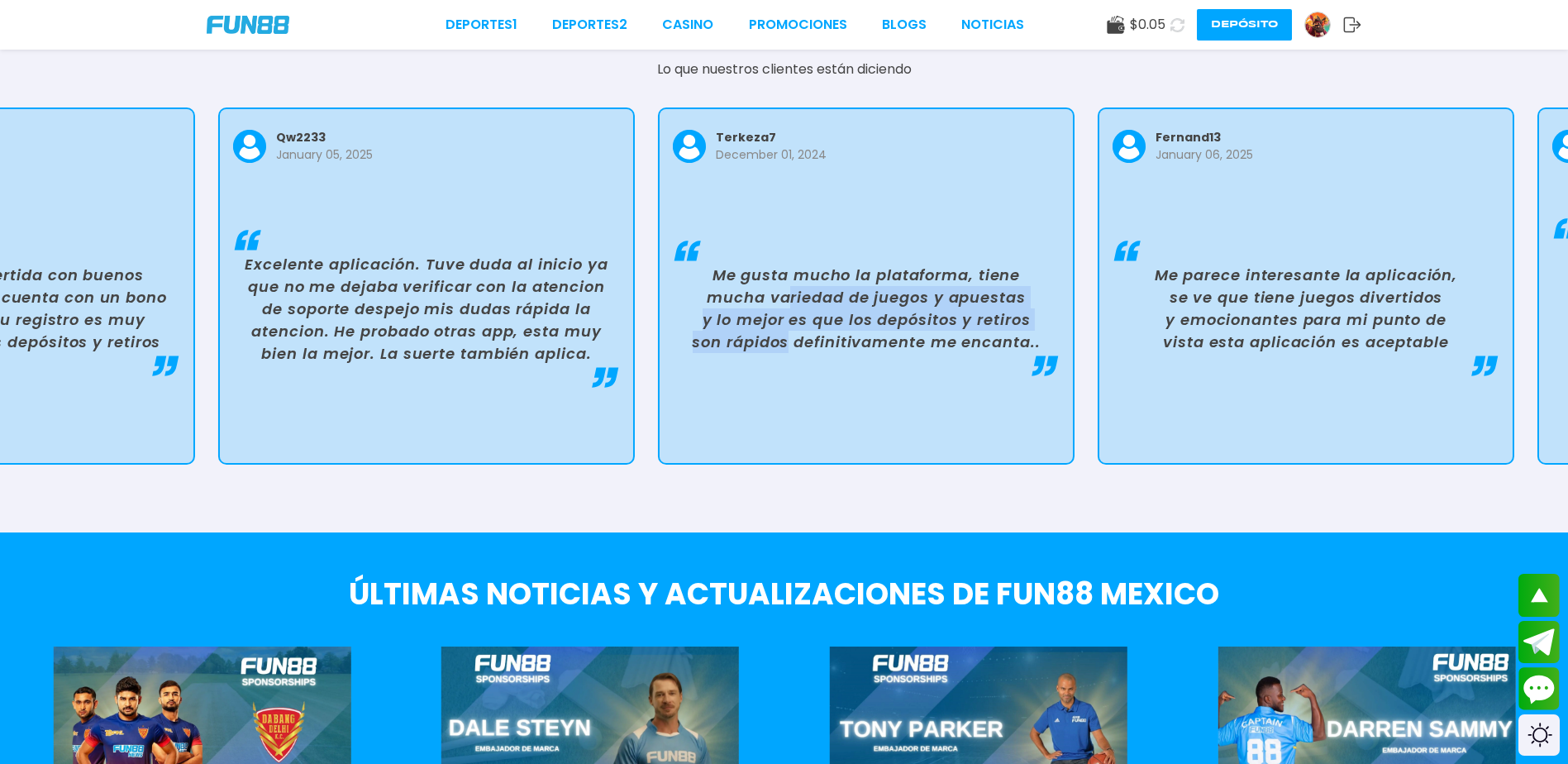 drag, startPoint x: 1144, startPoint y: 339, endPoint x: 733, endPoint y: 297, distance: 413.14041 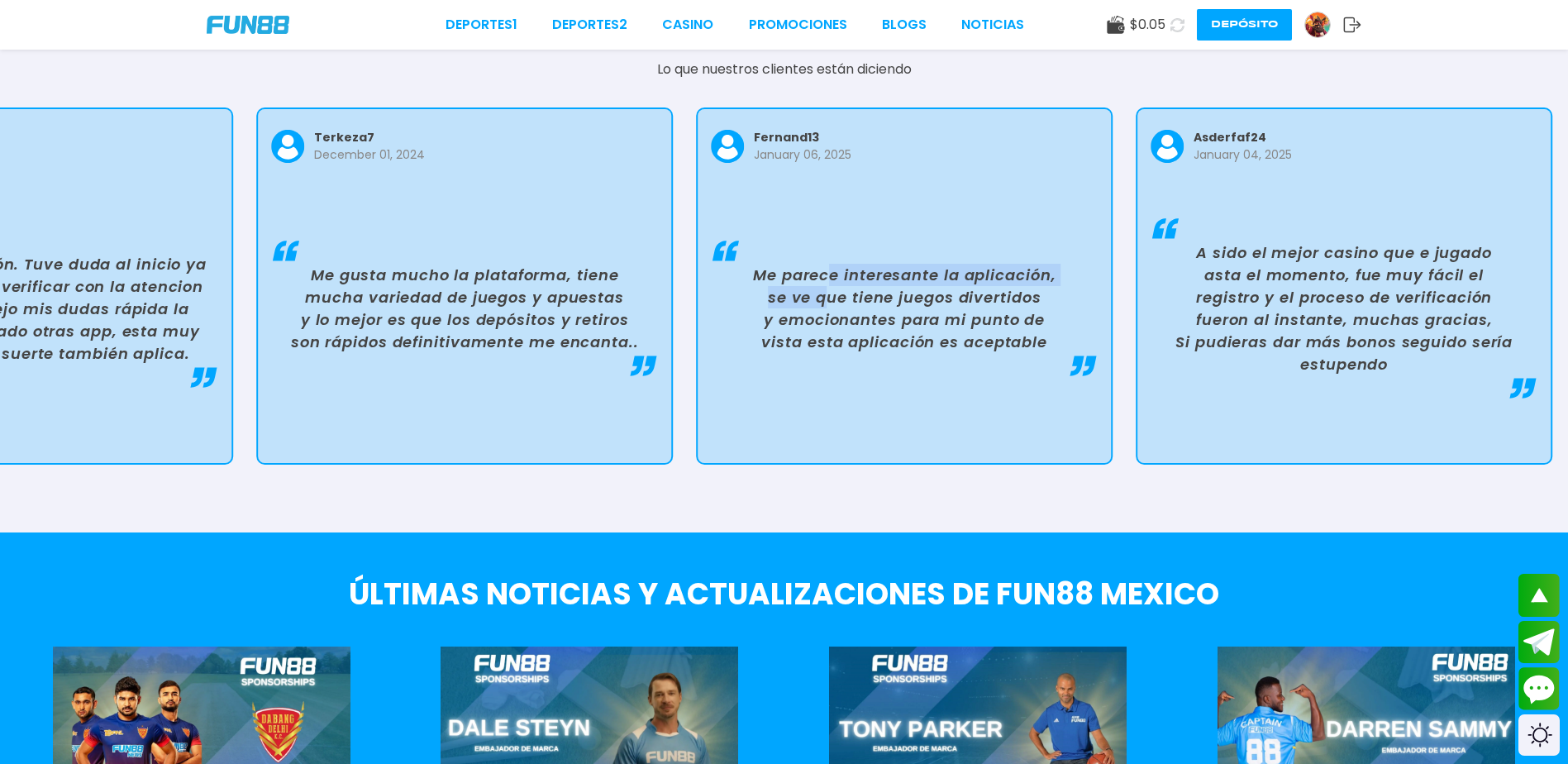 drag, startPoint x: 1148, startPoint y: 305, endPoint x: 713, endPoint y: 250, distance: 438.46323 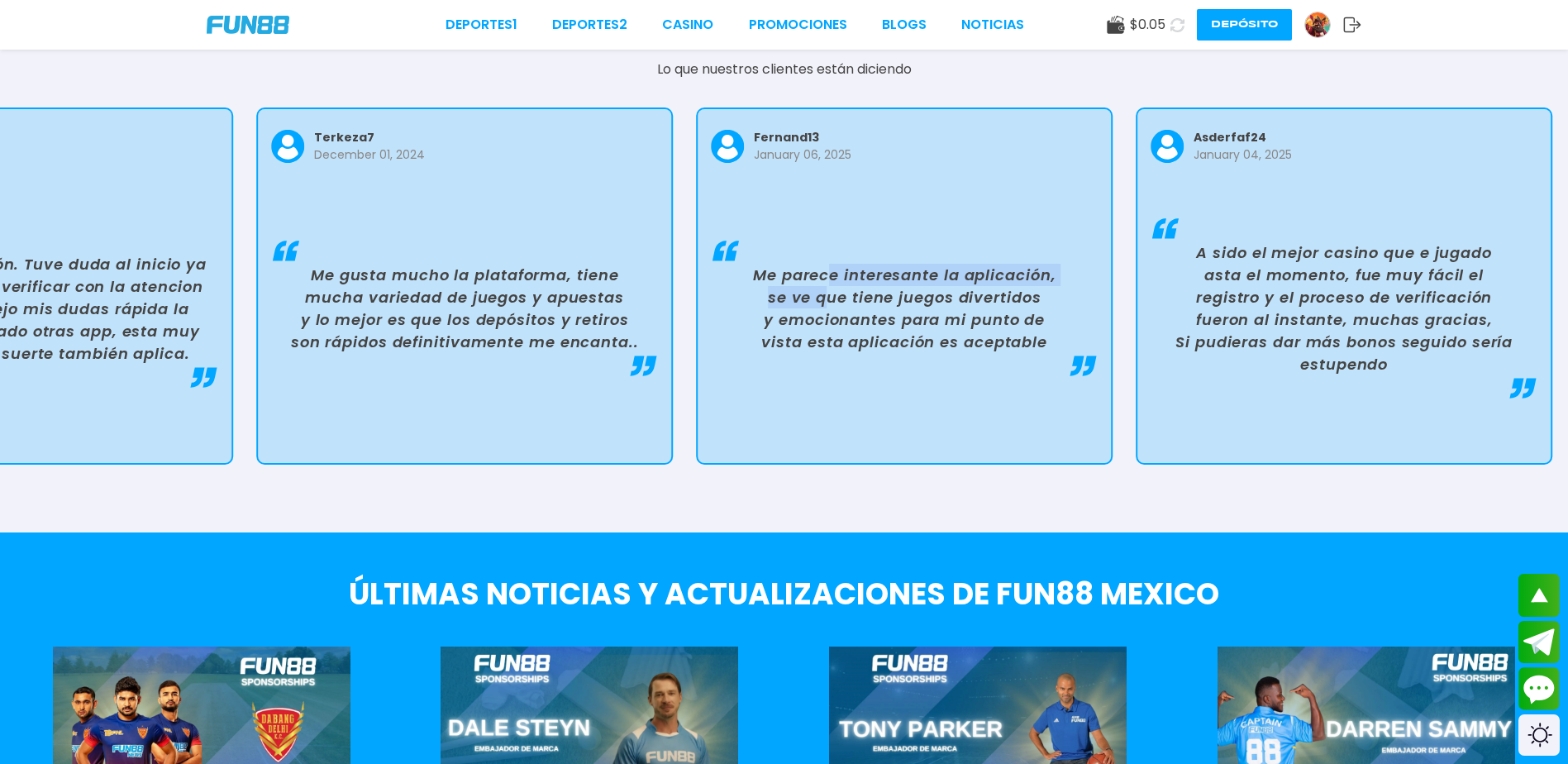 click on "Me parece interesante la aplicación, se ve que tiene juegos divertidos y emocionantes para mi punto de vista esta aplicación es aceptable" at bounding box center [904, 308] 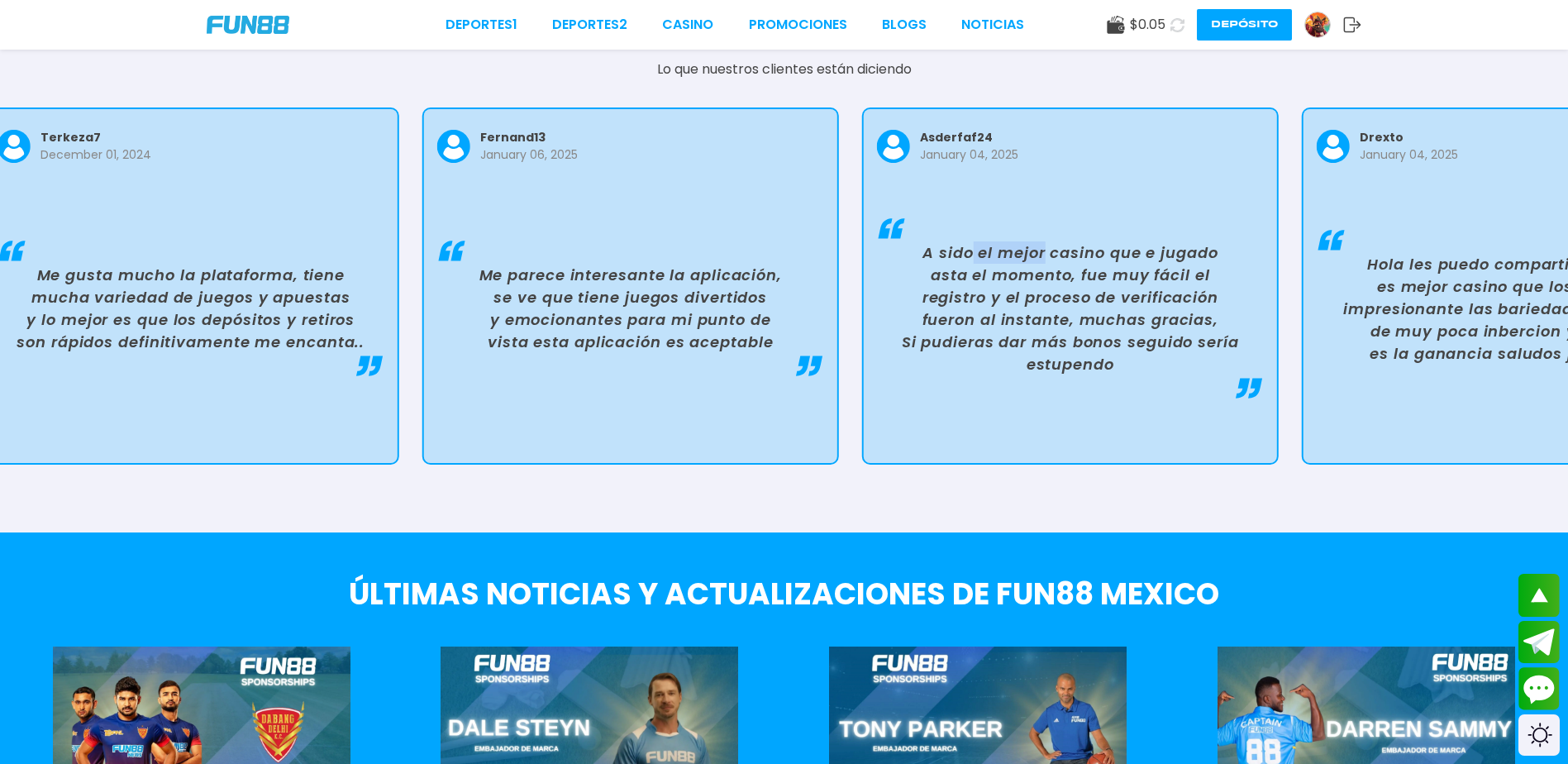 drag, startPoint x: 1116, startPoint y: 255, endPoint x: 857, endPoint y: 243, distance: 259.27784 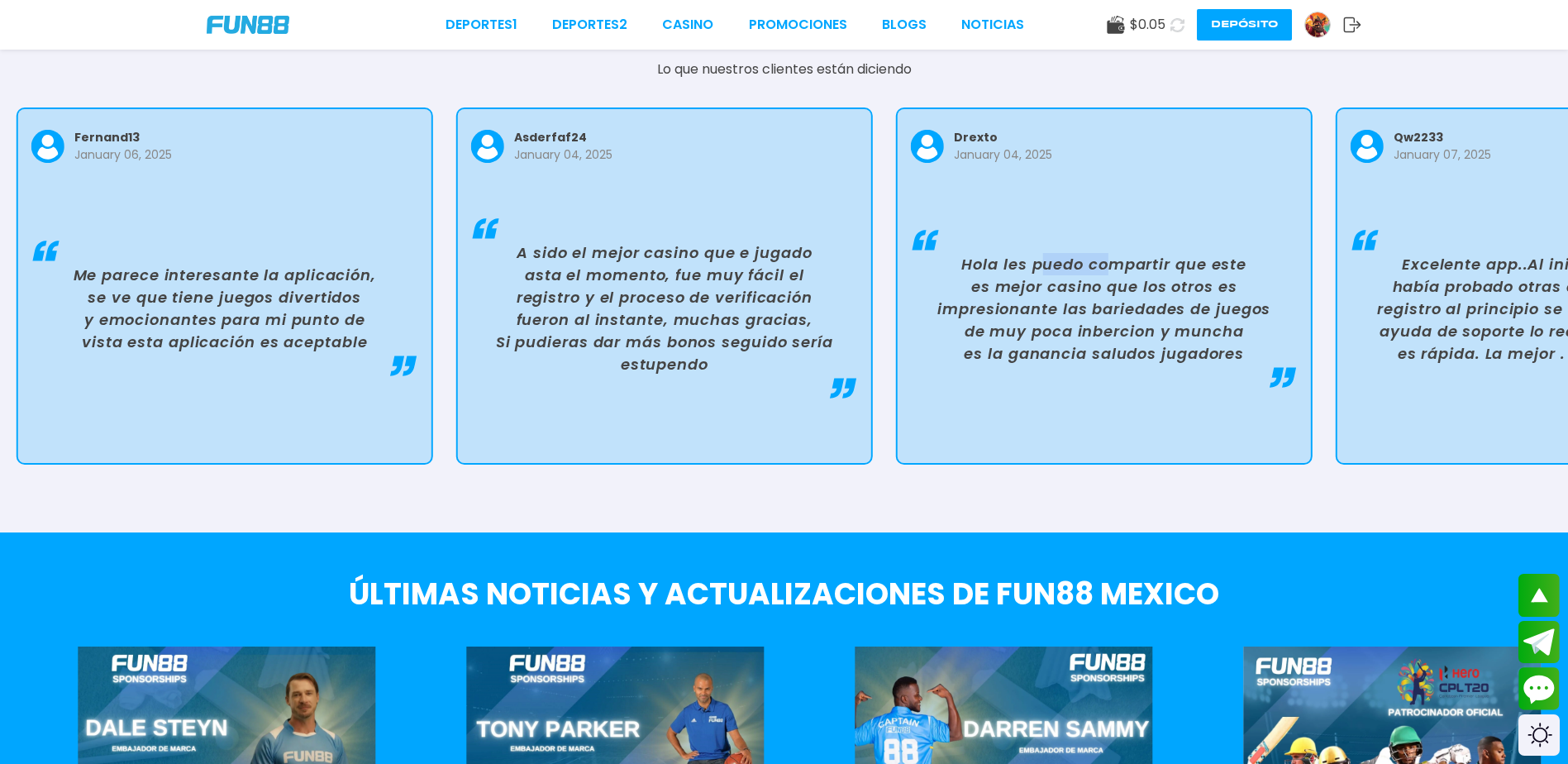drag, startPoint x: 1227, startPoint y: 264, endPoint x: 814, endPoint y: 243, distance: 413.5336 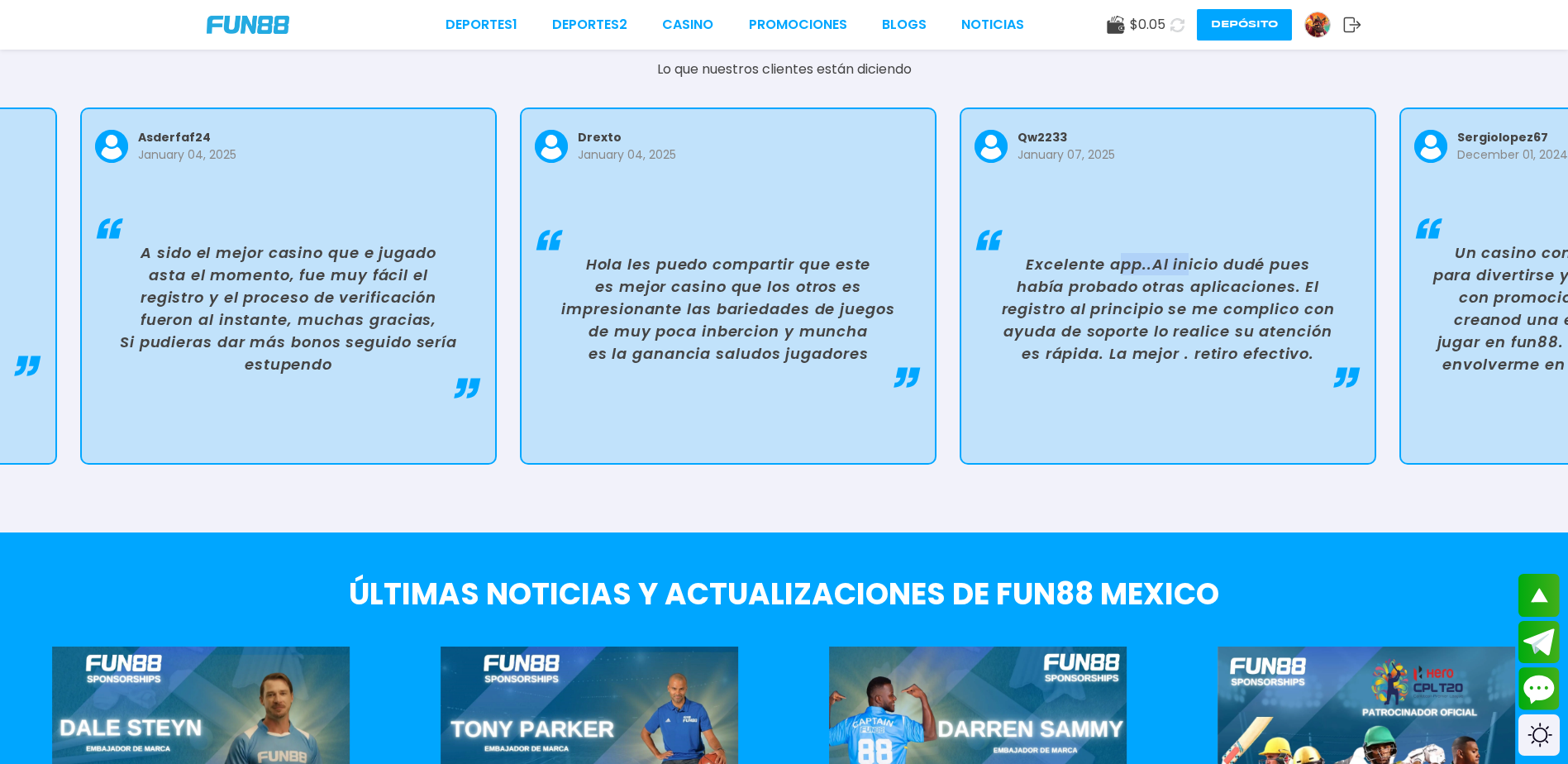 drag, startPoint x: 1231, startPoint y: 255, endPoint x: 918, endPoint y: 230, distance: 313.9968 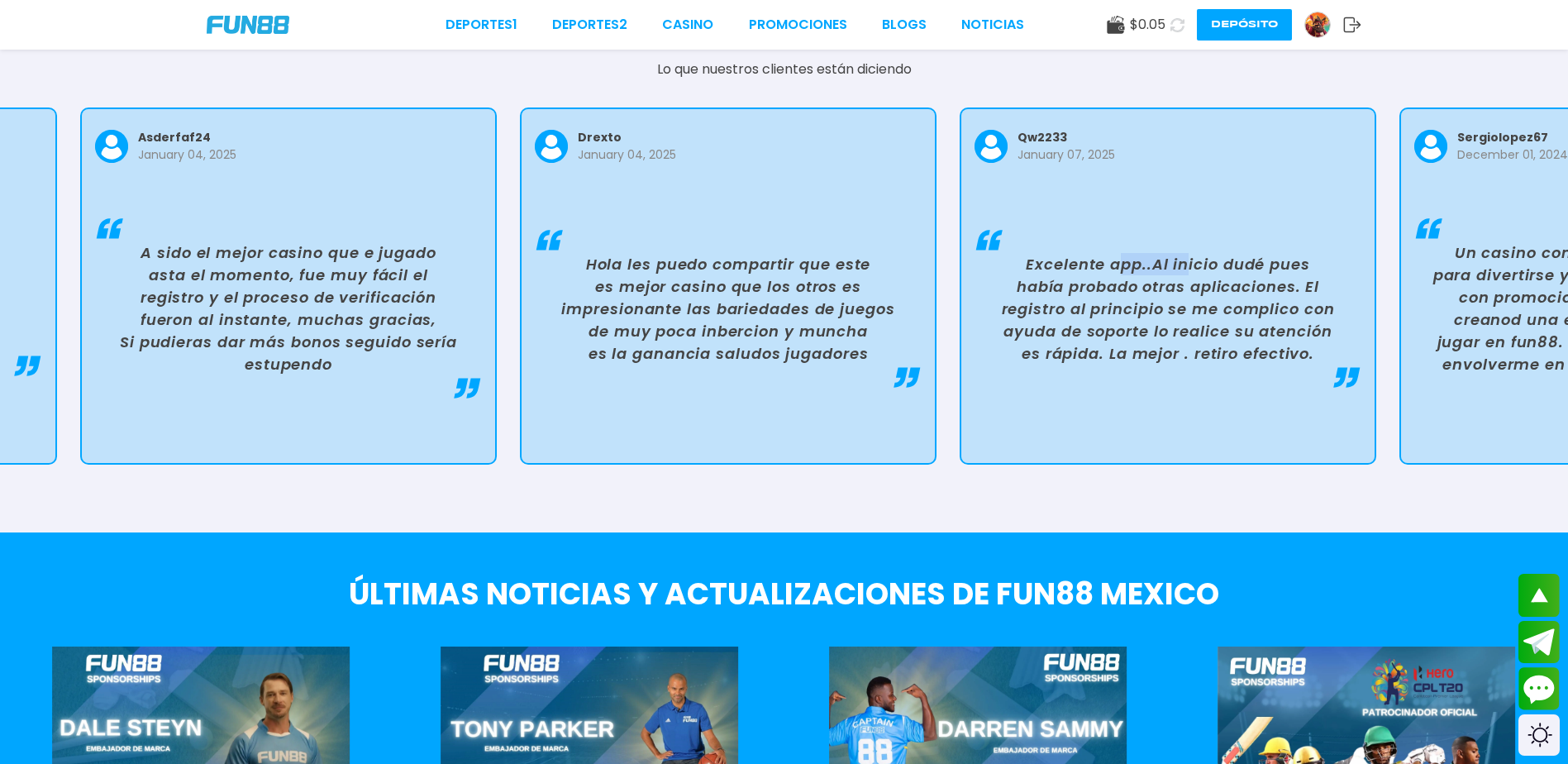 click on "Excelente app..Al inicio dudé pues había  probado otras aplicaciones. El registro al principio se me complico con ayuda de soporte  lo realice  su atención es rápida. La mejor . retiro efectivo." at bounding box center [1168, 308] 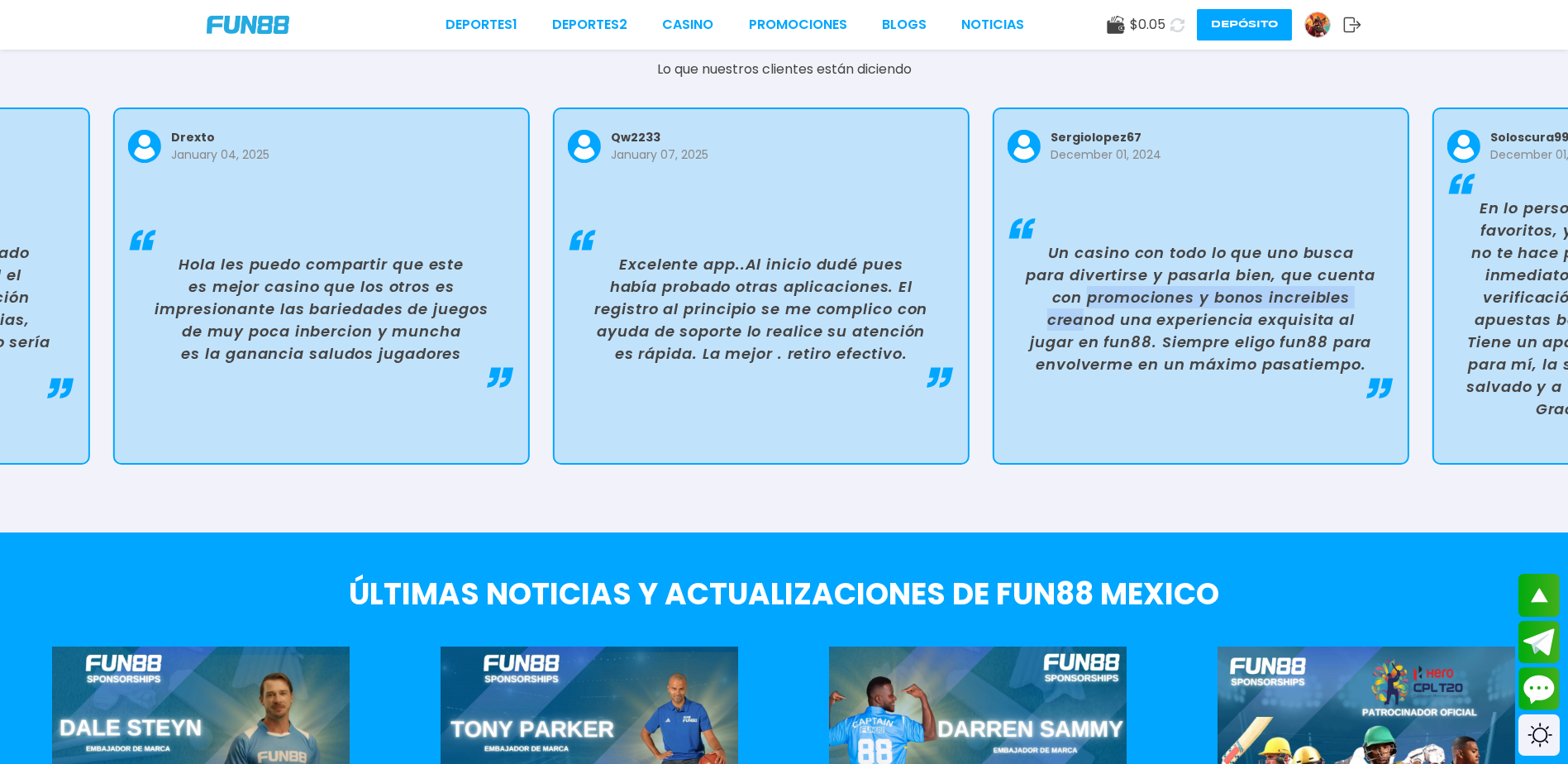 drag, startPoint x: 1107, startPoint y: 311, endPoint x: 927, endPoint y: 289, distance: 181.33946 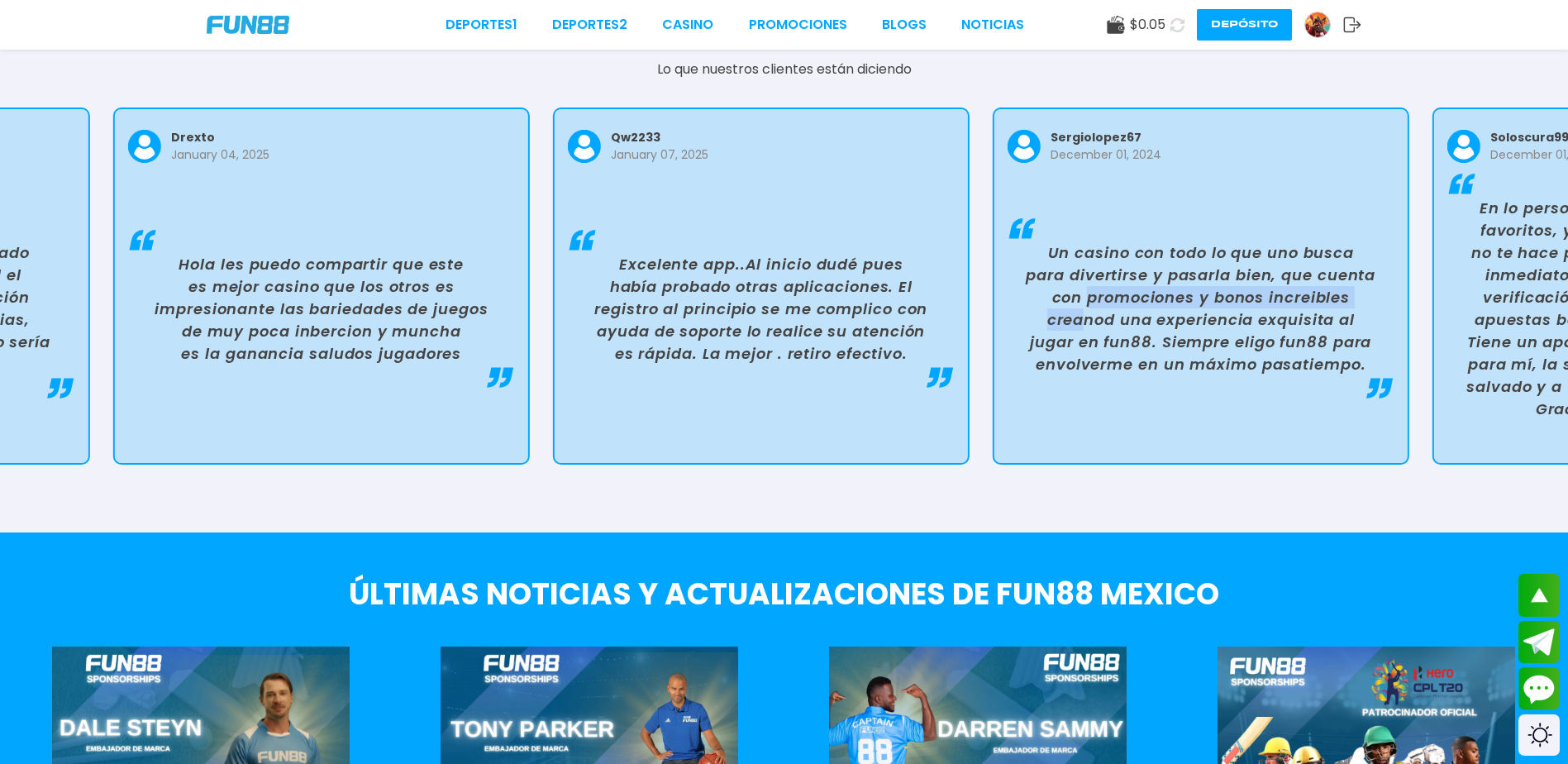 click on "Un casino con todo lo que uno busca para divertirse y pasarla bien, que cuenta con promociones y bonos increibles creanod una experiencia exquisita al jugar en fun88. Siempre eligo fun88 para envolverme en un máximo pasatiempo." at bounding box center (1201, 308) 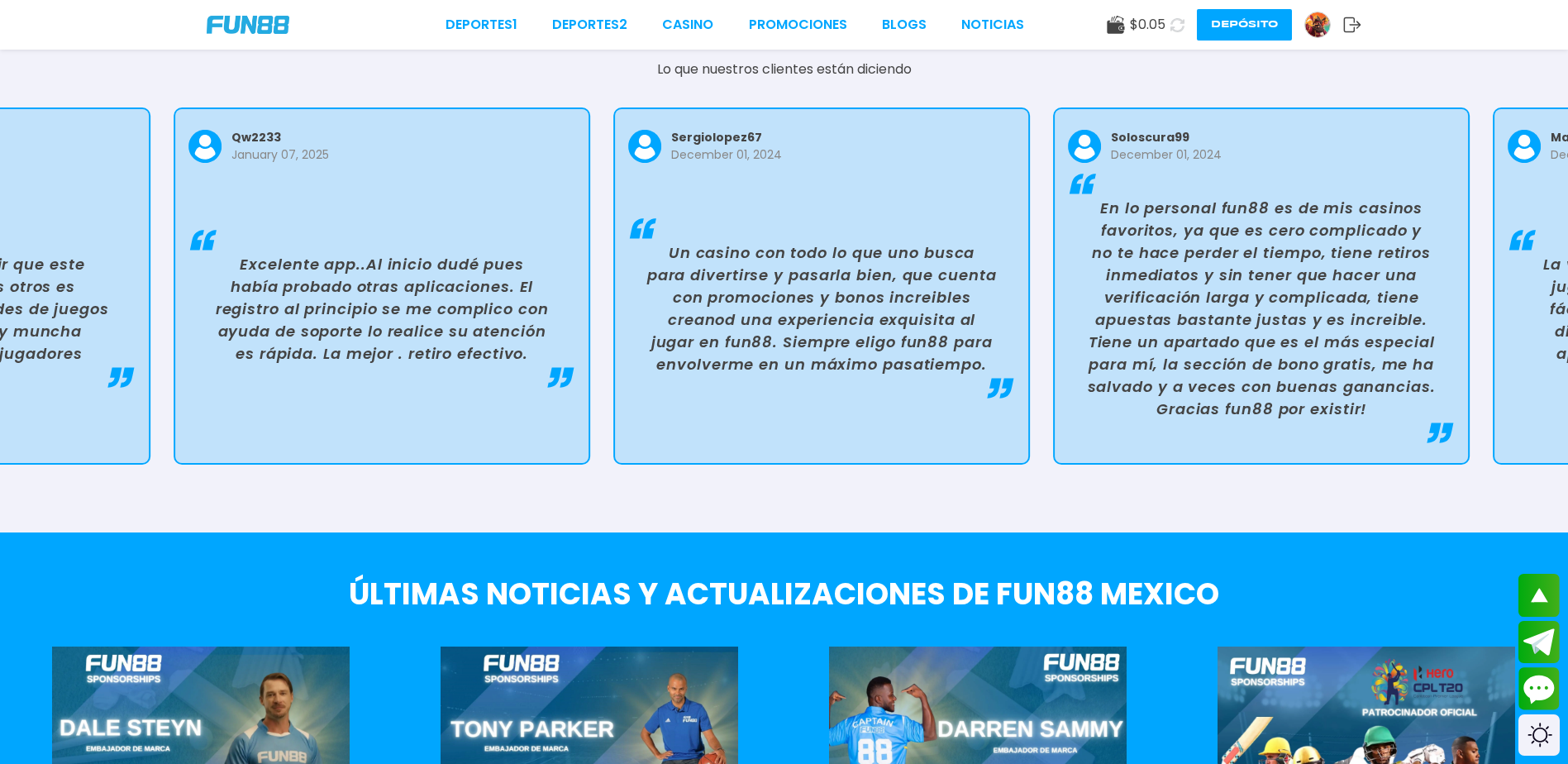 drag, startPoint x: 927, startPoint y: 289, endPoint x: 688, endPoint y: 222, distance: 248.21362 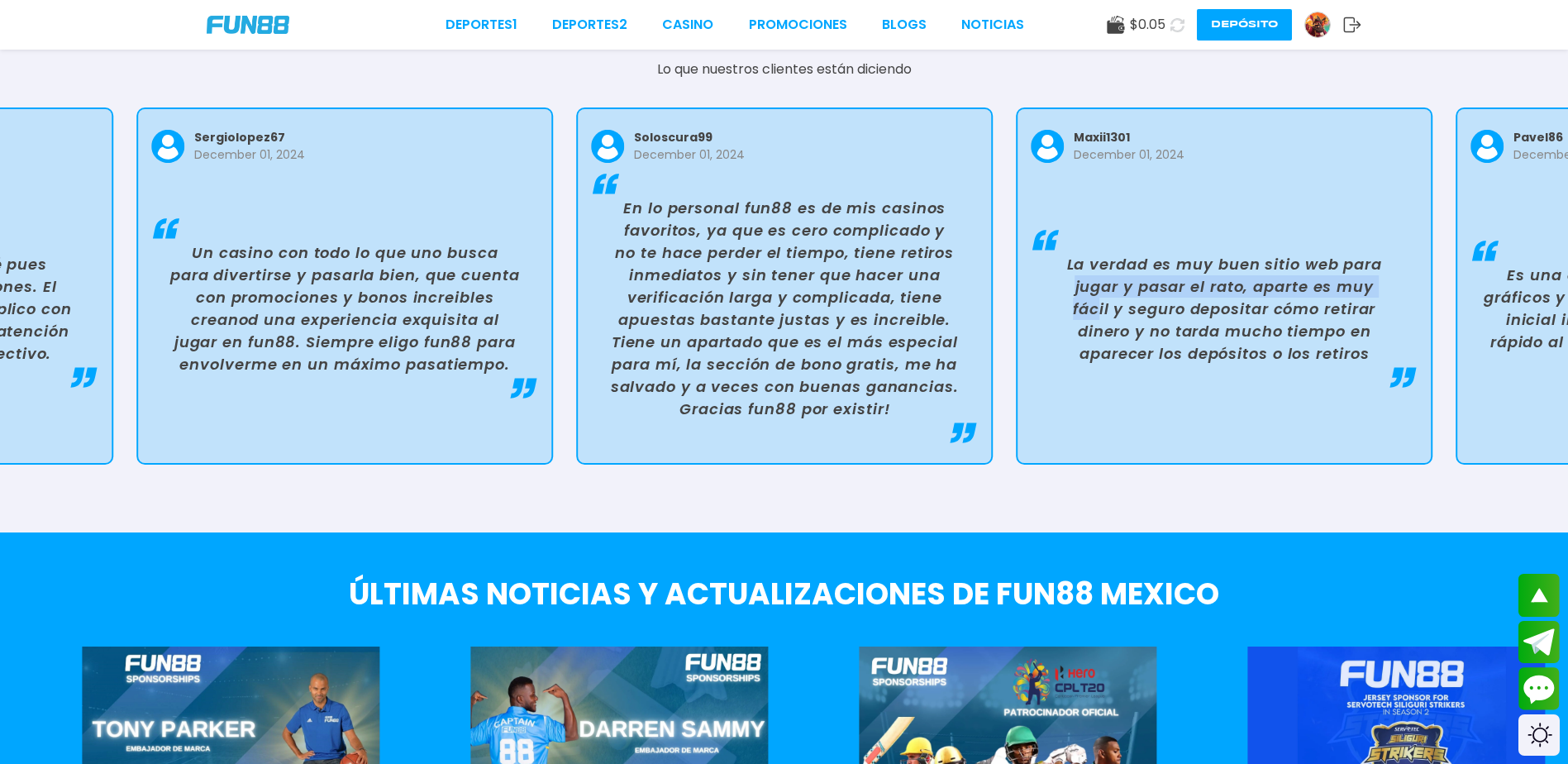 drag, startPoint x: 1037, startPoint y: 297, endPoint x: 791, endPoint y: 223, distance: 256.88908 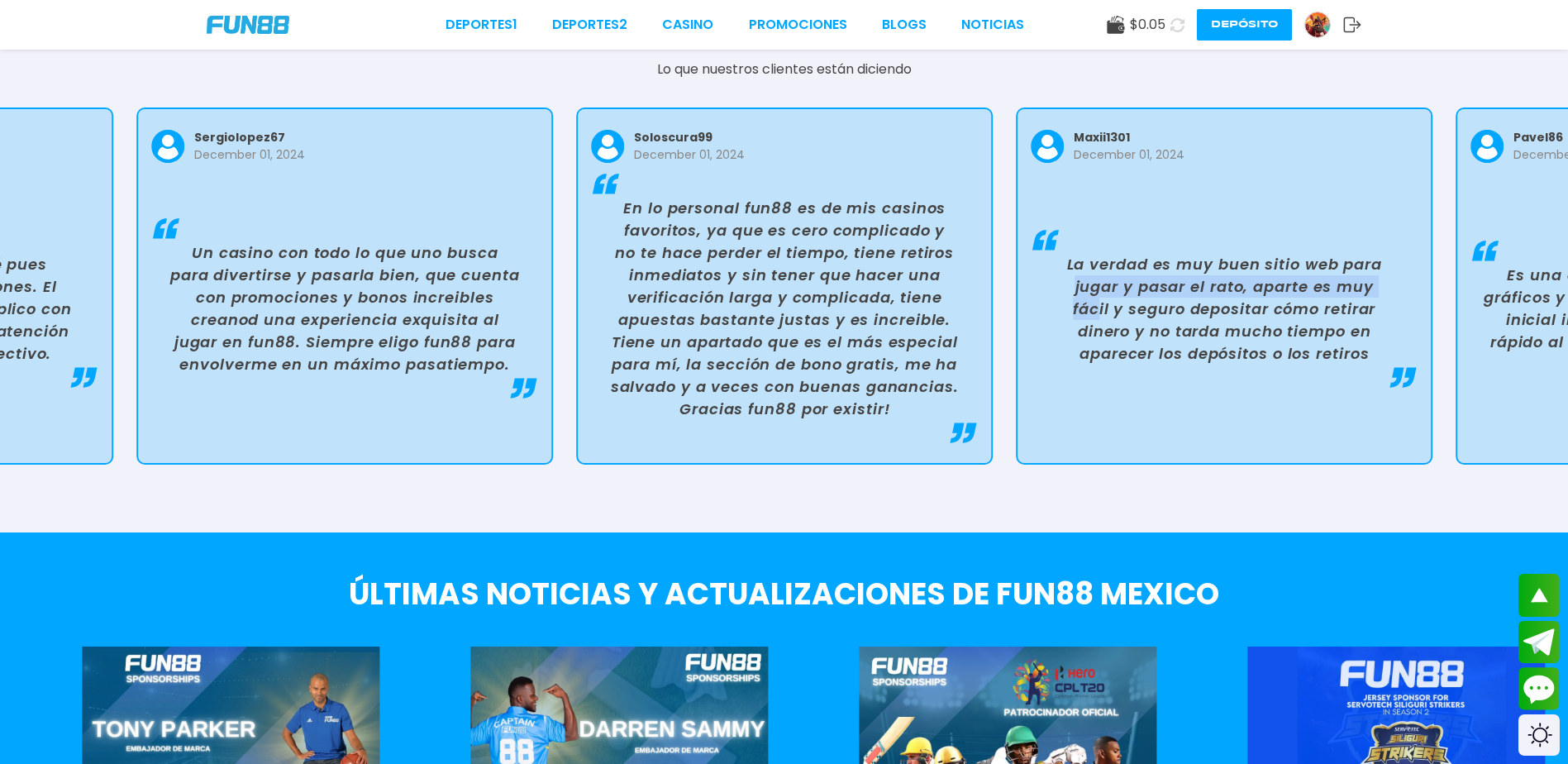 click on "qw2233 January 07, 2025 Excelente app..Al inicio dudé pues había  probado otras aplicaciones. El registro al principio se me complico con ayuda de soporte  lo realice  su atención es rápida. La mejor . retiro efectivo. sergiolopez67 December 01, 2024 Un casino con todo lo que uno busca para divertirse y pasarla bien, que cuenta con promociones y bonos increibles creanod una experiencia exquisita al jugar en fun88. Siempre eligo fun88 para envolverme en un máximo pasatiempo. soloscura99 December 01, 2024 En lo personal fun88 es de mis casinos favoritos, ya que es cero complicado y no te hace perder el tiempo, tiene retiros inmediatos y sin tener que hacer una verificación larga y complicada, tiene apuestas bastante justas y es increible.
Tiene un apartado que es el más especial para mí, la sección de bono gratis, me ha salvado y a veces con buenas ganancias.
Gracias fun88 por existir! maxii1301 December 01, 2024 pavel86 December 01, 2024 qw2233 January 05, 2025 terkeza7 December 01, 2024 fernand13" at bounding box center (442, 294) 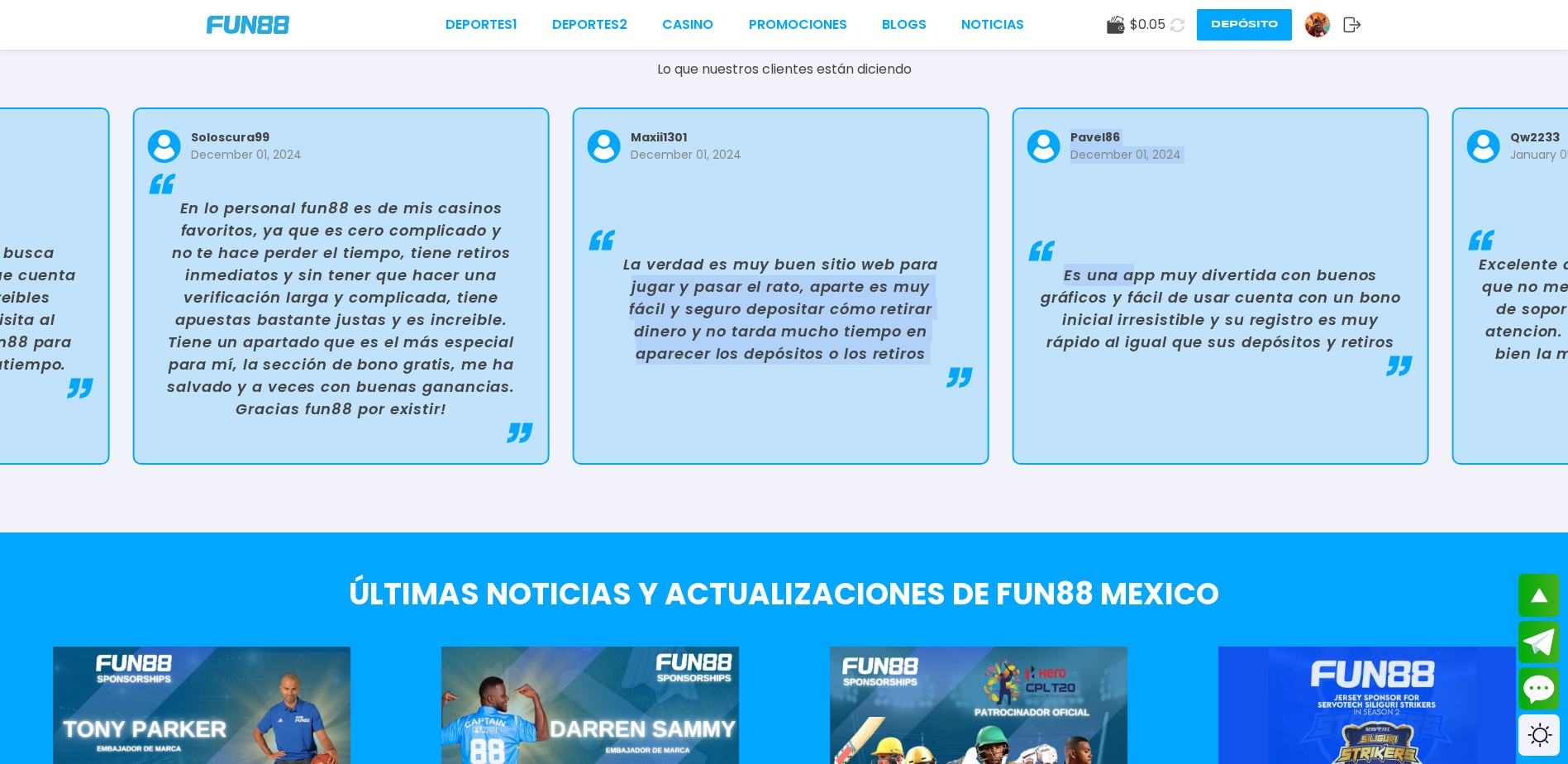 drag, startPoint x: 1123, startPoint y: 265, endPoint x: 701, endPoint y: 204, distance: 426.386 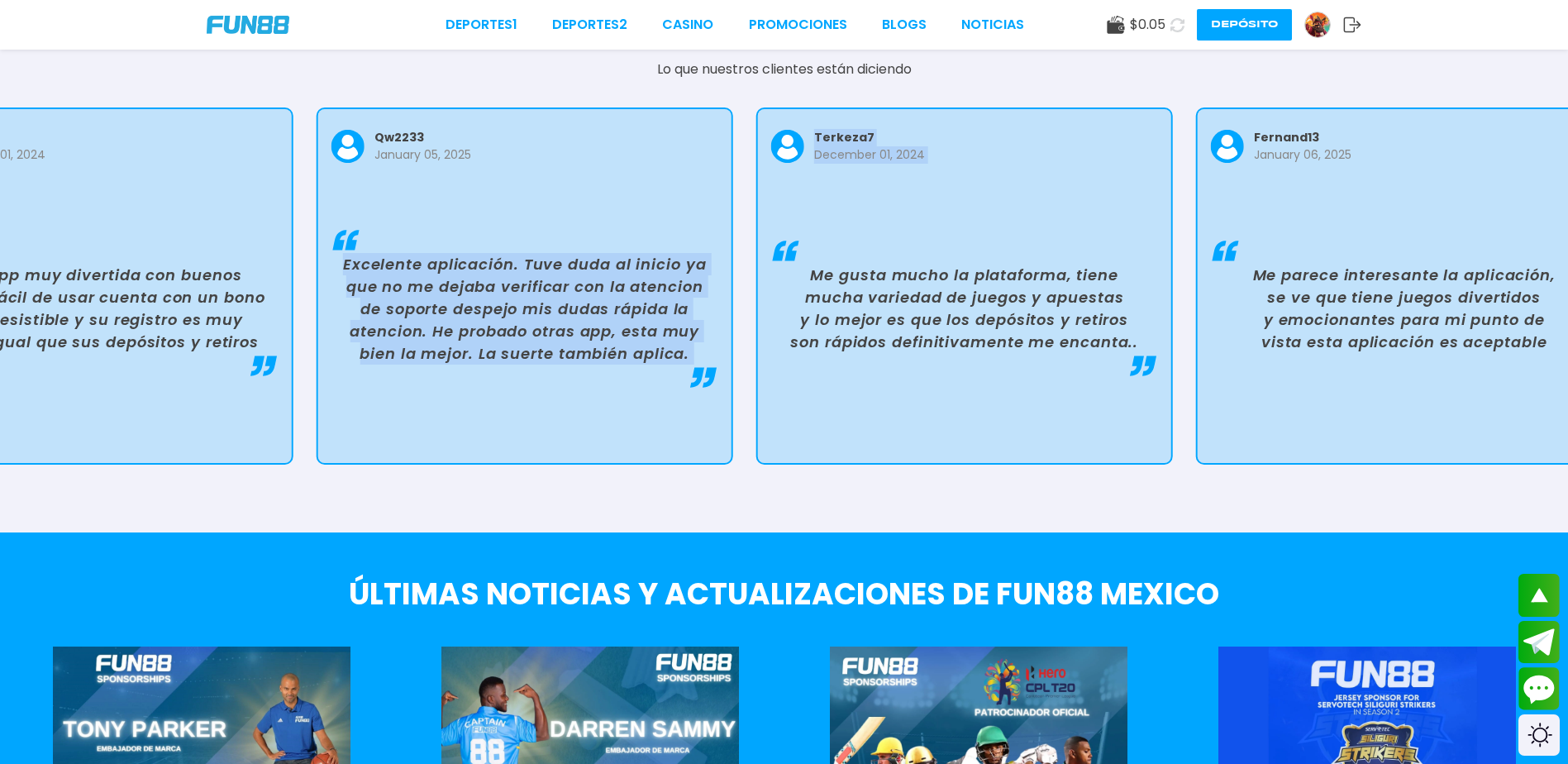 drag, startPoint x: 1063, startPoint y: 241, endPoint x: 598, endPoint y: 159, distance: 472.17476 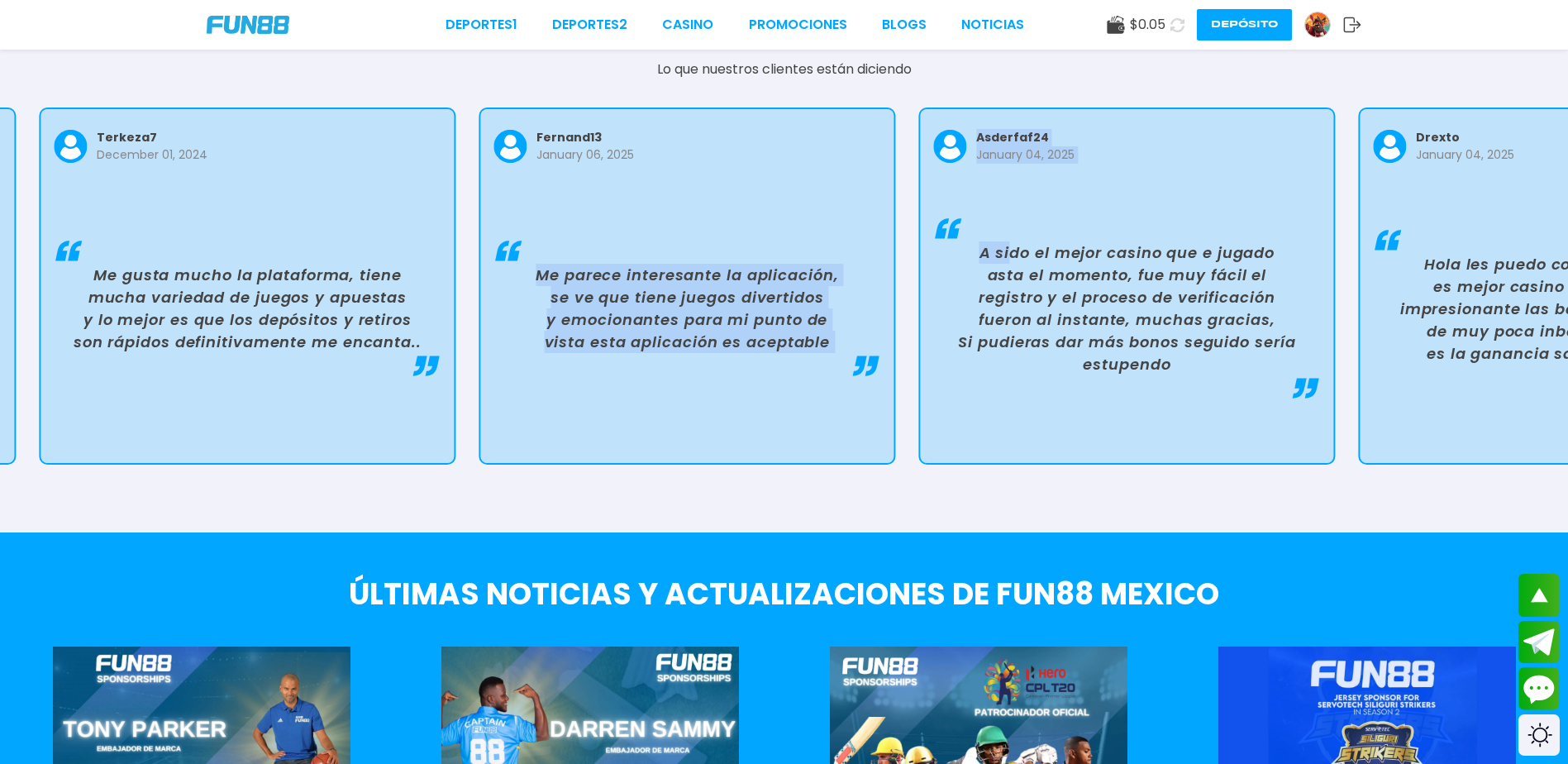 drag, startPoint x: 1105, startPoint y: 263, endPoint x: 700, endPoint y: 132, distance: 425.6595 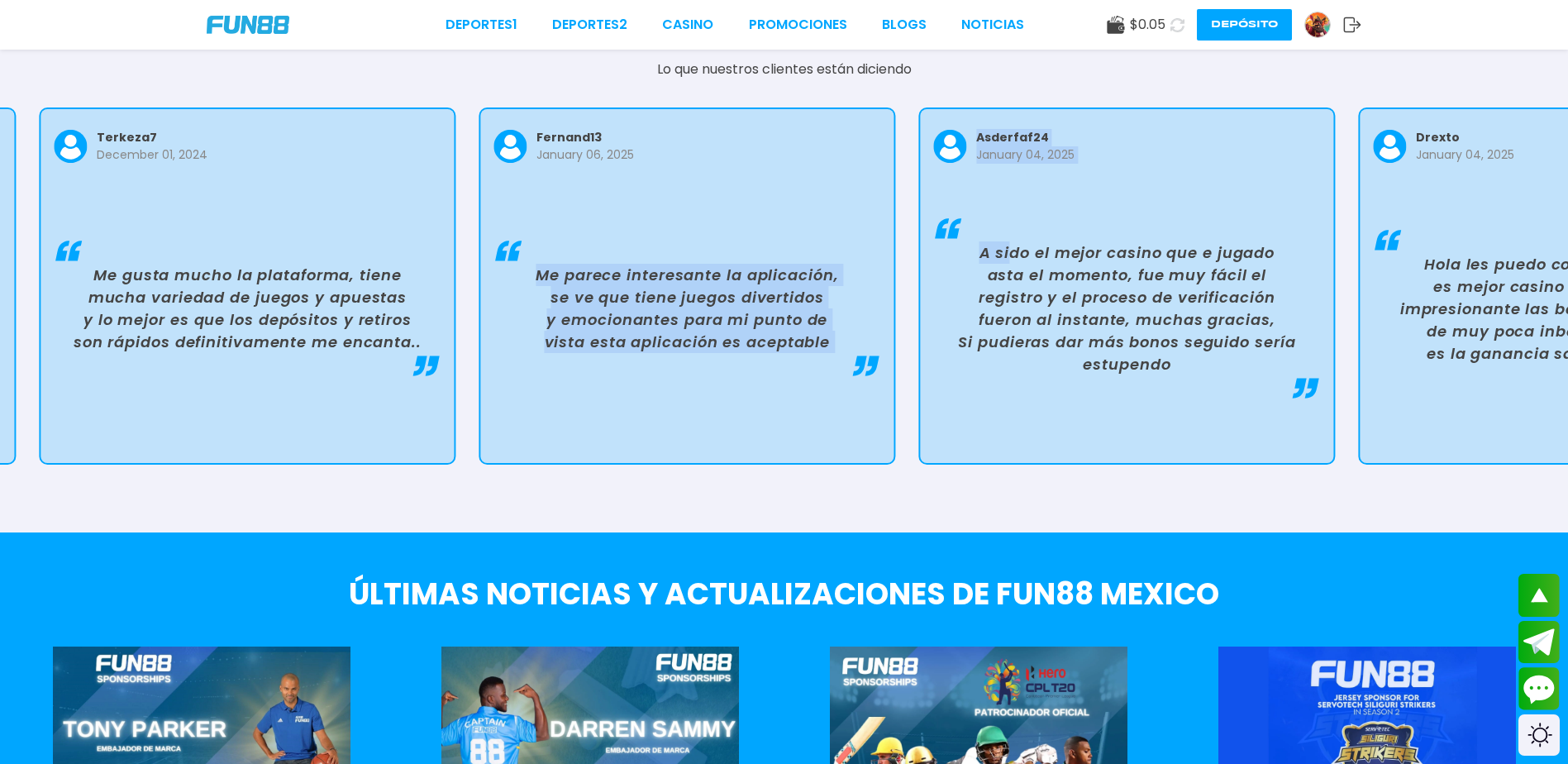 click on "qw2233 January 07, 2025 Excelente app..Al inicio dudé pues había  probado otras aplicaciones. El registro al principio se me complico con ayuda de soporte  lo realice  su atención es rápida. La mejor . retiro efectivo. sergiolopez67 December 01, 2024 Un casino con todo lo que uno busca para divertirse y pasarla bien, que cuenta con promociones y bonos increibles creanod una experiencia exquisita al jugar en fun88. Siempre eligo fun88 para envolverme en un máximo pasatiempo. soloscura99 December 01, 2024 En lo personal fun88 es de mis casinos favoritos, ya que es cero complicado y no te hace perder el tiempo, tiene retiros inmediatos y sin tener que hacer una verificación larga y complicada, tiene apuestas bastante justas y es increible.
Tiene un apartado que es el más especial para mí, la sección de bono gratis, me ha salvado y a veces con buenas ganancias.
Gracias fun88 por existir! maxii1301 December 01, 2024 pavel86 December 01, 2024 qw2233 January 05, 2025 terkeza7 December 01, 2024 fernand13" at bounding box center [-1854, 294] 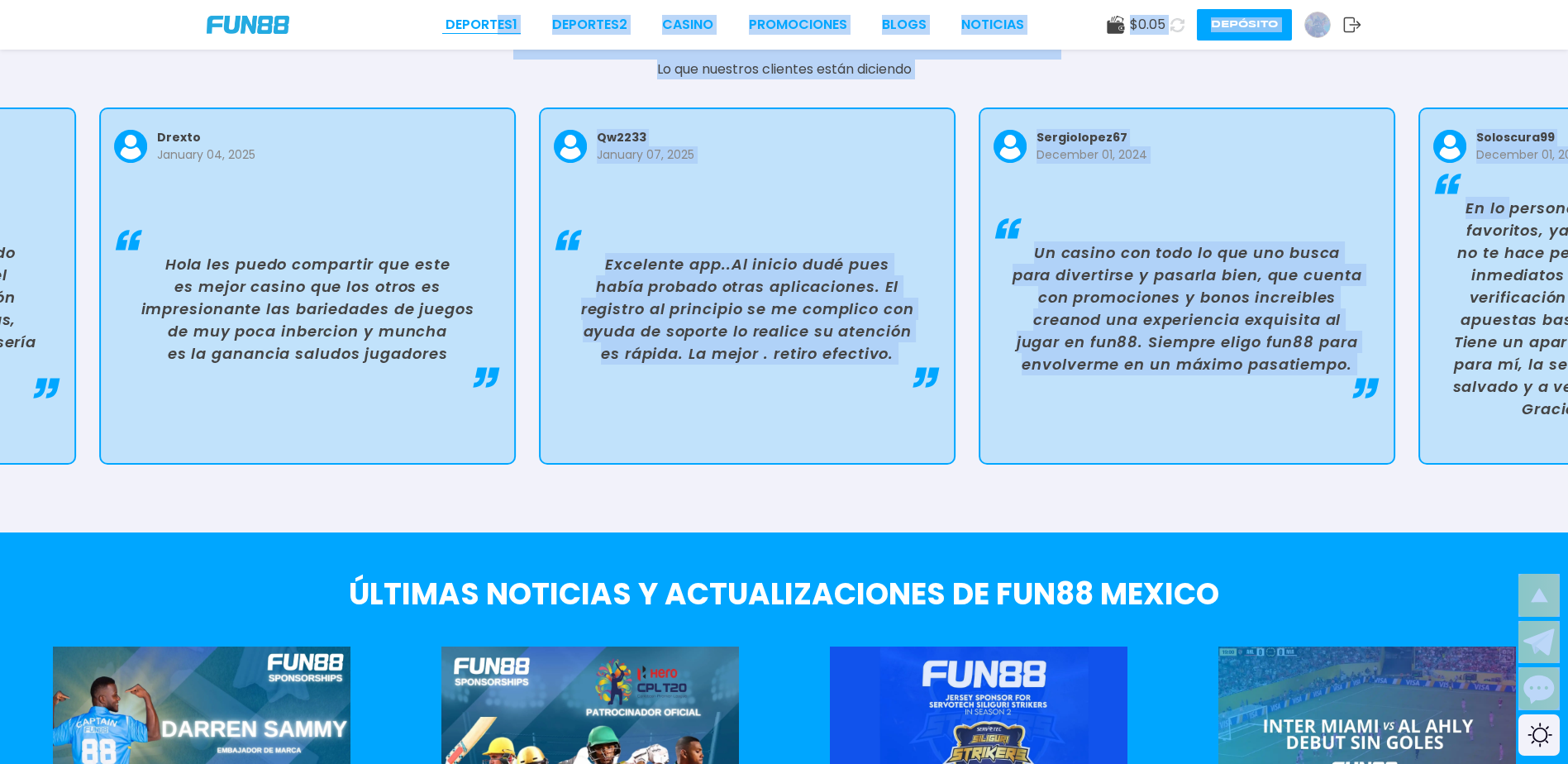 drag, startPoint x: 1008, startPoint y: 185, endPoint x: 455, endPoint y: 15, distance: 578.5404 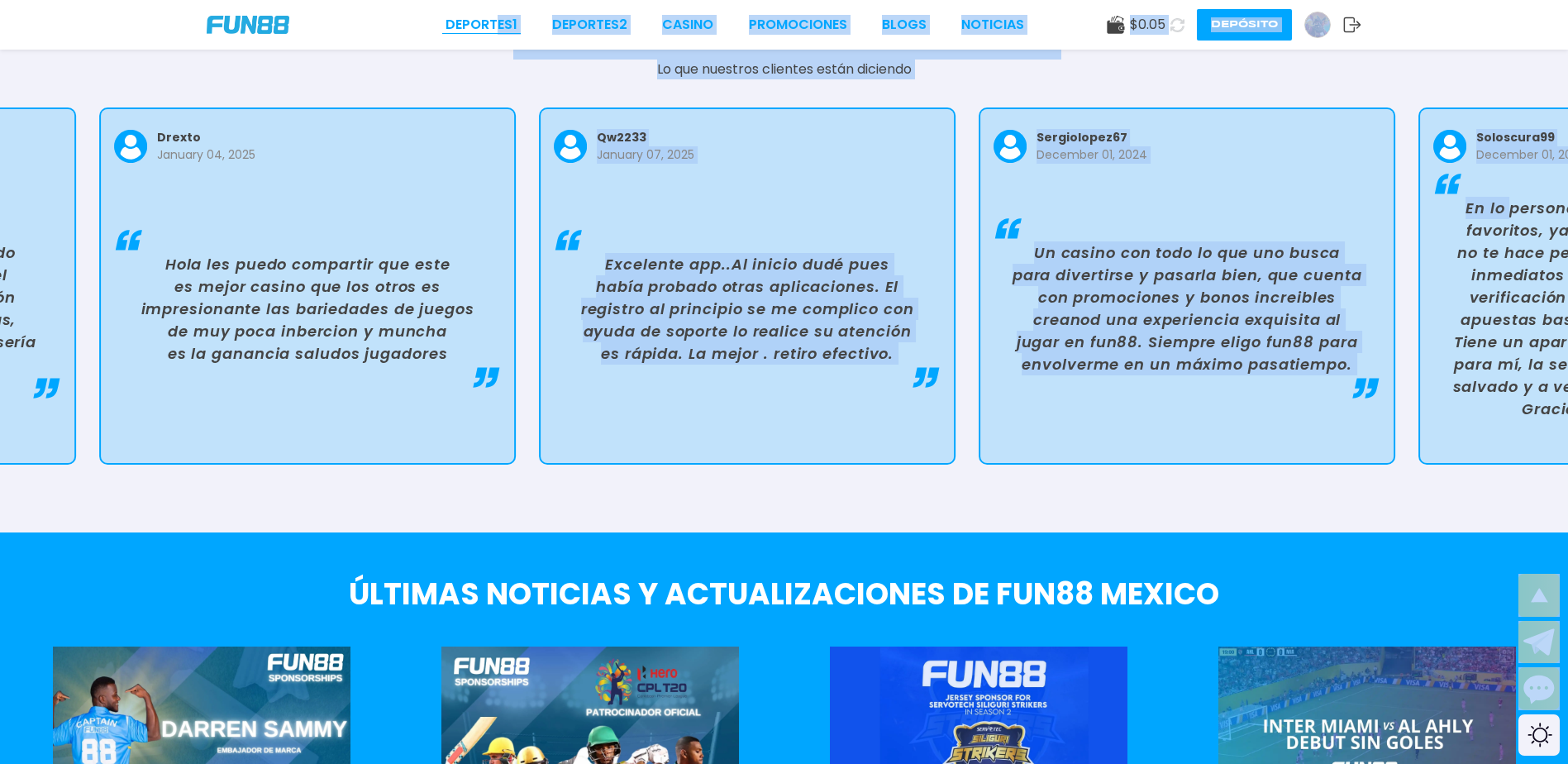 click on "Deportes  1 Deportes  2 CASINO Promociones BLOGS NOTICIAS $ 0.05 Depósito JUGAR AHORA JUGAR AHORA JUGAR AHORA JUGAR AHORA JUGAR AHORA ¡FELICIDADES gxxxx1! GANADOR DESTACADO DE FUN88, RECIENTEMENTE GANÓ $33,410.00 EN UNA APUESTA DE $40.00 EN Link Pinata Wins ¡FELICIDADES gxxxx1! GANADOR DESTACADO DE FUN88, RECIENTEMENTE GANÓ $7,650.00 EN UNA APUESTA DE $100.00 EN Fortune Rabbit ¡FELICIDADES gxxxx1! GANADOR DESTACADO DE FUN88, RECIENTEMENTE GANÓ $5,910.00 EN UNA APUESTA DE $100.00 EN Link Me Totem Of Spirit Apuestas deportivas en vivo y juegos de casino en línea en Mexico Apuestas Deportivas Slots Mesas en Vivo JUGAR AHORA ¿POR QUÉ JUGAR JUEGOS DE CASINO CON FUN88? +15 Años de Experiencia Lideres en Latino America Programa de Lealtad Cashback y muchos otros beneficios Nuestros Ganadores Celebramos con ellos Atención al cliente 24/7 Fácil, rápido y seguro Tus pagos en 20 Minutos Nuestros Ganadores   Los cracks del juego merecen aplausos ¡y premios! JUGAR AHORA Joker's Jewels Gold Party Cosmic Cash" at bounding box center [784, -867] 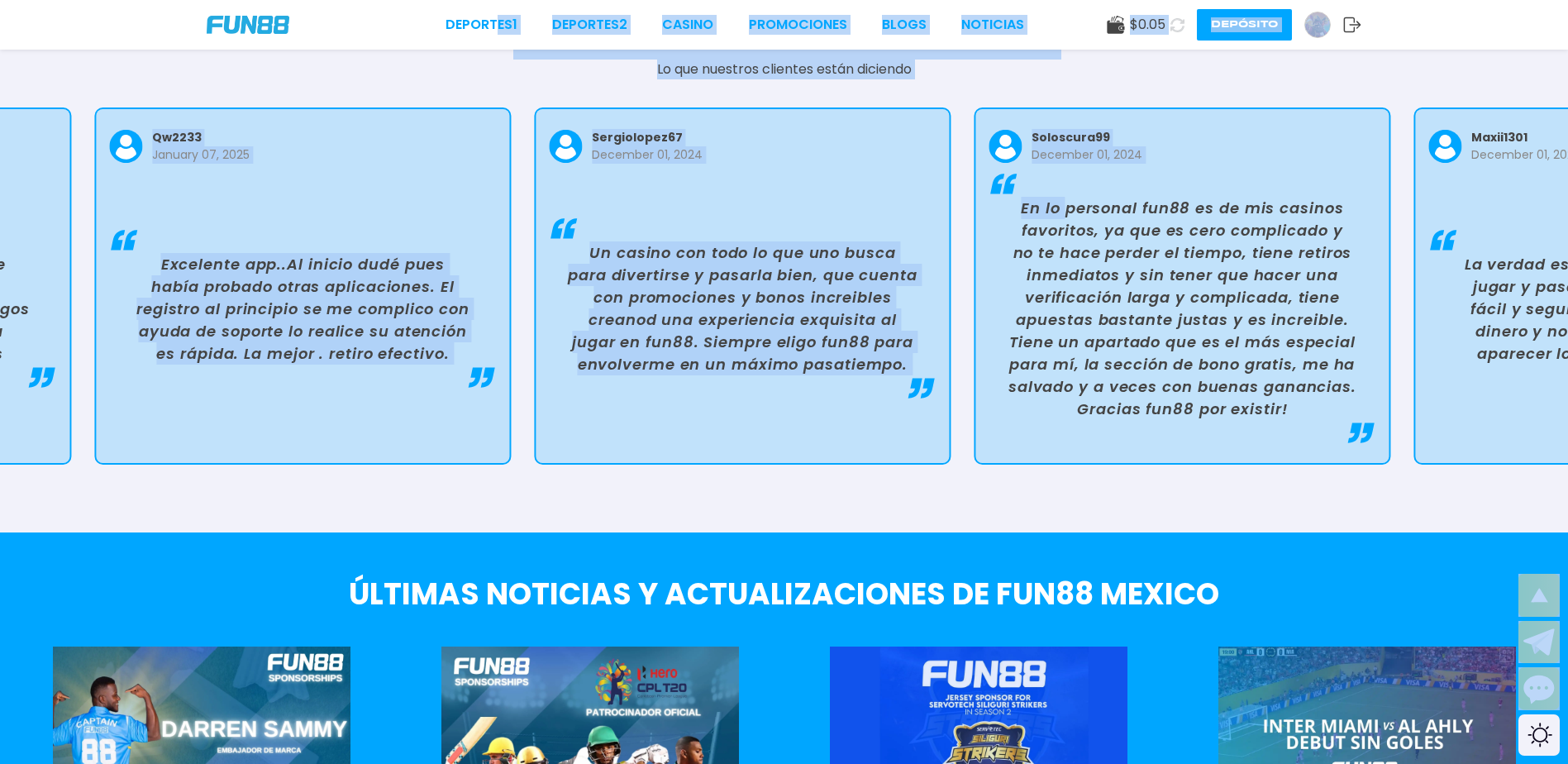 drag, startPoint x: 1127, startPoint y: 210, endPoint x: 584, endPoint y: 1, distance: 581.83331 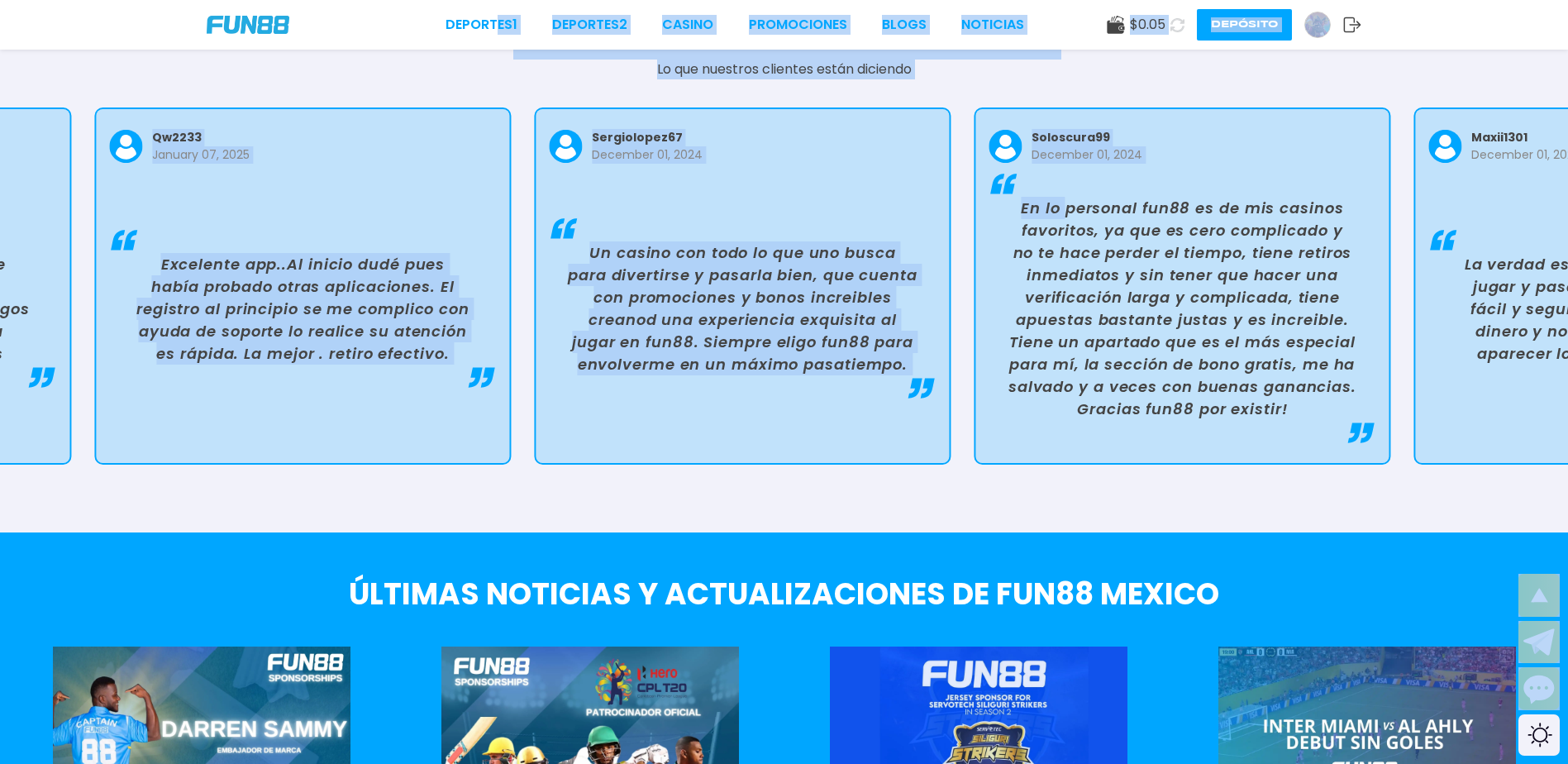 click on "Deportes  1 Deportes  2 CASINO Promociones BLOGS NOTICIAS $ 0.05 Depósito JUGAR AHORA JUGAR AHORA JUGAR AHORA JUGAR AHORA JUGAR AHORA ¡FELICIDADES gxxxx1! GANADOR DESTACADO DE FUN88, RECIENTEMENTE GANÓ $33,410.00 EN UNA APUESTA DE $40.00 EN Link Pinata Wins ¡FELICIDADES gxxxx1! GANADOR DESTACADO DE FUN88, RECIENTEMENTE GANÓ $7,650.00 EN UNA APUESTA DE $100.00 EN Fortune Rabbit ¡FELICIDADES gxxxx1! GANADOR DESTACADO DE FUN88, RECIENTEMENTE GANÓ $5,910.00 EN UNA APUESTA DE $100.00 EN Link Me Totem Of Spirit Apuestas deportivas en vivo y juegos de casino en línea en Mexico Apuestas Deportivas Slots Mesas en Vivo JUGAR AHORA ¿POR QUÉ JUGAR JUEGOS DE CASINO CON FUN88? +15 Años de Experiencia Lideres en Latino America Programa de Lealtad Cashback y muchos otros beneficios Nuestros Ganadores Celebramos con ellos Atención al cliente 24/7 Fácil, rápido y seguro Tus pagos en 20 Minutos Nuestros Ganadores   Los cracks del juego merecen aplausos ¡y premios! JUGAR AHORA Joker's Jewels Gold Party Cosmic Cash" at bounding box center (784, -867) 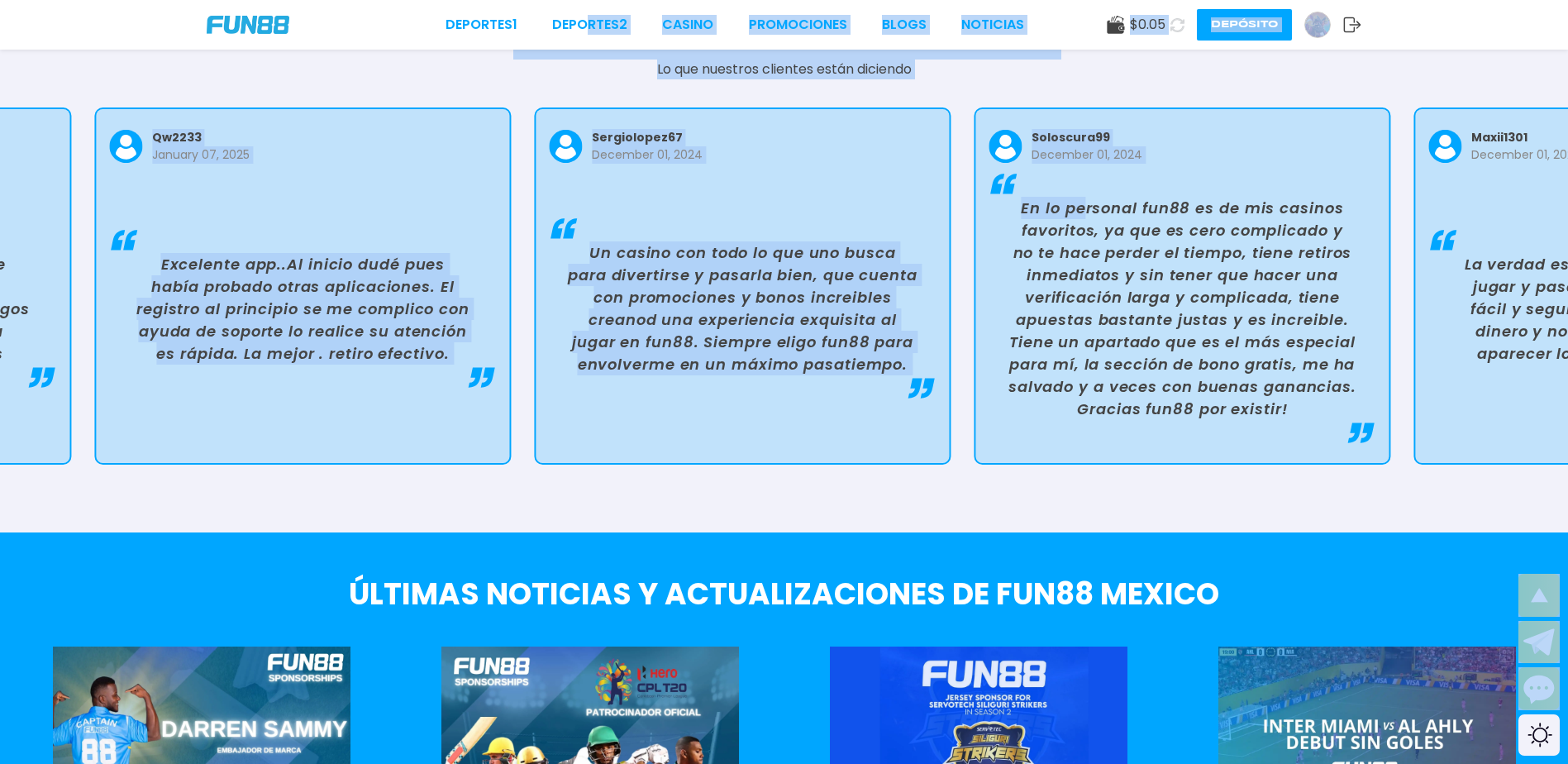 scroll, scrollTop: 3381, scrollLeft: 0, axis: vertical 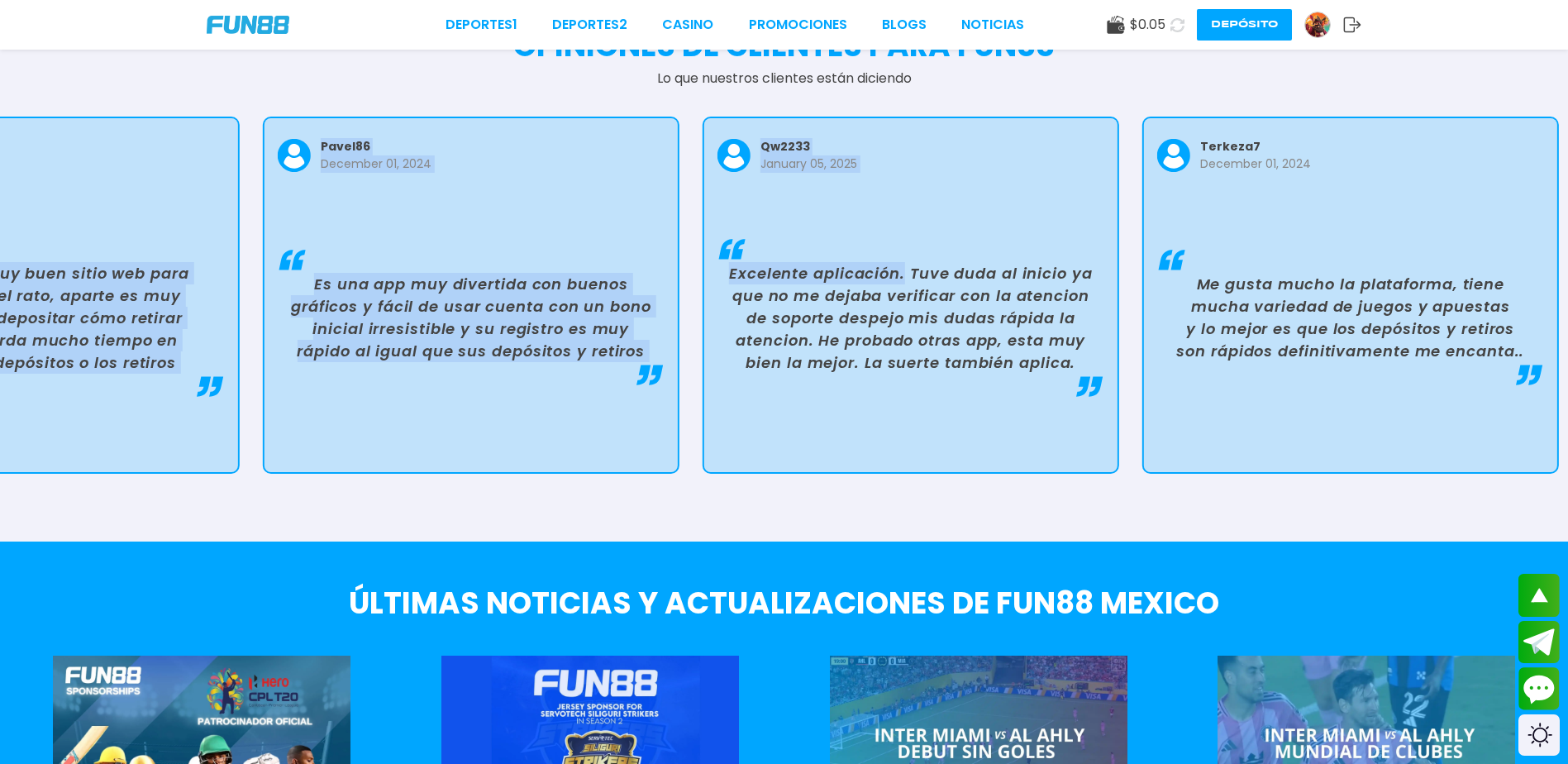 drag, startPoint x: 1216, startPoint y: 192, endPoint x: 756, endPoint y: 110, distance: 467.25154 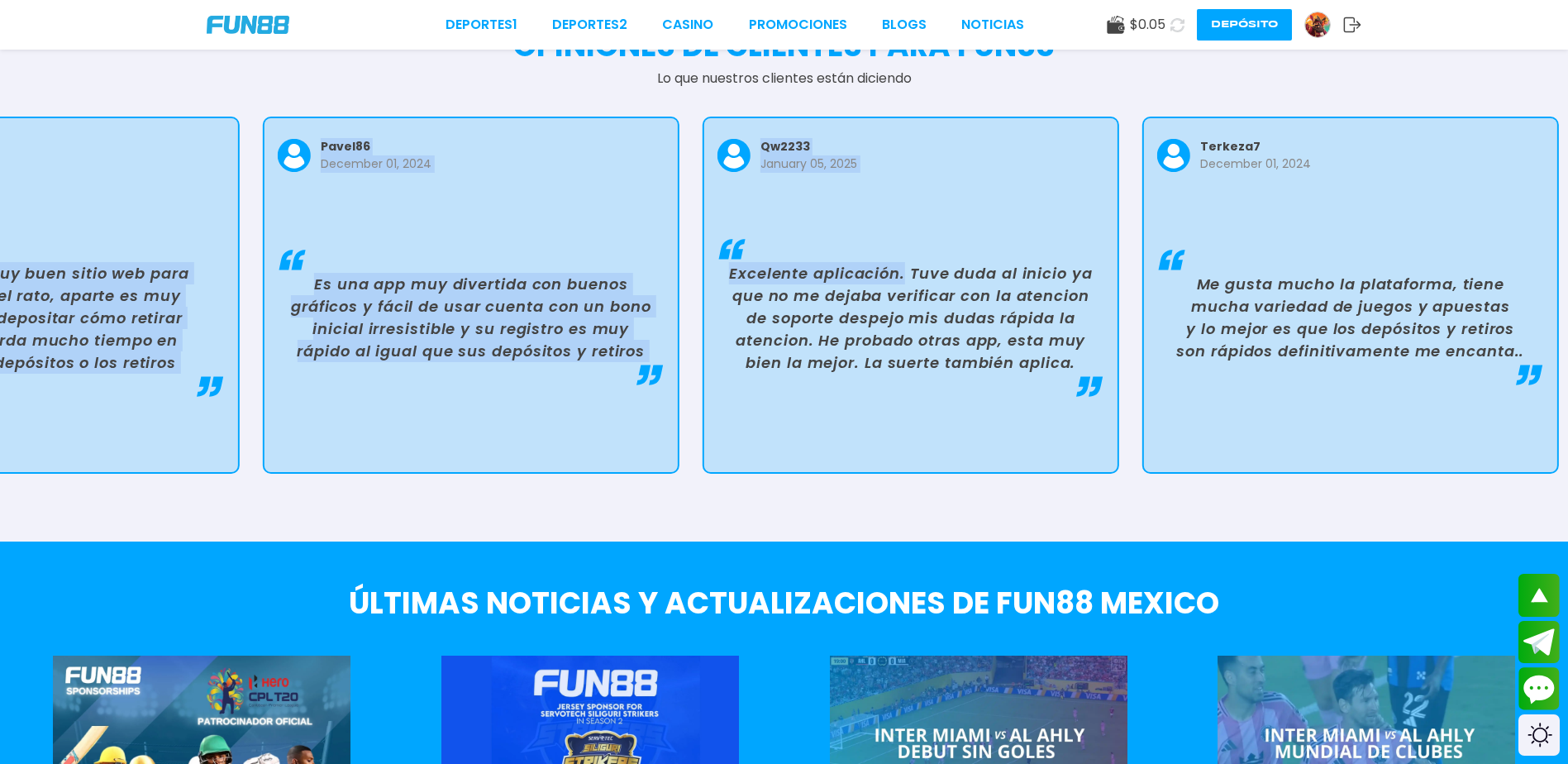 click on "OPINIONES DE CLIENTES PARA FUN88 Lo que nuestros clientes están diciendo qw2233 January 07, 2025 Excelente app..Al inicio dudé pues había  probado otras aplicaciones. El registro al principio se me complico con ayuda de soporte  lo realice  su atención es rápida. La mejor . retiro efectivo. sergiolopez67 December 01, 2024 Un casino con todo lo que uno busca para divertirse y pasarla bien, que cuenta con promociones y bonos increibles creanod una experiencia exquisita al jugar en fun88. Siempre eligo fun88 para envolverme en un máximo pasatiempo. soloscura99 December 01, 2024 En lo personal fun88 es de mis casinos favoritos, ya que es cero complicado y no te hace perder el tiempo, tiene retiros inmediatos y sin tener que hacer una verificación larga y complicada, tiene apuestas bastante justas y es increible.
Tiene un apartado que es el más especial para mí, la sección de bono gratis, me ha salvado y a veces con buenas ganancias.
Gracias fun88 por existir! maxii1301 December 01, 2024 pavel86 qw2233" at bounding box center [784, 260] 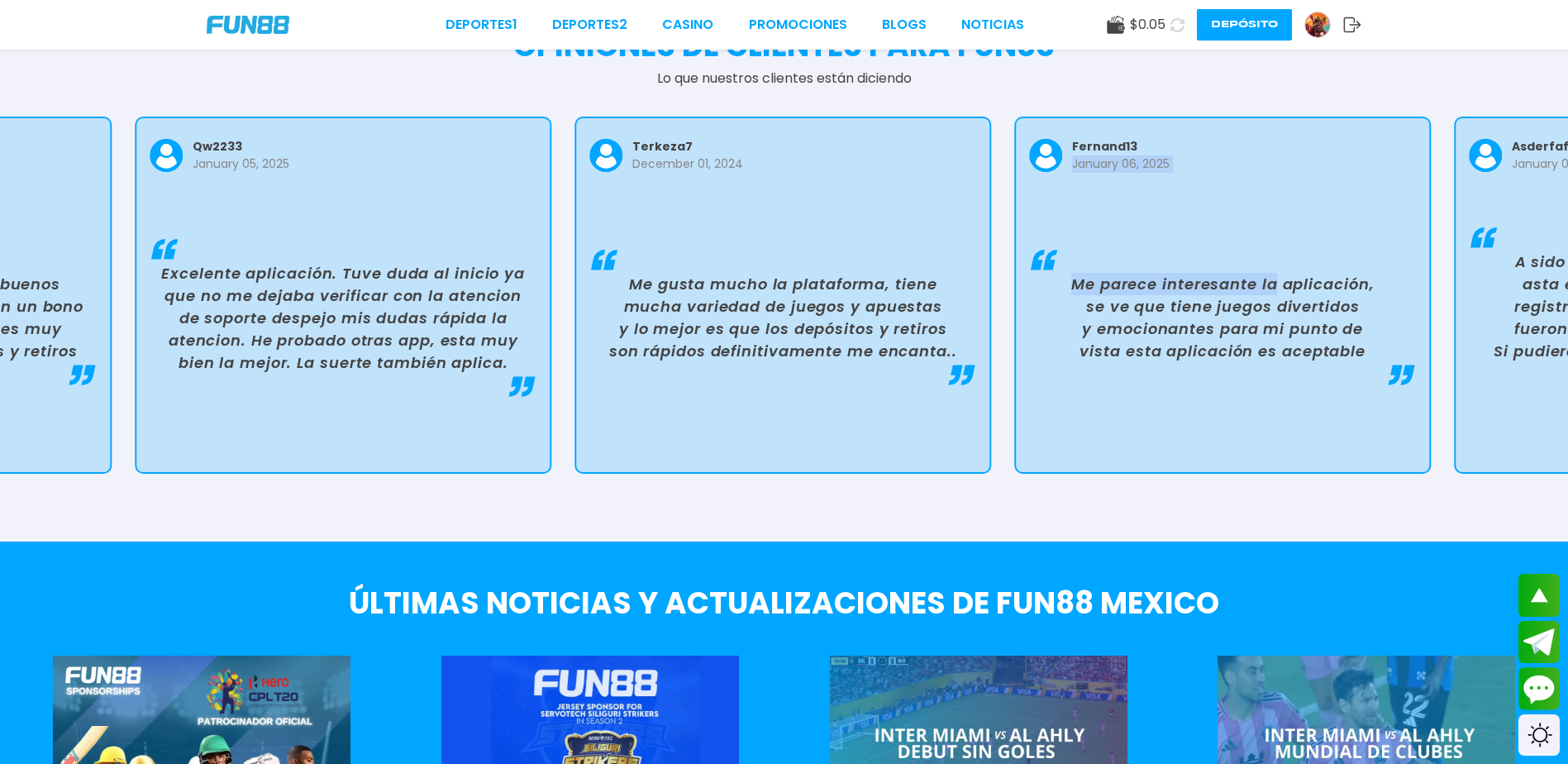 drag, startPoint x: 1271, startPoint y: 232, endPoint x: 679, endPoint y: 100, distance: 606.5377 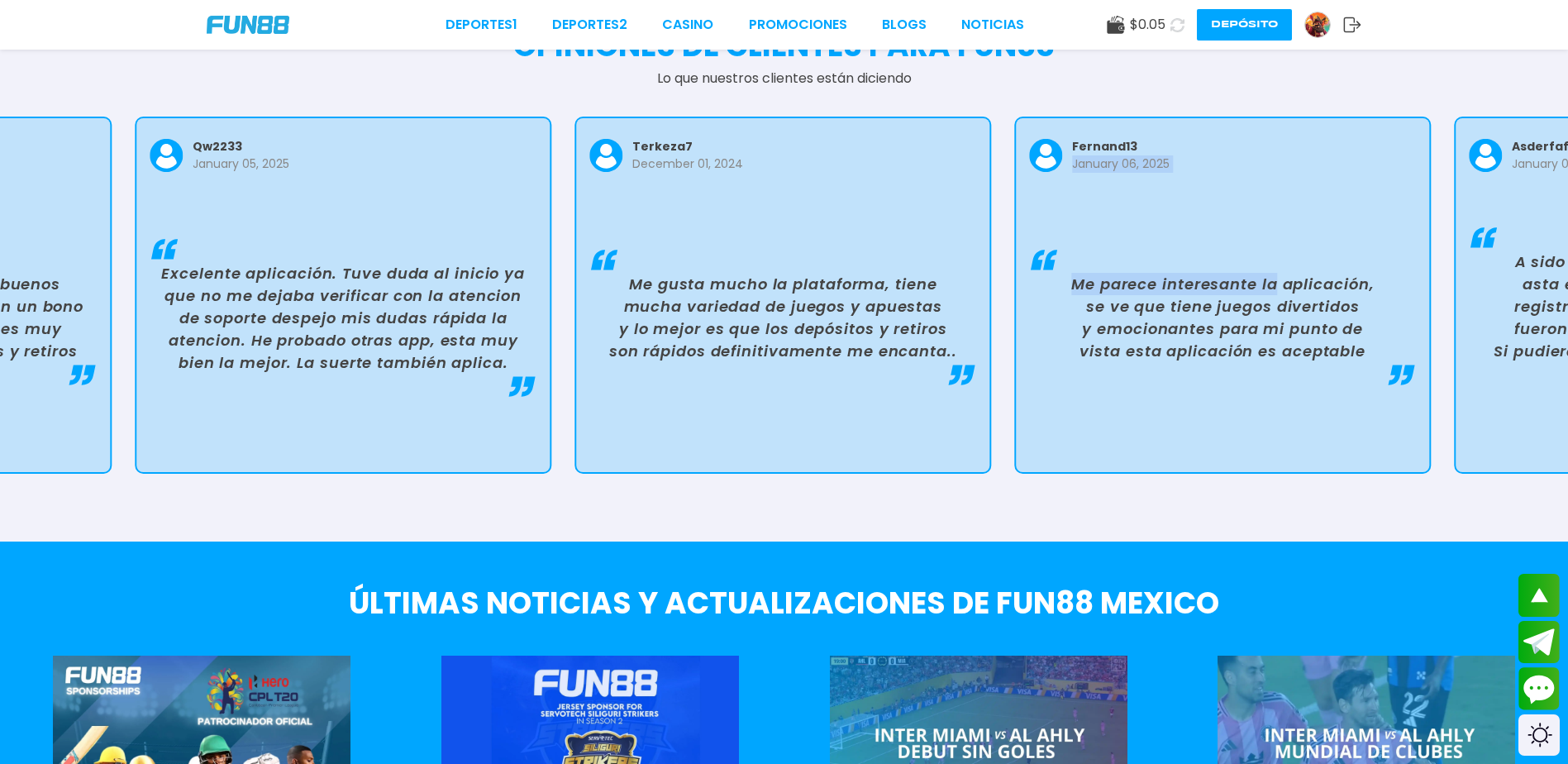 click on "OPINIONES DE CLIENTES PARA FUN88 Lo que nuestros clientes están diciendo qw2233 January 07, 2025 Excelente app..Al inicio dudé pues había  probado otras aplicaciones. El registro al principio se me complico con ayuda de soporte  lo realice  su atención es rápida. La mejor . retiro efectivo. sergiolopez67 December 01, 2024 Un casino con todo lo que uno busca para divertirse y pasarla bien, que cuenta con promociones y bonos increibles creanod una experiencia exquisita al jugar en fun88. Siempre eligo fun88 para envolverme en un máximo pasatiempo. soloscura99 December 01, 2024 En lo personal fun88 es de mis casinos favoritos, ya que es cero complicado y no te hace perder el tiempo, tiene retiros inmediatos y sin tener que hacer una verificación larga y complicada, tiene apuestas bastante justas y es increible.
Tiene un apartado que es el más especial para mí, la sección de bono gratis, me ha salvado y a veces con buenas ganancias.
Gracias fun88 por existir! maxii1301 December 01, 2024 pavel86 qw2233" at bounding box center [784, 260] 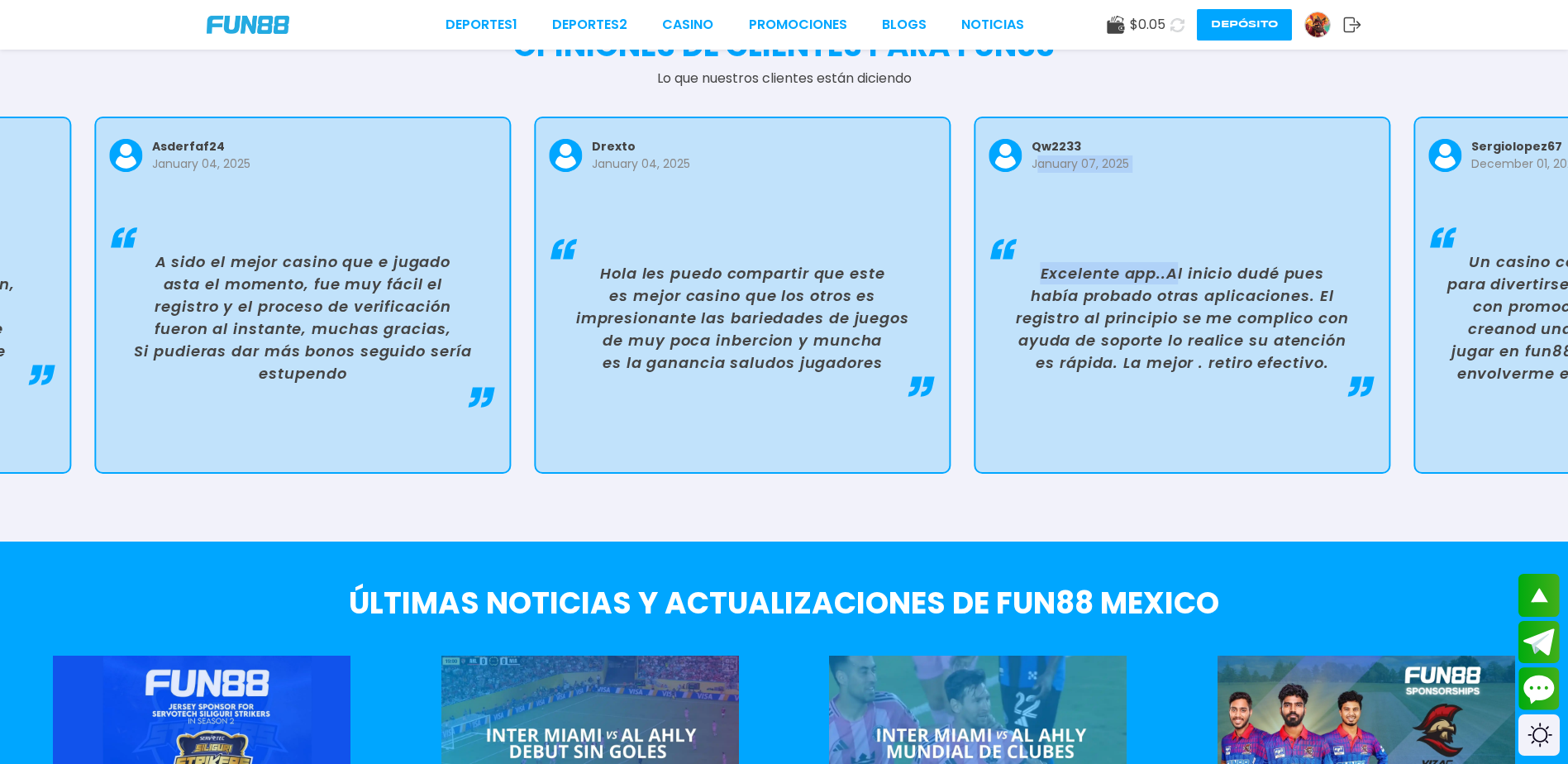 drag, startPoint x: 1215, startPoint y: 205, endPoint x: 813, endPoint y: 117, distance: 411.51914 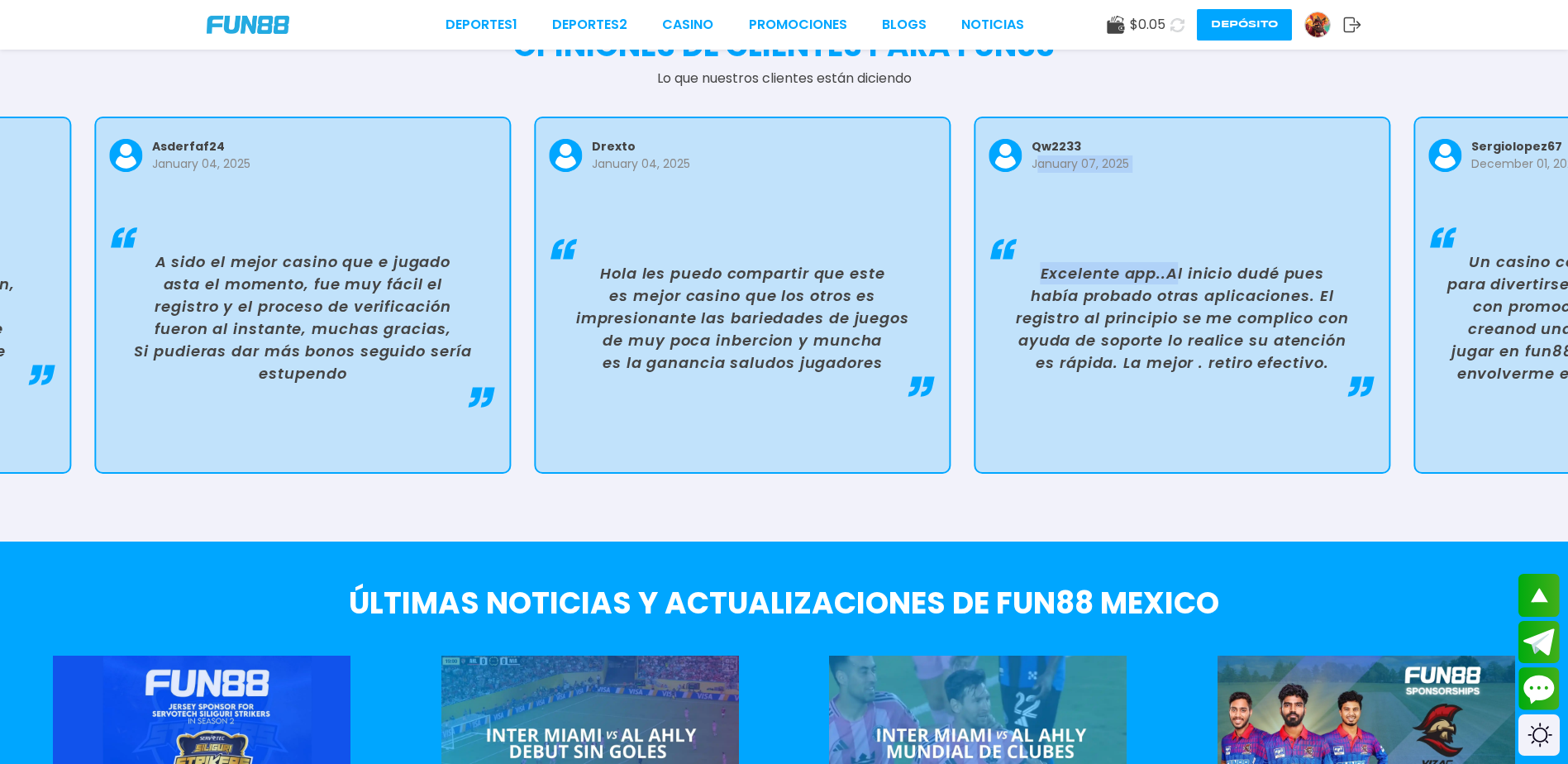 click on "qw2233 January 07, 2025 Excelente app..Al inicio dudé pues había  probado otras aplicaciones. El registro al principio se me complico con ayuda de soporte  lo realice  su atención es rápida. La mejor . retiro efectivo." at bounding box center (1182, 295) 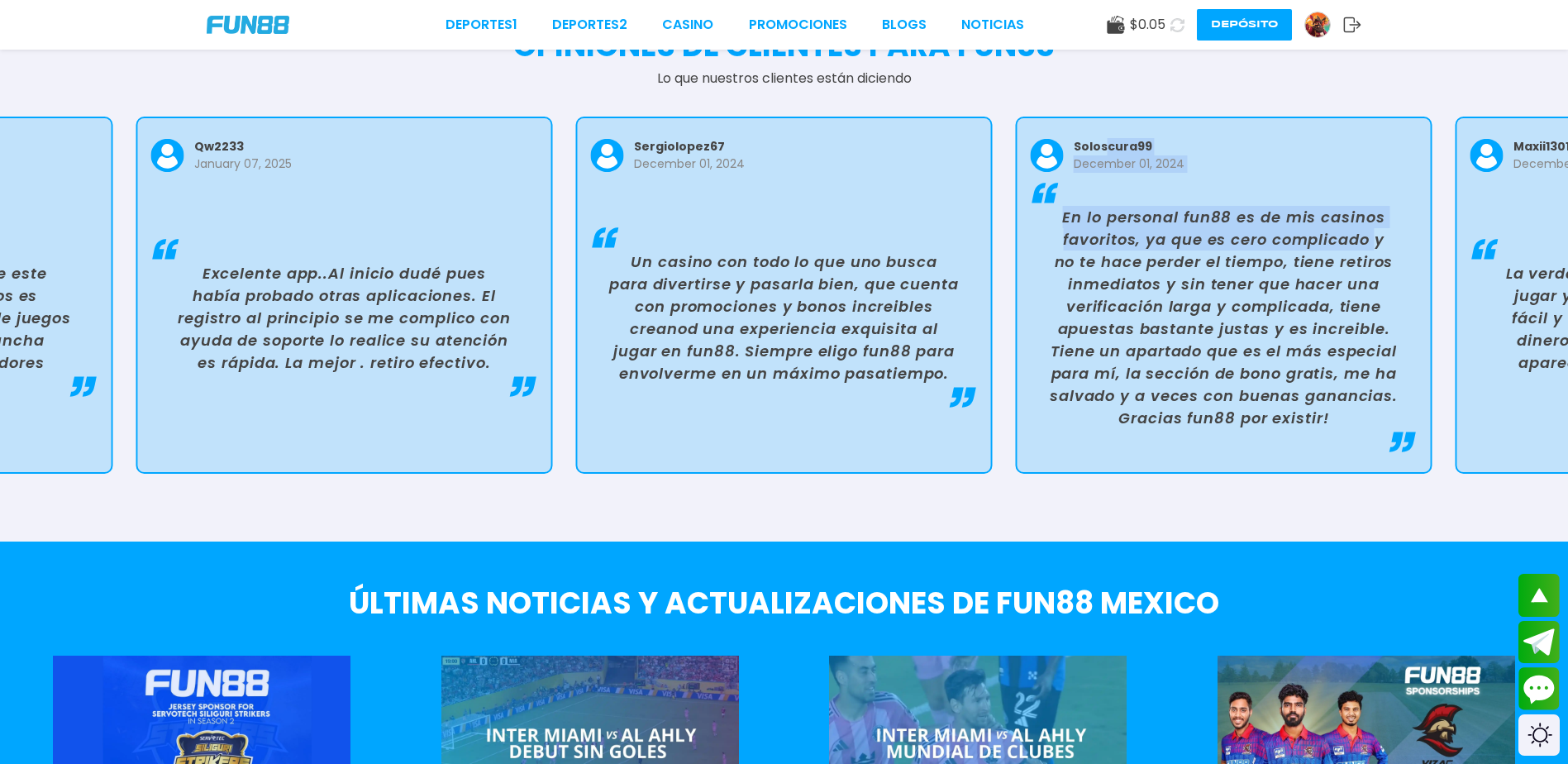 drag, startPoint x: 836, startPoint y: 117, endPoint x: 800, endPoint y: 103, distance: 38.626416 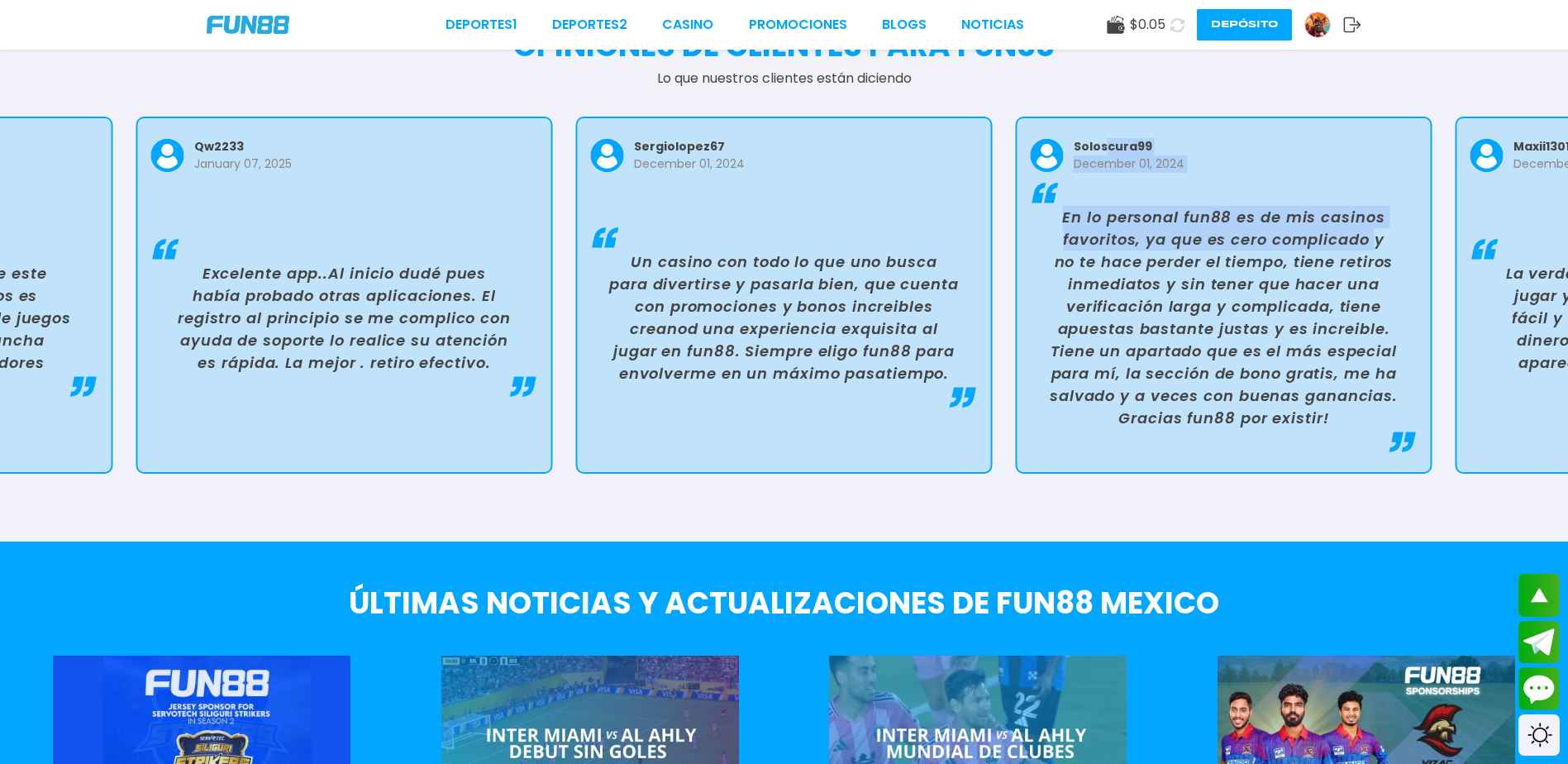 click on "OPINIONES DE CLIENTES PARA FUN88 Lo que nuestros clientes están diciendo qw2233 January 07, 2025 Excelente app..Al inicio dudé pues había  probado otras aplicaciones. El registro al principio se me complico con ayuda de soporte  lo realice  su atención es rápida. La mejor . retiro efectivo. sergiolopez67 December 01, 2024 Un casino con todo lo que uno busca para divertirse y pasarla bien, que cuenta con promociones y bonos increibles creanod una experiencia exquisita al jugar en fun88. Siempre eligo fun88 para envolverme en un máximo pasatiempo. soloscura99 December 01, 2024 En lo personal fun88 es de mis casinos favoritos, ya que es cero complicado y no te hace perder el tiempo, tiene retiros inmediatos y sin tener que hacer una verificación larga y complicada, tiene apuestas bastante justas y es increible.
Tiene un apartado que es el más especial para mí, la sección de bono gratis, me ha salvado y a veces con buenas ganancias.
Gracias fun88 por existir! maxii1301 December 01, 2024 pavel86 qw2233" at bounding box center (784, 260) 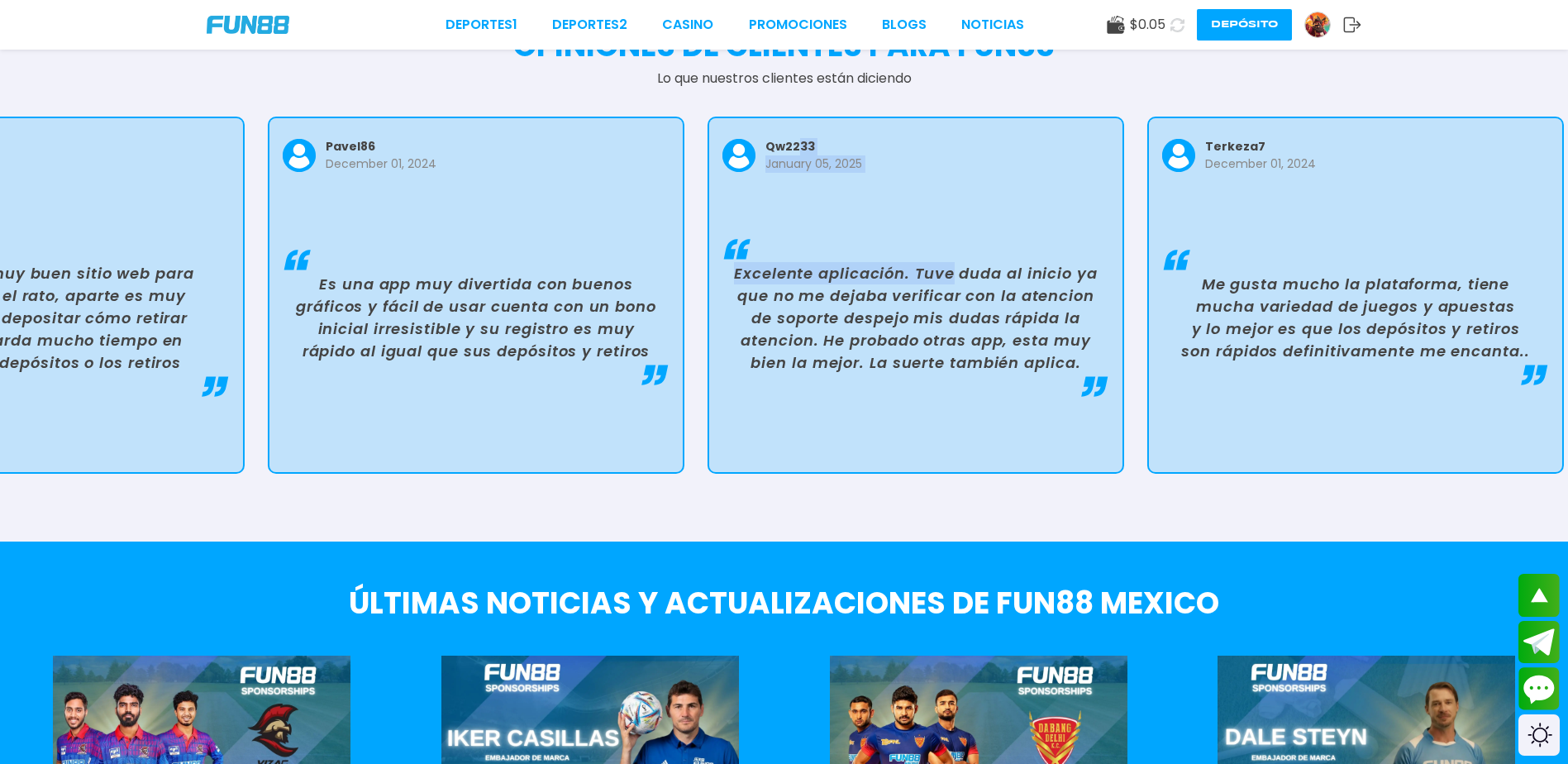 drag, startPoint x: 1259, startPoint y: 190, endPoint x: 851, endPoint y: 127, distance: 412.8353 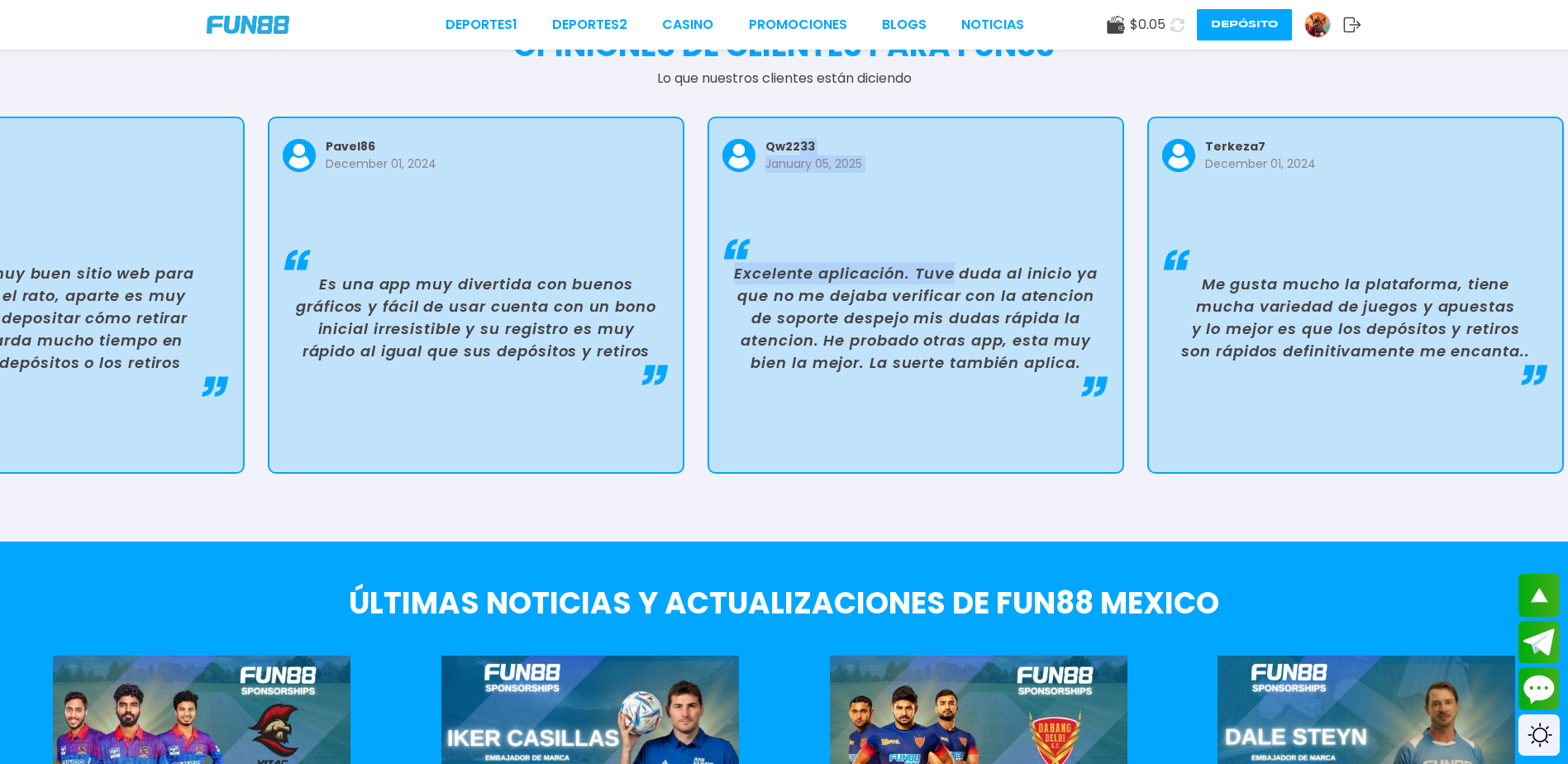 click on "qw2233 January 05, 2025 Excelente aplicación. Tuve duda al inicio  ya que no me dejaba verificar con la atencion de soporte despejo mis dudas rápida la atencion. He  probado otras app, esta  muy bien la mejor. La suerte también aplica." at bounding box center (916, 295) 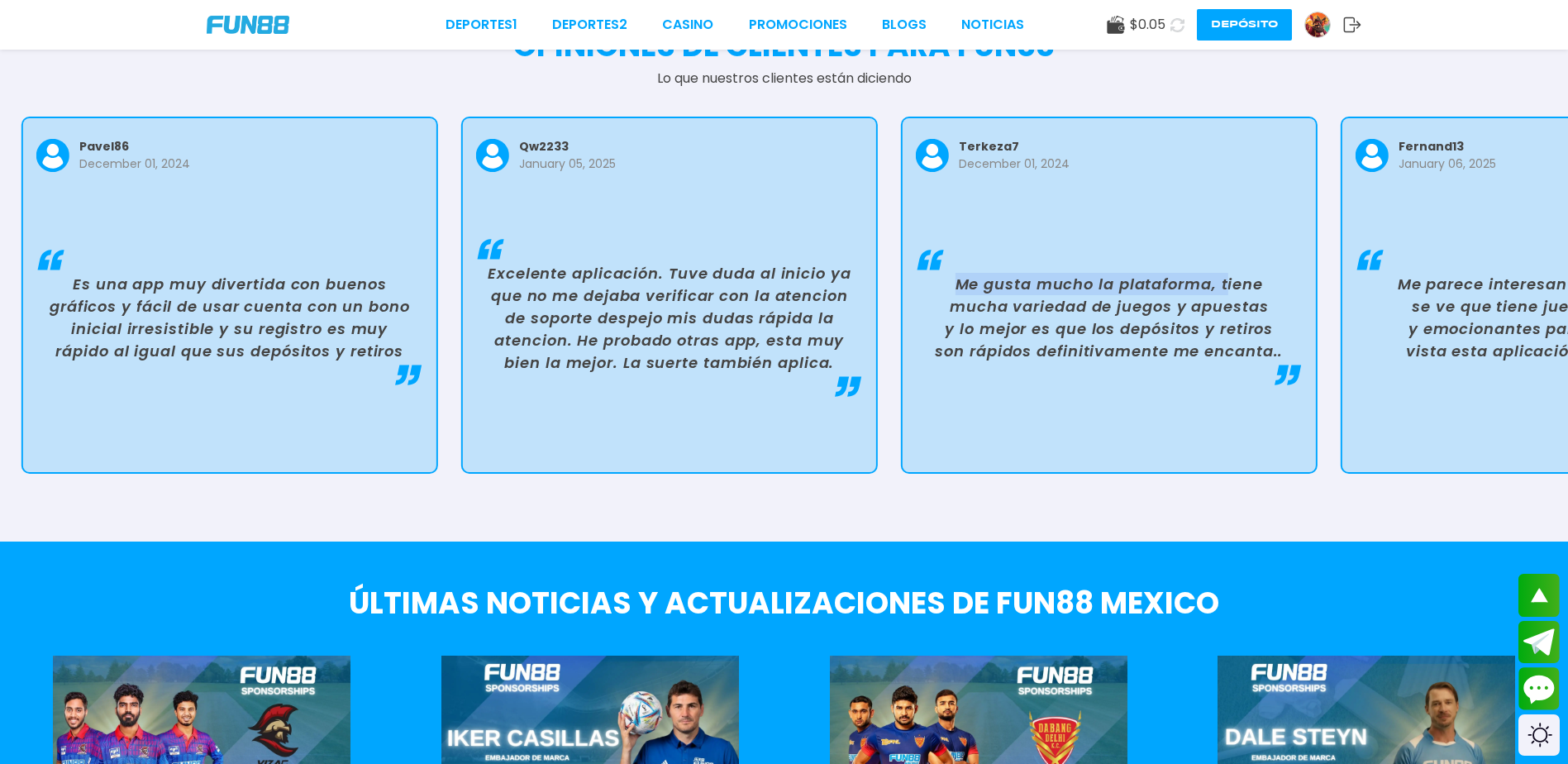 drag, startPoint x: 1344, startPoint y: 212, endPoint x: 1000, endPoint y: 173, distance: 346.2037 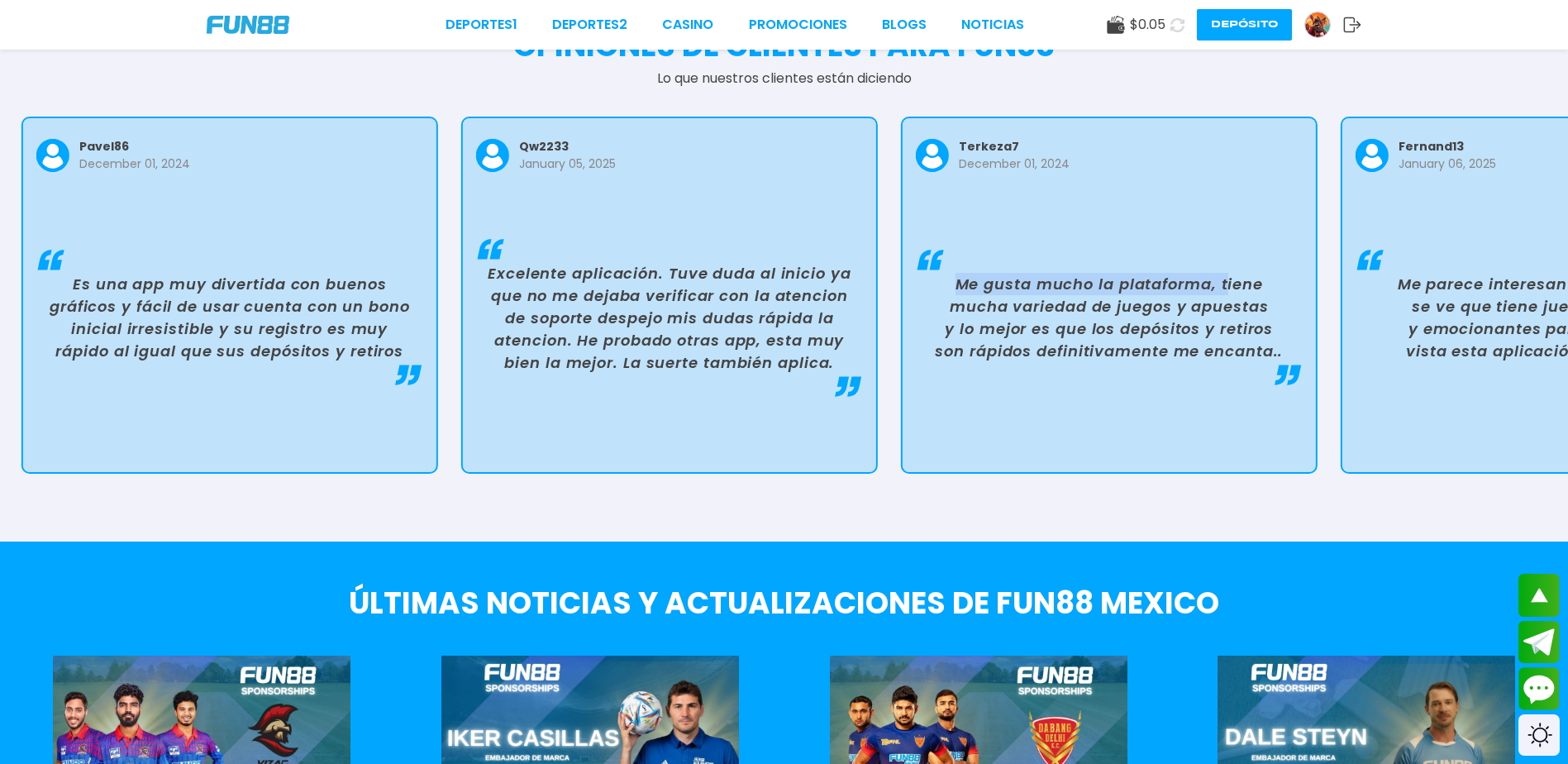 click on "terkeza7 December 01, 2024 Me gusta mucho la plataforma, tiene mucha variedad de juegos y apuestas y lo mejor es que los depósitos y retiros son rápidos  definitivamente me encanta.." at bounding box center [1109, 295] 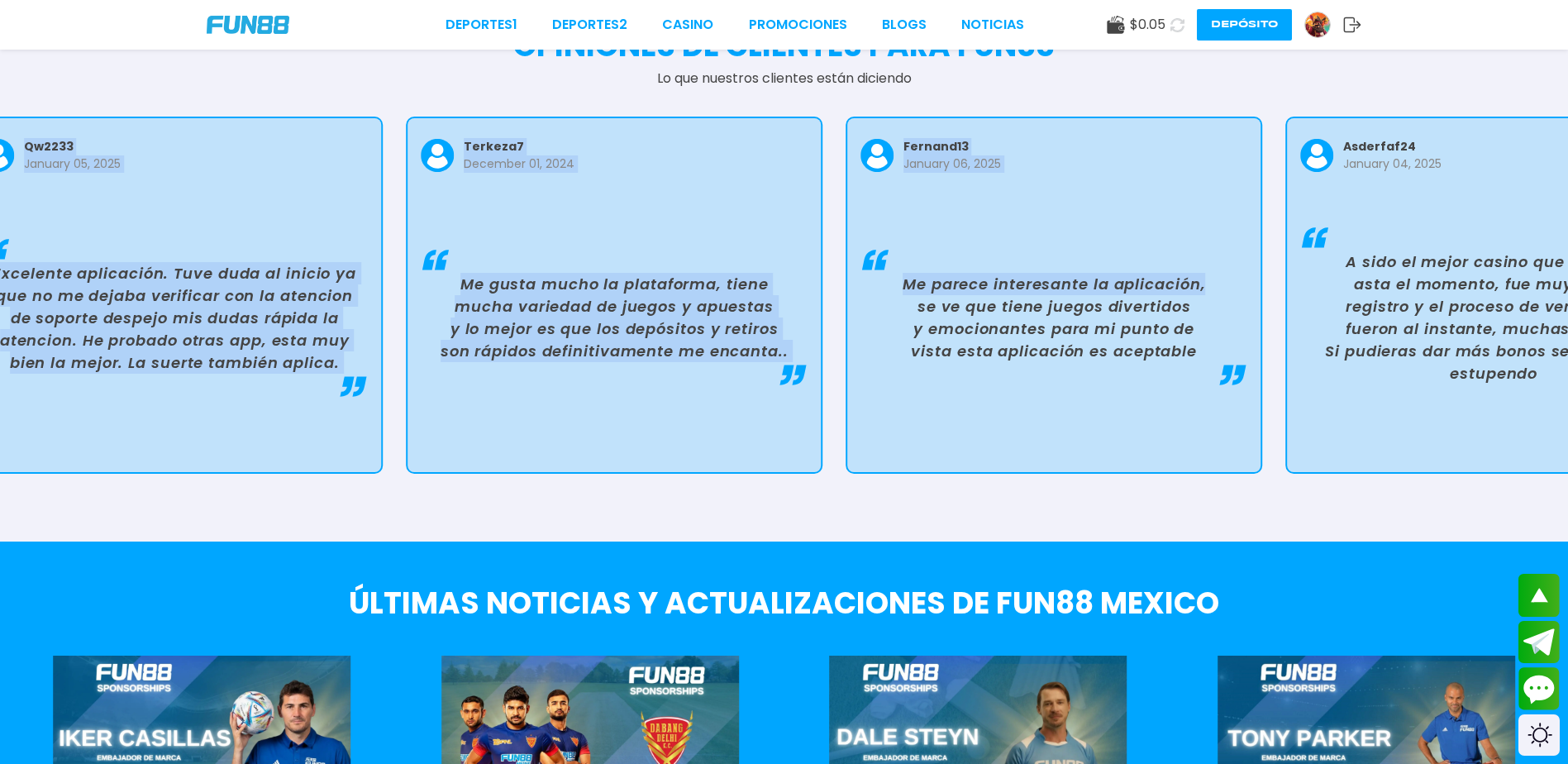 drag, startPoint x: 1380, startPoint y: 205, endPoint x: 1218, endPoint y: 217, distance: 162.44384 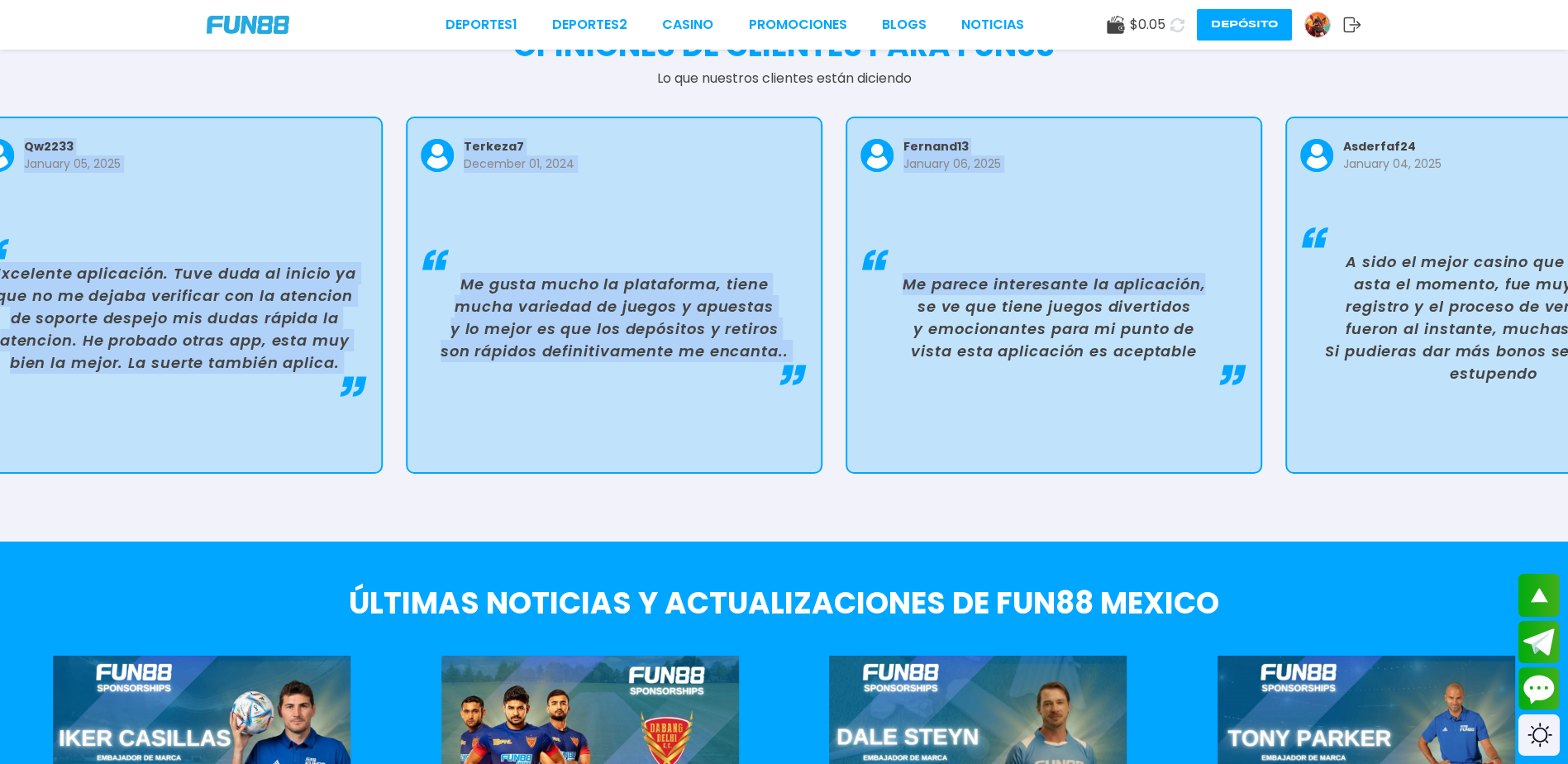 click on "qw2233 January 07, 2025 Excelente app..Al inicio dudé pues había  probado otras aplicaciones. El registro al principio se me complico con ayuda de soporte  lo realice  su atención es rápida. La mejor . retiro efectivo. sergiolopez67 December 01, 2024 Un casino con todo lo que uno busca para divertirse y pasarla bien, que cuenta con promociones y bonos increibles creanod una experiencia exquisita al jugar en fun88. Siempre eligo fun88 para envolverme en un máximo pasatiempo. soloscura99 December 01, 2024 En lo personal fun88 es de mis casinos favoritos, ya que es cero complicado y no te hace perder el tiempo, tiene retiros inmediatos y sin tener que hacer una verificación larga y complicada, tiene apuestas bastante justas y es increible.
Tiene un apartado que es el más especial para mí, la sección de bono gratis, me ha salvado y a veces con buenas ganancias.
Gracias fun88 por existir! maxii1301 December 01, 2024 pavel86 December 01, 2024 qw2233 January 05, 2025 terkeza7 December 01, 2024 fernand13" at bounding box center (784, 303) 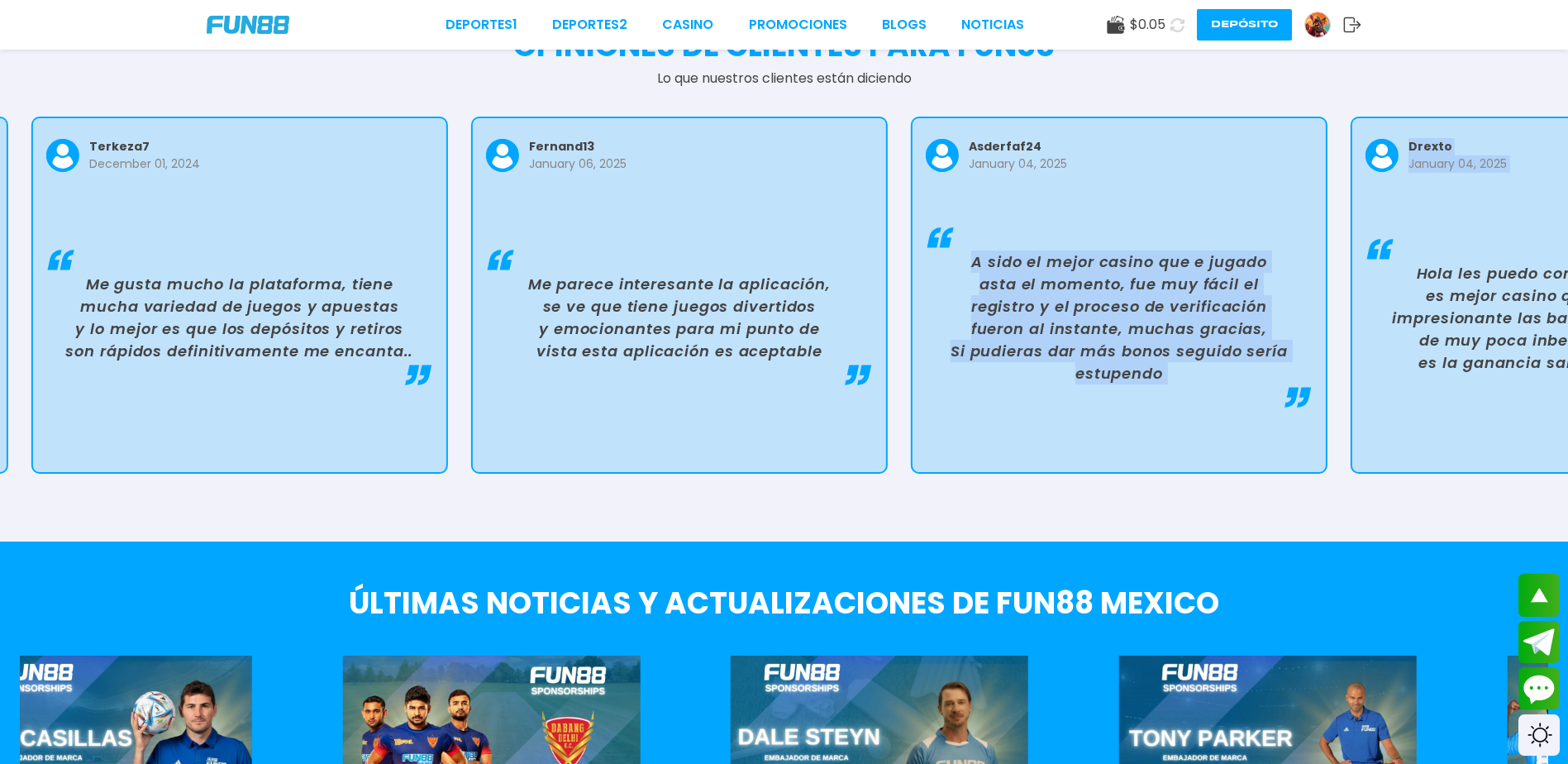 drag, startPoint x: 1460, startPoint y: 240, endPoint x: 1059, endPoint y: 179, distance: 405.61312 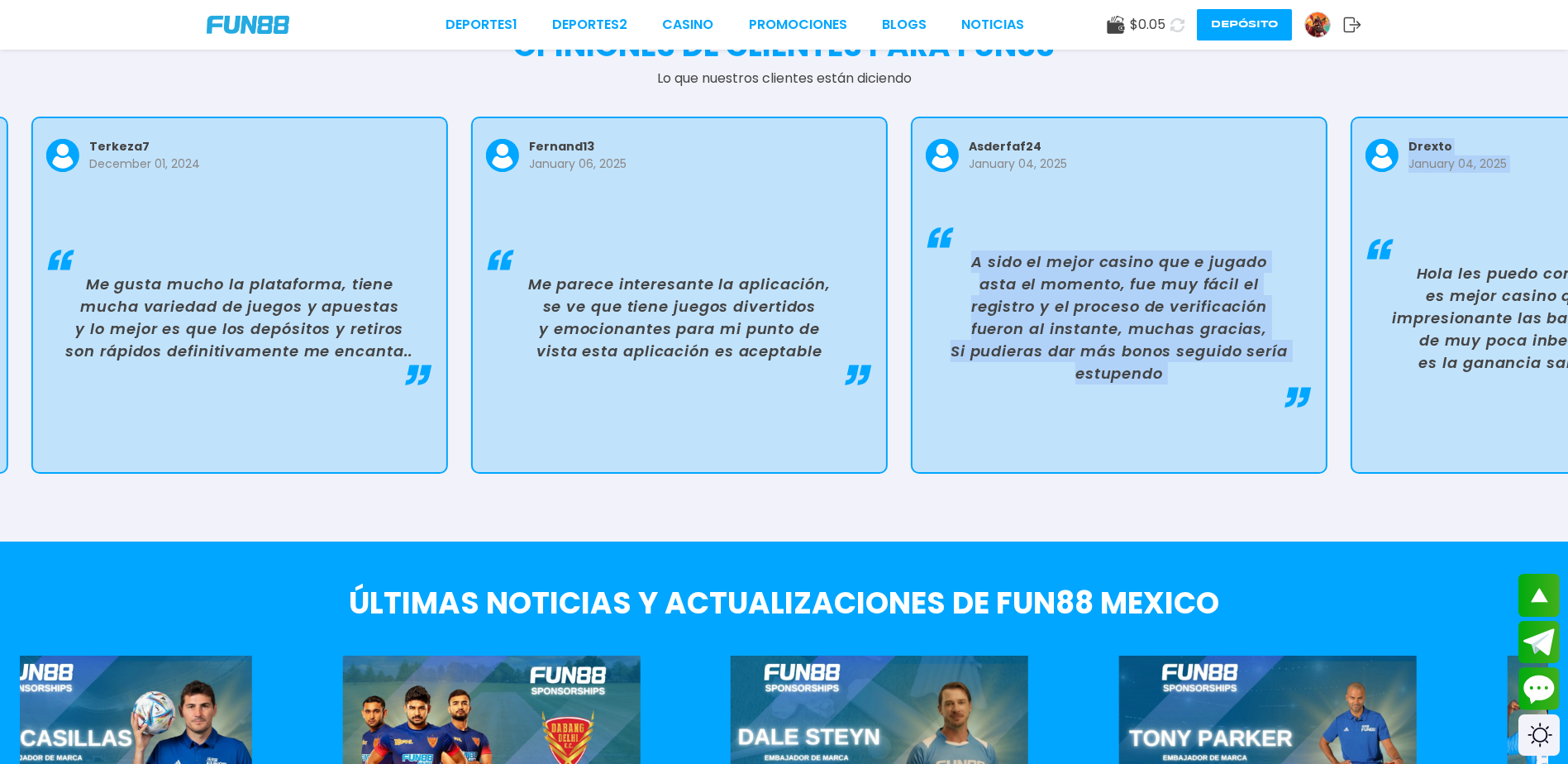 click on "drexto January 04, 2025 Hola les puedo compartir que este es mejor casino que los otros es impresionante las bariedades de juegos de muy poca inbercion y muncha es la ganancia saludos jugadores" at bounding box center [1559, 295] 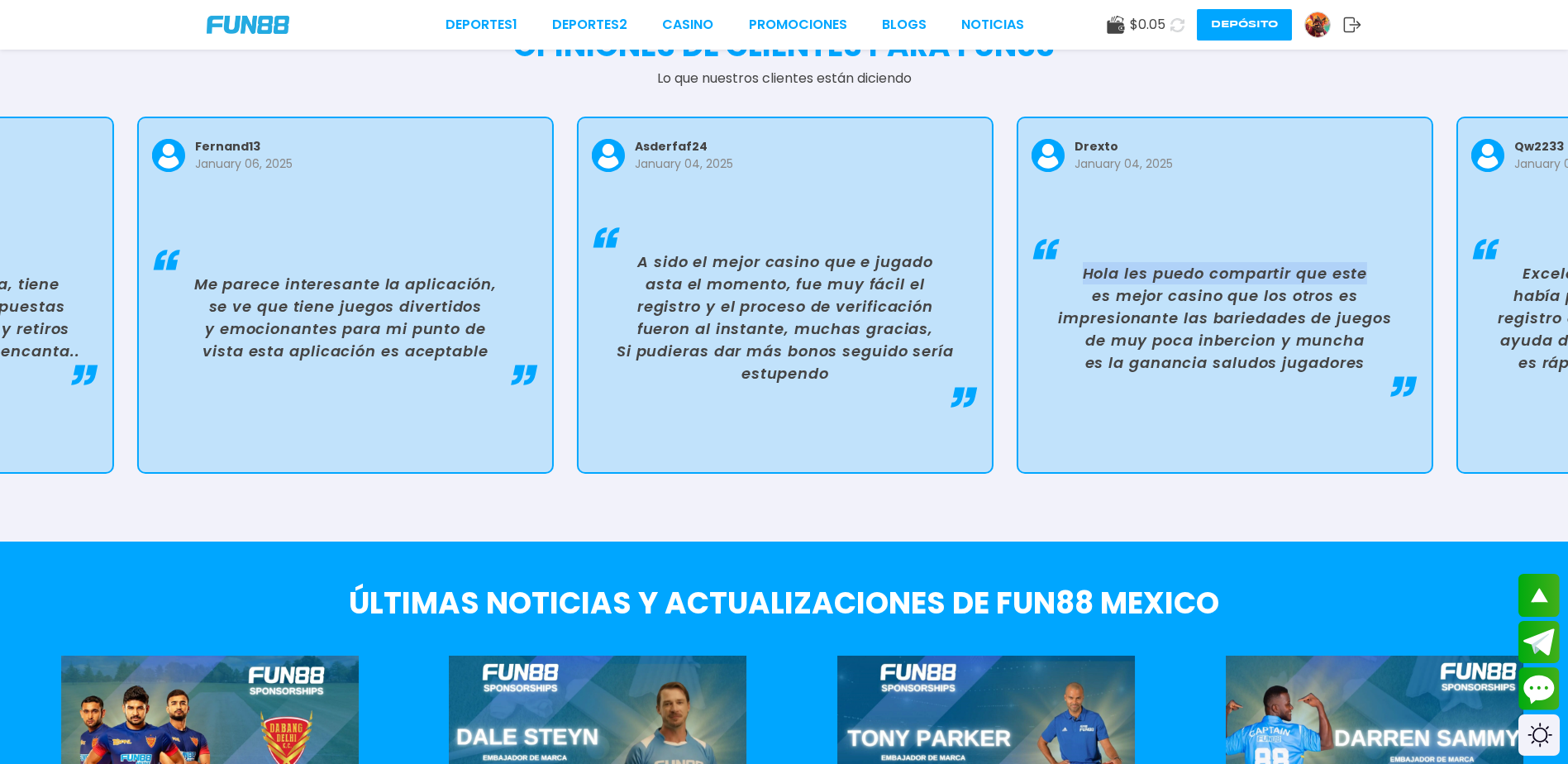 drag 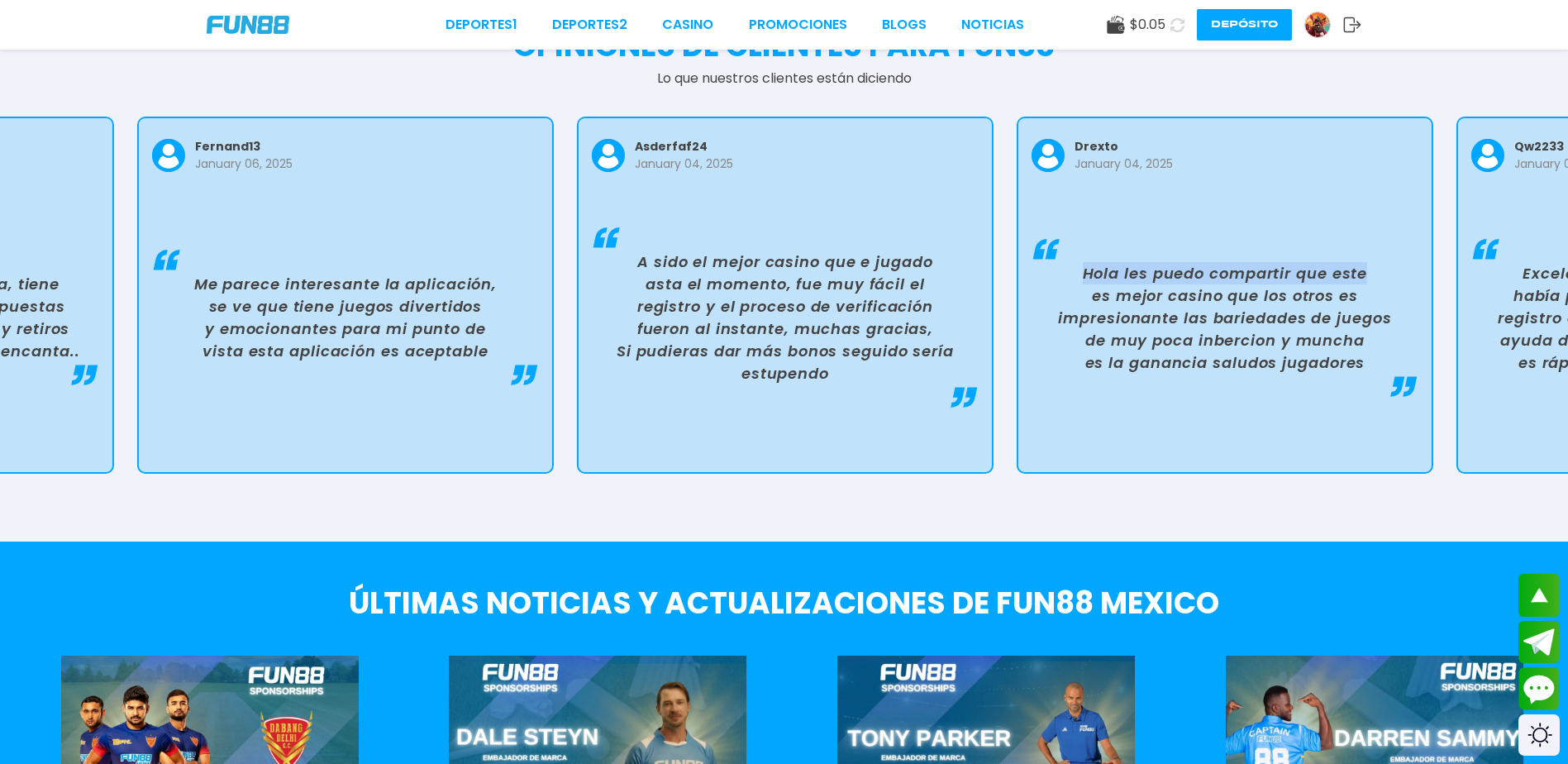 click on "drexto January 04, 2025 Hola les puedo compartir que este es mejor casino que los otros es impresionante las bariedades de juegos de muy poca inbercion y muncha es la ganancia saludos jugadores" at bounding box center (1225, 295) 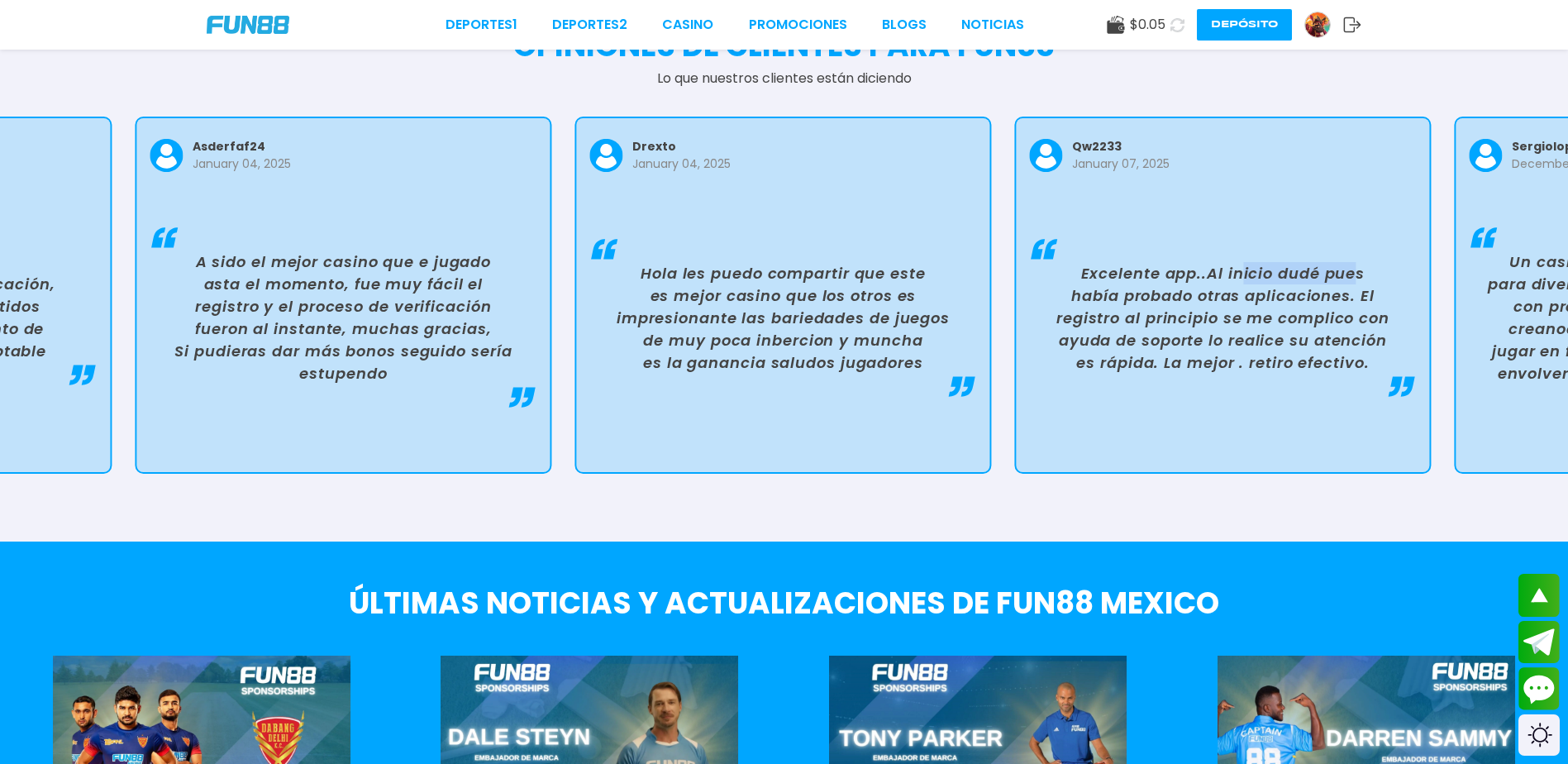 click on "qw2233 January 07, 2025 Excelente app..Al inicio dudé pues había  probado otras aplicaciones. El registro al principio se me complico con ayuda de soporte  lo realice  su atención es rápida. La mejor . retiro efectivo." at bounding box center [1222, 295] 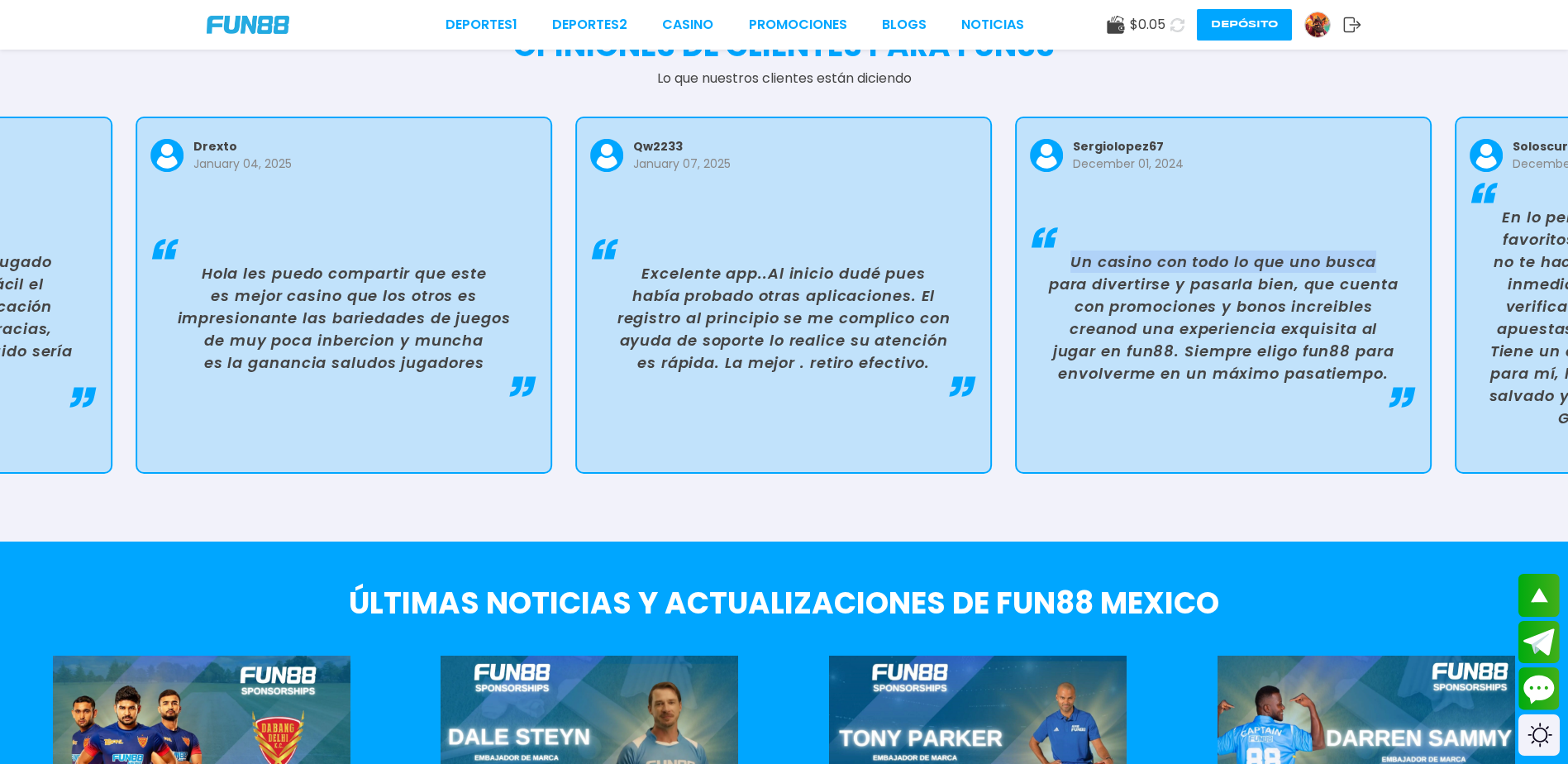 click on "sergiolopez67 December 01, 2024 Un casino con todo lo que uno busca para divertirse y pasarla bien, que cuenta con promociones y bonos increibles creanod una experiencia exquisita al jugar en fun88. Siempre eligo fun88 para envolverme en un máximo pasatiempo." at bounding box center (1223, 295) 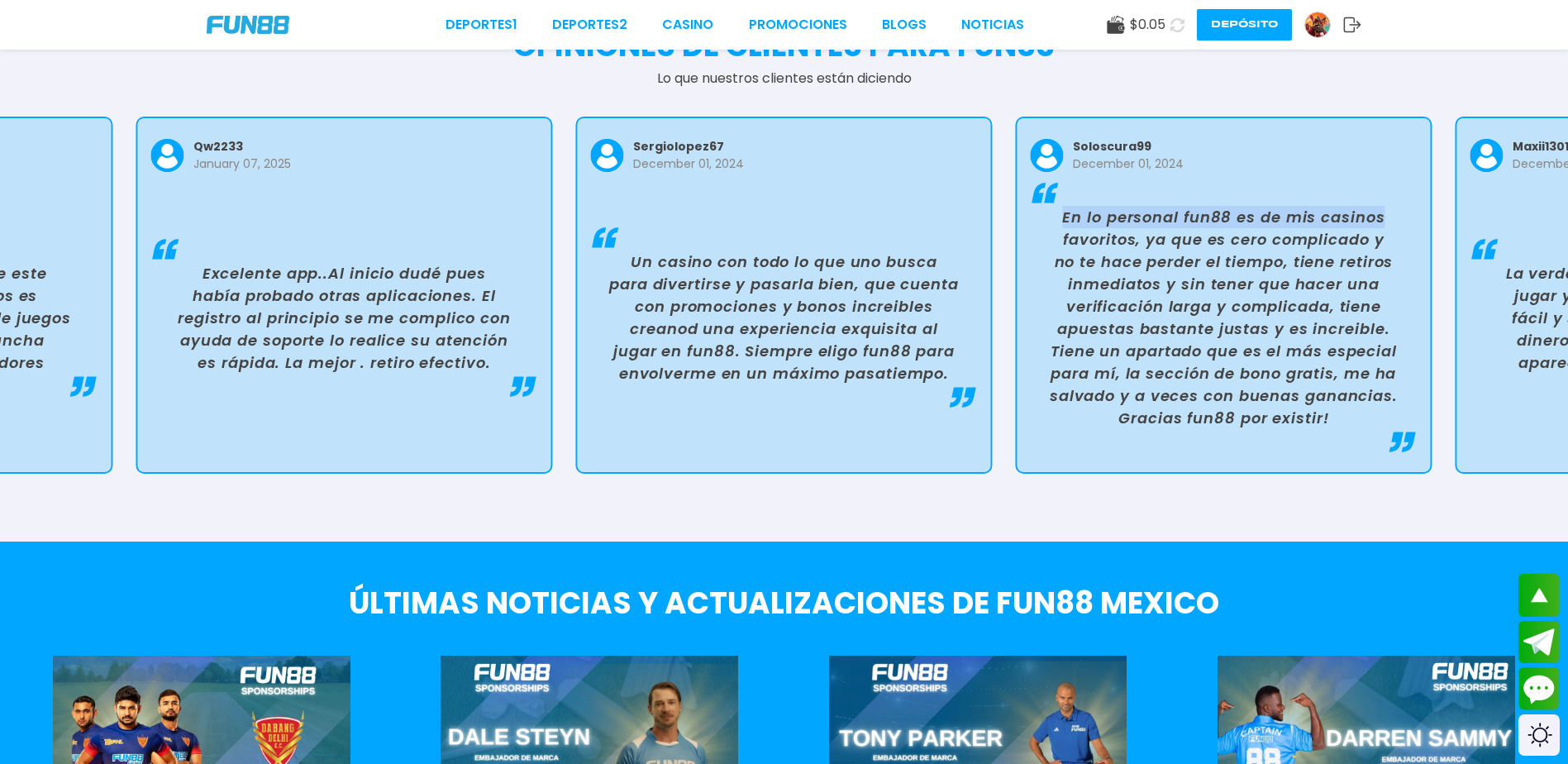 click on "qw2233 January 07, 2025 Excelente app..Al inicio dudé pues había  probado otras aplicaciones. El registro al principio se me complico con ayuda de soporte  lo realice  su atención es rápida. La mejor . retiro efectivo. sergiolopez67 December 01, 2024 Un casino con todo lo que uno busca para divertirse y pasarla bien, que cuenta con promociones y bonos increibles creanod una experiencia exquisita al jugar en fun88. Siempre eligo fun88 para envolverme en un máximo pasatiempo. soloscura99 December 01, 2024 En lo personal fun88 es de mis casinos favoritos, ya que es cero complicado y no te hace perder el tiempo, tiene retiros inmediatos y sin tener que hacer una verificación larga y complicada, tiene apuestas bastante justas y es increible.
Tiene un apartado que es el más especial para mí, la sección de bono gratis, me ha salvado y a veces con buenas ganancias.
Gracias fun88 por existir! maxii1301 December 01, 2024 pavel86 December 01, 2024 qw2233 January 05, 2025 terkeza7 December 01, 2024 fernand13" at bounding box center (881, 303) 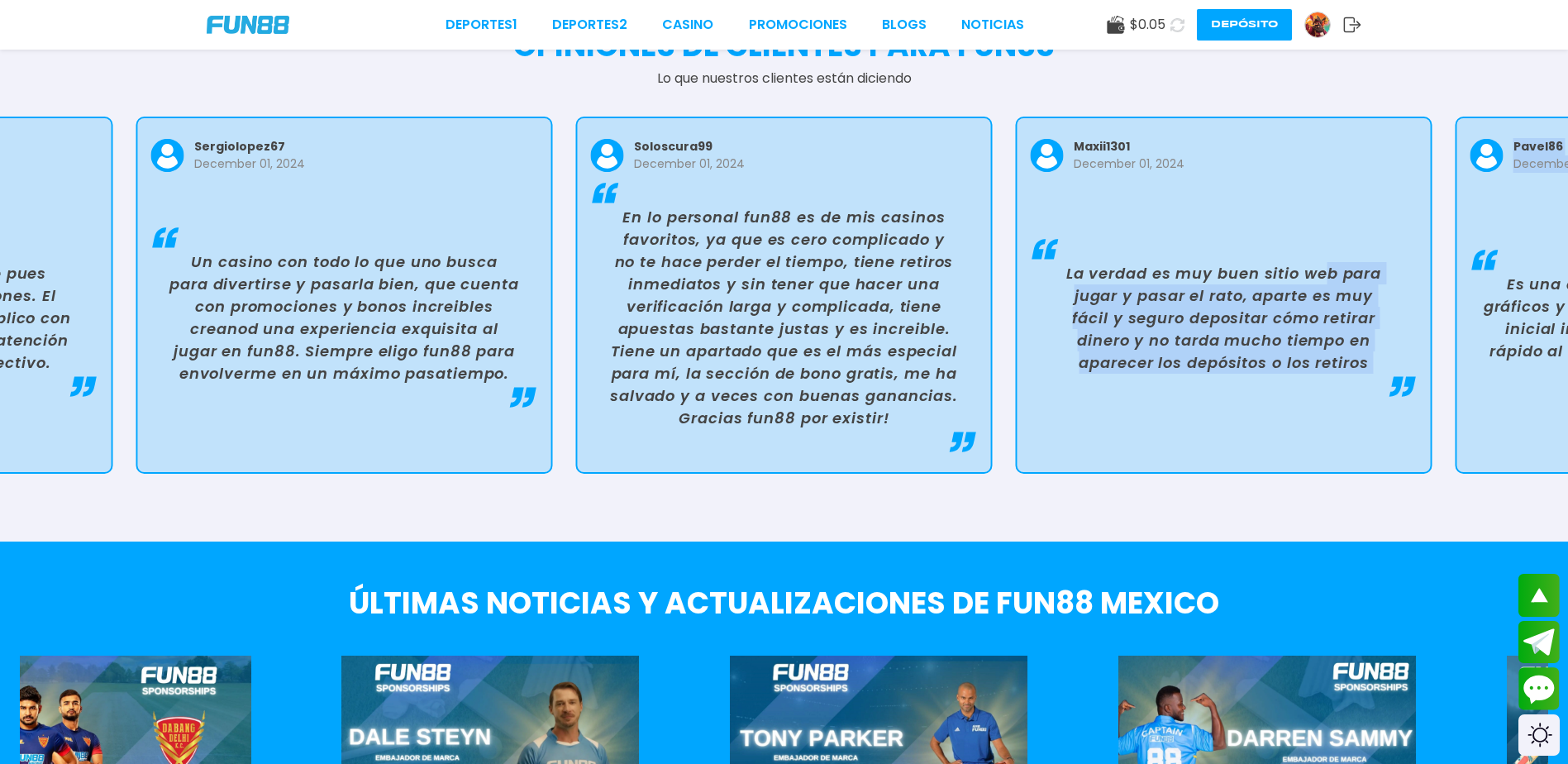 click on "qw2233 January 07, 2025 Excelente app..Al inicio dudé pues había  probado otras aplicaciones. El registro al principio se me complico con ayuda de soporte  lo realice  su atención es rápida. La mejor . retiro efectivo. sergiolopez67 December 01, 2024 Un casino con todo lo que uno busca para divertirse y pasarla bien, que cuenta con promociones y bonos increibles creanod una experiencia exquisita al jugar en fun88. Siempre eligo fun88 para envolverme en un máximo pasatiempo. soloscura99 December 01, 2024 En lo personal fun88 es de mis casinos favoritos, ya que es cero complicado y no te hace perder el tiempo, tiene retiros inmediatos y sin tener que hacer una verificación larga y complicada, tiene apuestas bastante justas y es increible.
Tiene un apartado que es el más especial para mí, la sección de bono gratis, me ha salvado y a veces con buenas ganancias.
Gracias fun88 por existir! maxii1301 December 01, 2024 pavel86 December 01, 2024 qw2233 January 05, 2025 terkeza7 December 01, 2024 fernand13" at bounding box center (442, 303) 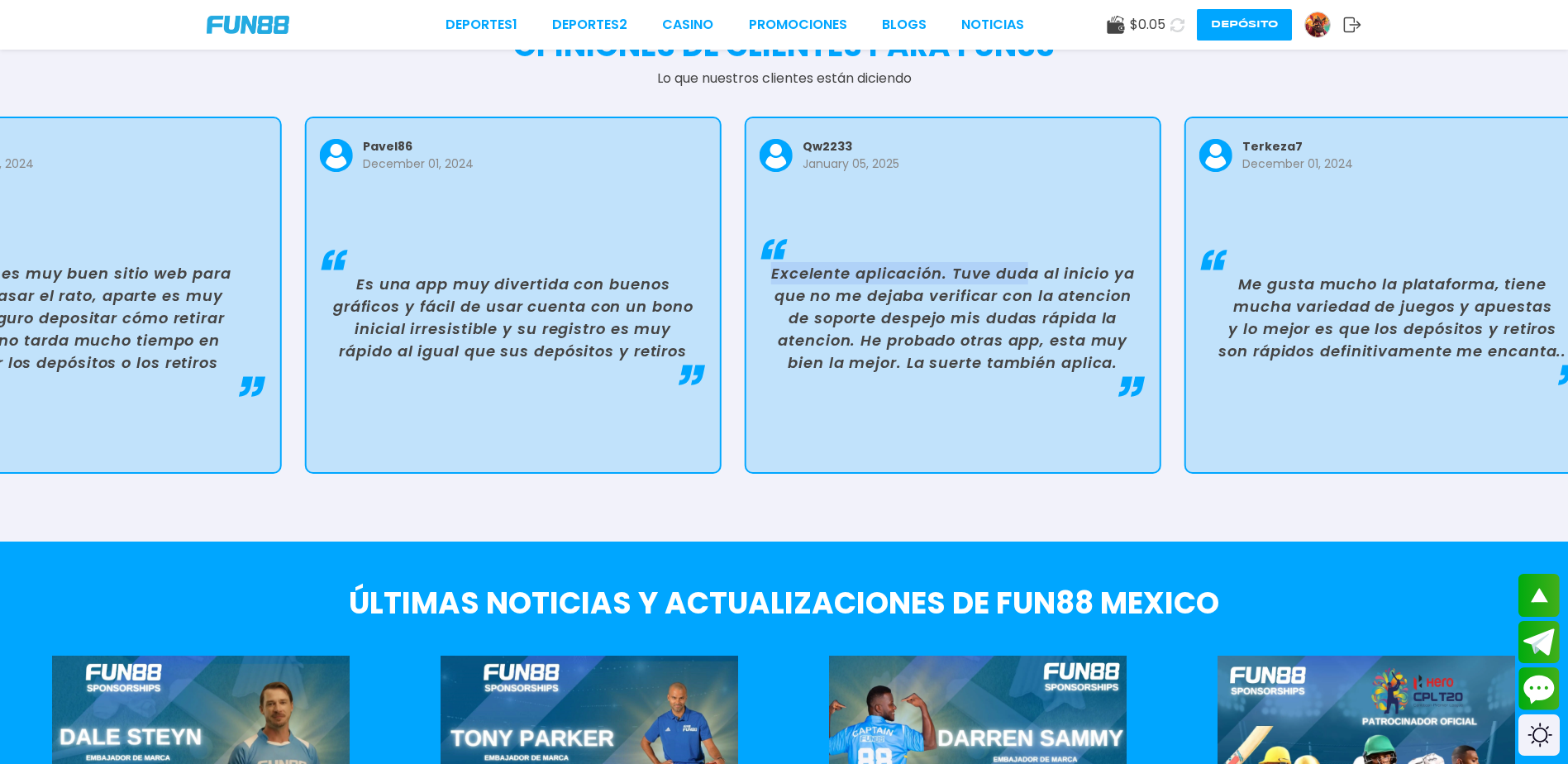 click on "qw2233 January 05, 2025 Excelente aplicación. Tuve duda al inicio  ya que no me dejaba verificar con la atencion de soporte despejo mis dudas rápida la atencion. He  probado otras app, esta  muy bien la mejor. La suerte también aplica." at bounding box center (953, 295) 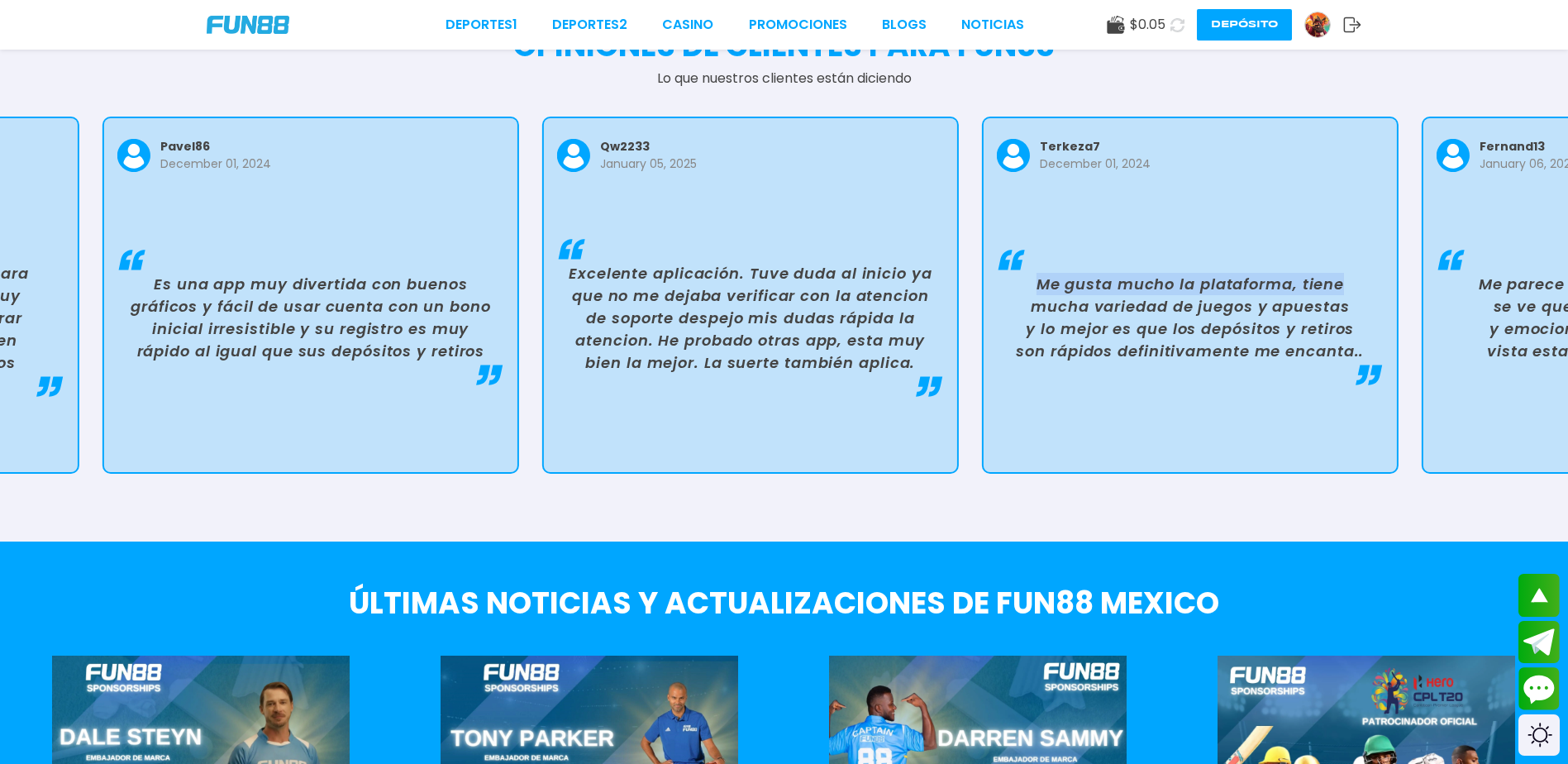 click on "terkeza7 December 01, 2024 Me gusta mucho la plataforma, tiene mucha variedad de juegos y apuestas y lo mejor es que los depósitos y retiros son rápidos  definitivamente me encanta.." at bounding box center [1190, 295] 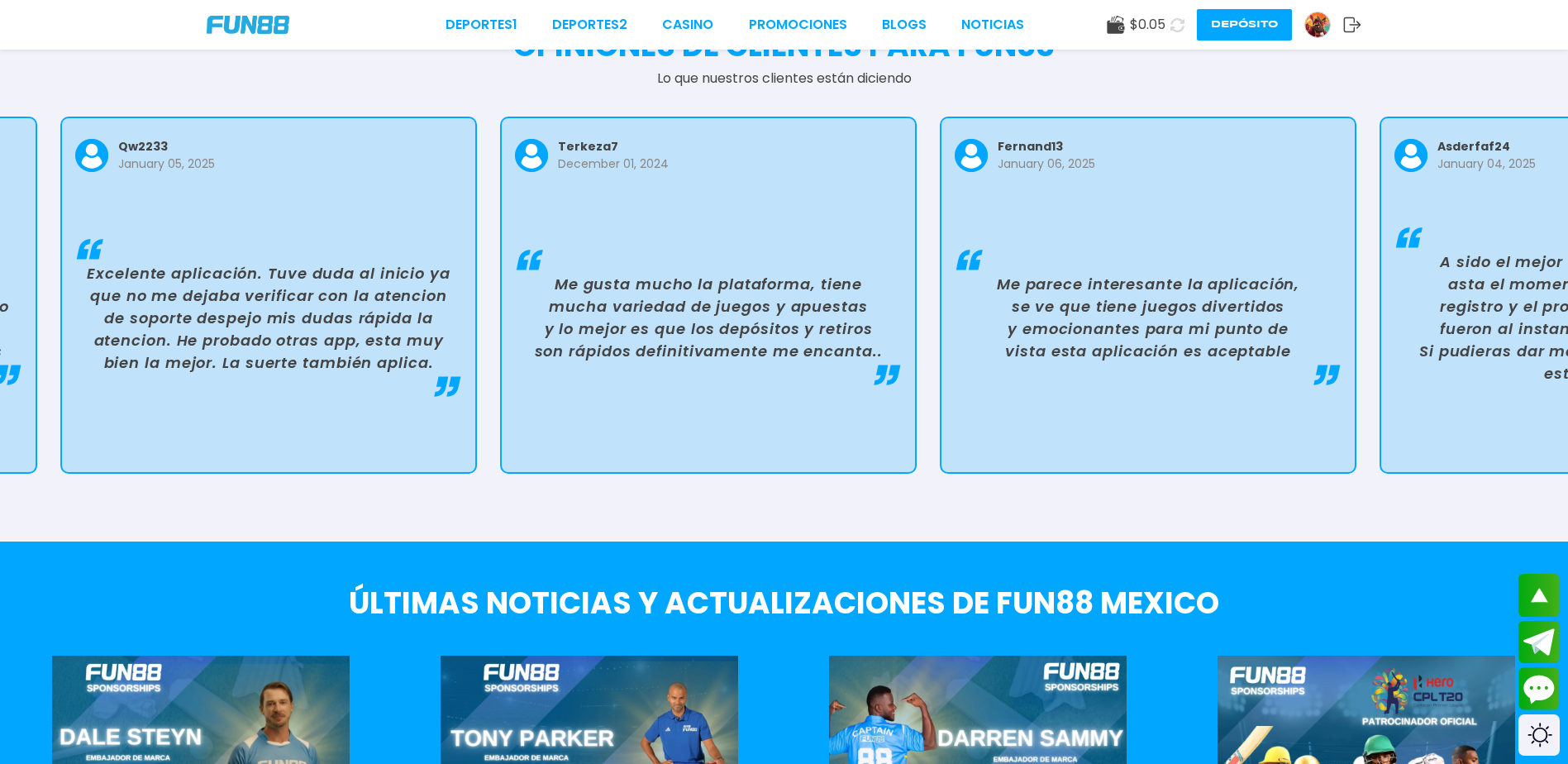 click on "fernand13 January 06, 2025" at bounding box center (1148, 155) 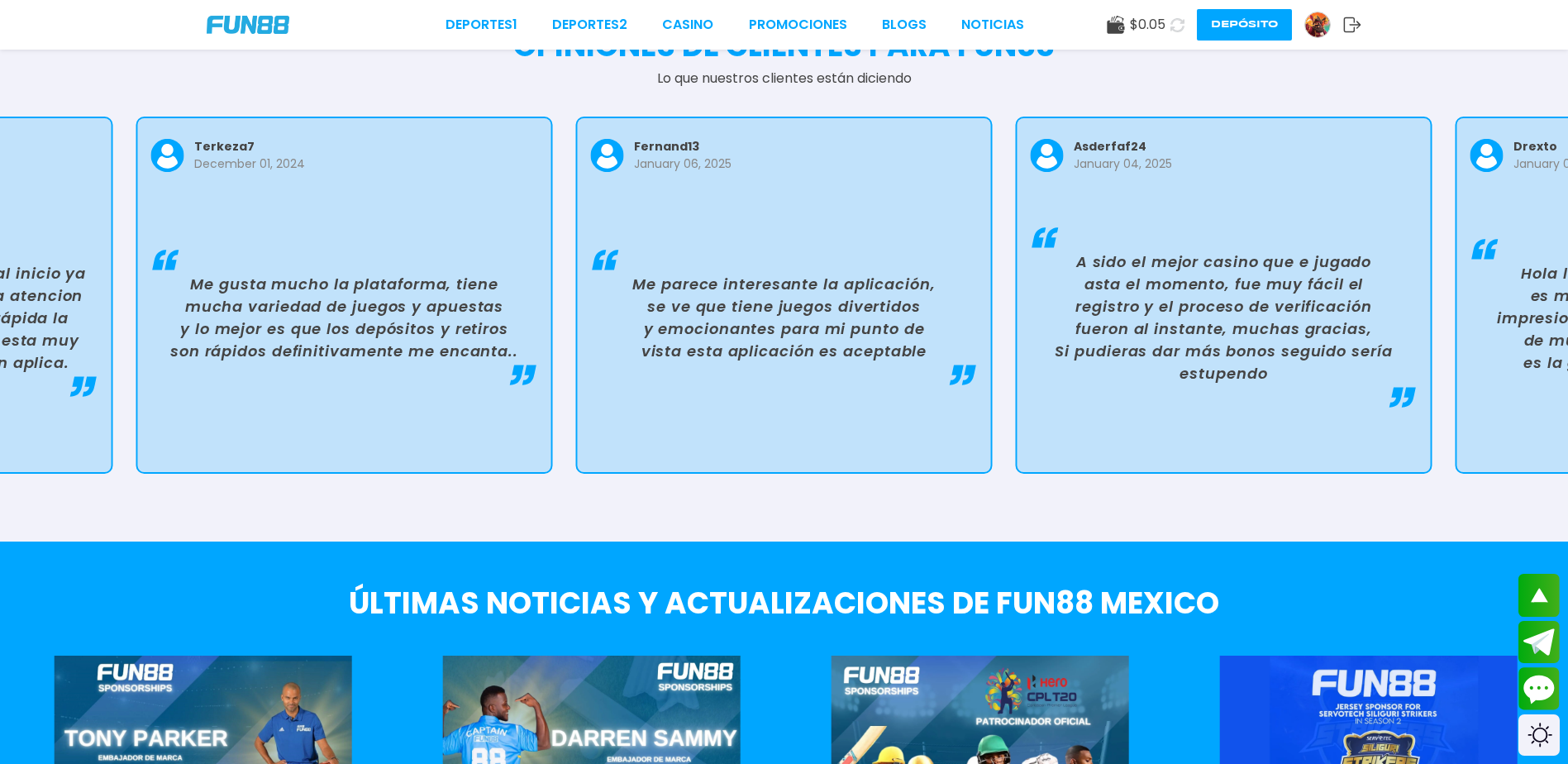 click on "asderfaf24 January 04, 2025 A sido el mejor casino que e jugado asta el momento, fue muy fácil el registro y el proceso de verificación fueron al instante, muchas gracias,
Si pudieras dar más bonos seguido sería estupendo" at bounding box center [1224, 295] 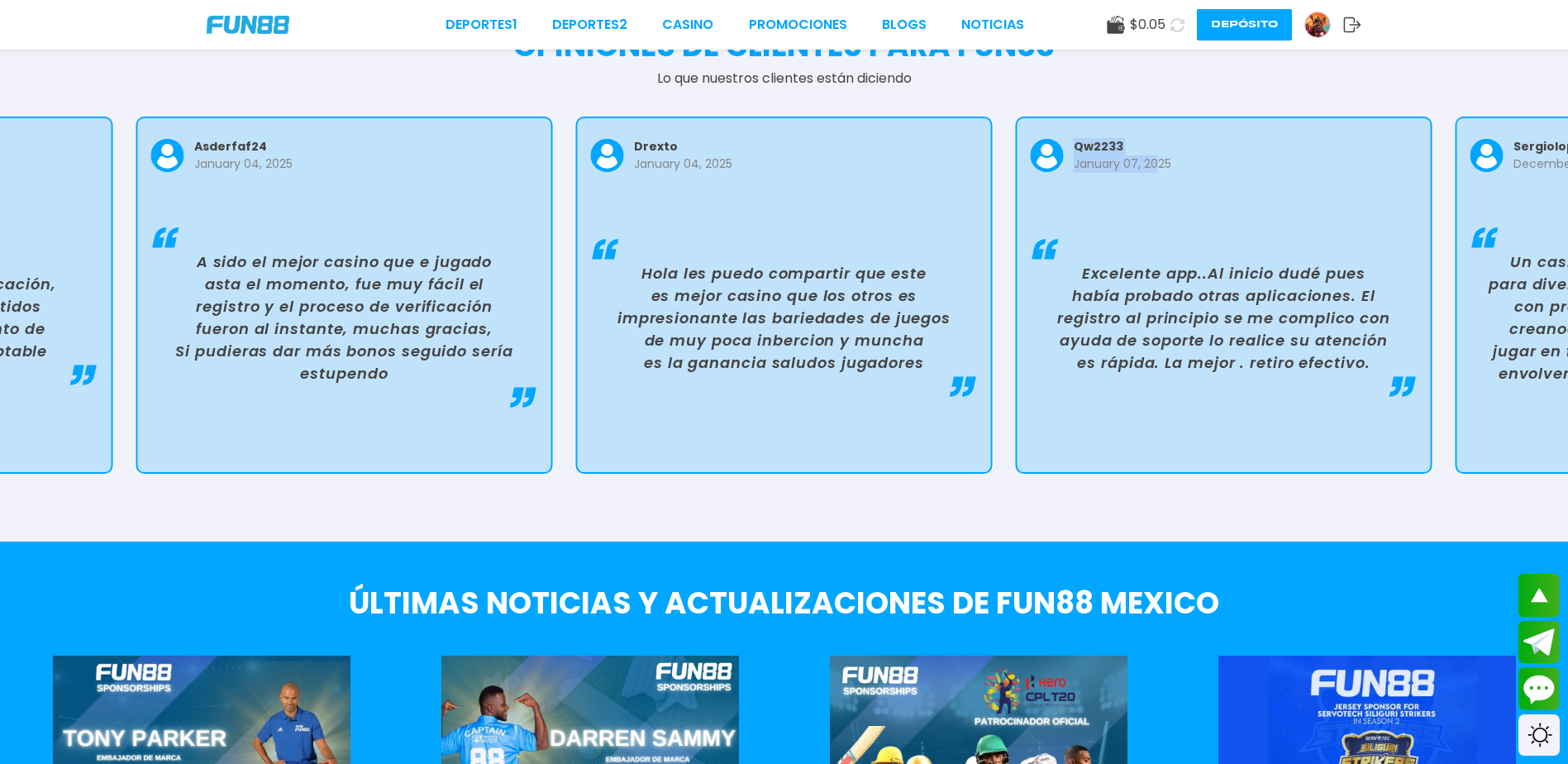 click on "qw2233 January 07, 2025 Excelente app..Al inicio dudé pues había  probado otras aplicaciones. El registro al principio se me complico con ayuda de soporte  lo realice  su atención es rápida. La mejor . retiro efectivo." at bounding box center (1224, 295) 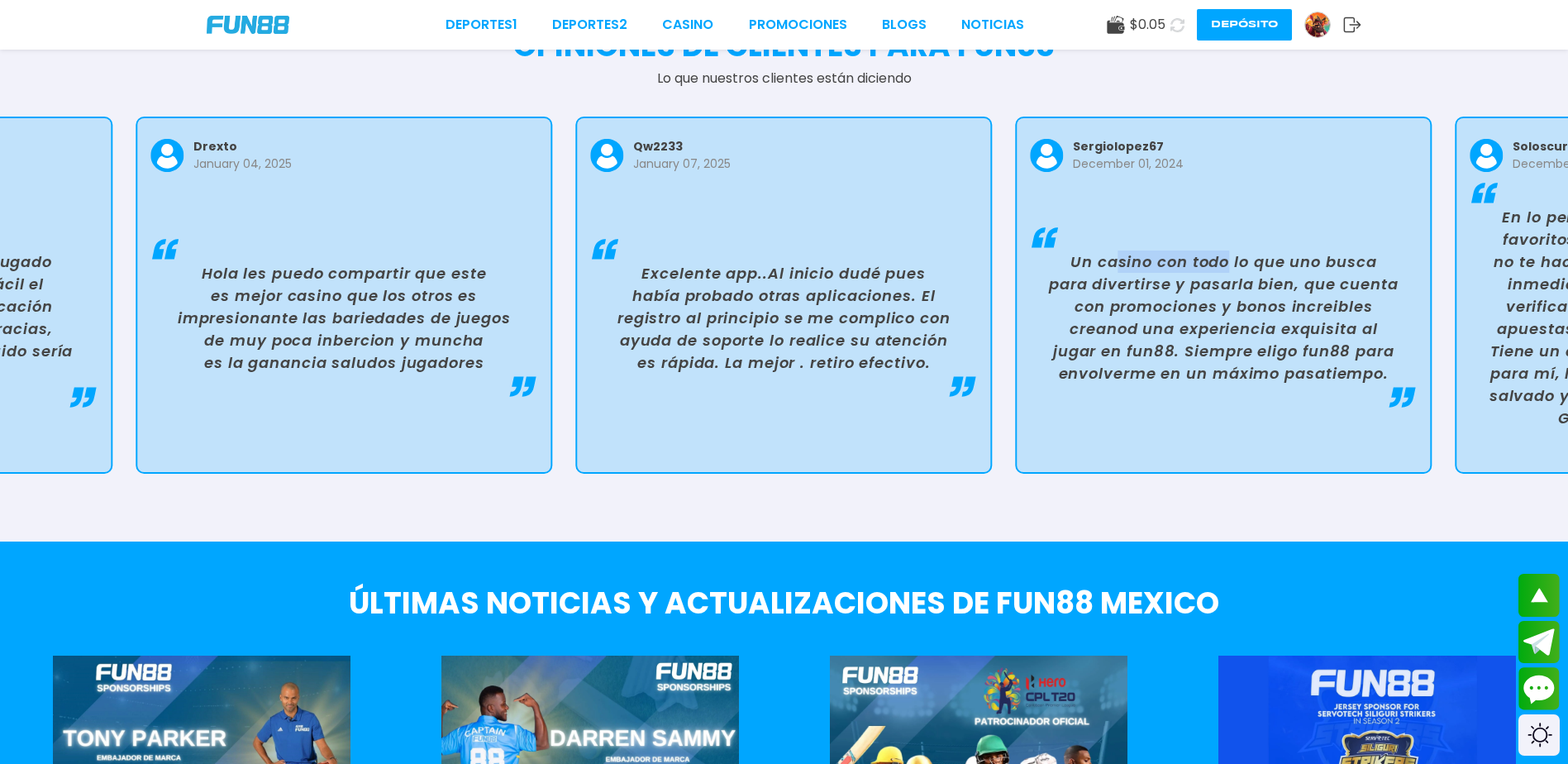click on "Un casino con todo lo que uno busca para divertirse y pasarla bien, que cuenta con promociones y bonos increibles creanod una experiencia exquisita al jugar en fun88. Siempre eligo fun88 para envolverme en un máximo pasatiempo." at bounding box center (1223, 318) 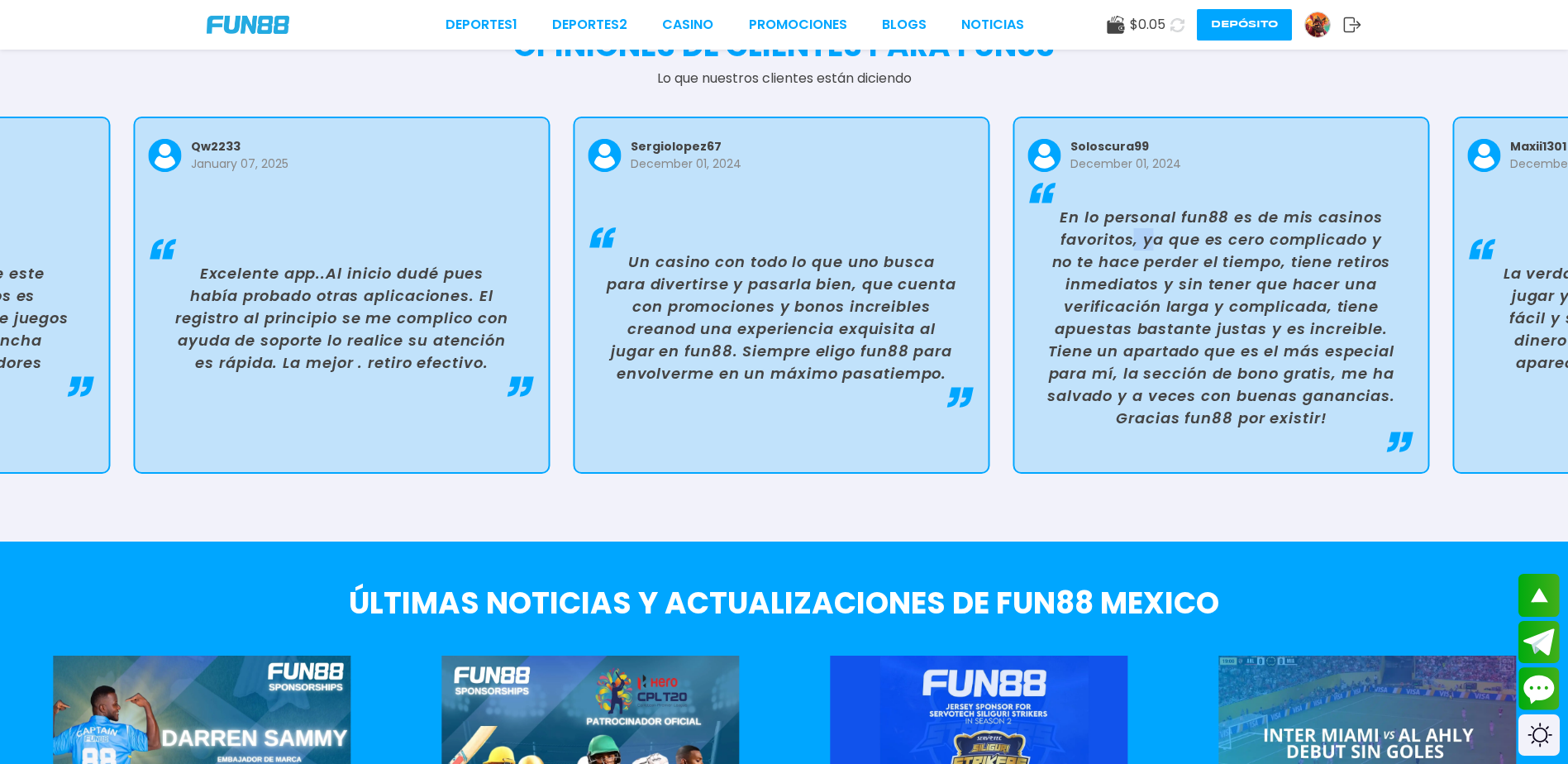 click on "En lo personal fun88 es de mis casinos favoritos, ya que es cero complicado y no te hace perder el tiempo, tiene retiros inmediatos y sin tener que hacer una verificación larga y complicada, tiene apuestas bastante justas y es increible.
Tiene un apartado que es el más especial para mí, la sección de bono gratis, me ha salvado y a veces con buenas ganancias.
Gracias fun88 por existir!" at bounding box center (1221, 318) 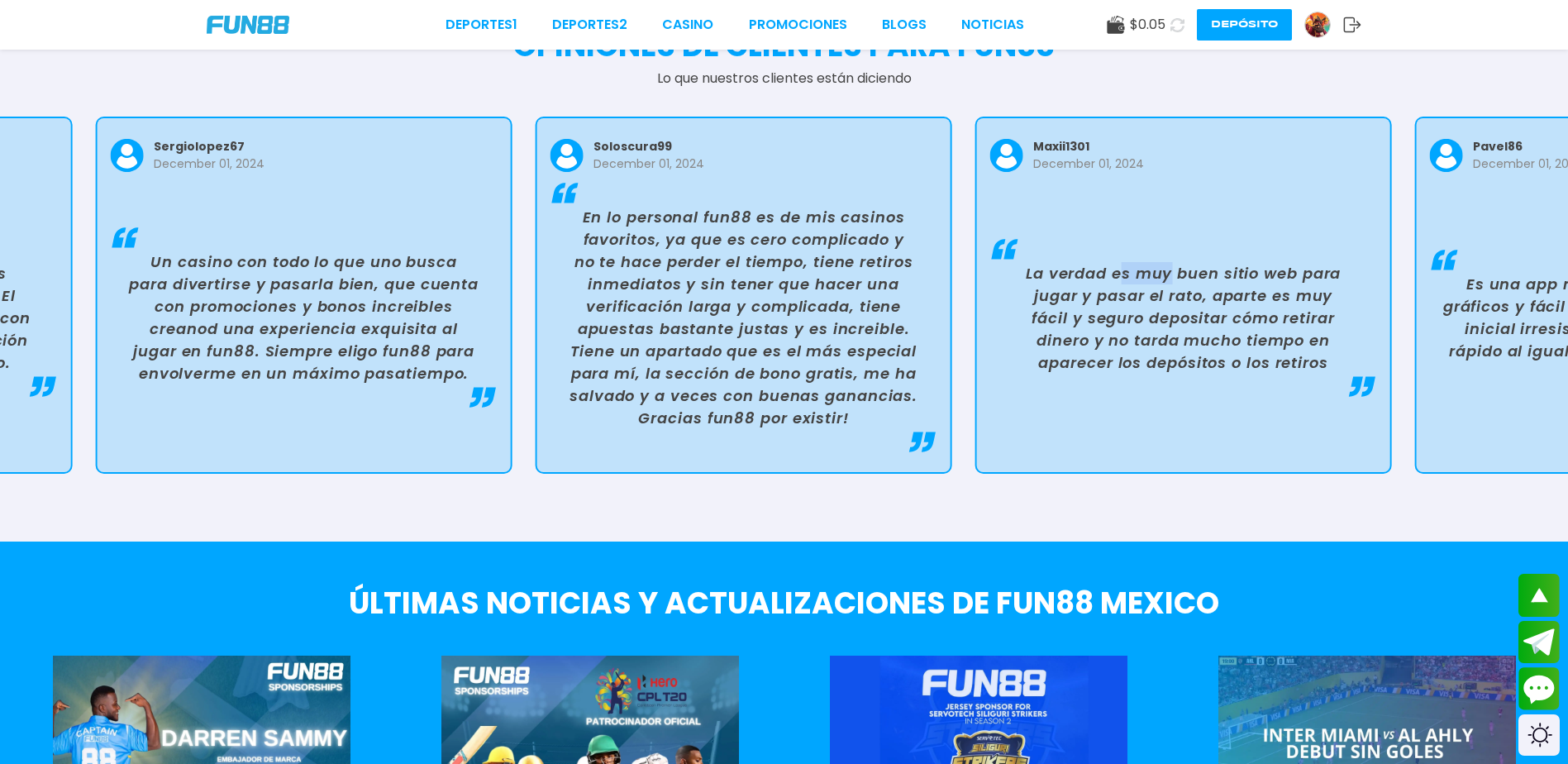 click on "La verdad es muy buen sitio web para jugar y pasar el rato, aparte es muy fácil y seguro depositar cómo retirar dinero y no tarda mucho tiempo en aparecer los depósitos o los retiros" at bounding box center (1184, 318) 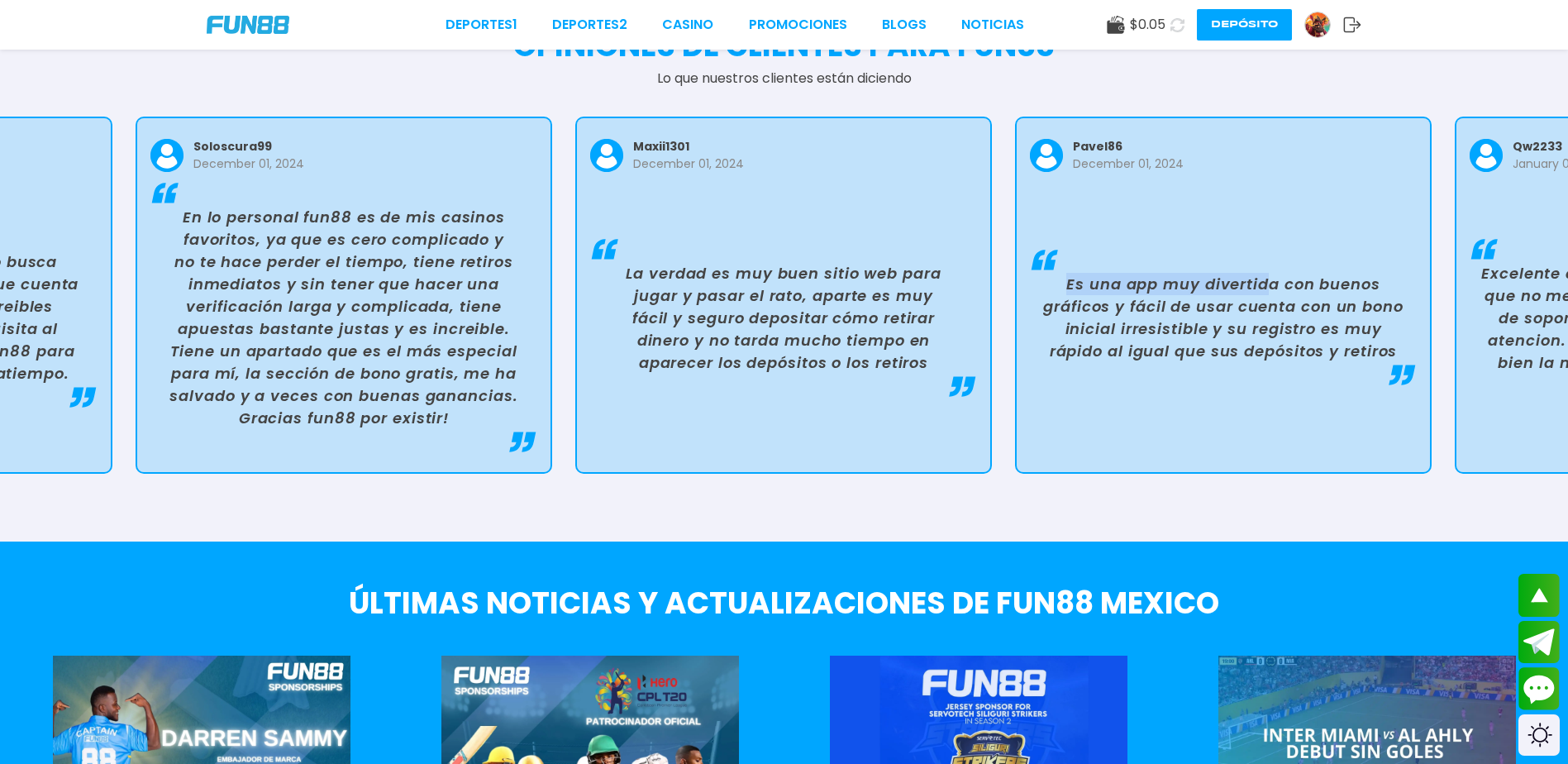 click on "Es una app muy divertida con buenos gráficos y fácil de usar cuenta con un bono inicial irresistible y su registro es muy rápido al igual que sus depósitos y retiros" at bounding box center (1223, 318) 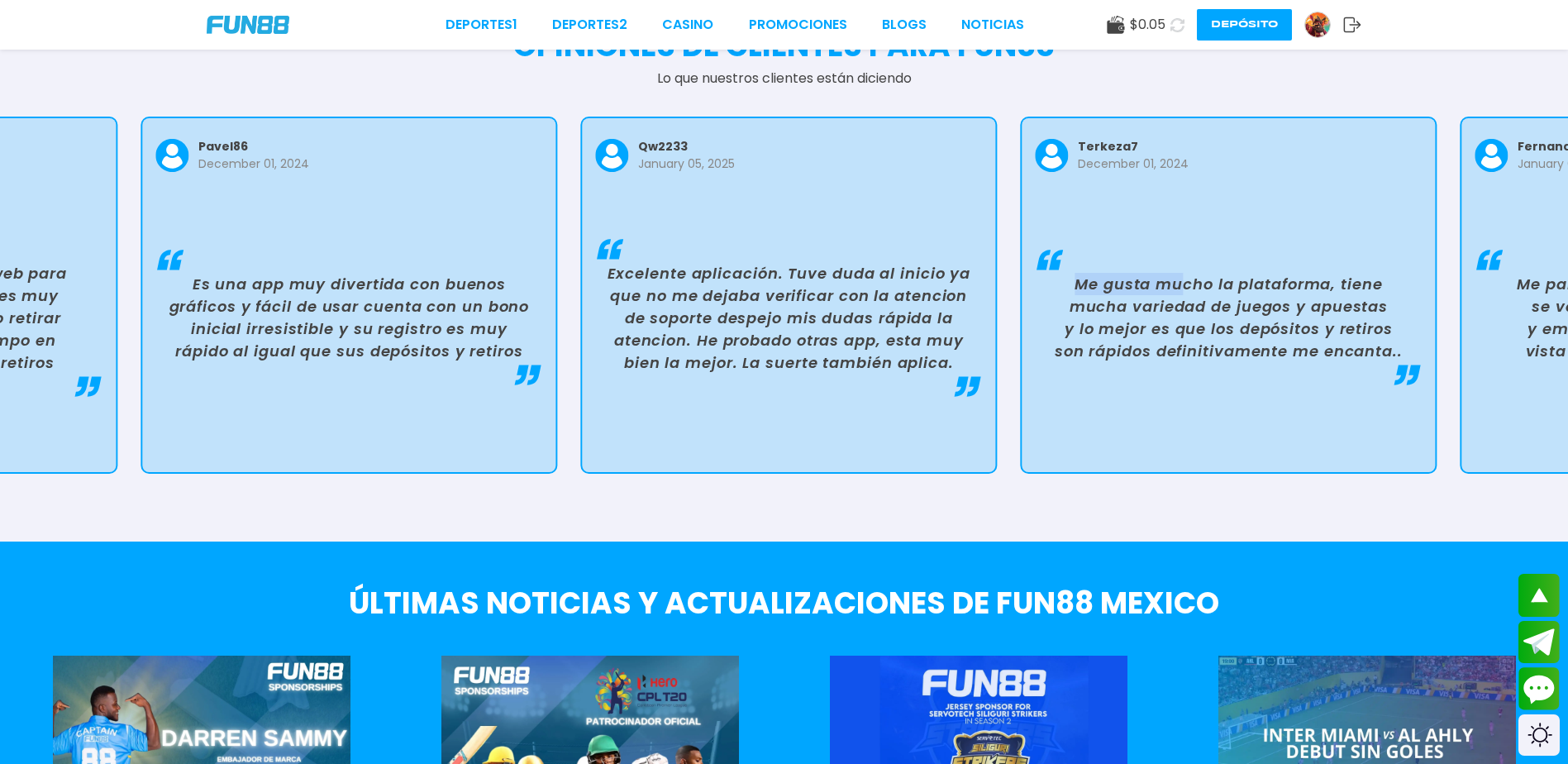 click on "terkeza7 December 01, 2024 Me gusta mucho la plataforma, tiene mucha variedad de juegos y apuestas y lo mejor es que los depósitos y retiros son rápidos  definitivamente me encanta.." at bounding box center [1228, 295] 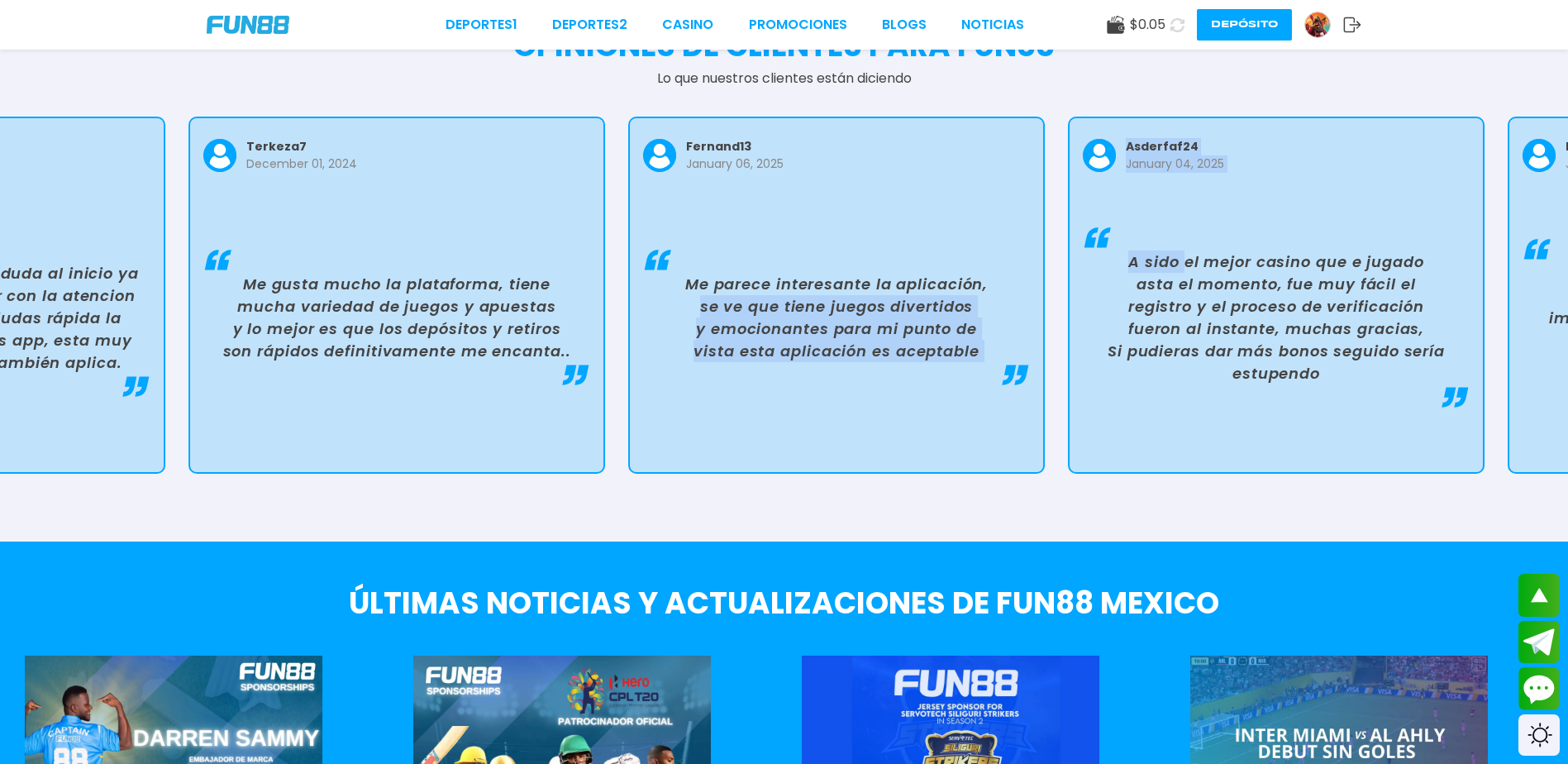 click on "asderfaf24 January 04, 2025 A sido el mejor casino que e jugado asta el momento, fue muy fácil el registro y el proceso de verificación fueron al instante, muchas gracias,
Si pudieras dar más bonos seguido sería estupendo" at bounding box center (1276, 295) 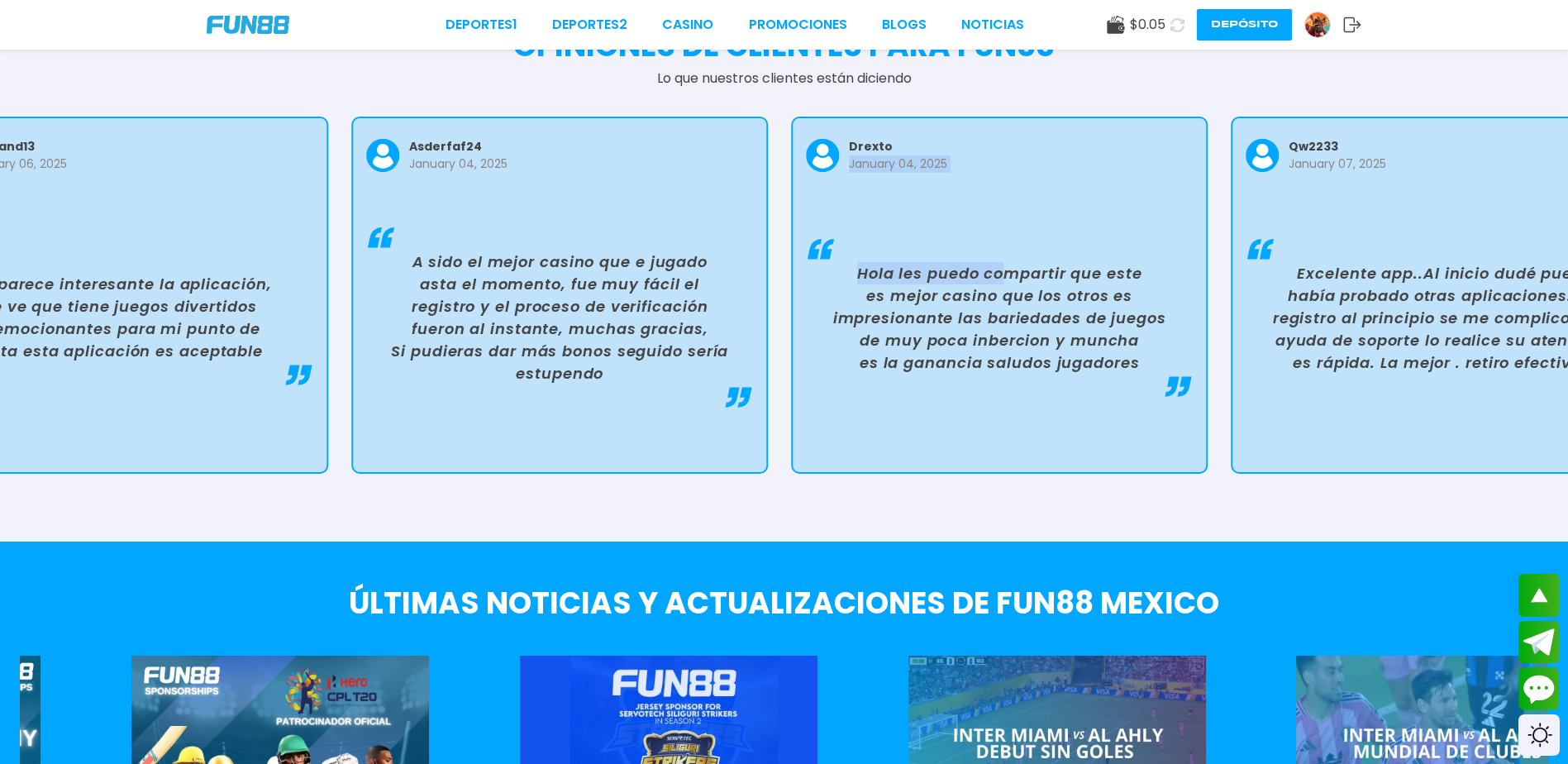 click on "drexto January 04, 2025 Hola les puedo compartir que este es mejor casino que los otros es impresionante las bariedades de juegos de muy poca inbercion y muncha es la ganancia saludos jugadores" at bounding box center [999, 295] 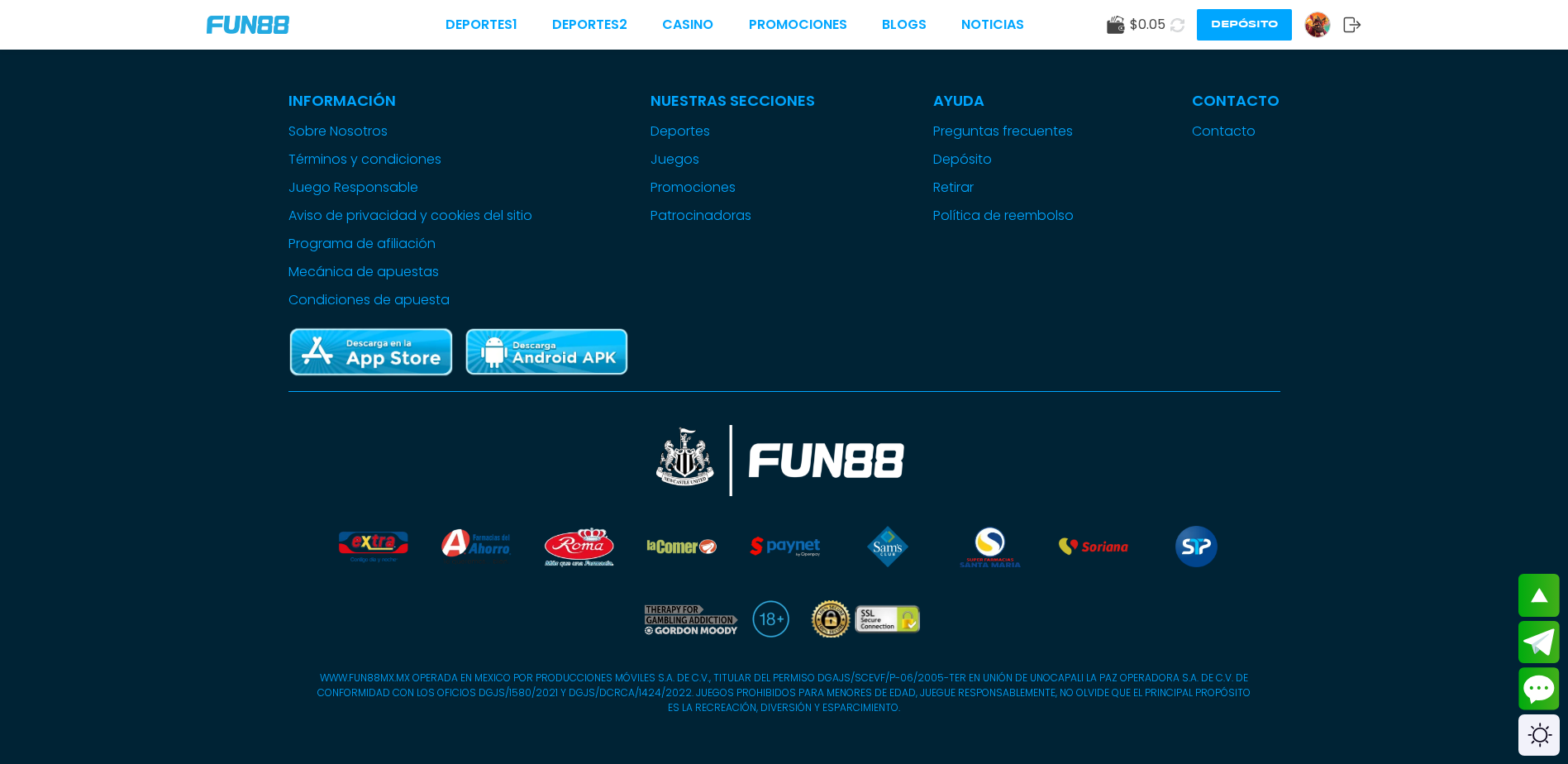 scroll, scrollTop: 4271, scrollLeft: 0, axis: vertical 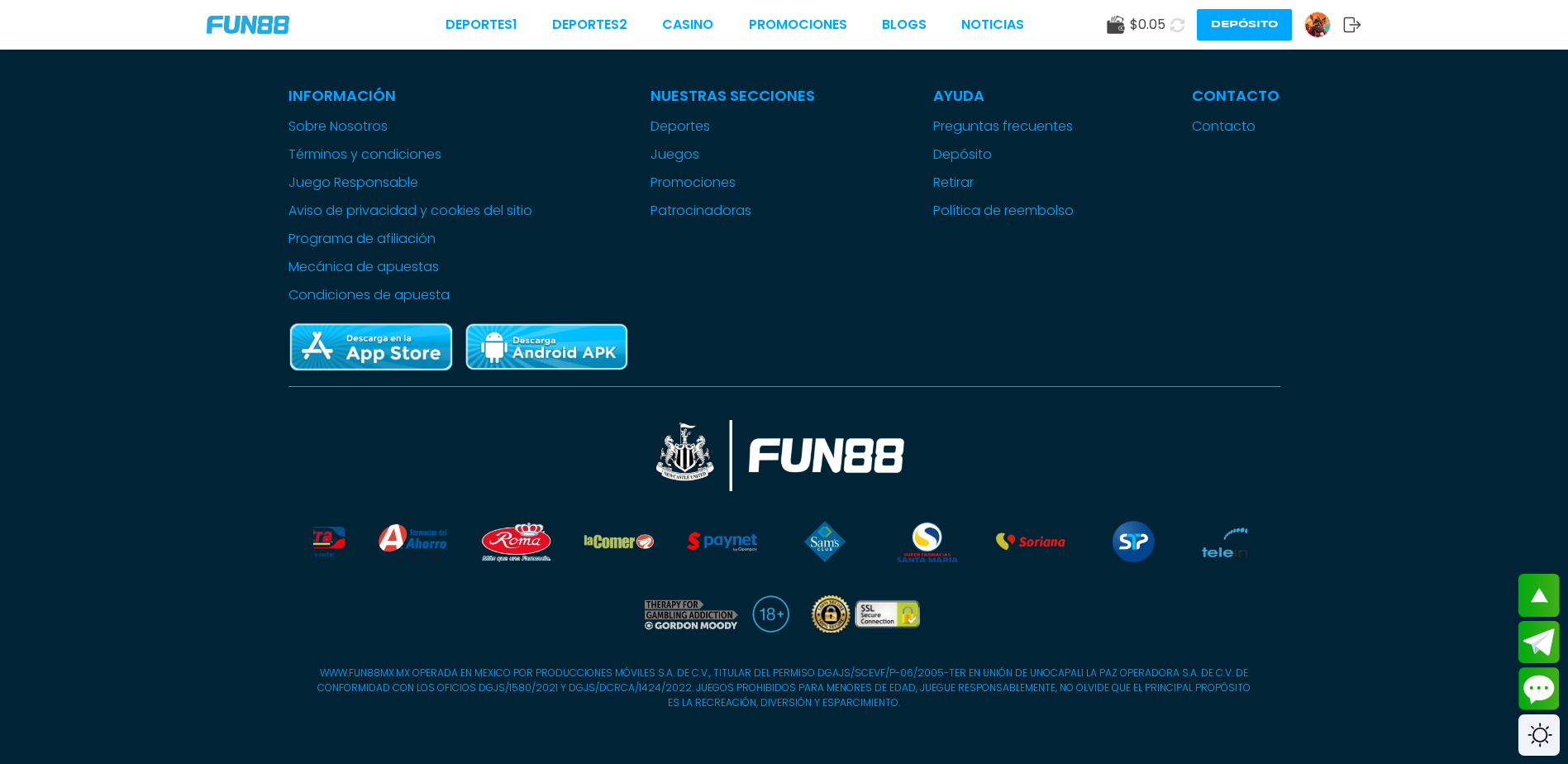 click at bounding box center (248, 25) 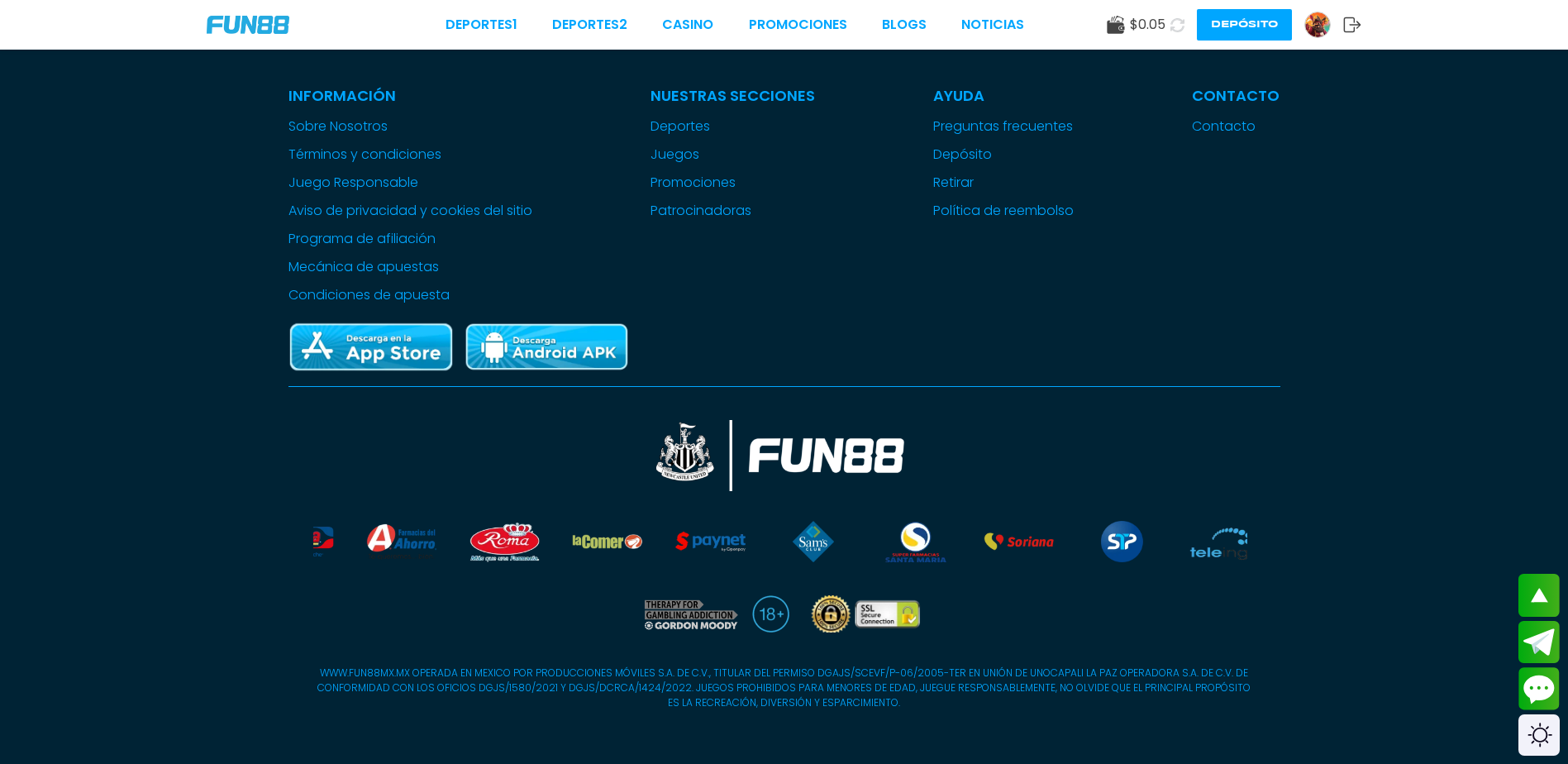 click on "Deportes  1 Deportes  2 CASINO Promociones BLOGS NOTICIAS $ 0.05 Depósito" at bounding box center (784, 25) 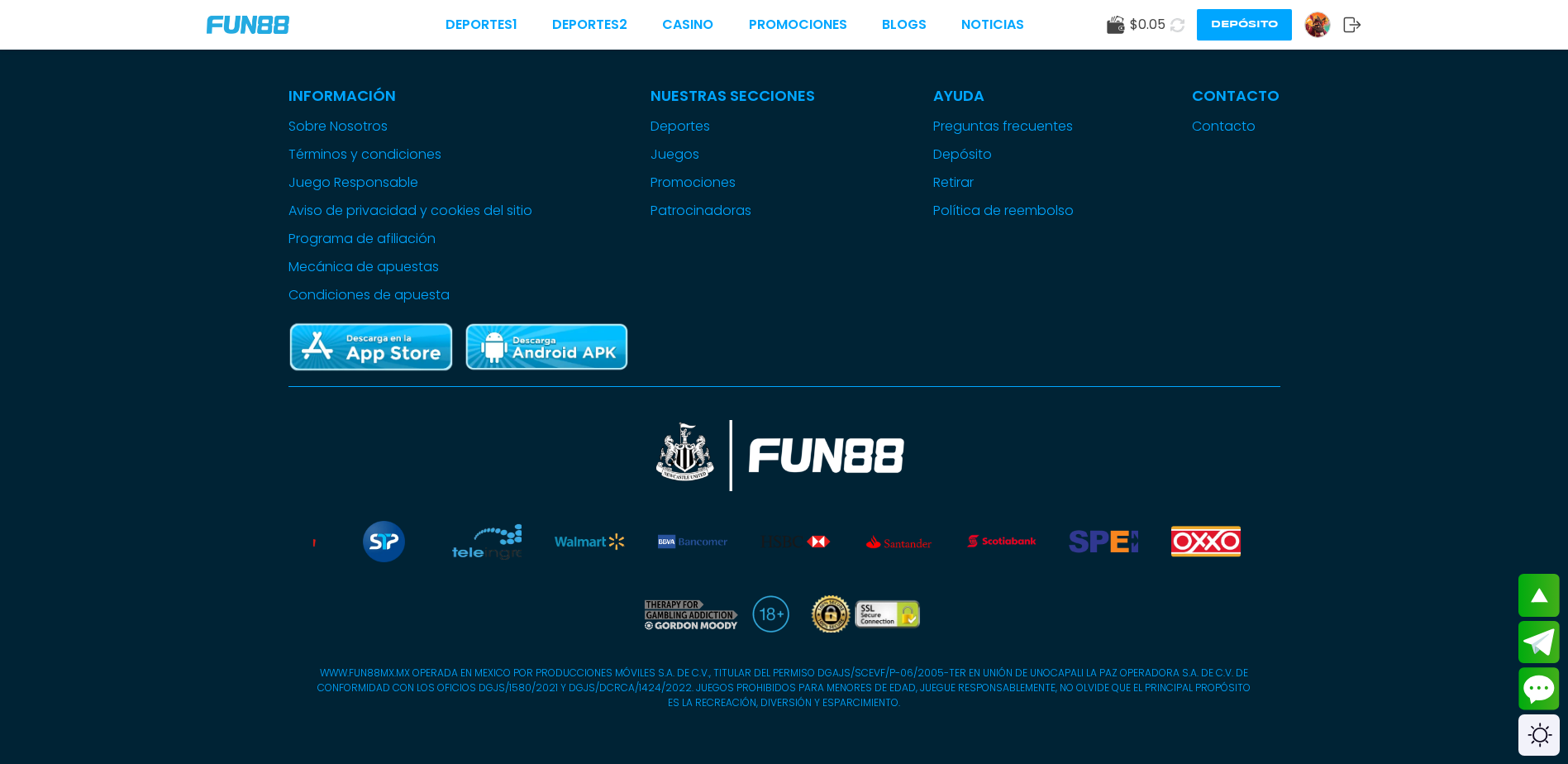 click at bounding box center [248, 25] 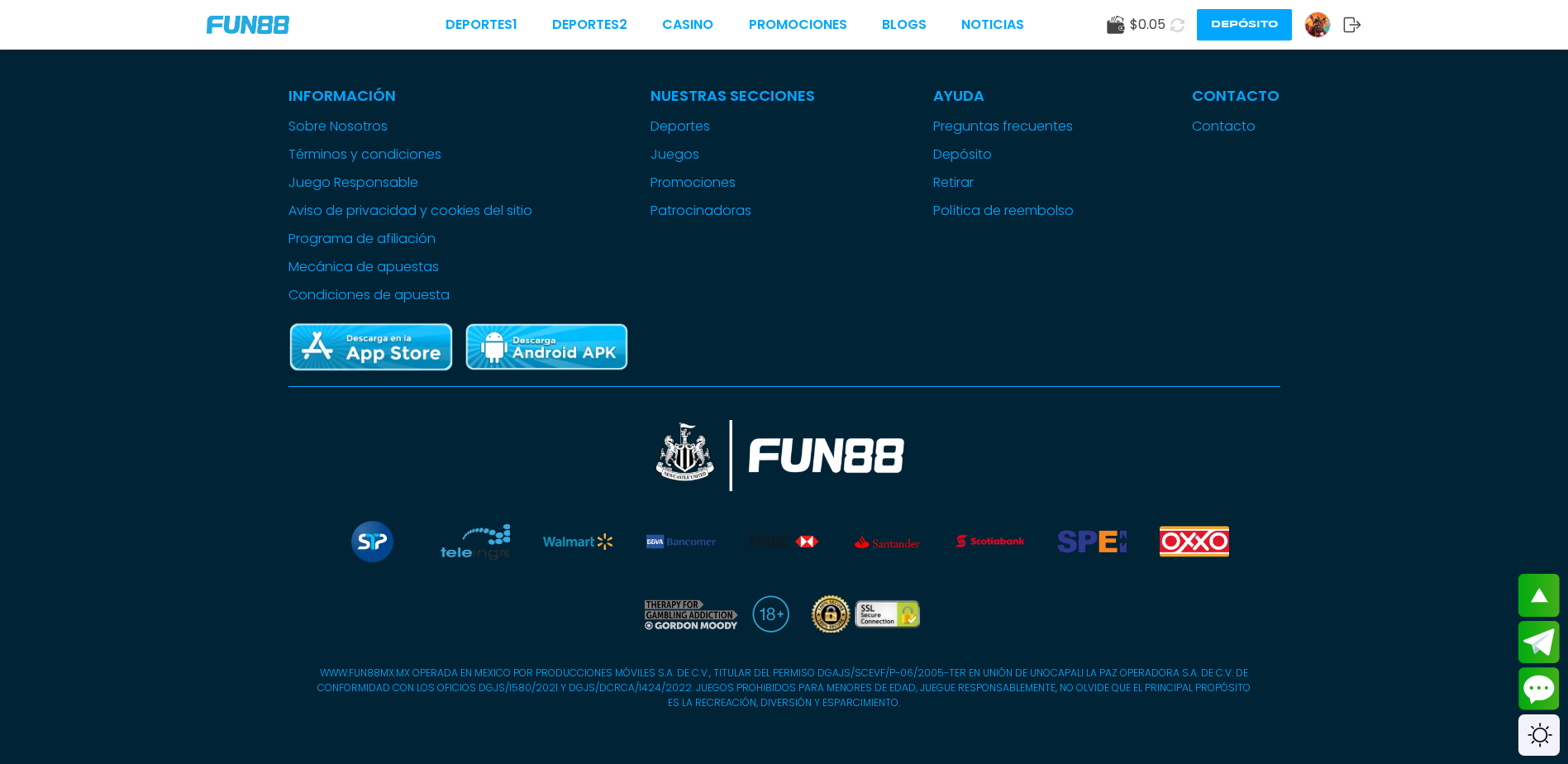 click at bounding box center [248, 25] 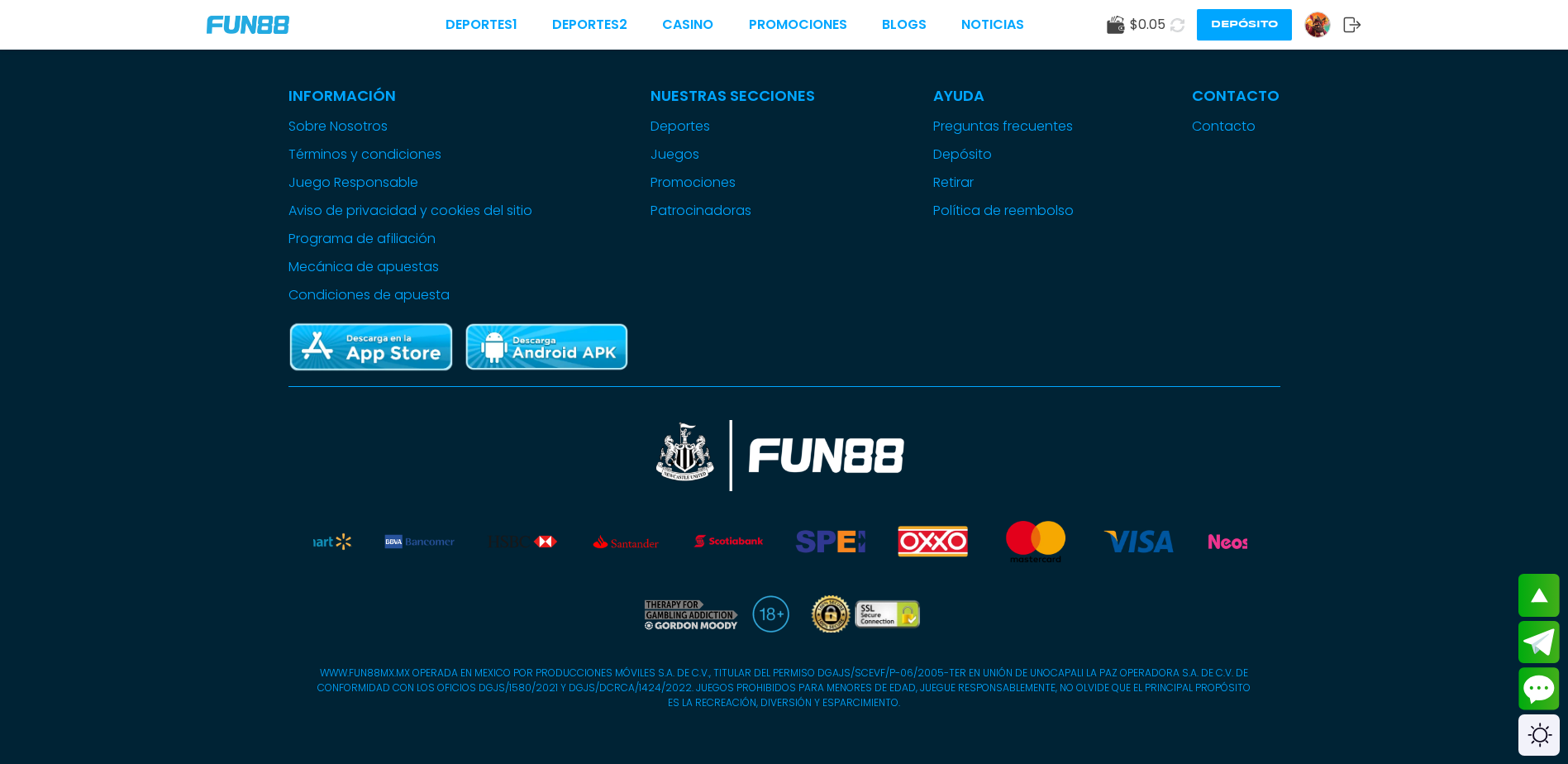 click on "Deportes  1 Deportes  2 CASINO Promociones BLOGS NOTICIAS $ 0.05 Depósito" at bounding box center [784, 25] 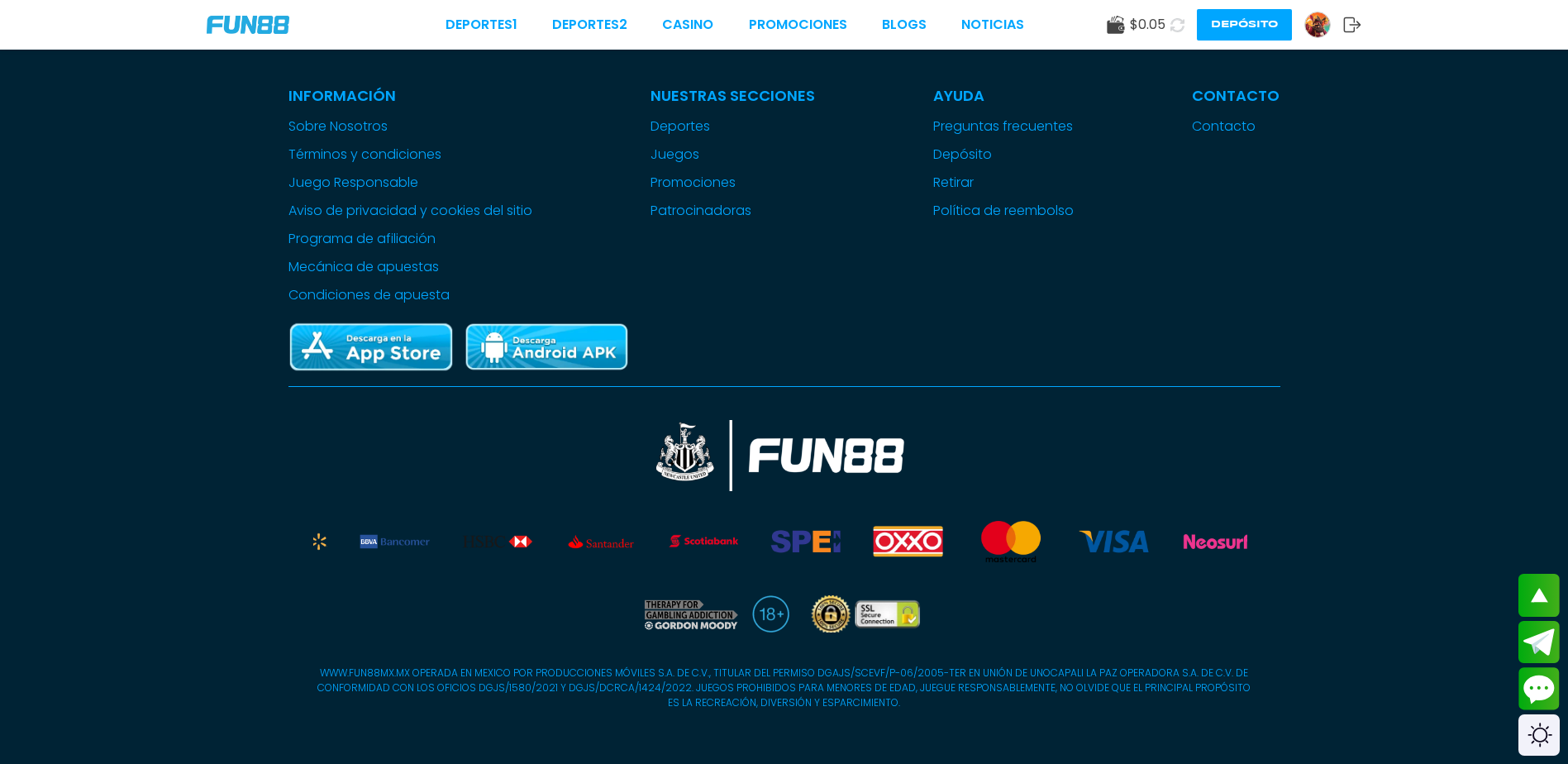 click at bounding box center (248, 25) 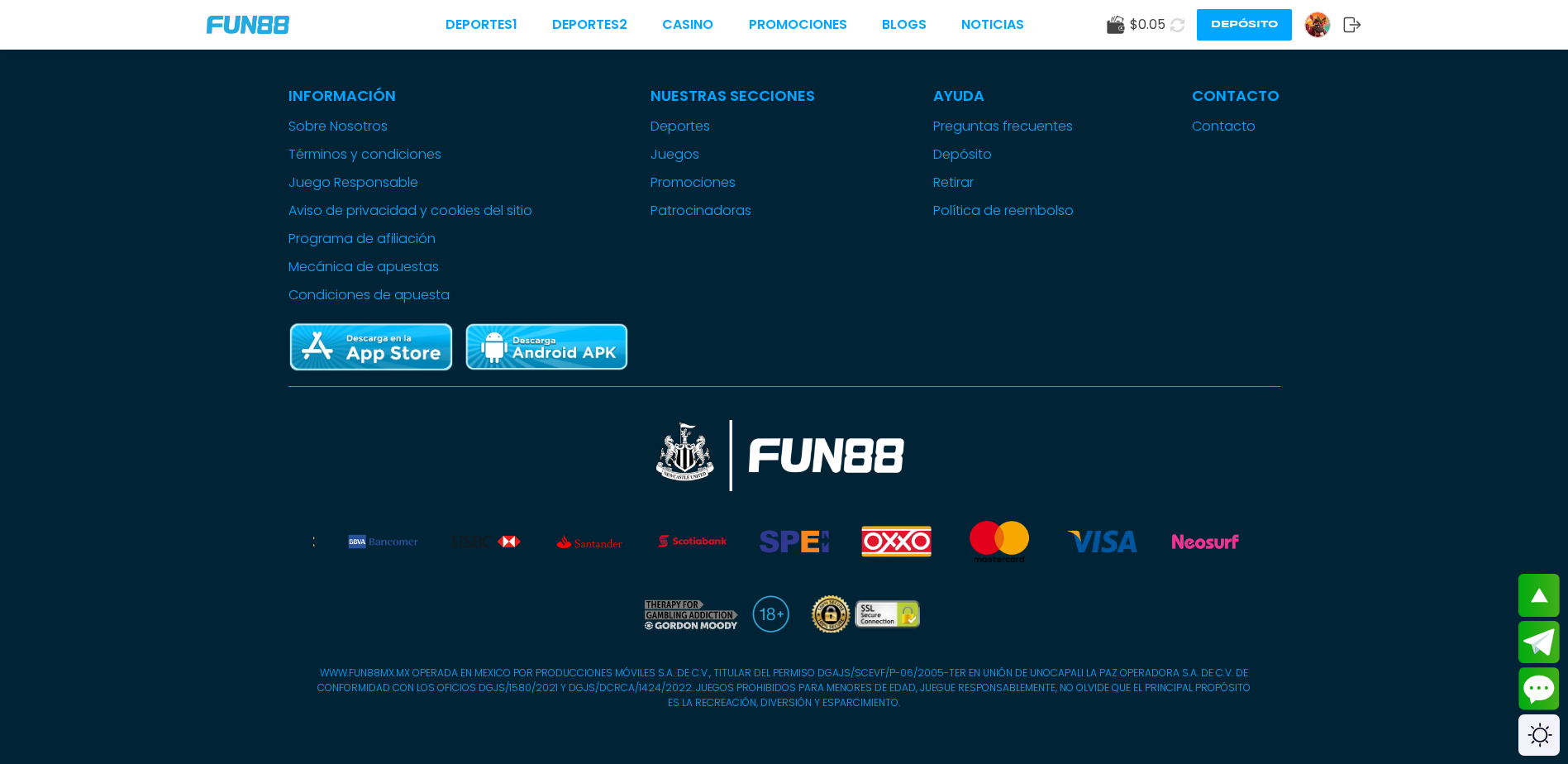 click at bounding box center [248, 25] 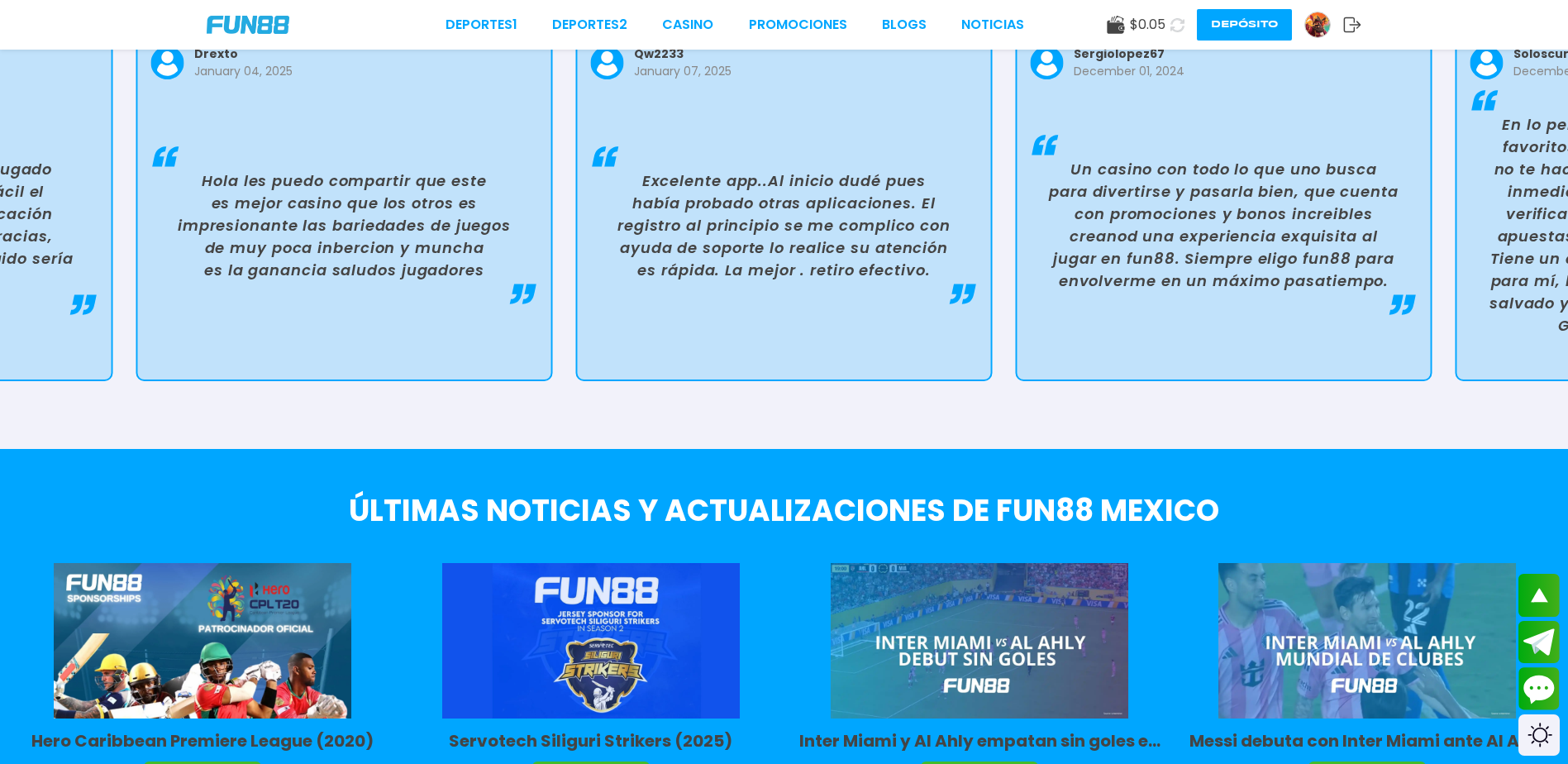scroll, scrollTop: 3445, scrollLeft: 0, axis: vertical 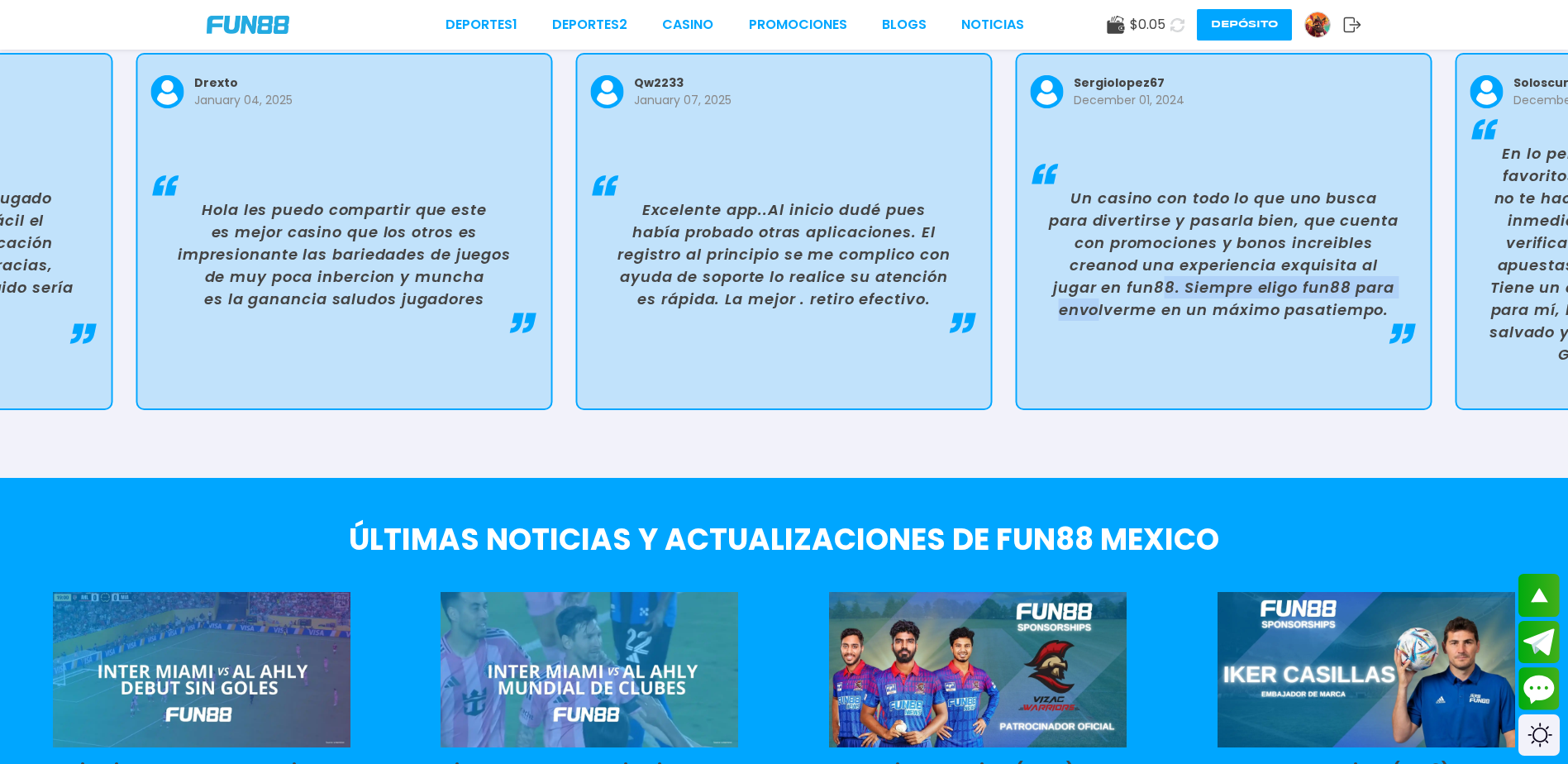 drag, startPoint x: 1167, startPoint y: 298, endPoint x: 921, endPoint y: 302, distance: 246.03252 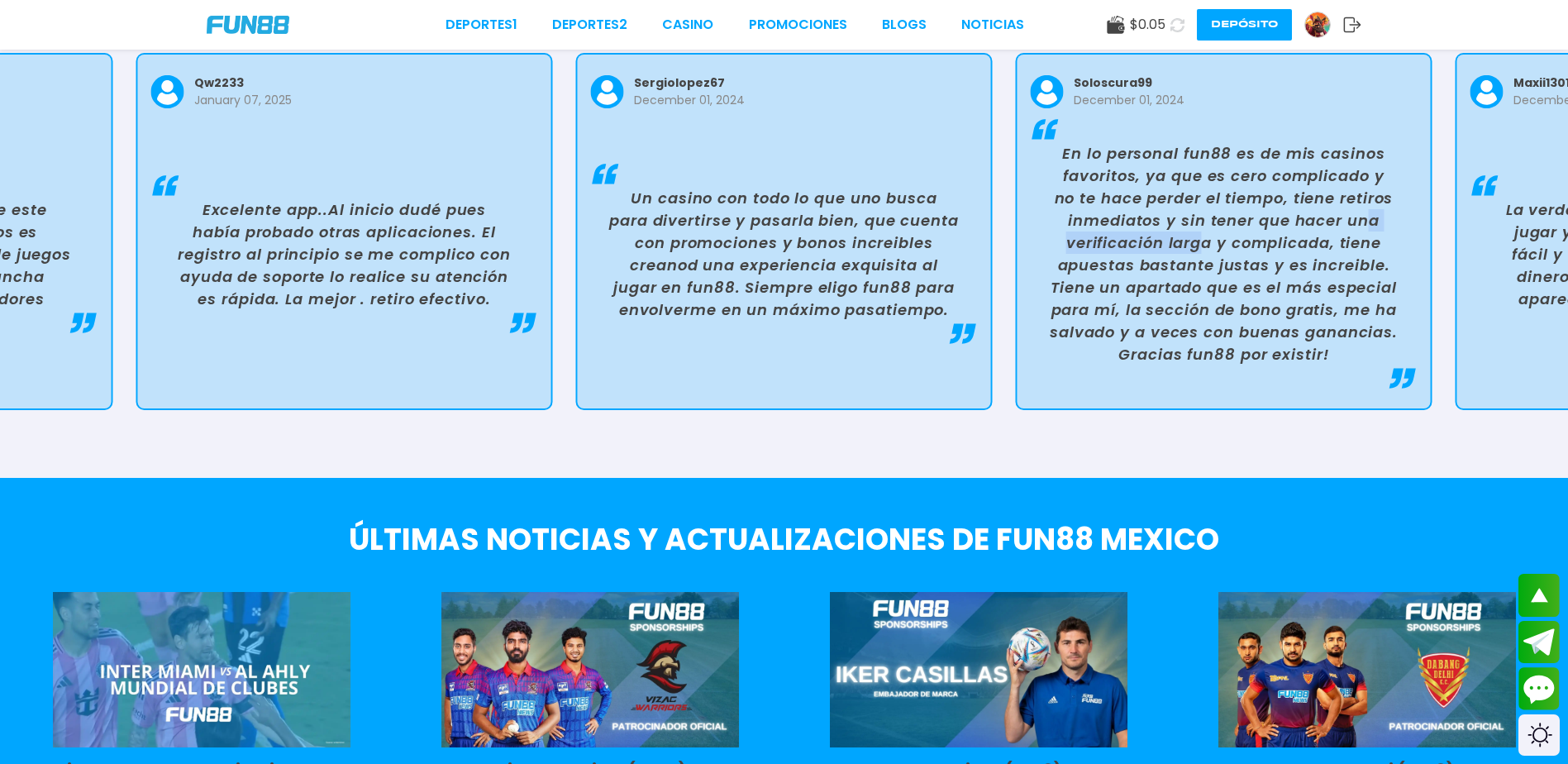drag, startPoint x: 1371, startPoint y: 227, endPoint x: 798, endPoint y: 253, distance: 573.58957 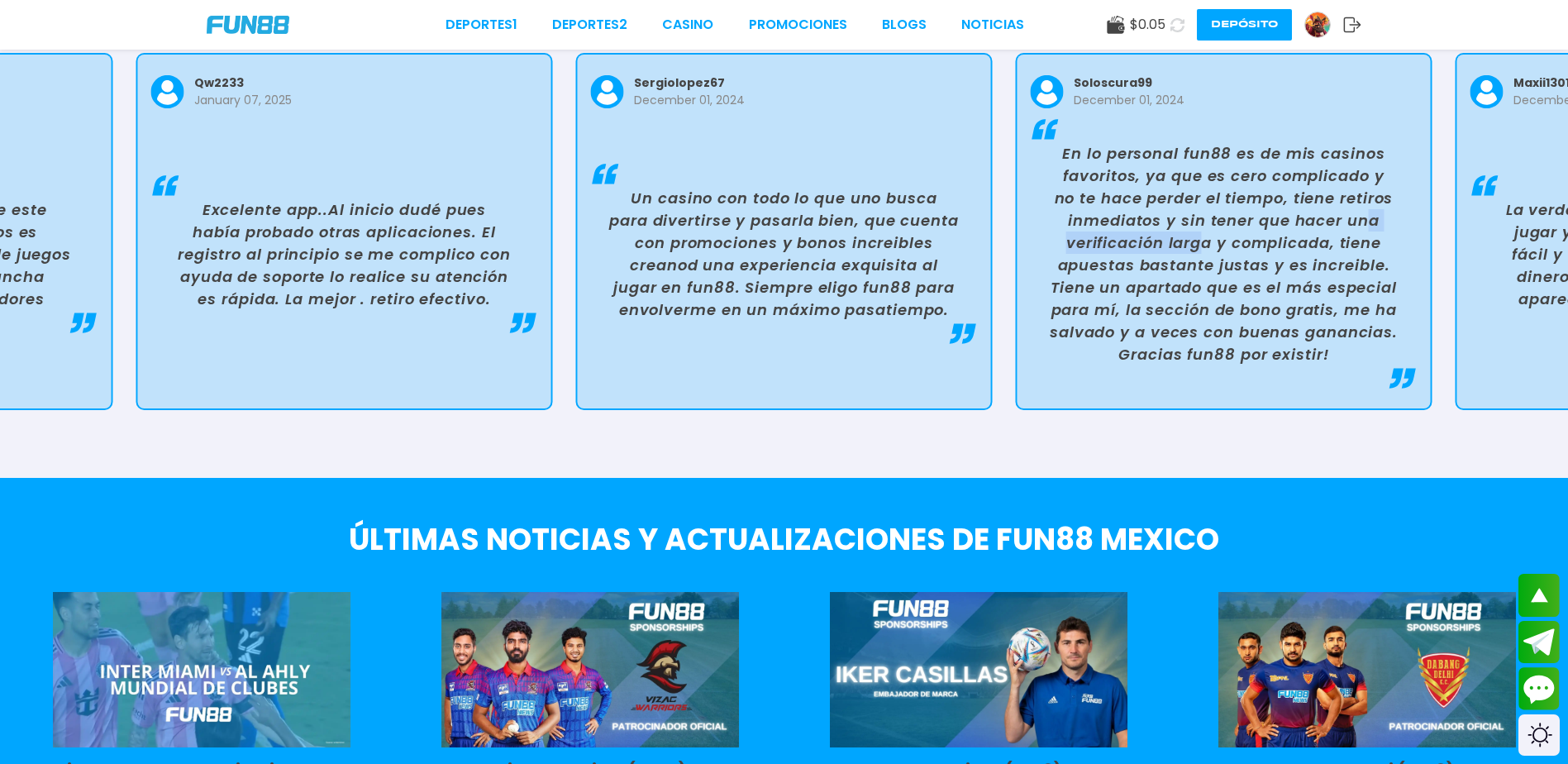 click on "En lo personal fun88 es de mis casinos favoritos, ya que es cero complicado y no te hace perder el tiempo, tiene retiros inmediatos y sin tener que hacer una verificación larga y complicada, tiene apuestas bastante justas y es increible.
Tiene un apartado que es el más especial para mí, la sección de bono gratis, me ha salvado y a veces con buenas ganancias.
Gracias fun88 por existir!" at bounding box center (1224, 254) 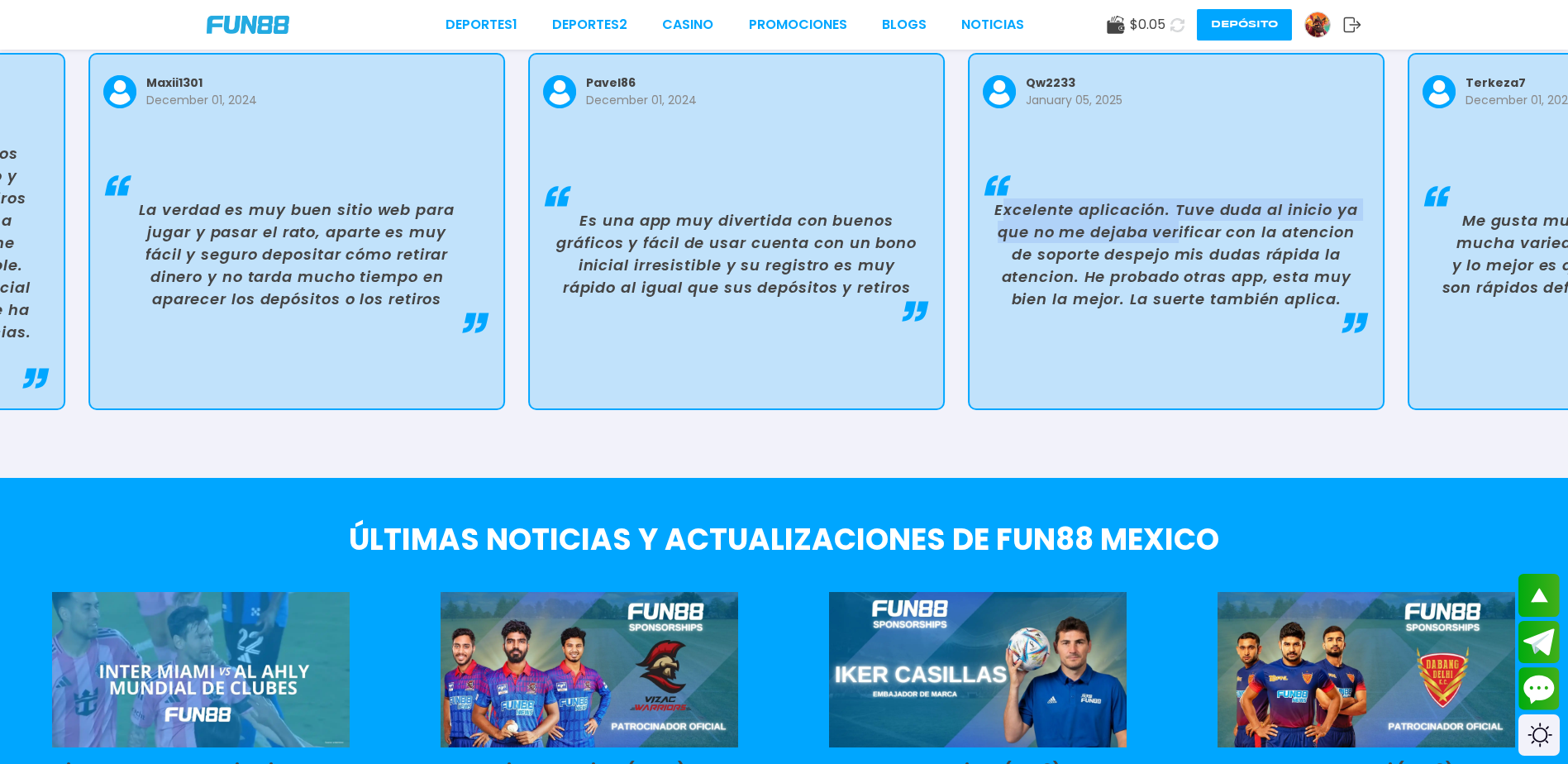 drag, startPoint x: 1225, startPoint y: 230, endPoint x: 702, endPoint y: 216, distance: 523.1873 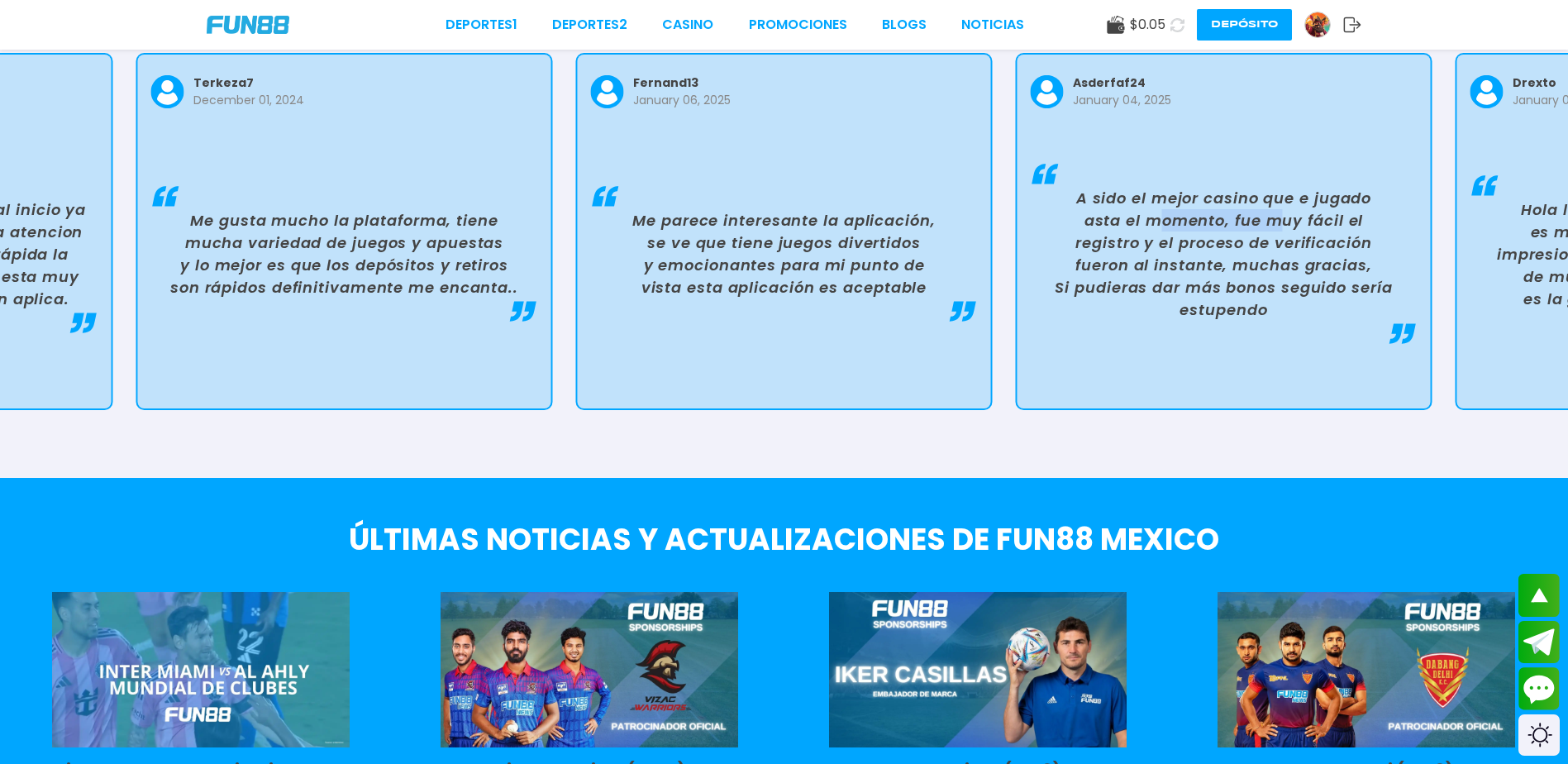 drag, startPoint x: 897, startPoint y: 222, endPoint x: 761, endPoint y: 229, distance: 136.18003 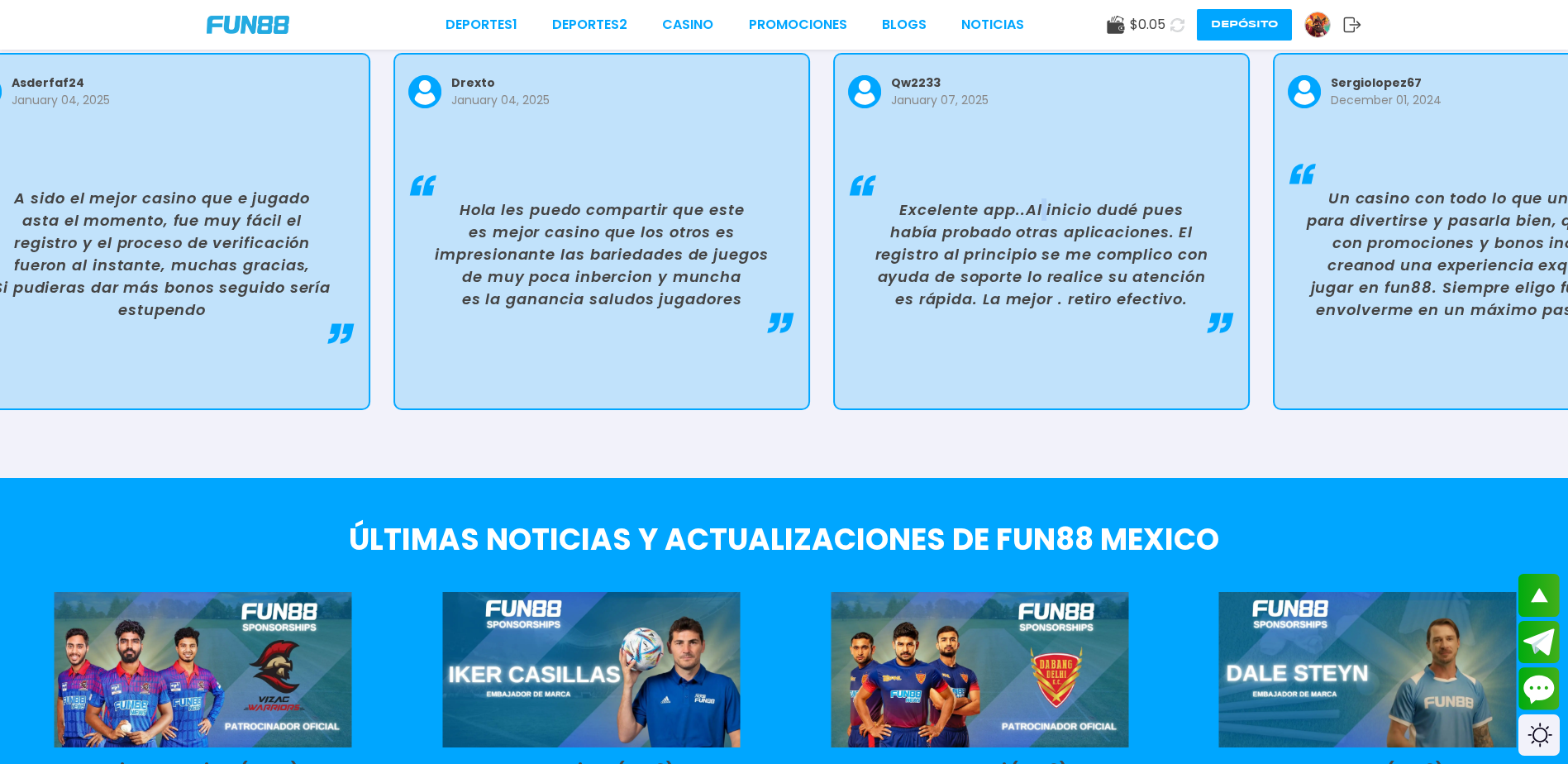 drag, startPoint x: 1060, startPoint y: 212, endPoint x: 1027, endPoint y: 208, distance: 33.24154 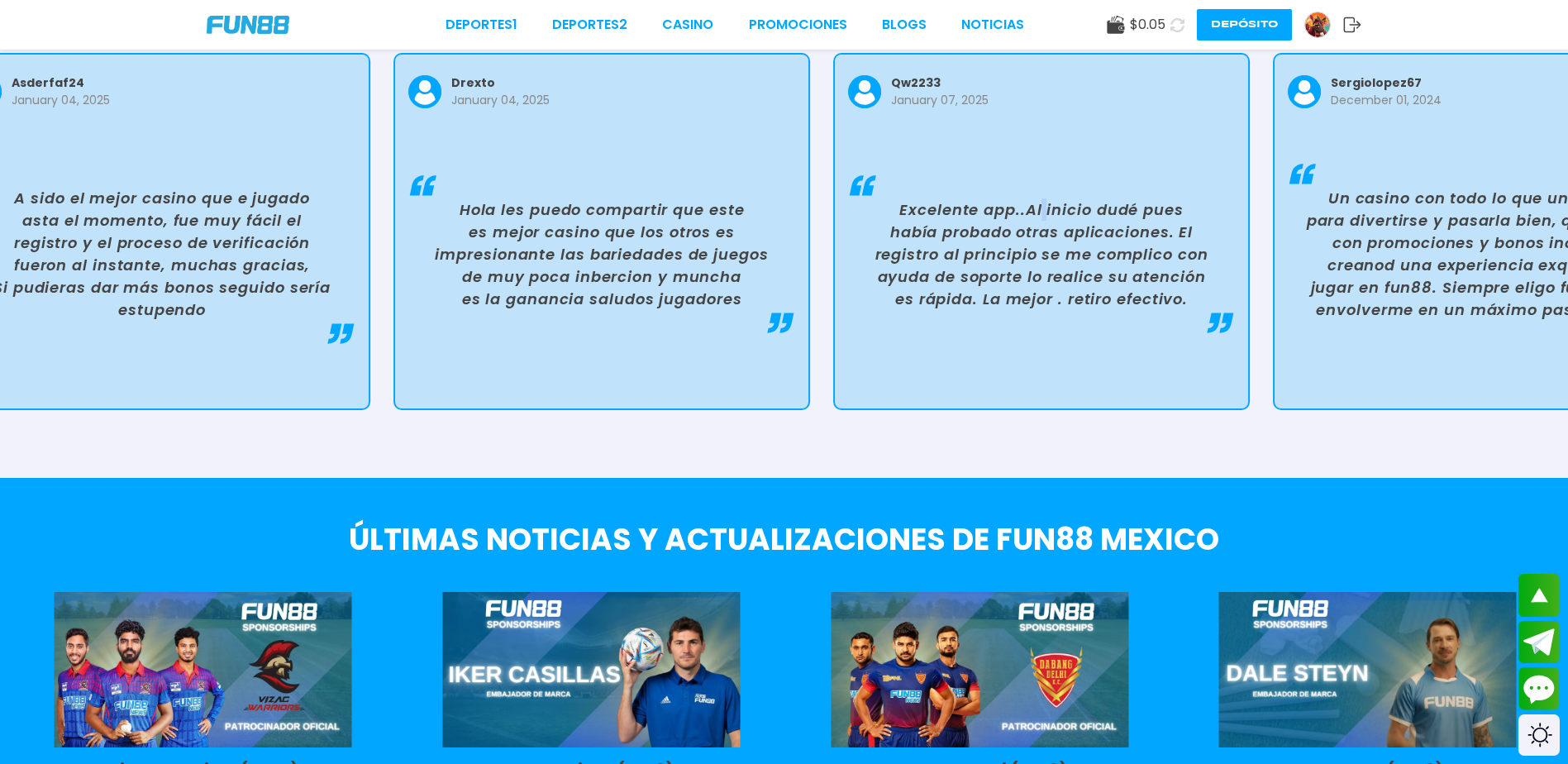 click on "Excelente app..Al inicio dudé pues había  probado otras aplicaciones. El registro al principio se me complico con ayuda de soporte  lo realice  su atención es rápida. La mejor . retiro efectivo." at bounding box center (1041, 254) 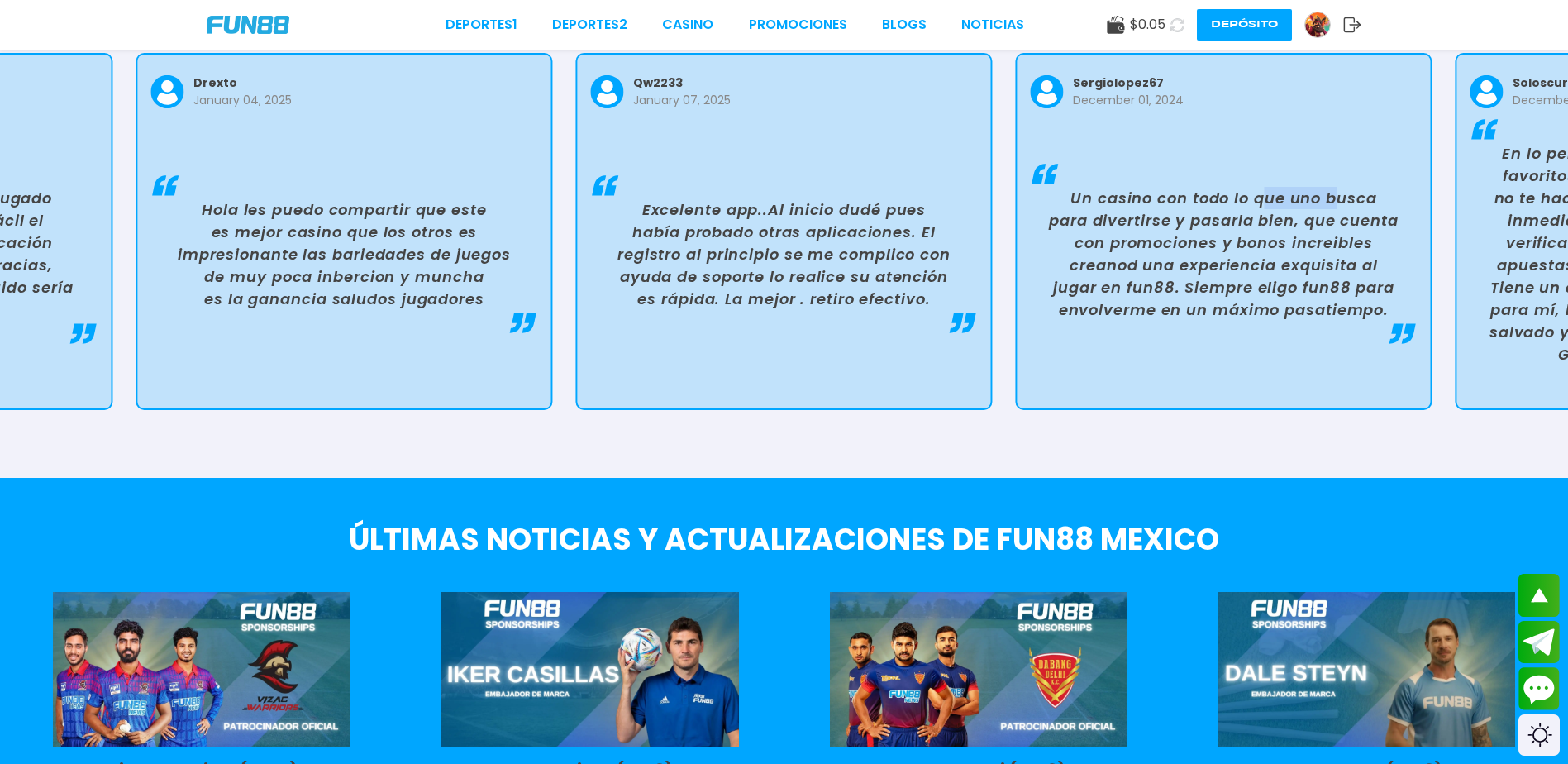 drag, startPoint x: 1341, startPoint y: 196, endPoint x: 967, endPoint y: 203, distance: 374.0655 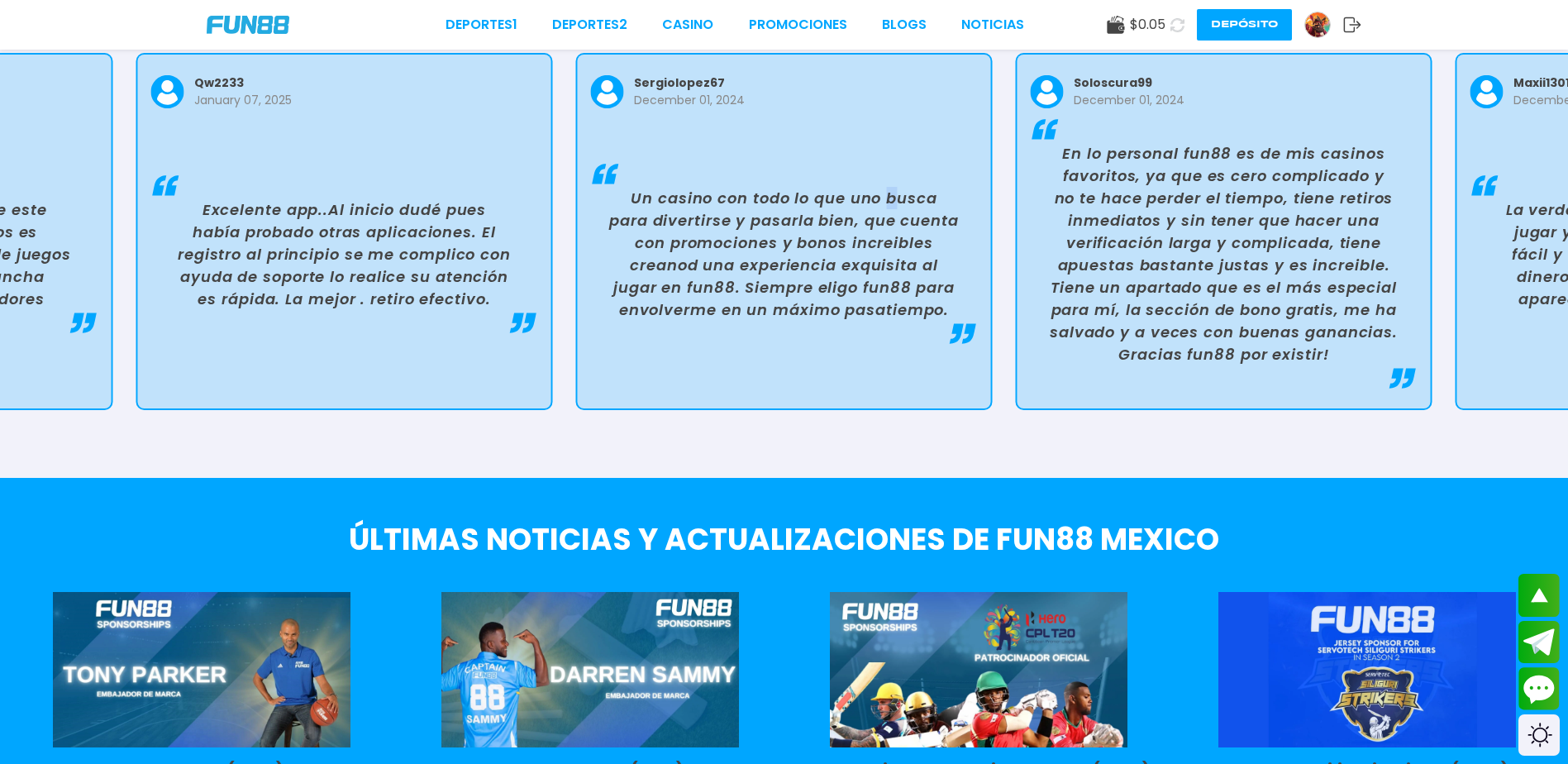 click at bounding box center (248, 25) 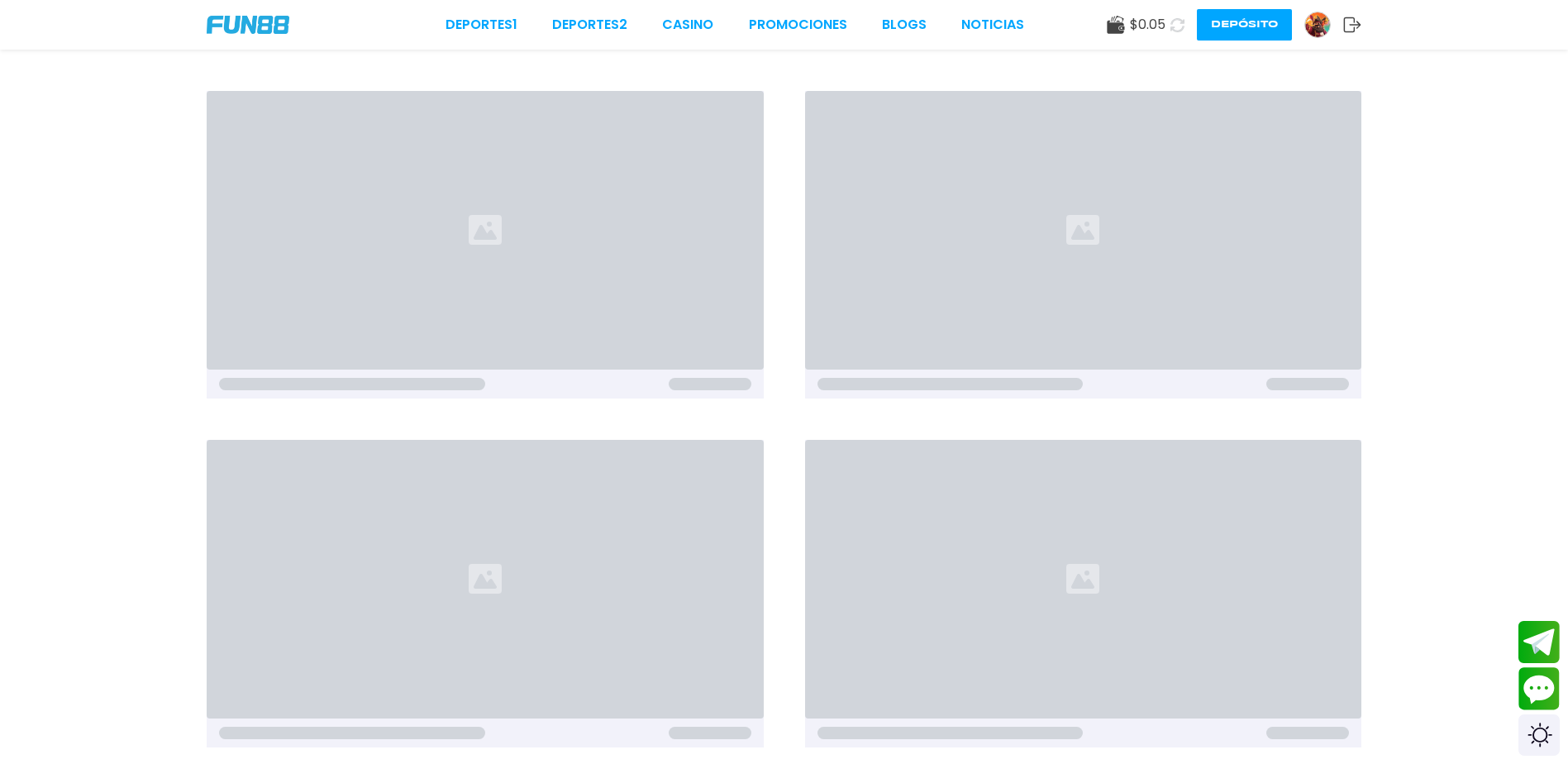 scroll, scrollTop: 0, scrollLeft: 0, axis: both 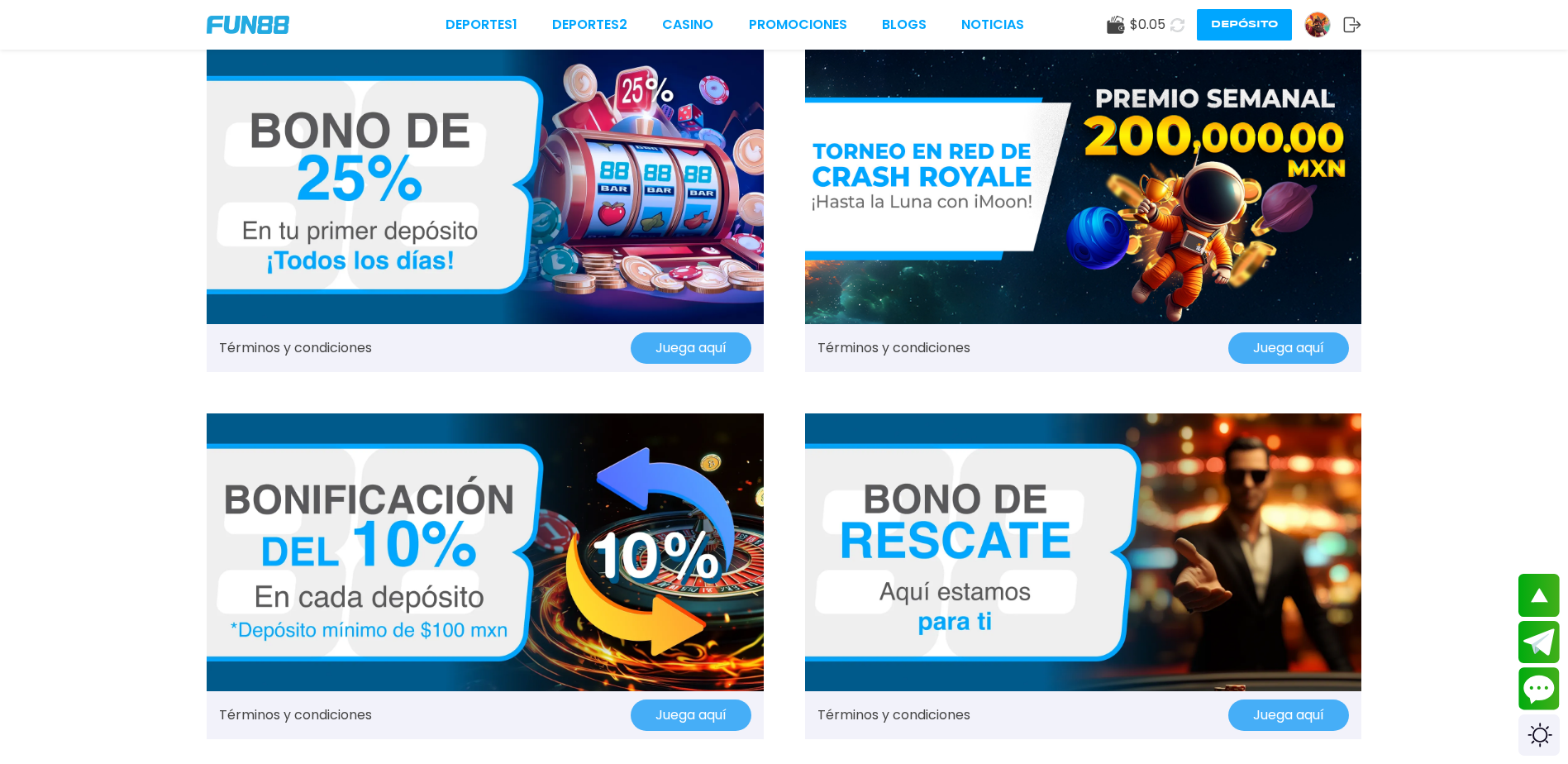 click on "Juega aquí" at bounding box center (691, 348) 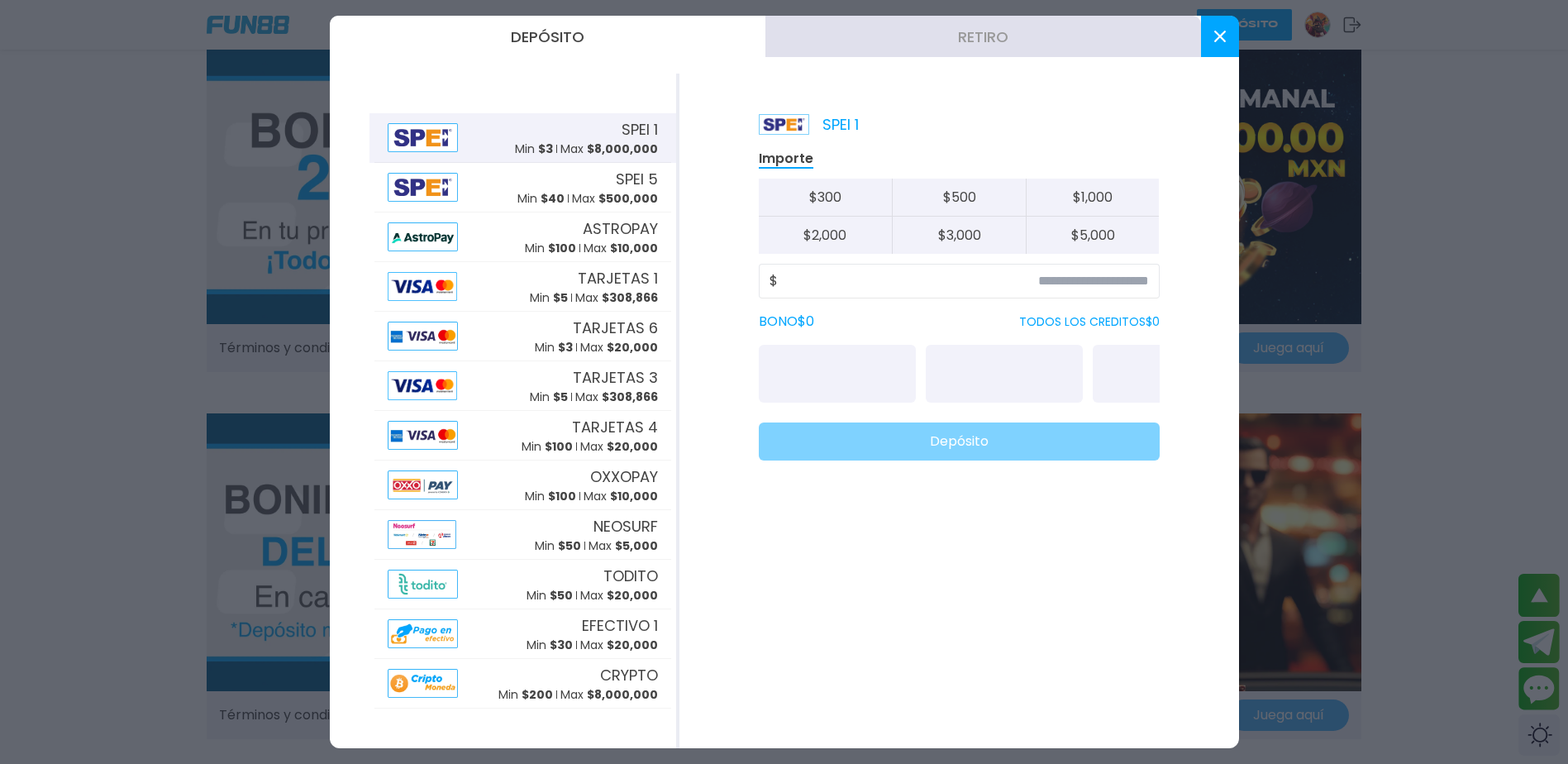 click 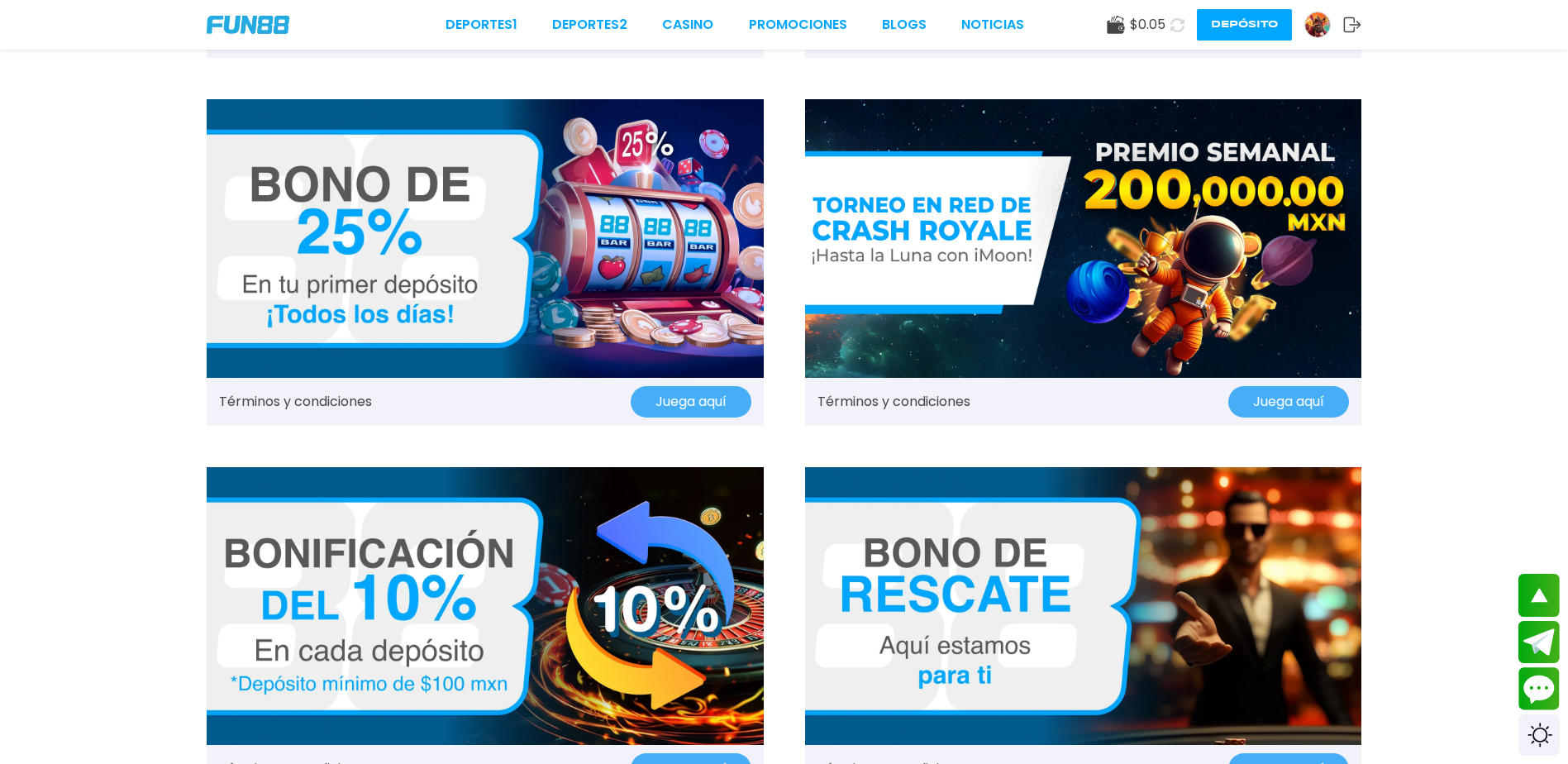 scroll, scrollTop: 331, scrollLeft: 0, axis: vertical 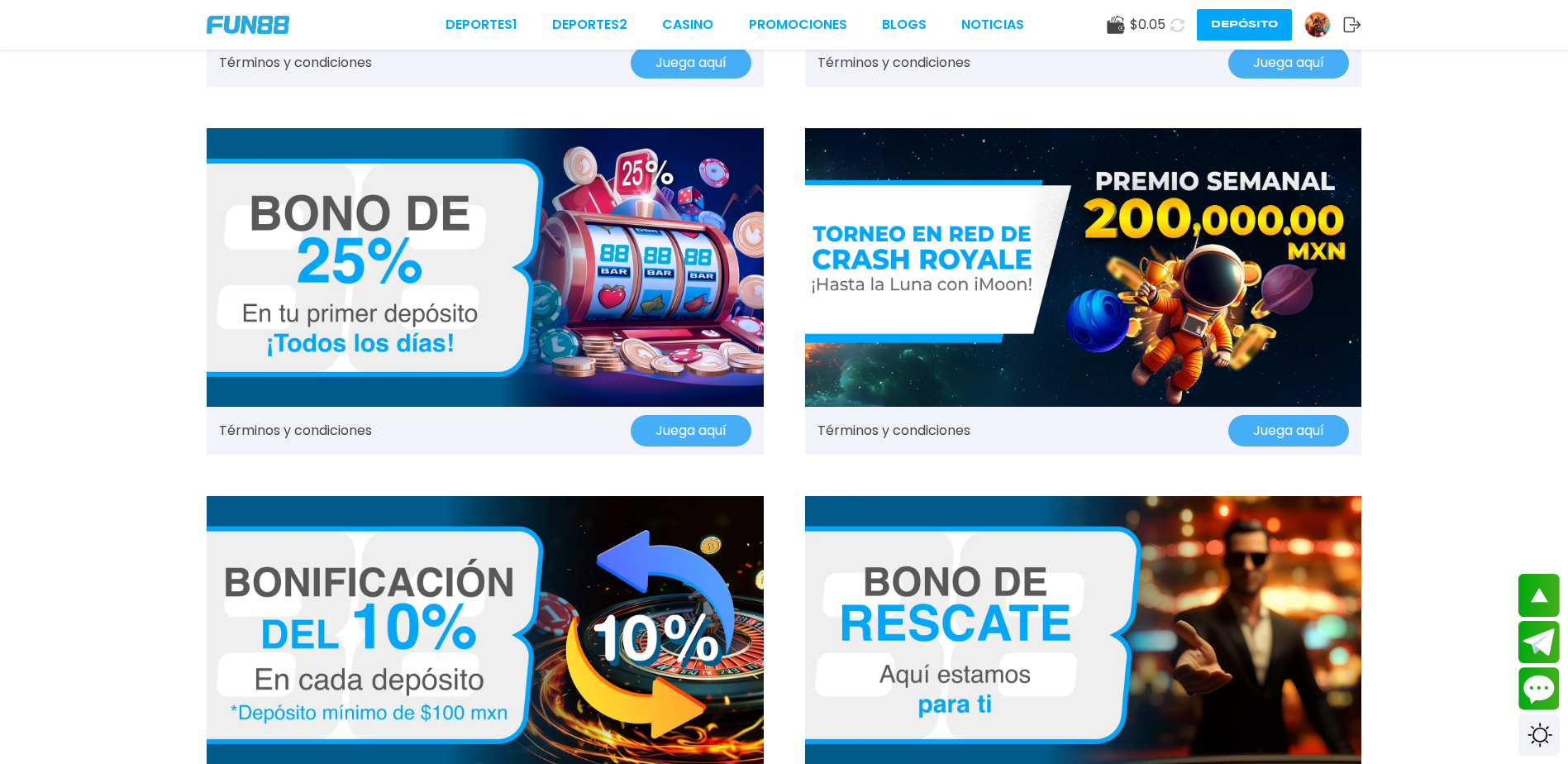click on "Juega aquí" at bounding box center (1289, 431) 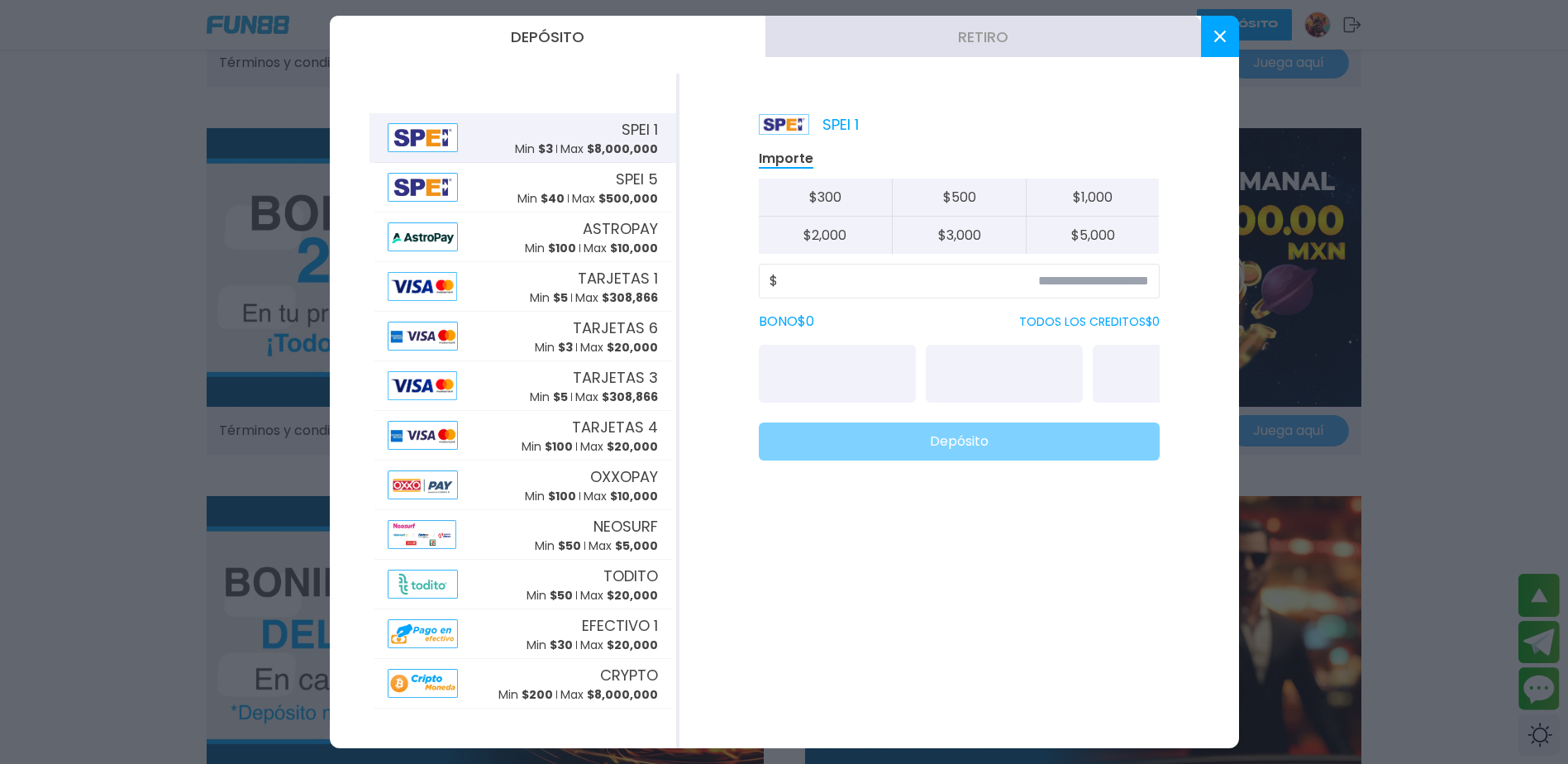 click 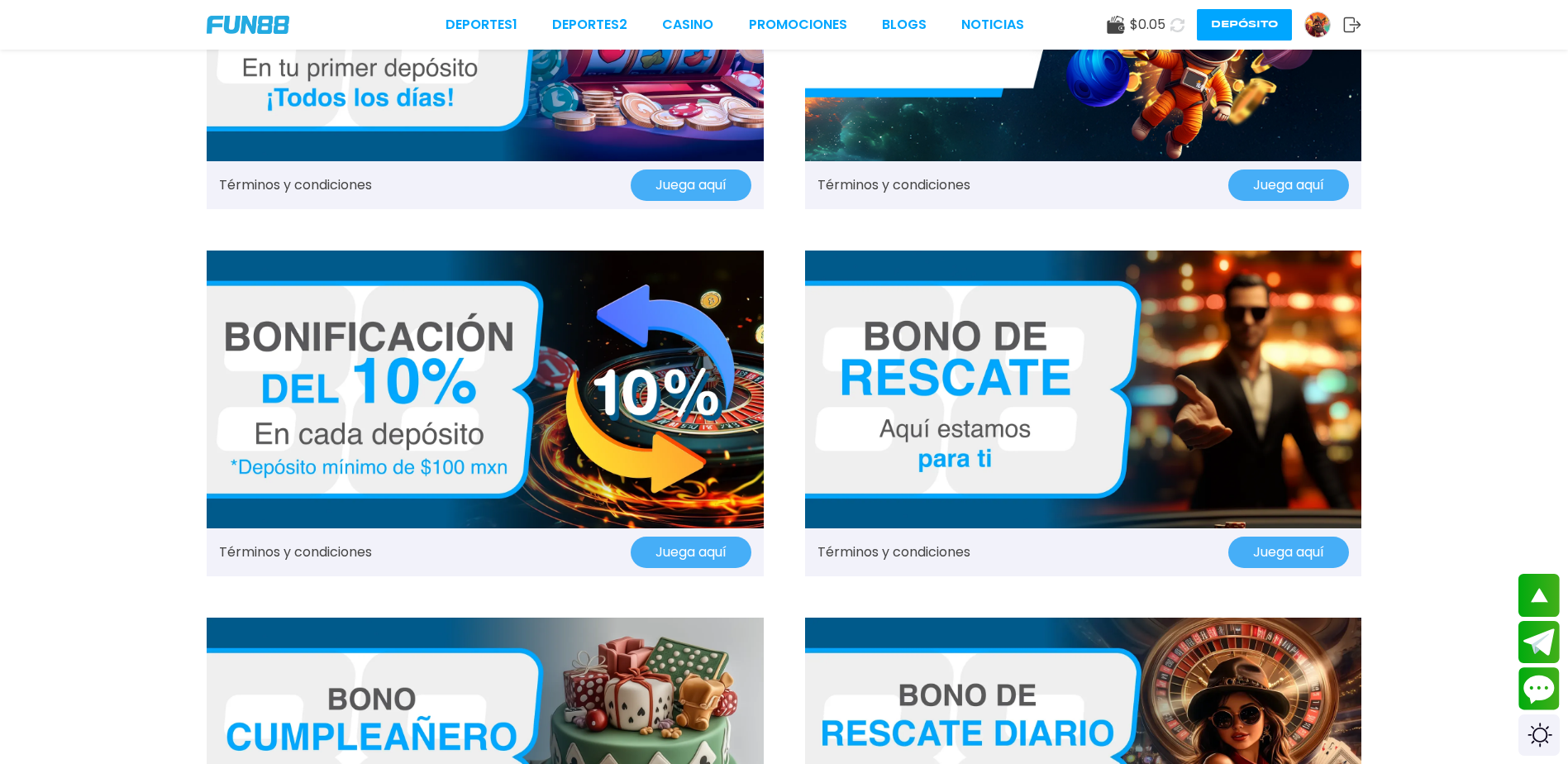 scroll, scrollTop: 579, scrollLeft: 0, axis: vertical 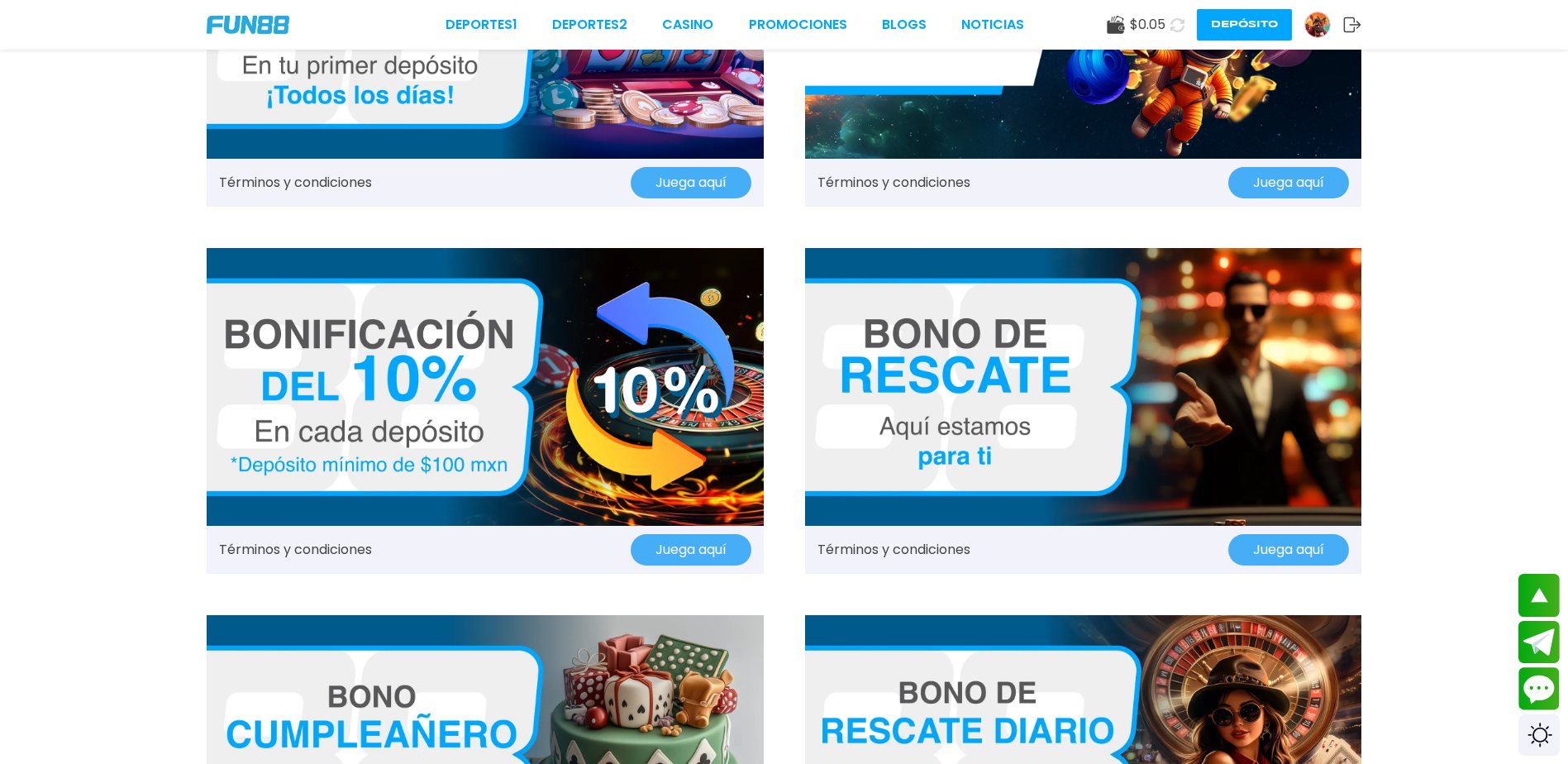 click on "Juega aquí" at bounding box center [1289, 550] 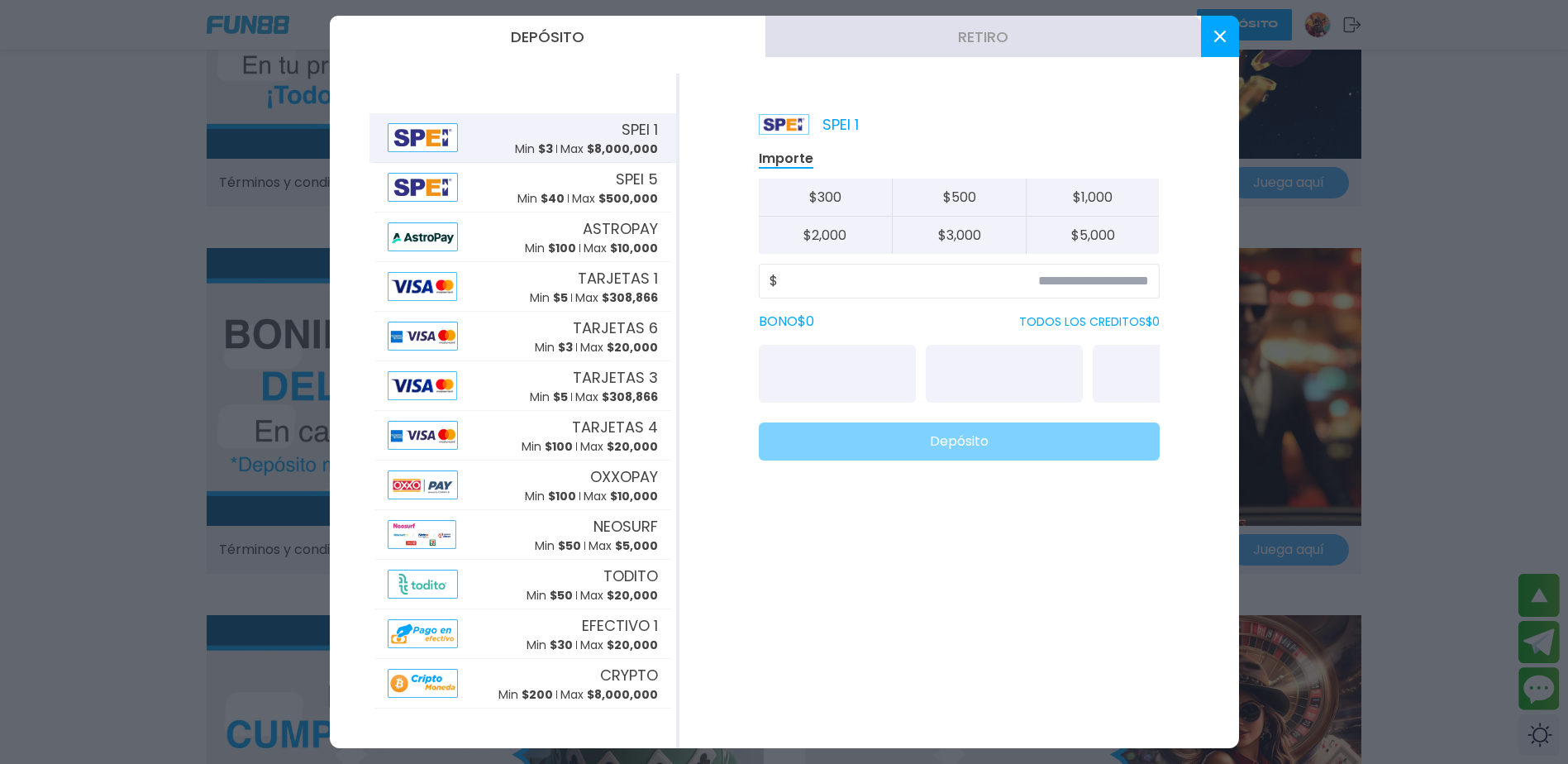 click 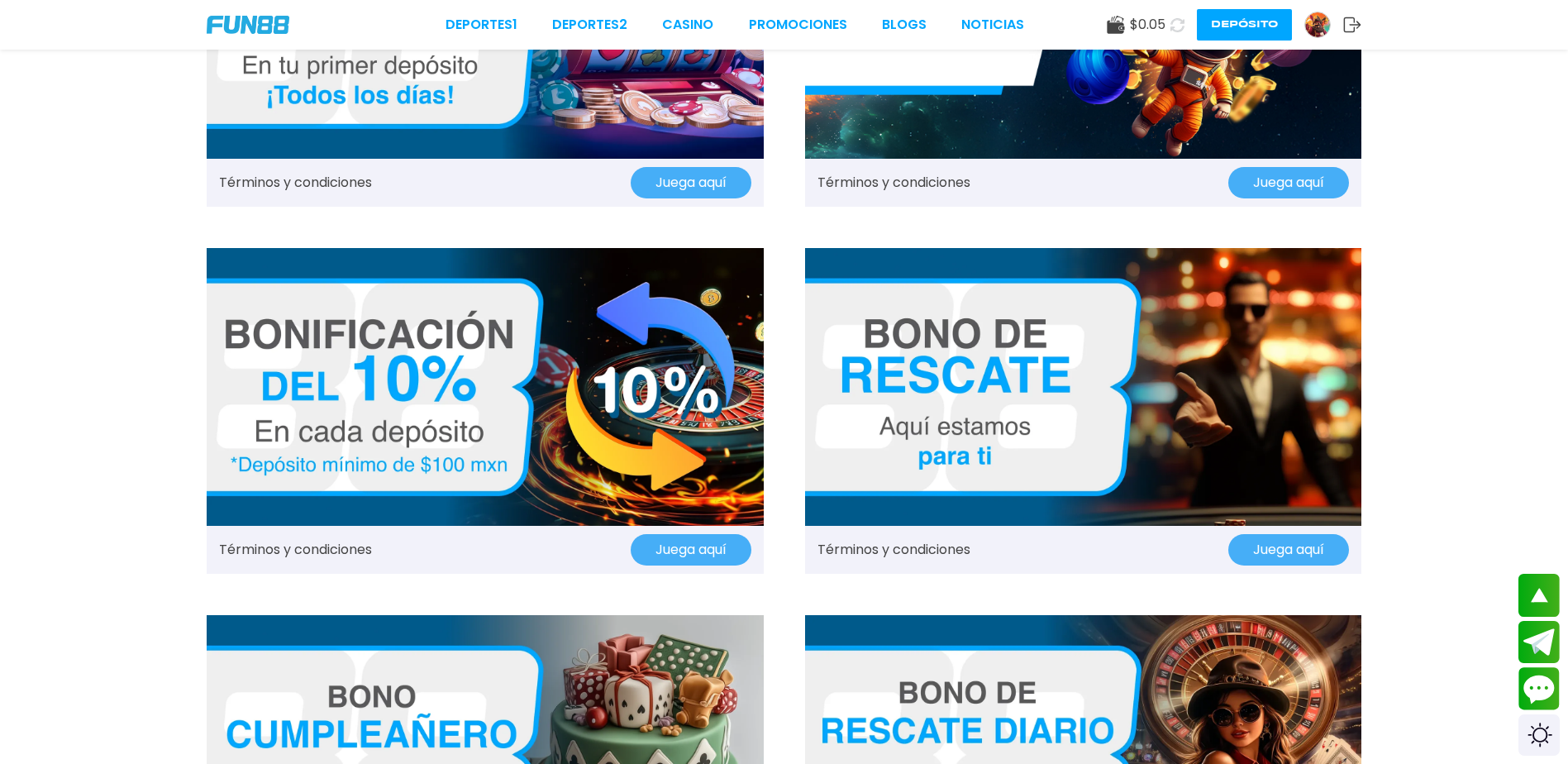 drag, startPoint x: 703, startPoint y: 547, endPoint x: 694, endPoint y: 547, distance: 9 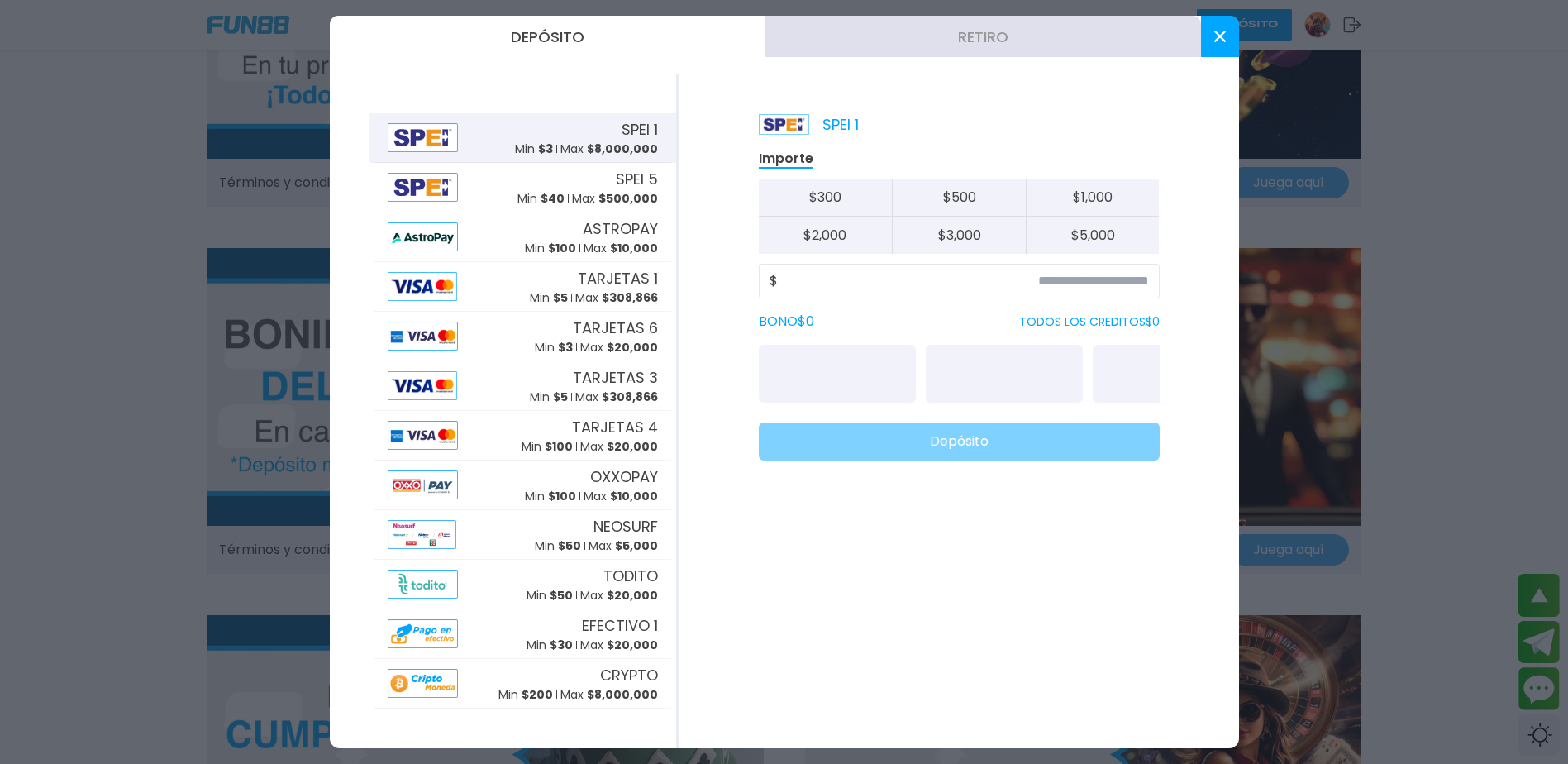 drag, startPoint x: 1238, startPoint y: 21, endPoint x: 1215, endPoint y: 29, distance: 24.351591 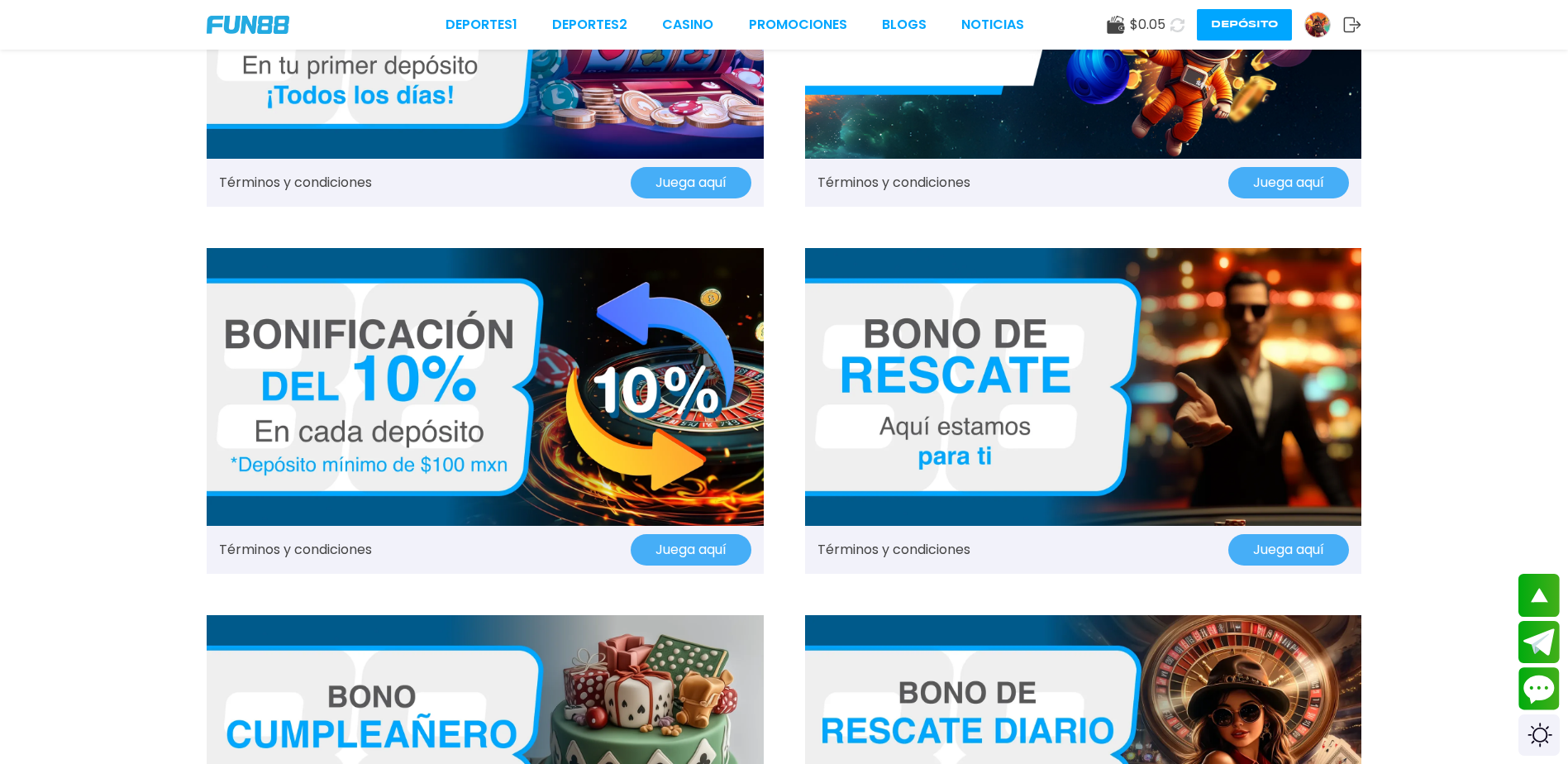 click on "Depósito" at bounding box center [1244, 25] 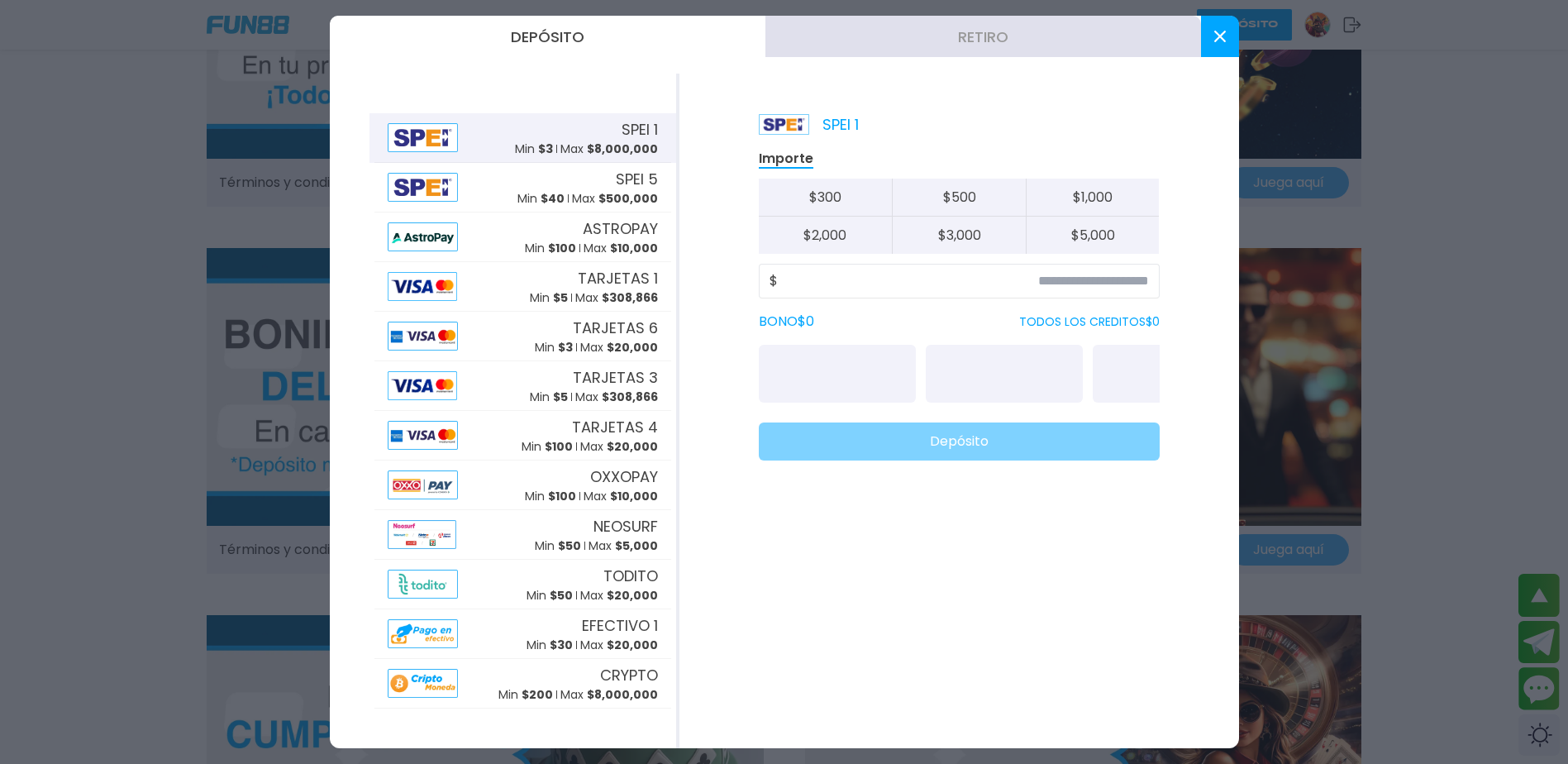 drag, startPoint x: 1318, startPoint y: 163, endPoint x: 1327, endPoint y: 157, distance: 10.816654 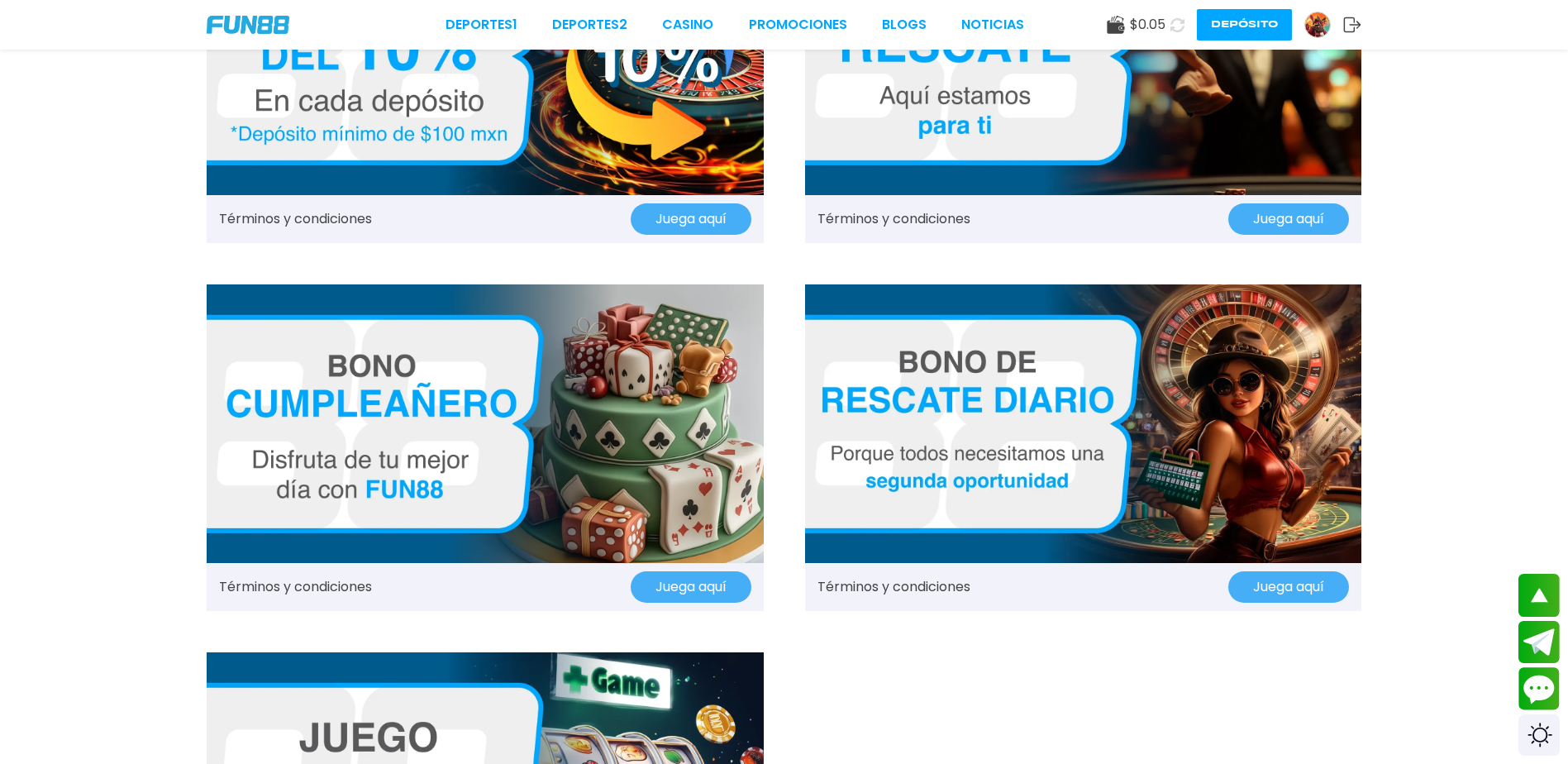 scroll, scrollTop: 992, scrollLeft: 0, axis: vertical 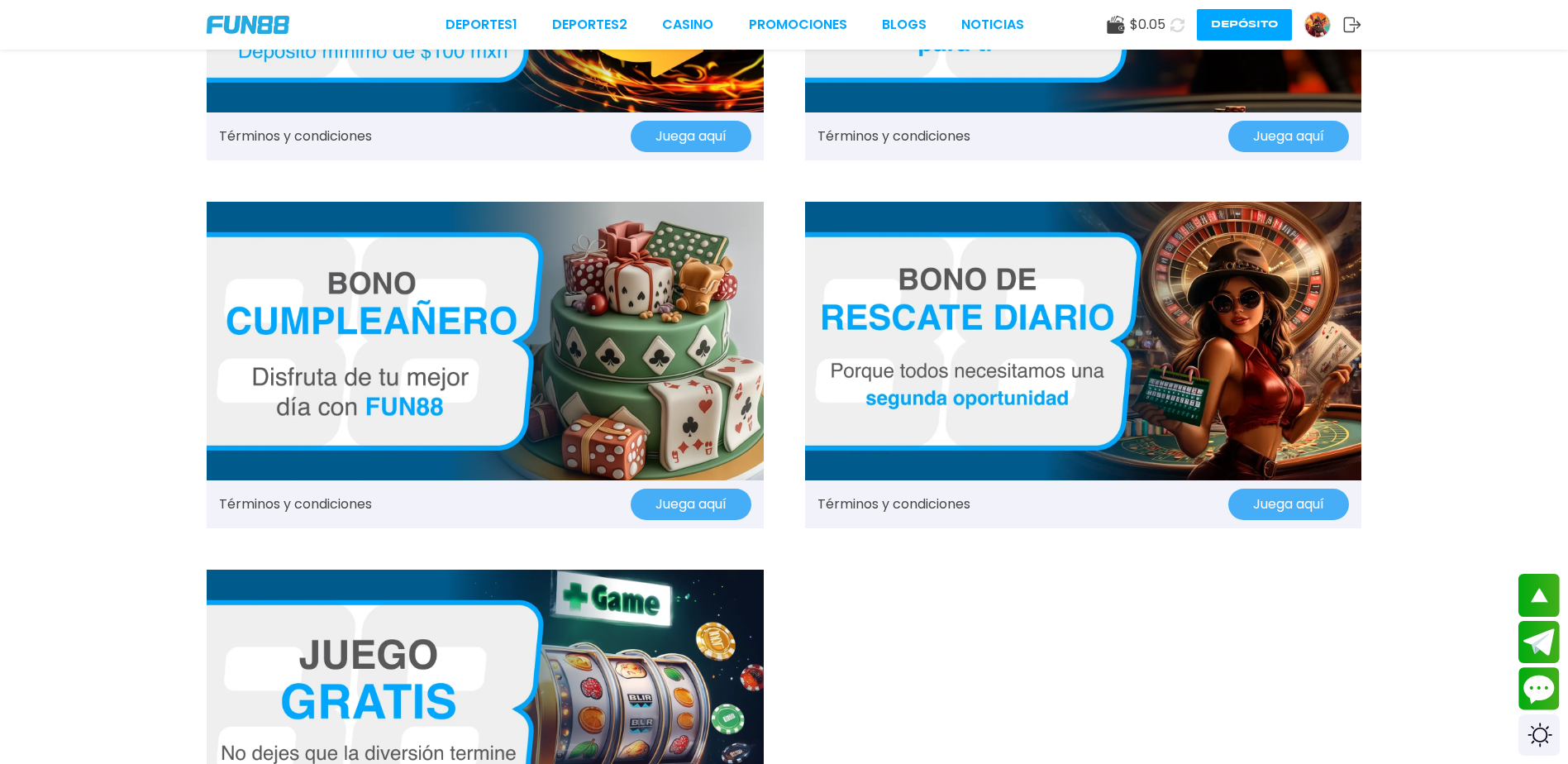 click on "Juega aquí" at bounding box center (1289, 504) 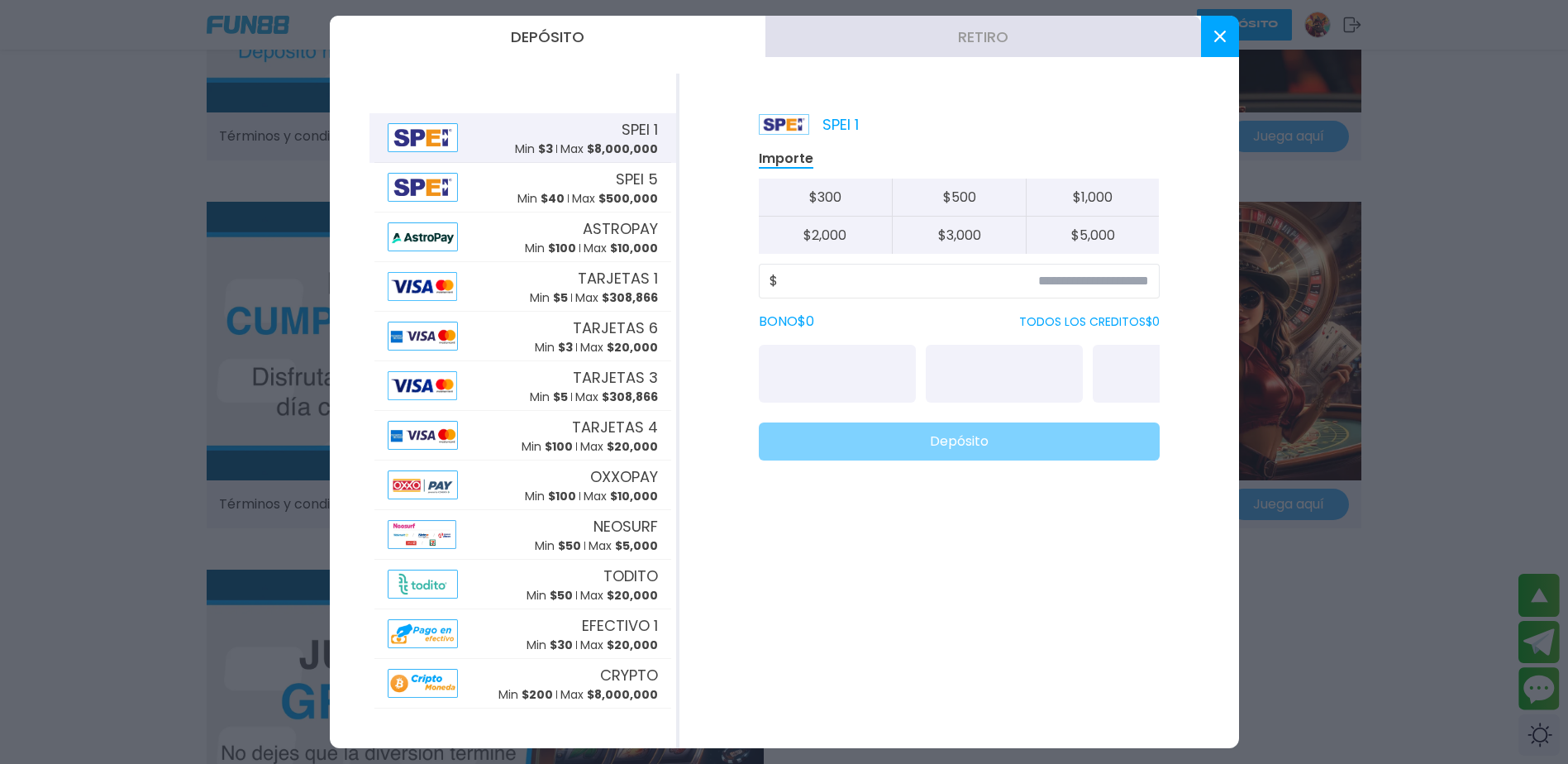 click at bounding box center (1220, 36) 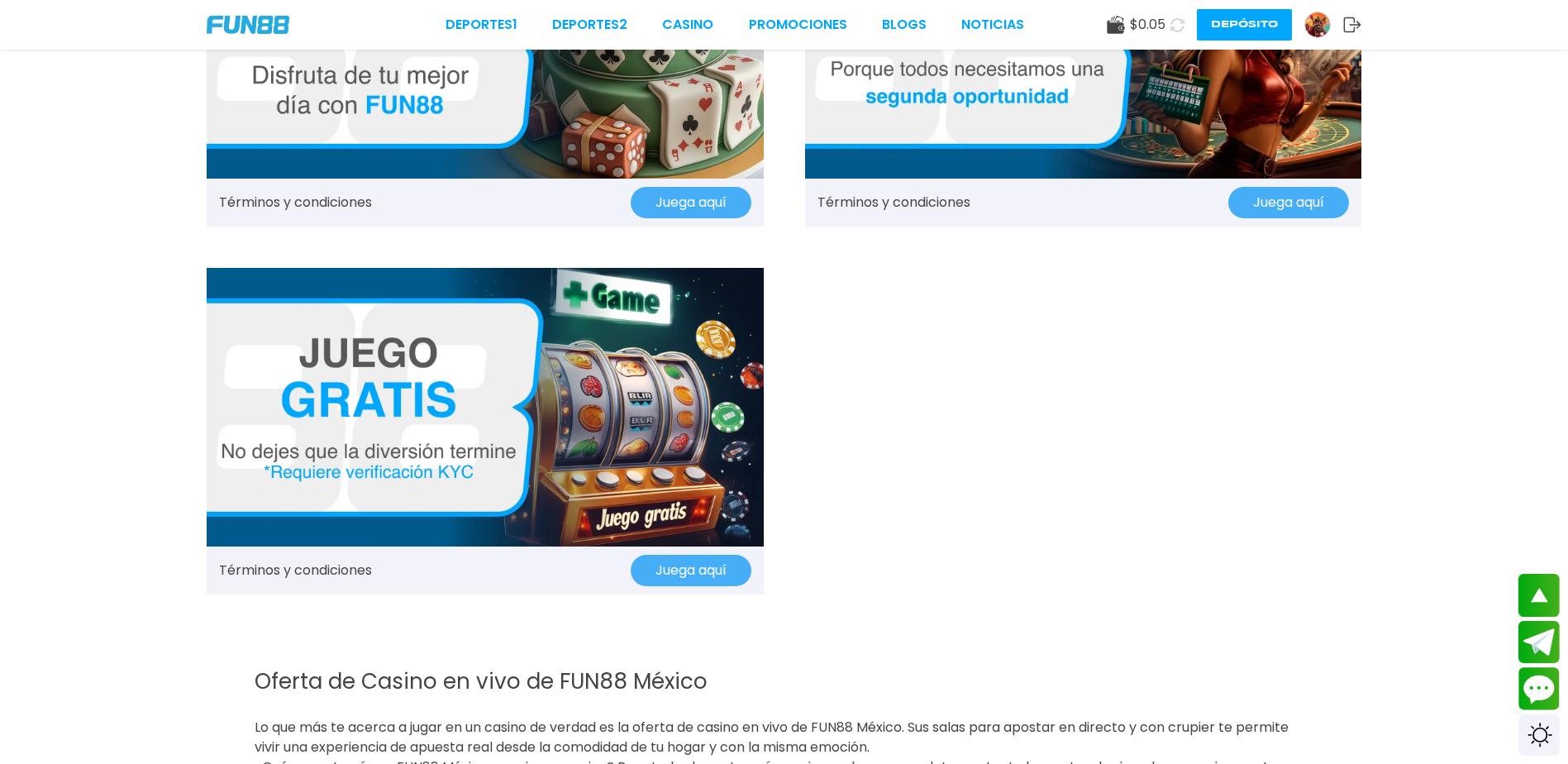 scroll, scrollTop: 1323, scrollLeft: 0, axis: vertical 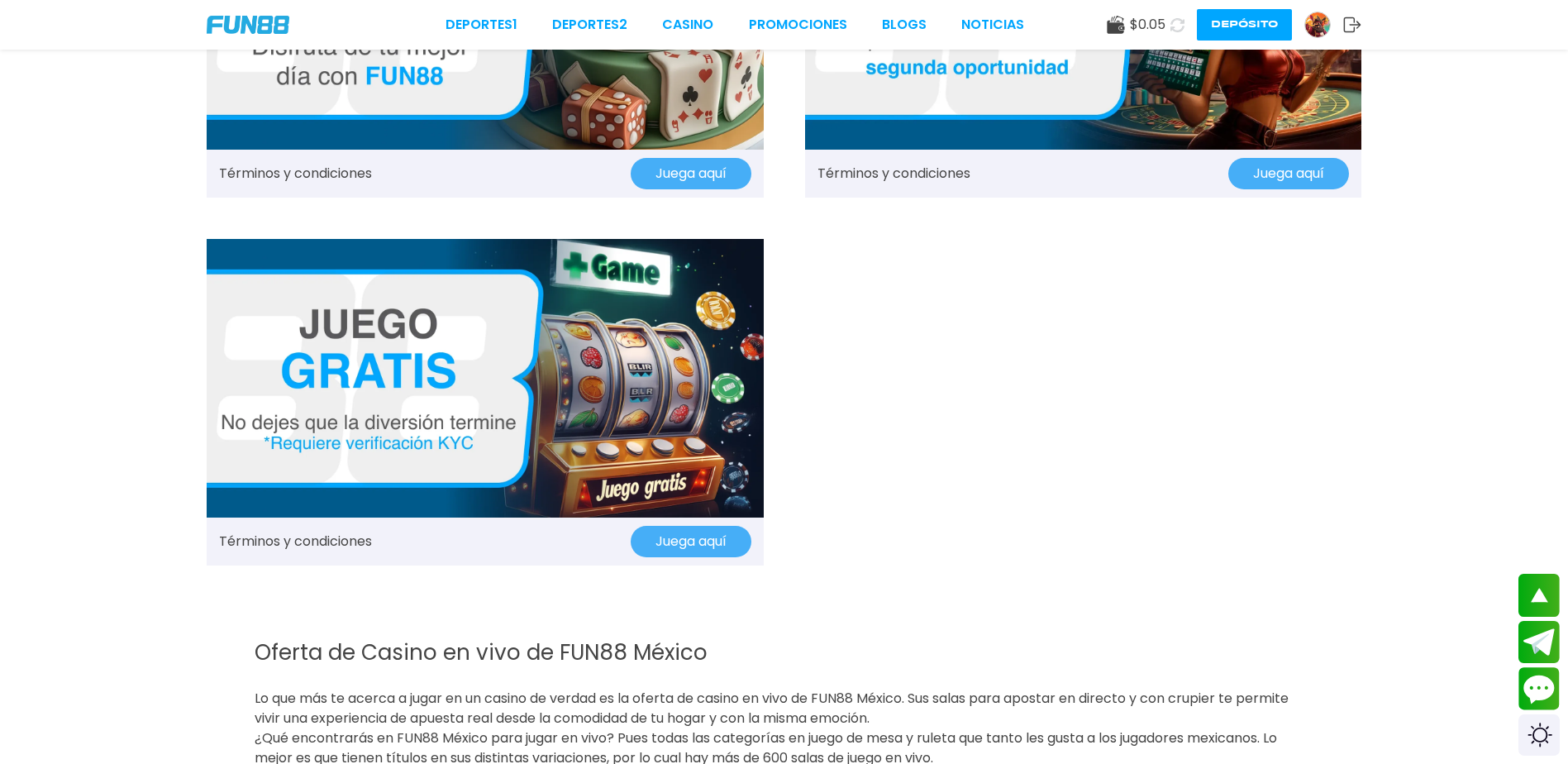 click at bounding box center [485, 378] 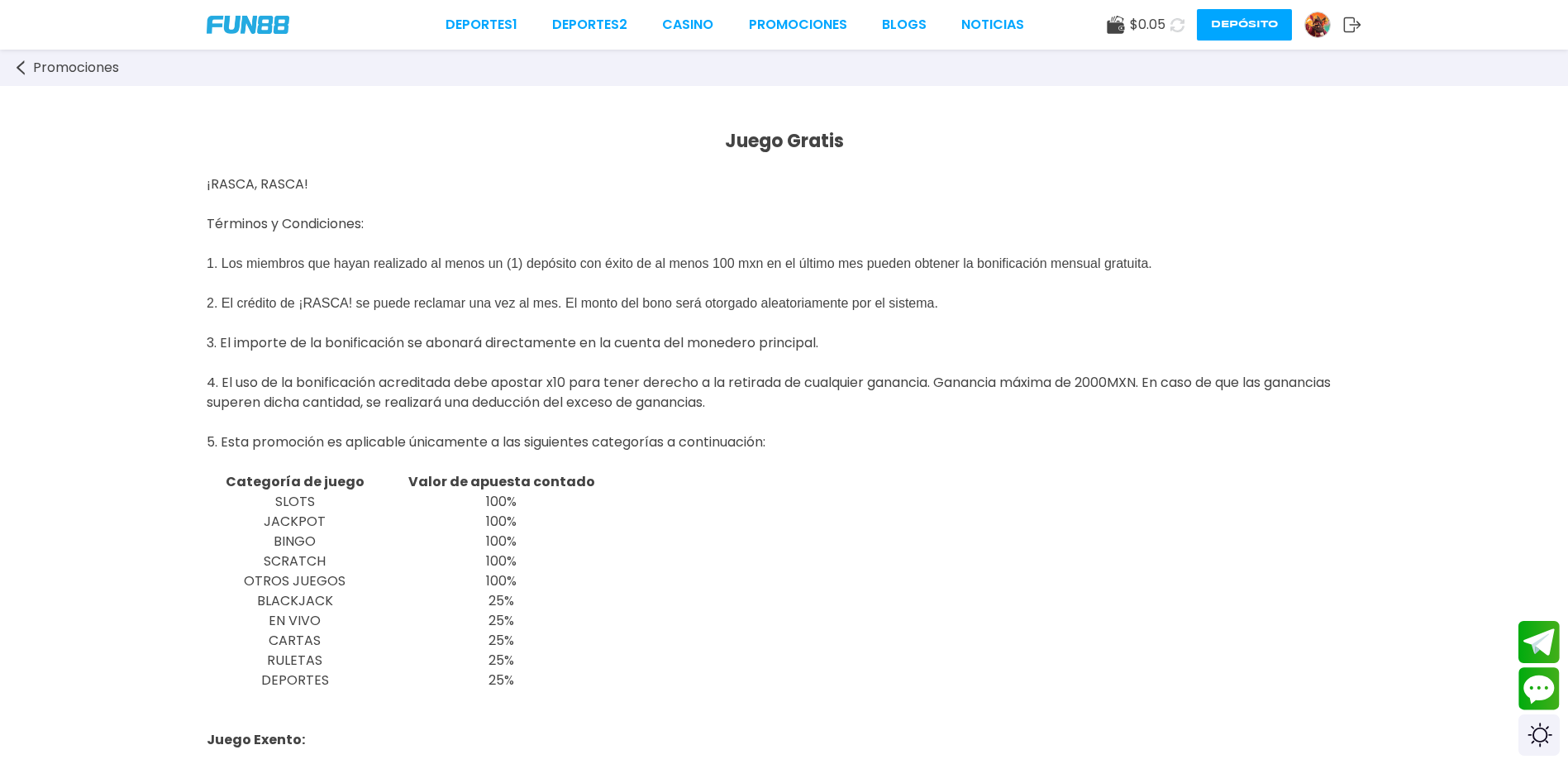click 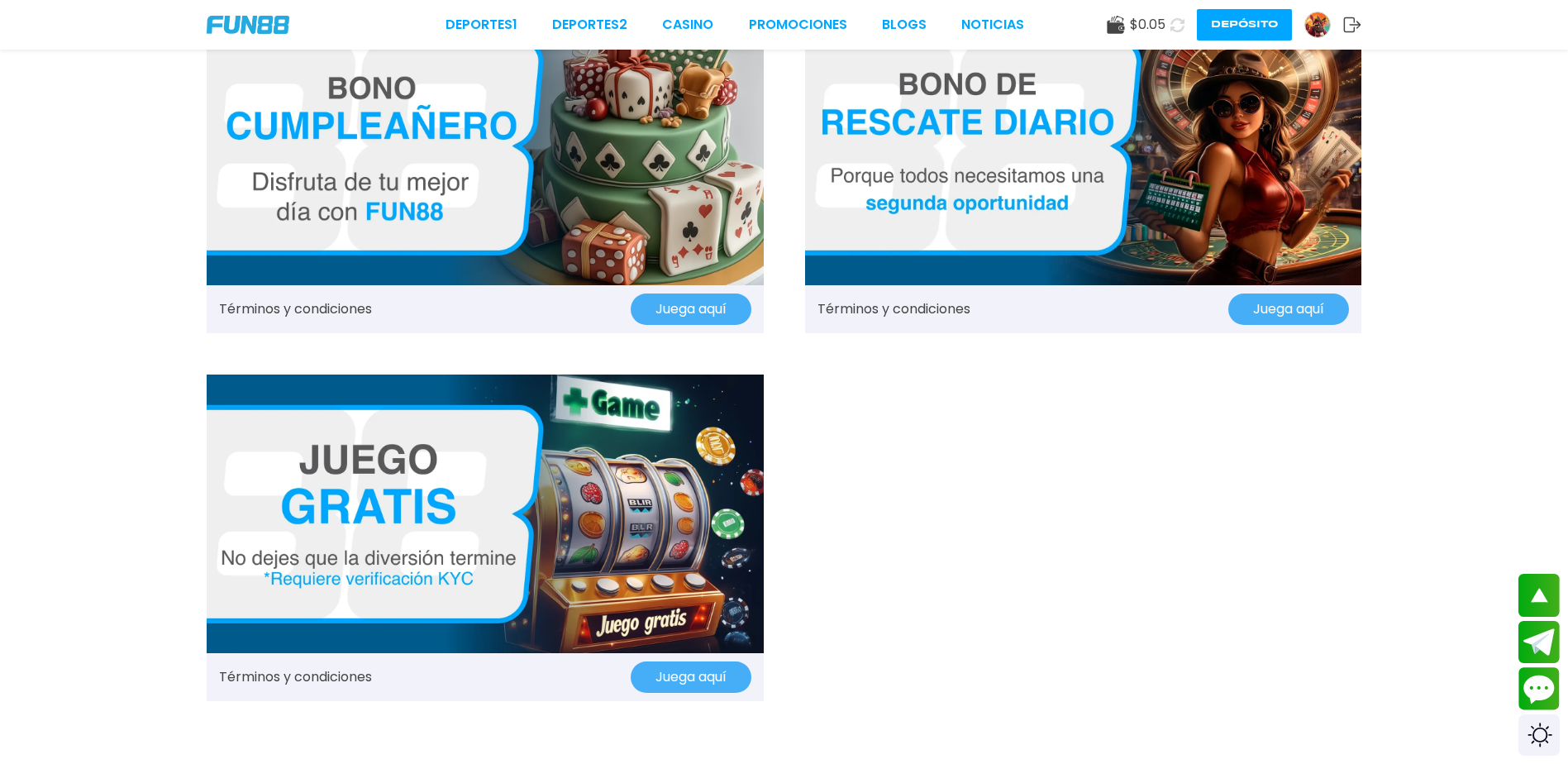 scroll, scrollTop: 1158, scrollLeft: 0, axis: vertical 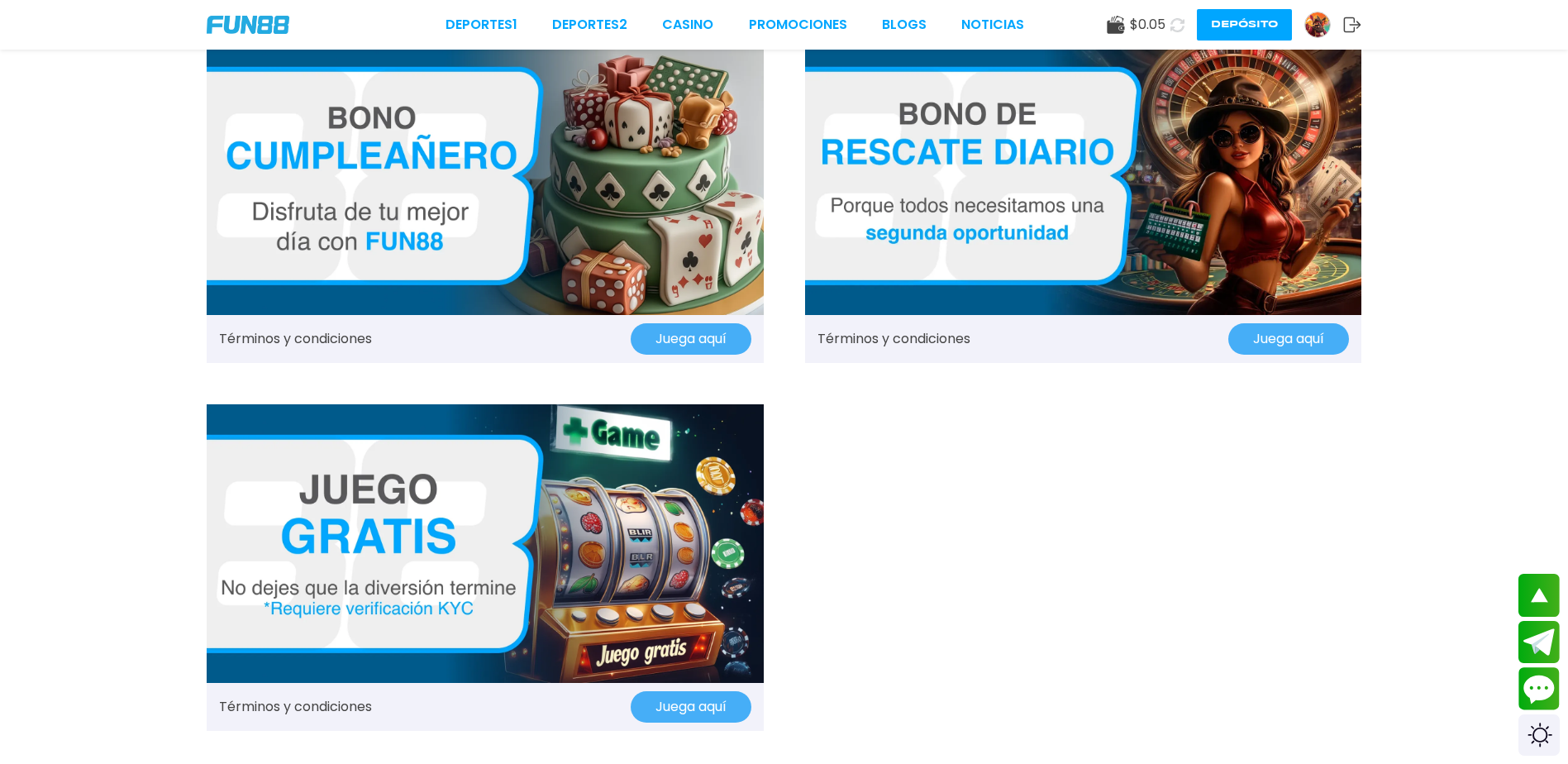 click at bounding box center [248, 25] 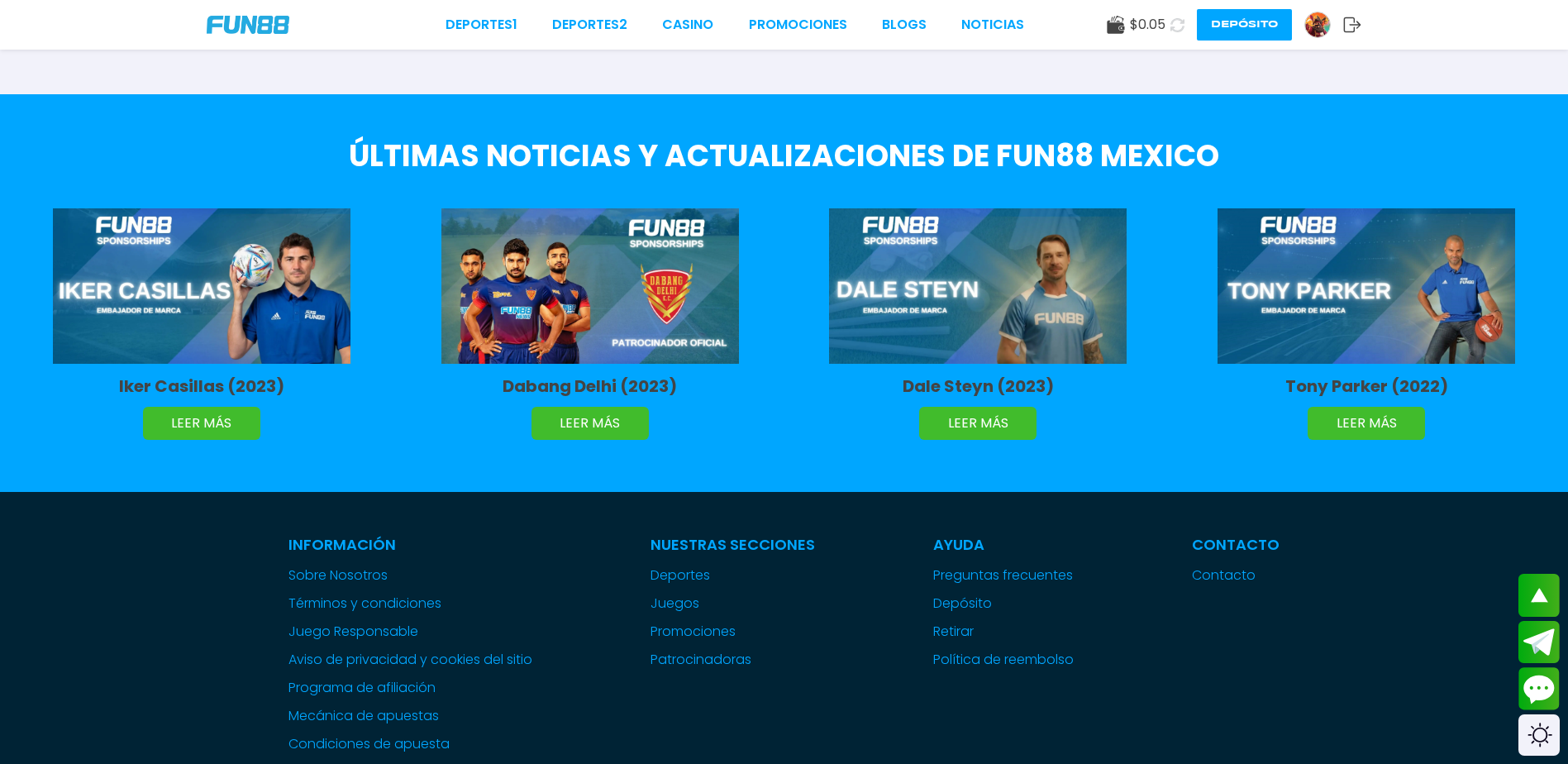 scroll, scrollTop: 4134, scrollLeft: 0, axis: vertical 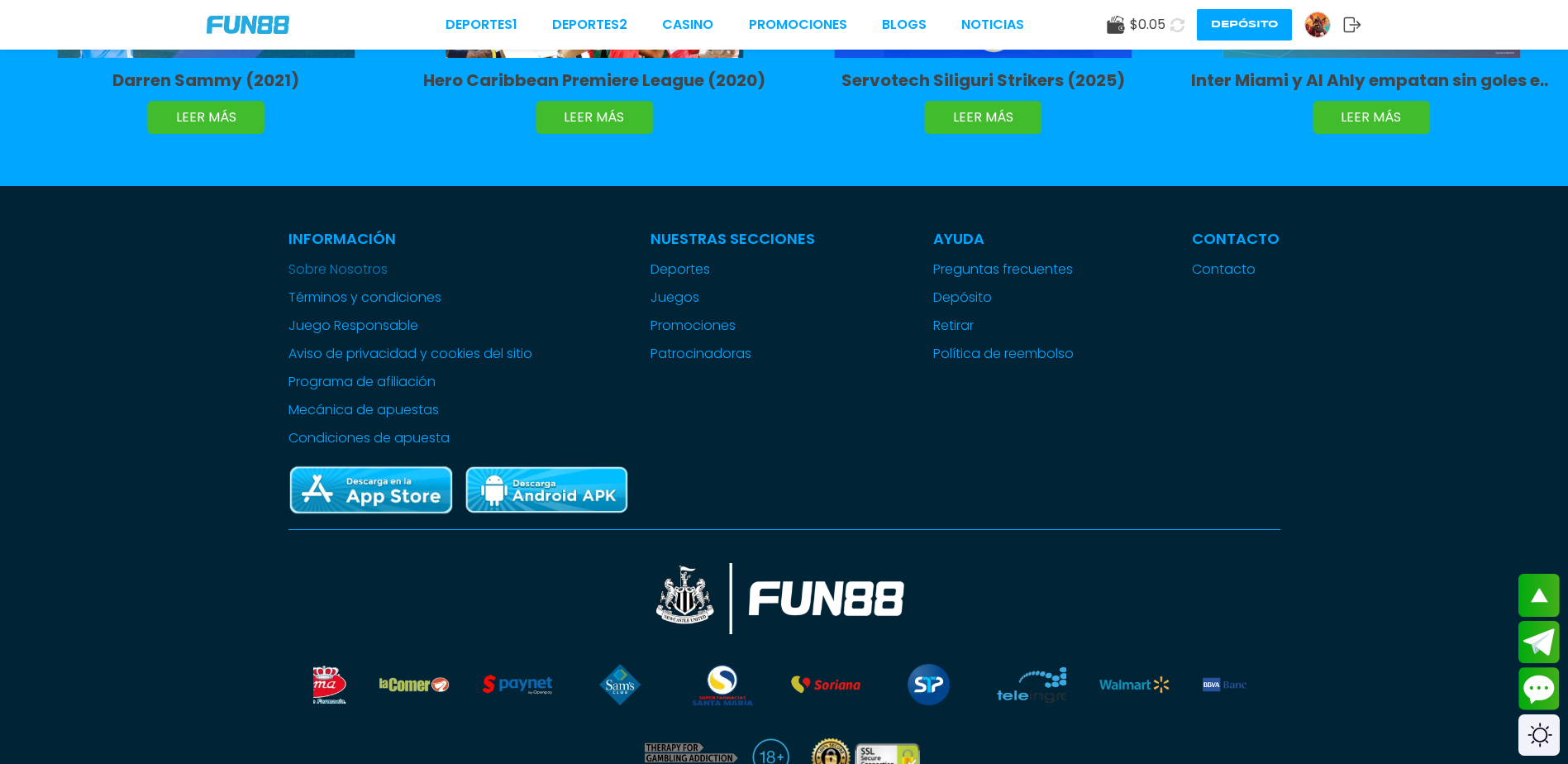 click on "Sobre Nosotros" at bounding box center (410, 270) 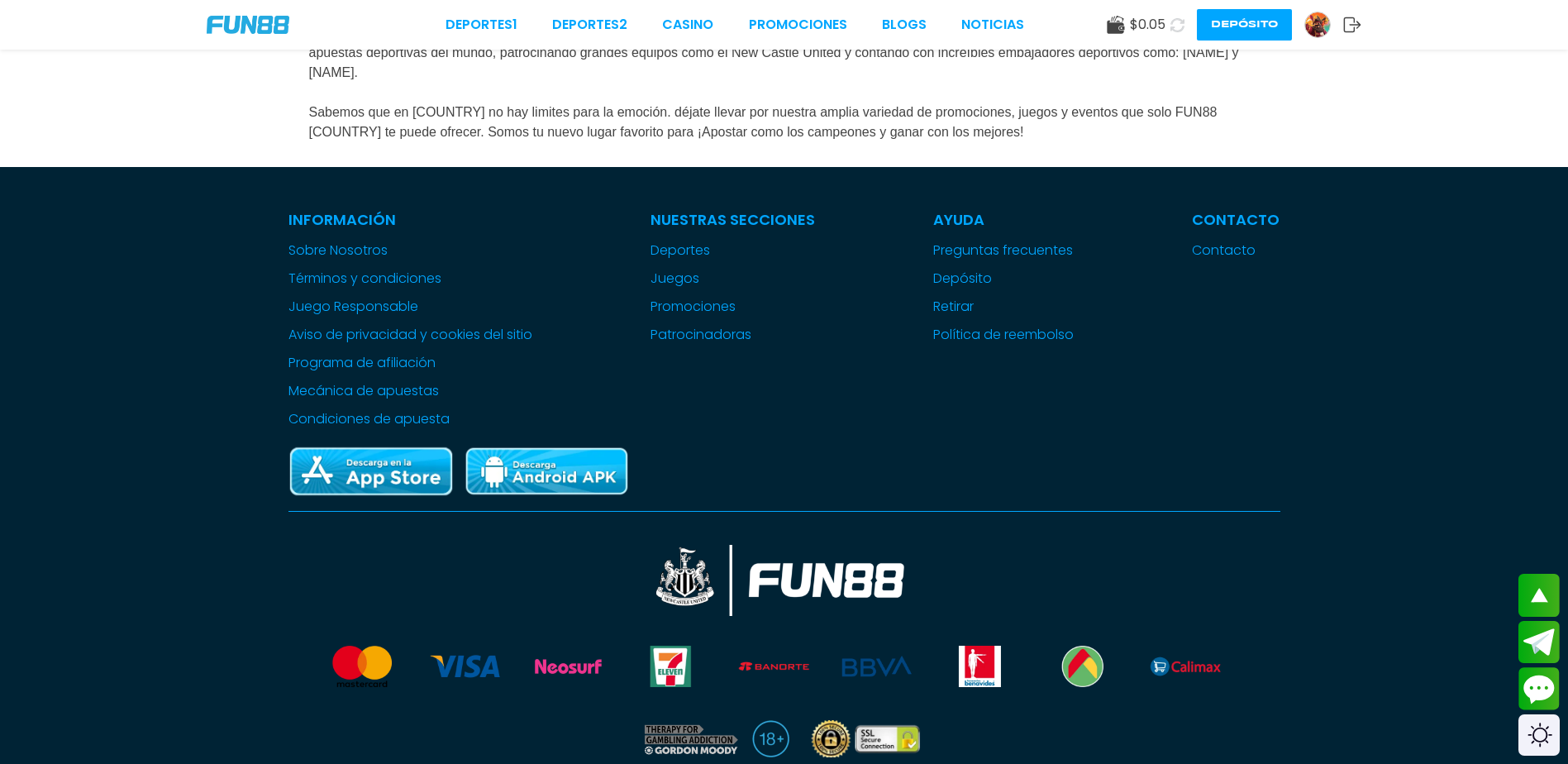 scroll, scrollTop: 0, scrollLeft: 0, axis: both 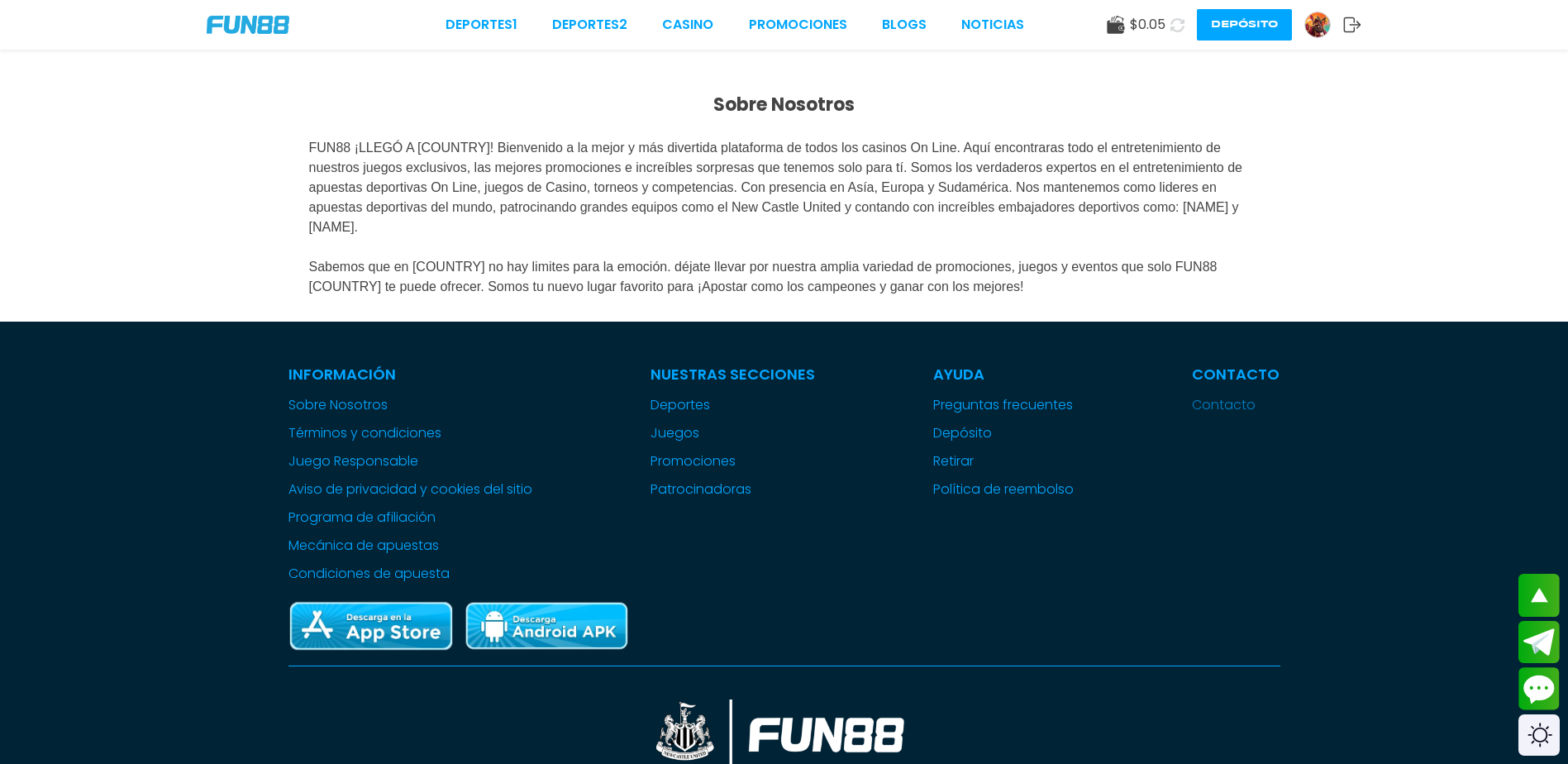 click on "Contacto" at bounding box center (1236, 405) 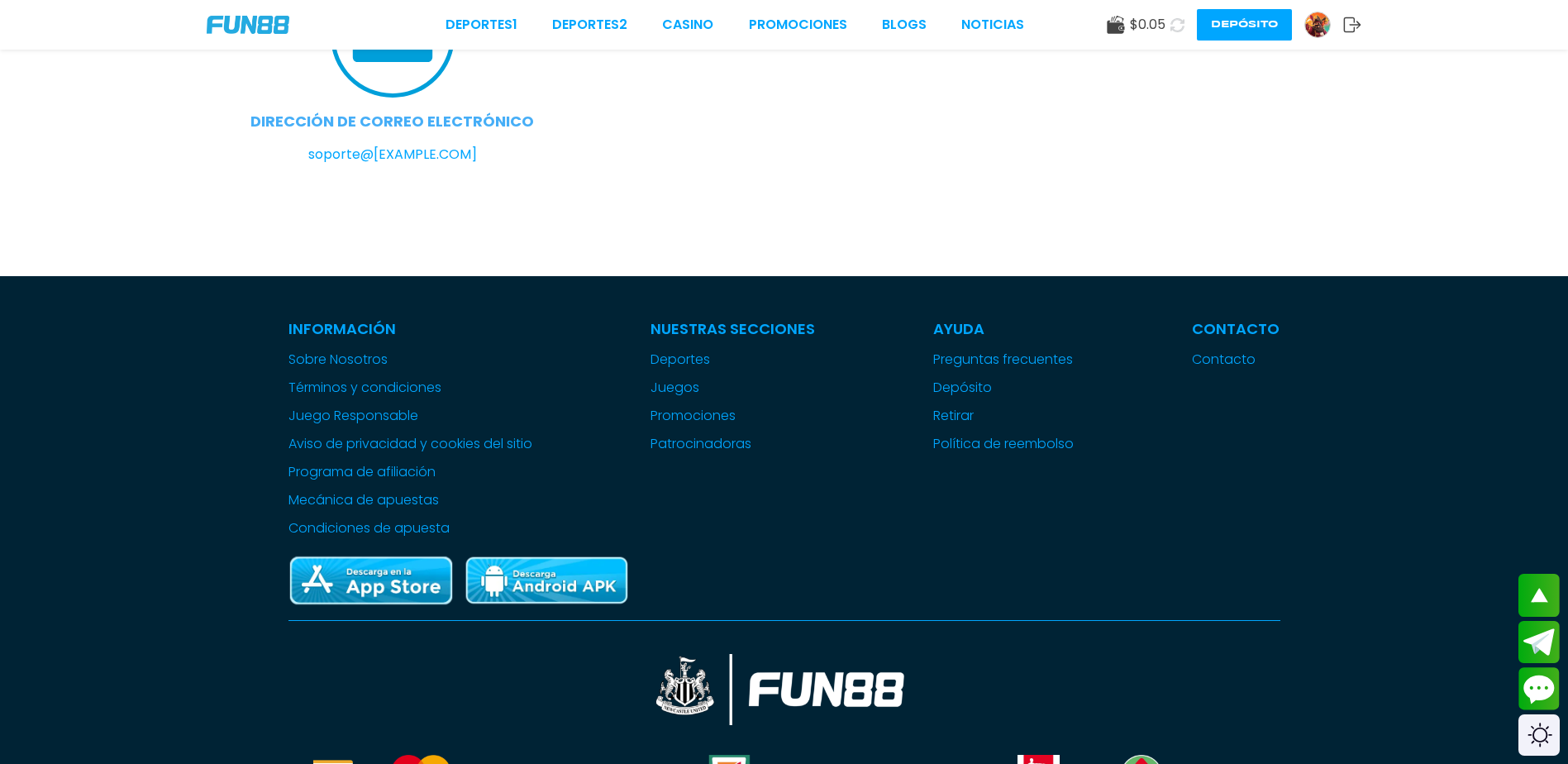 scroll, scrollTop: 331, scrollLeft: 0, axis: vertical 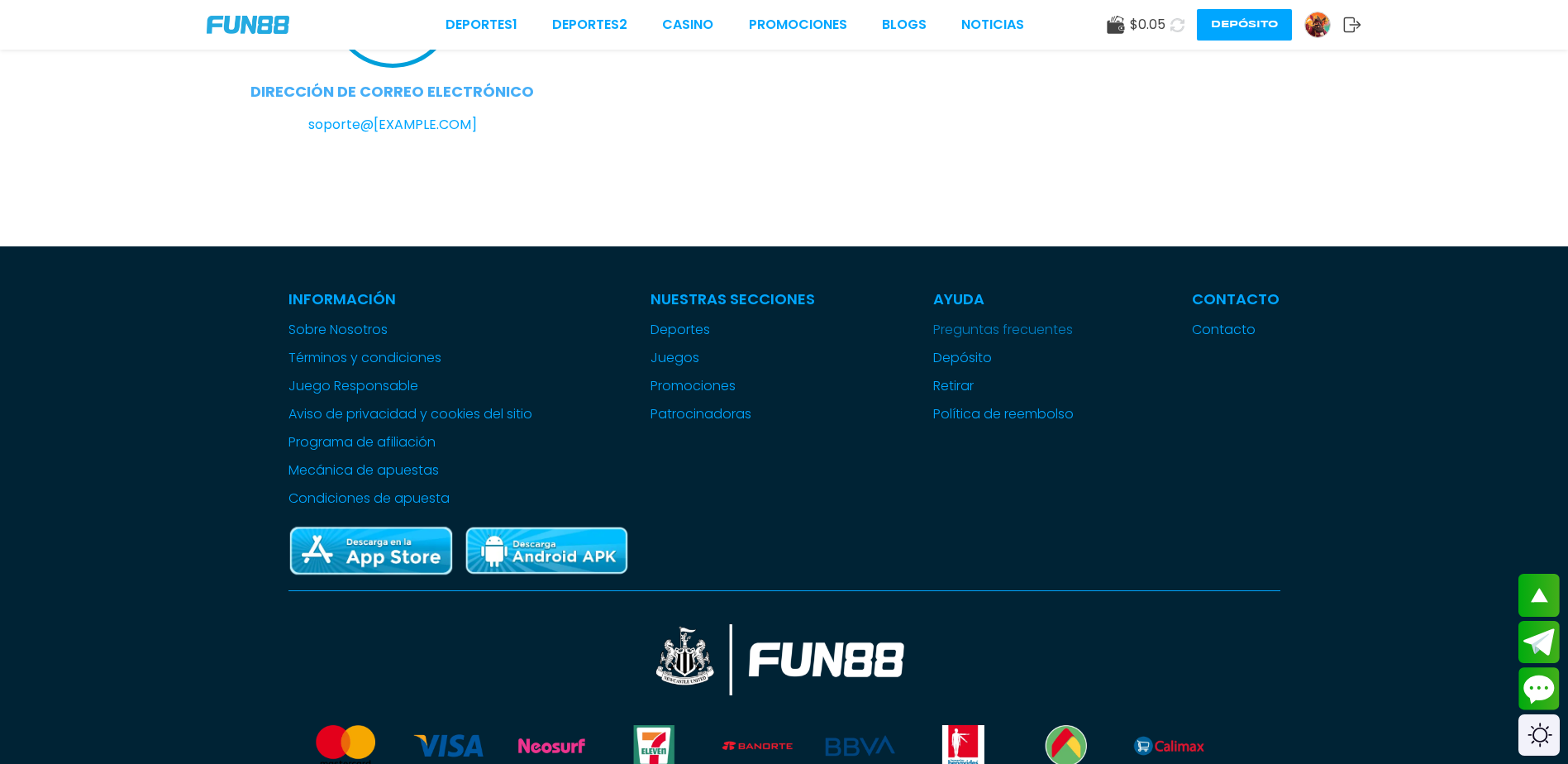click on "Preguntas frecuentes" at bounding box center (1003, 330) 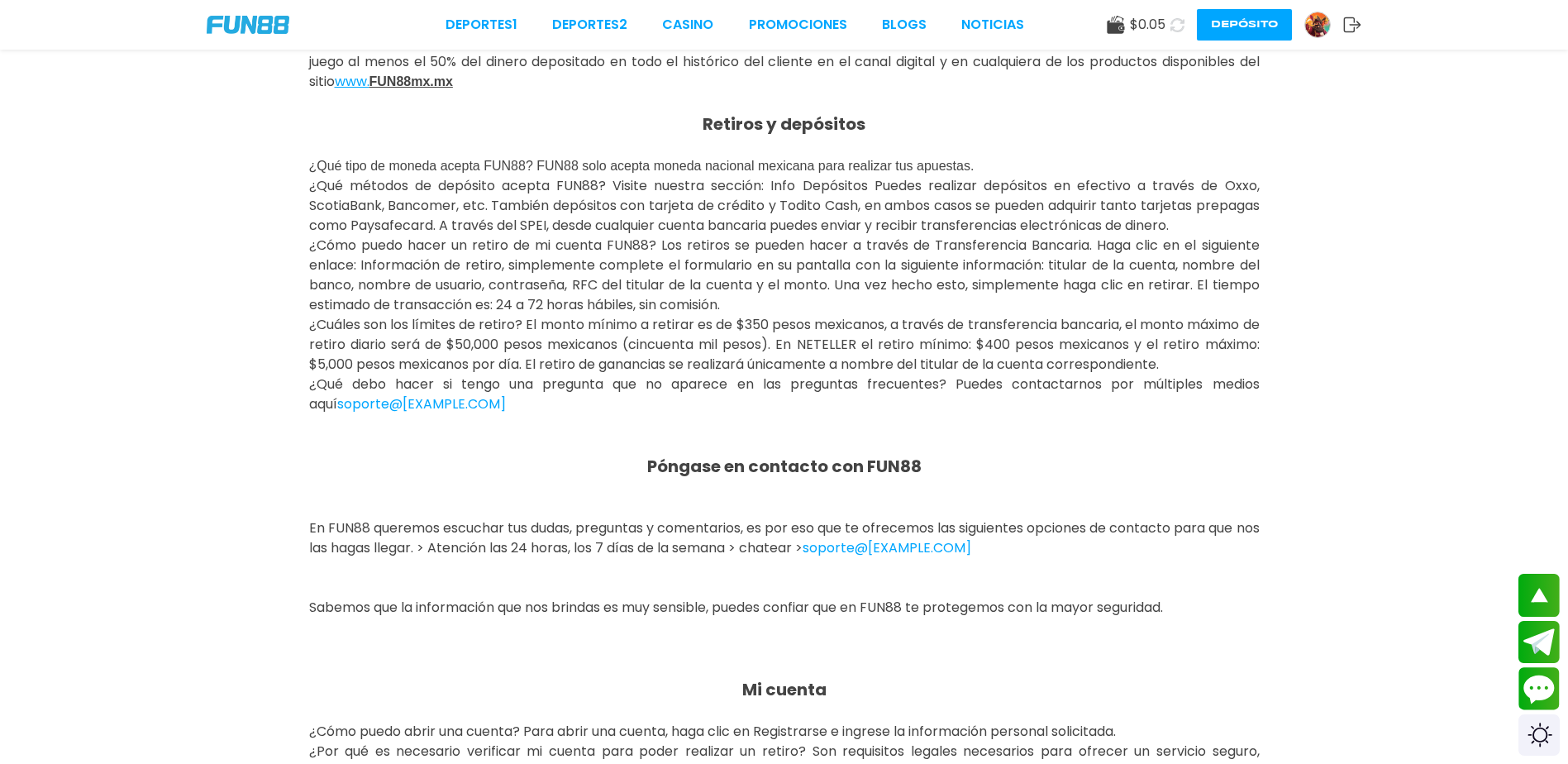 scroll, scrollTop: 910, scrollLeft: 0, axis: vertical 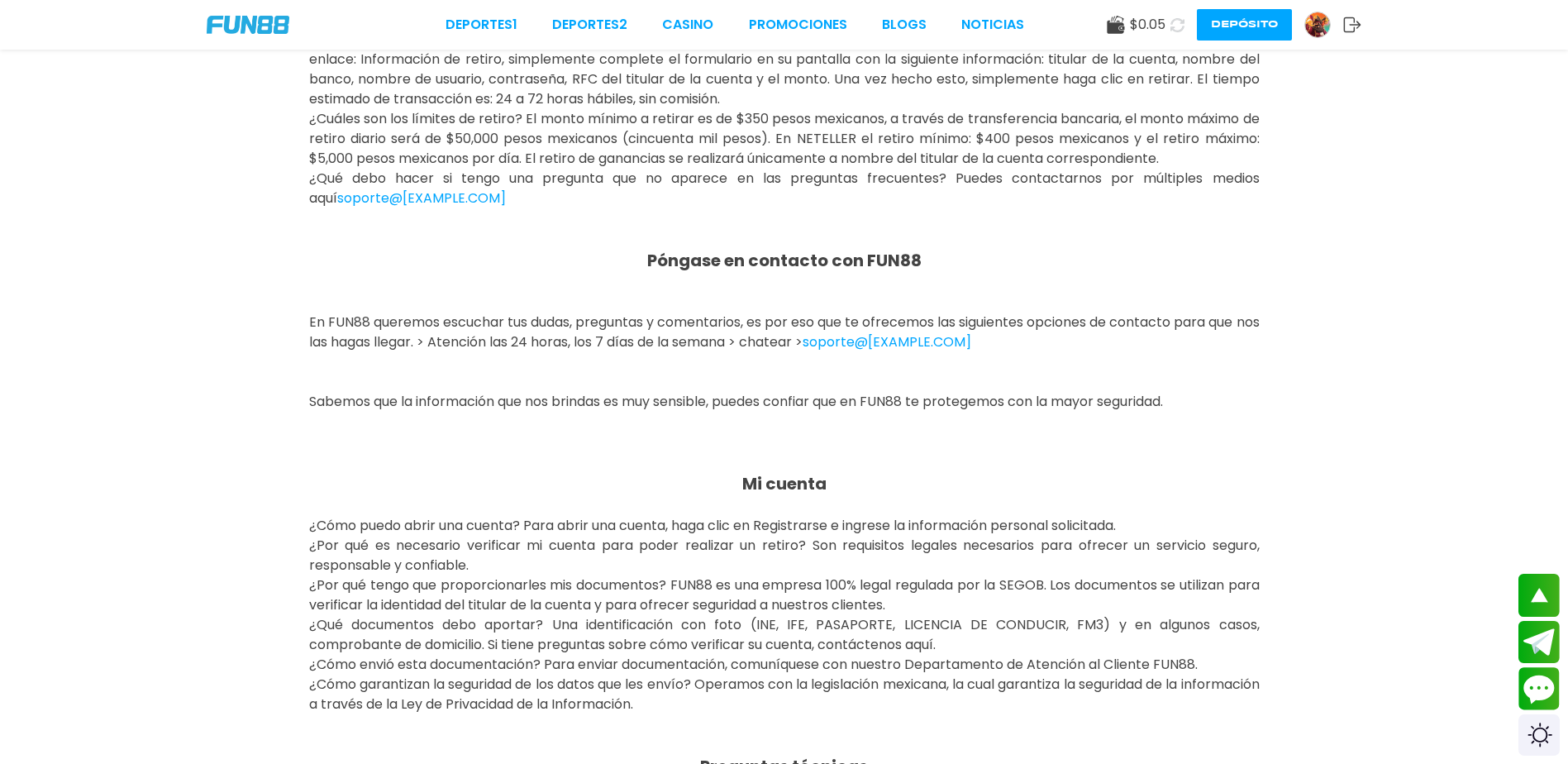 click on "soporte@fun88.mx" at bounding box center [887, 341] 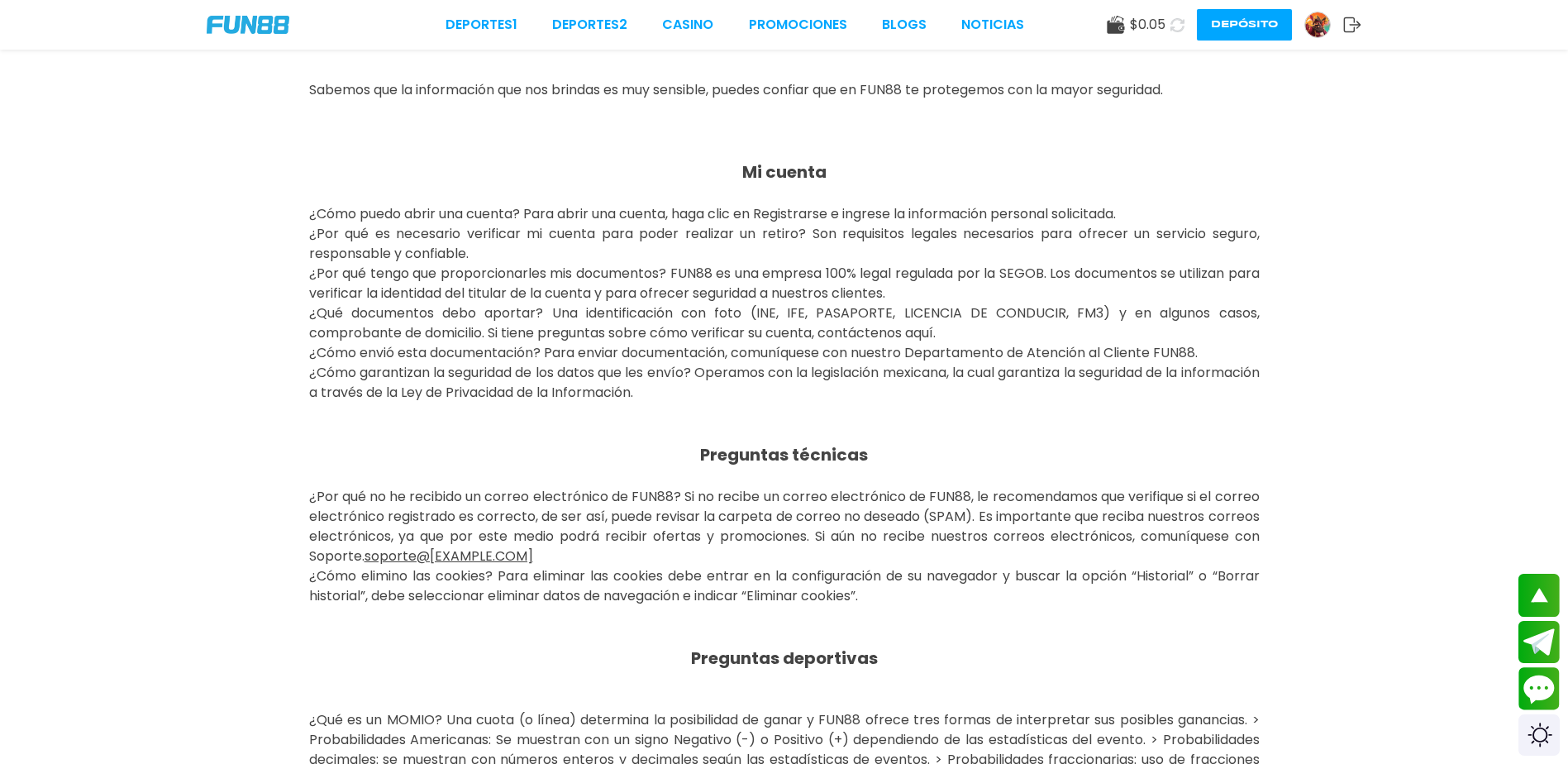 scroll, scrollTop: 992, scrollLeft: 0, axis: vertical 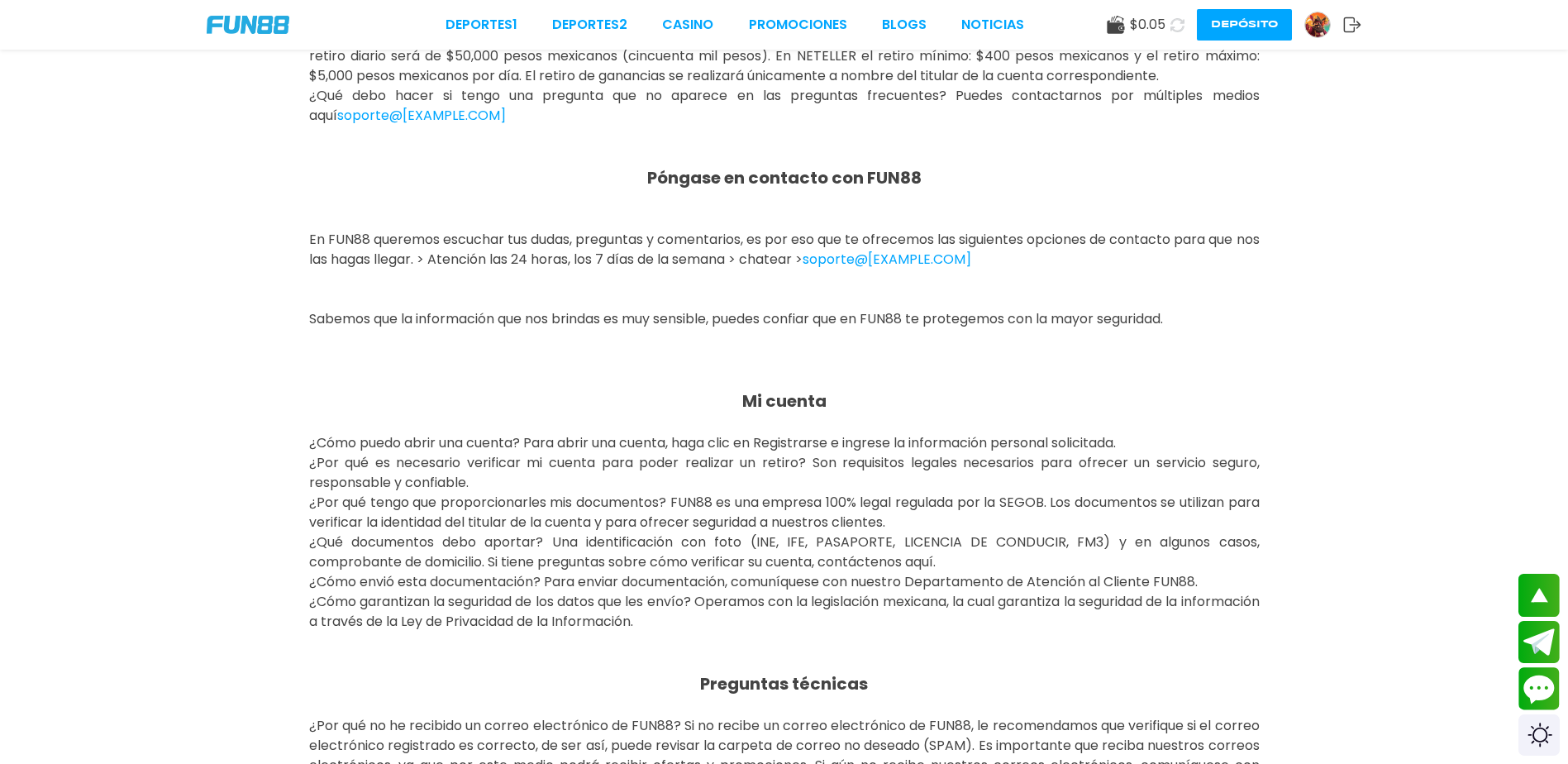 click 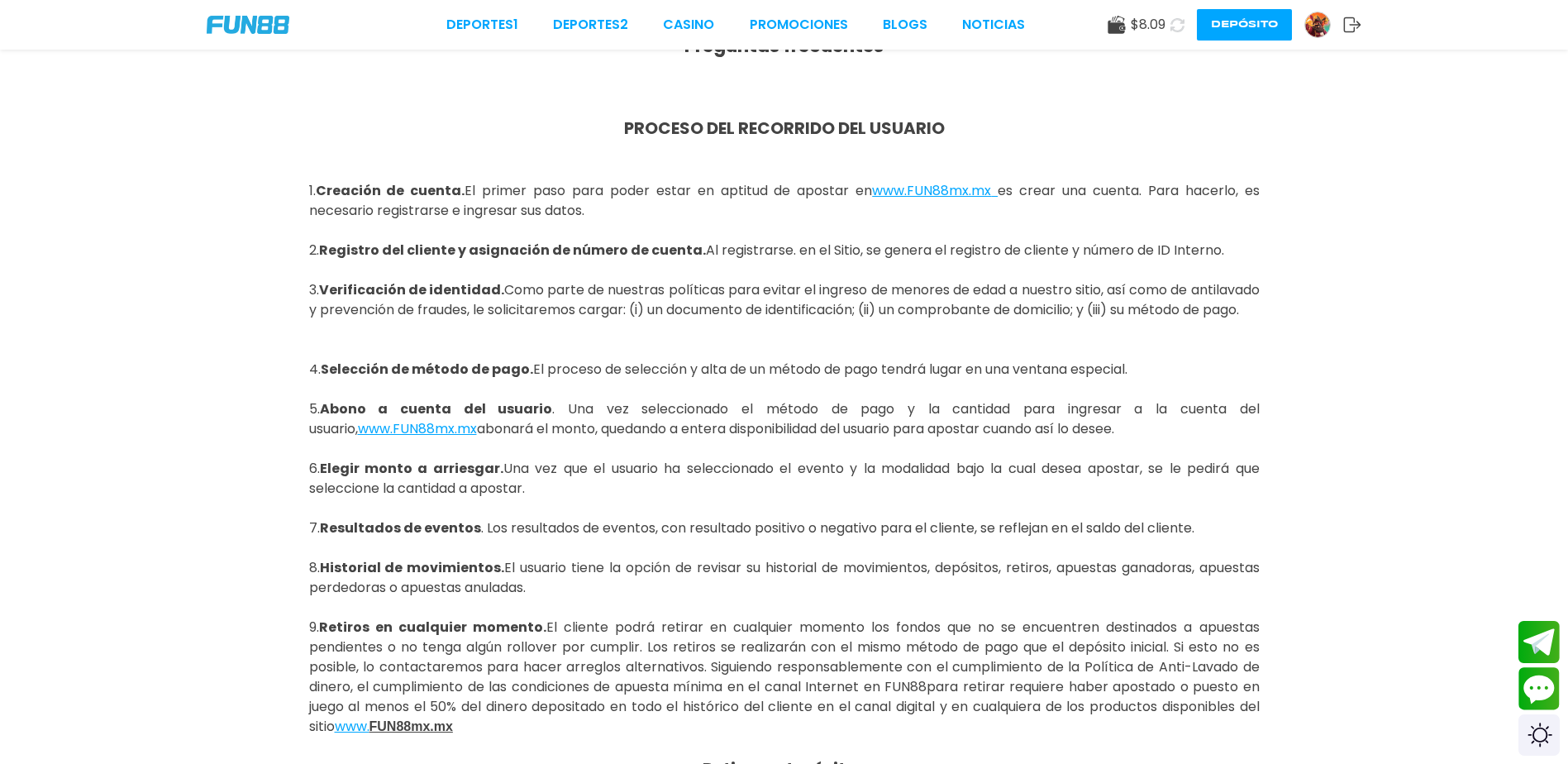 scroll, scrollTop: 0, scrollLeft: 0, axis: both 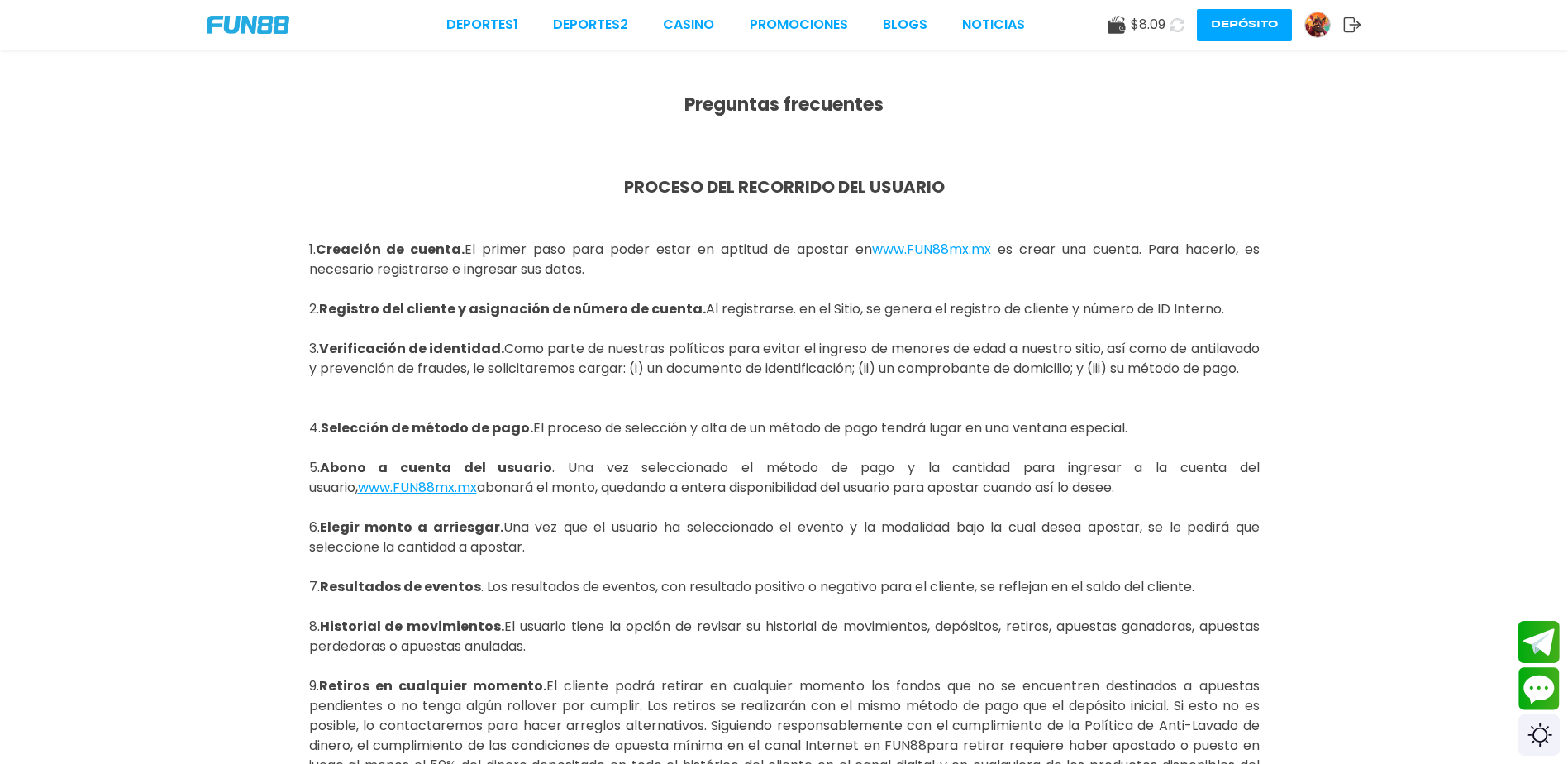 click at bounding box center (248, 25) 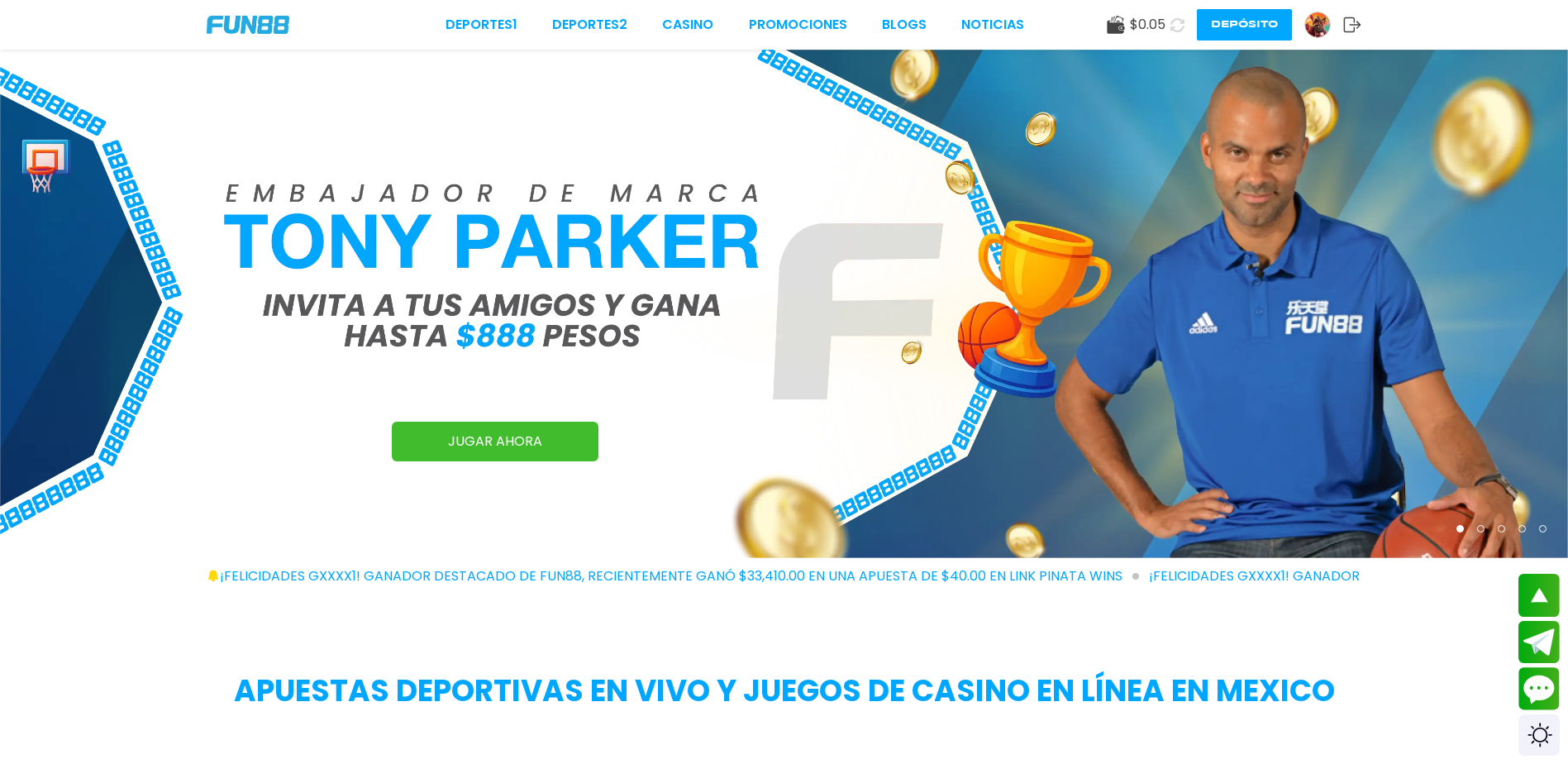 scroll, scrollTop: 3413, scrollLeft: 0, axis: vertical 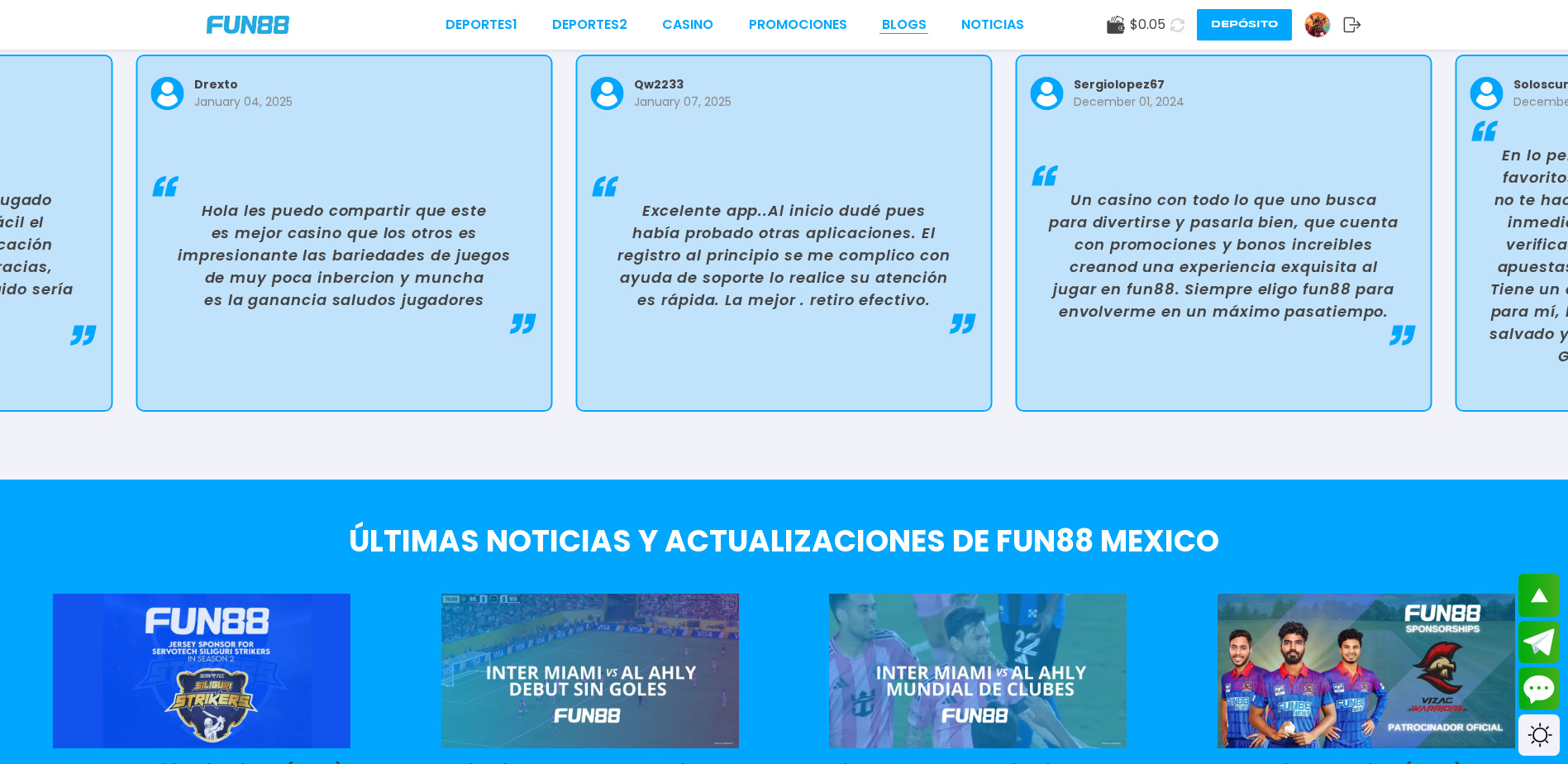 click on "BLOGS" at bounding box center (904, 25) 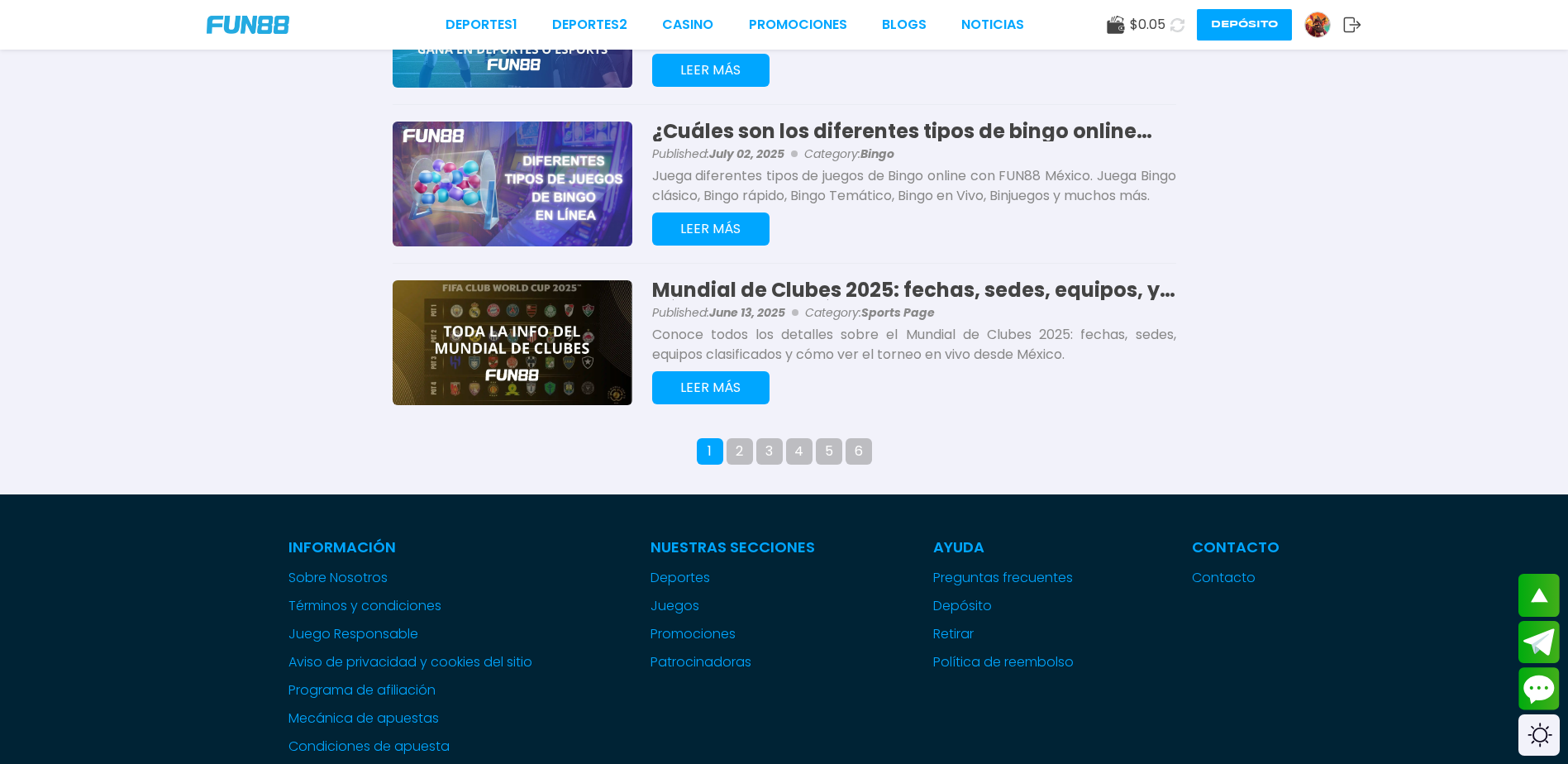 scroll, scrollTop: 1323, scrollLeft: 0, axis: vertical 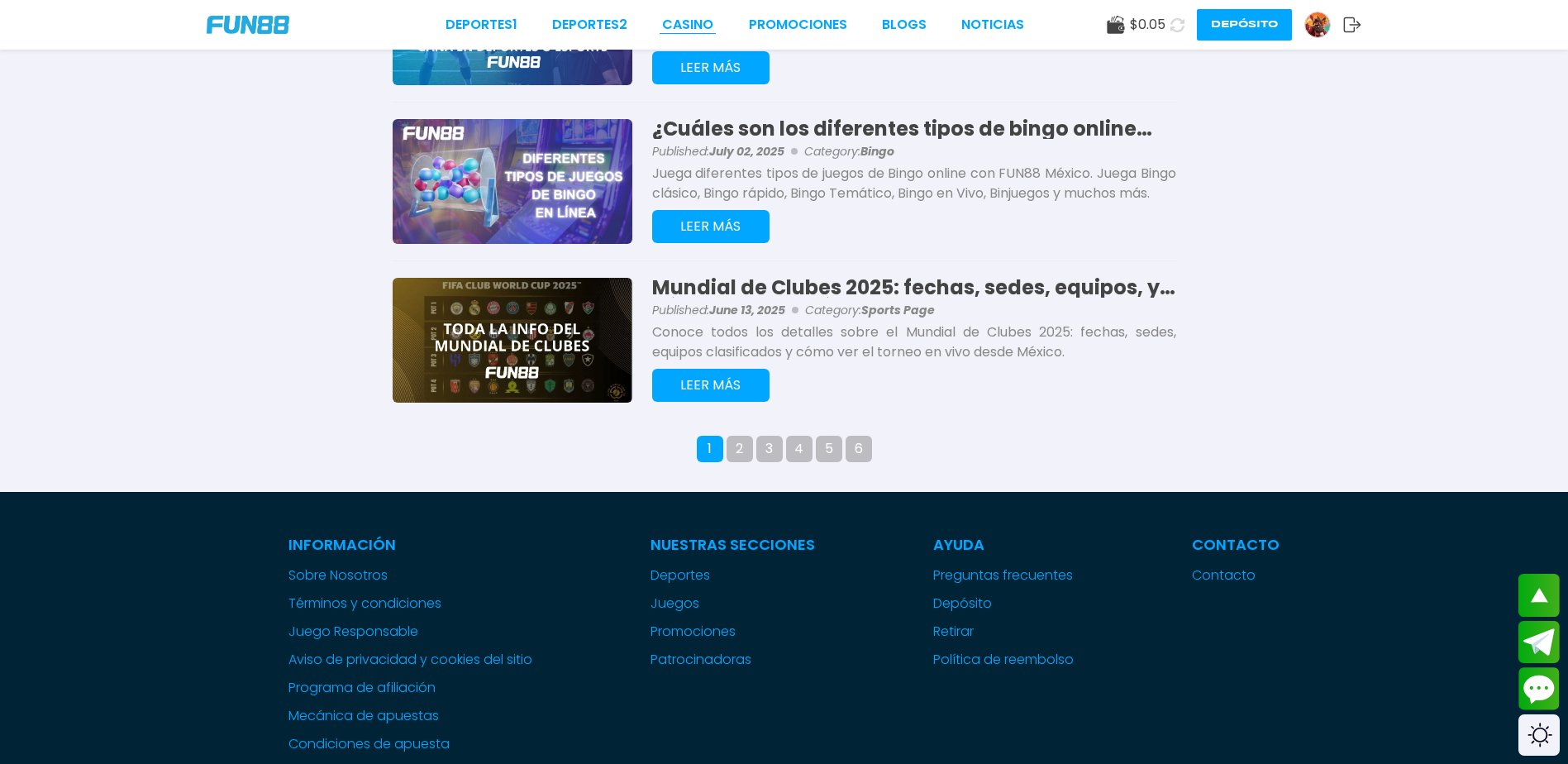 click on "CASINO" at bounding box center (688, 25) 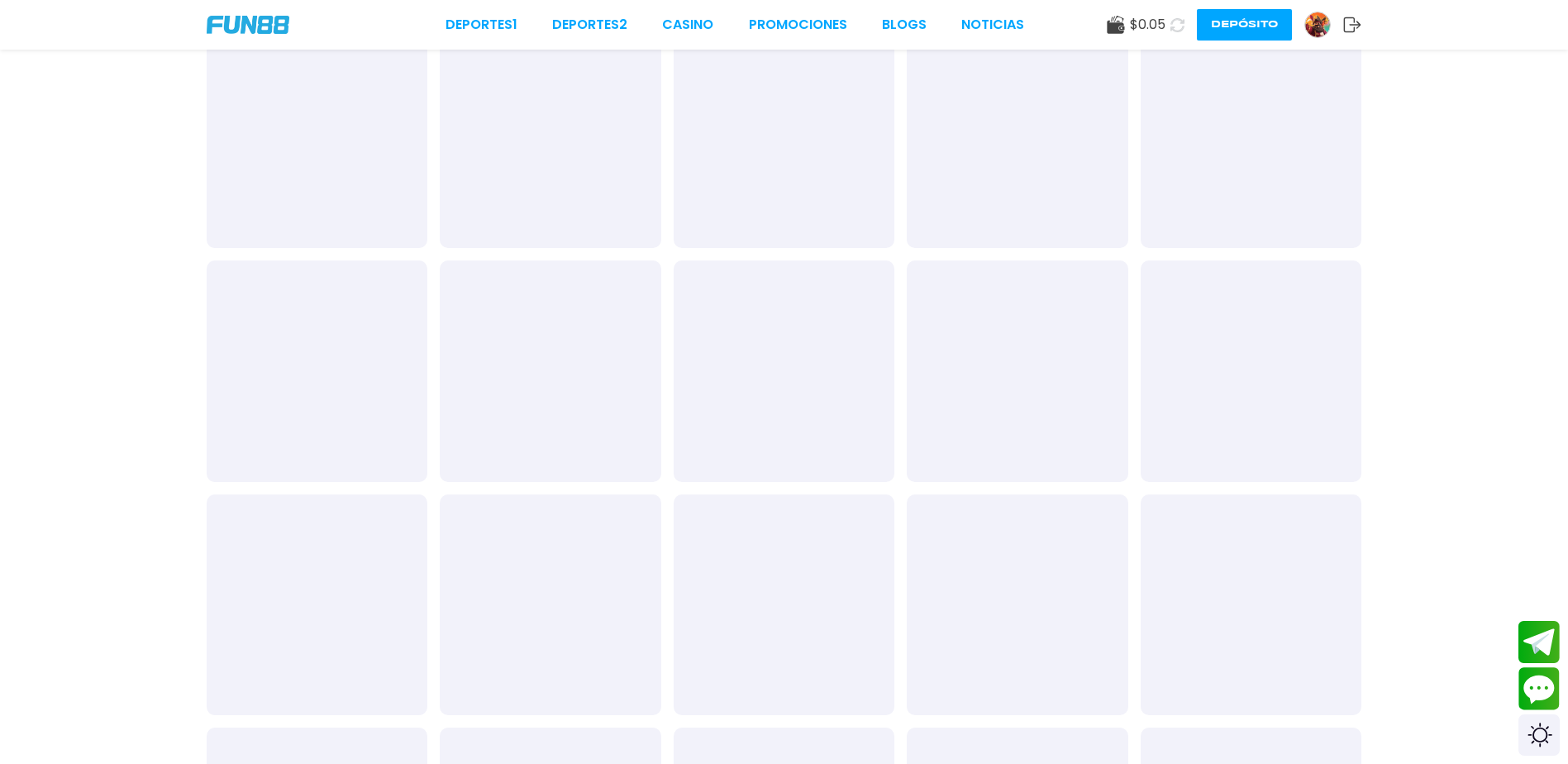 scroll, scrollTop: 0, scrollLeft: 0, axis: both 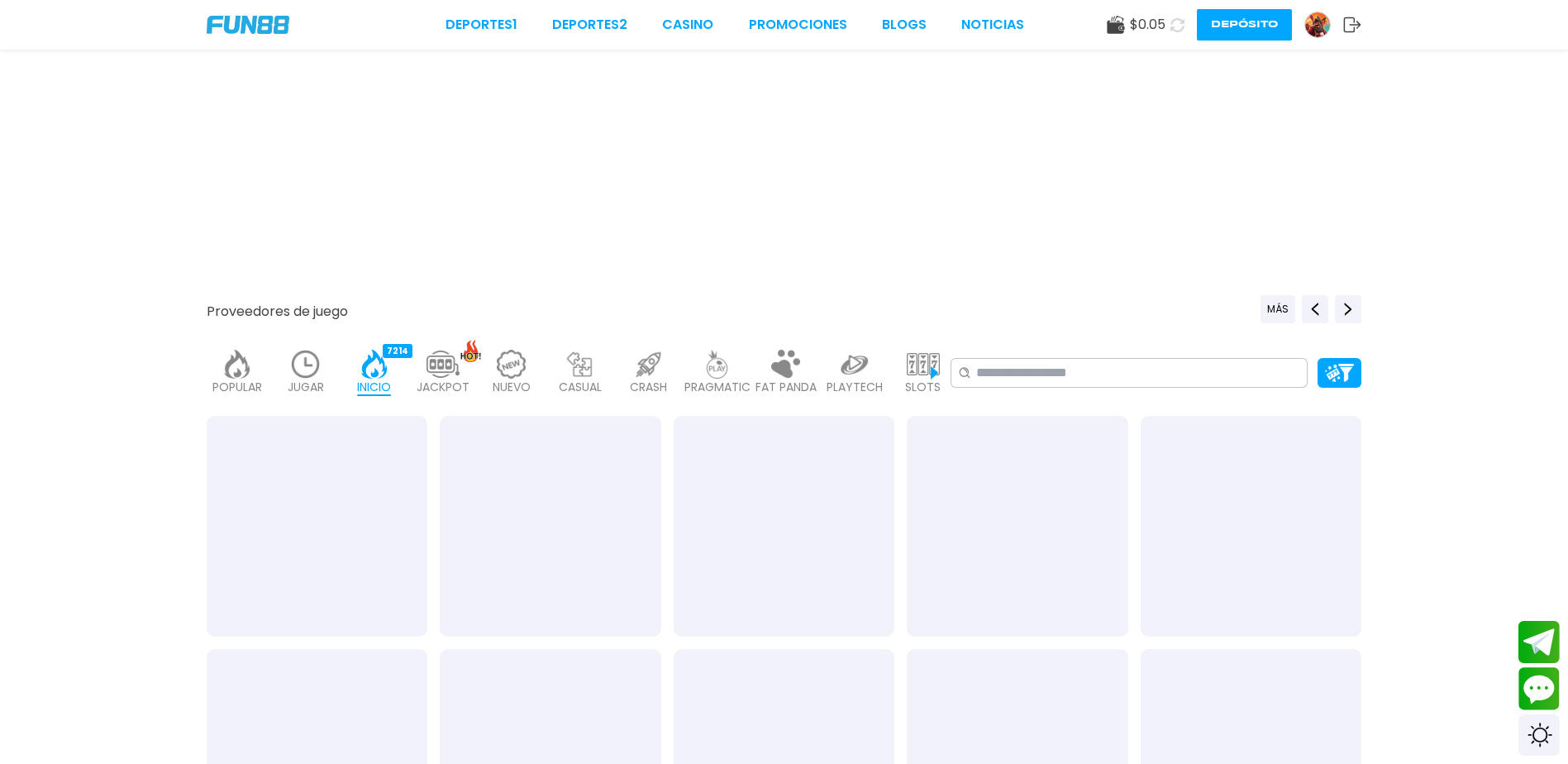 click on "CASINO" at bounding box center [688, 25] 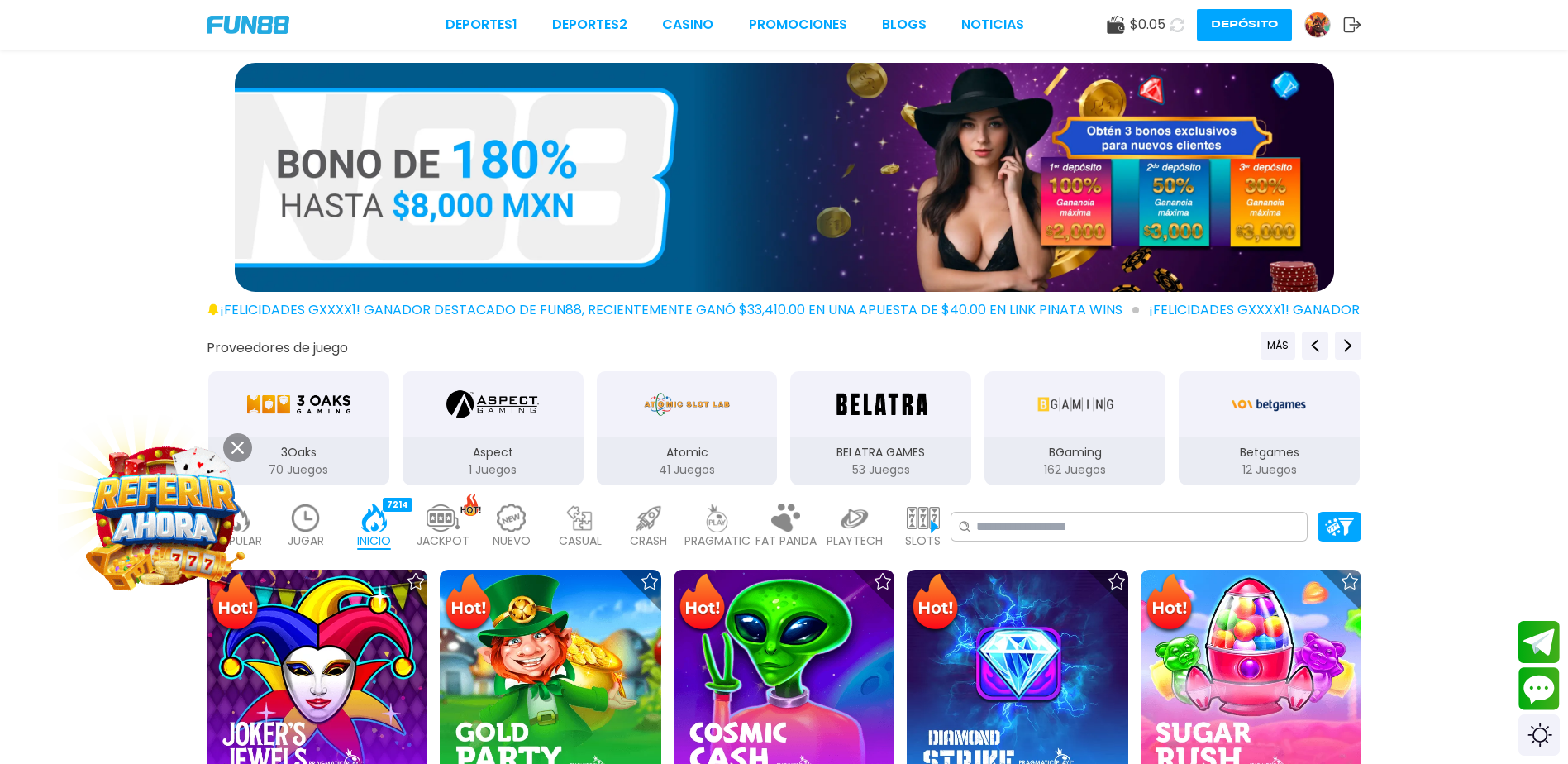click at bounding box center (165, 516) 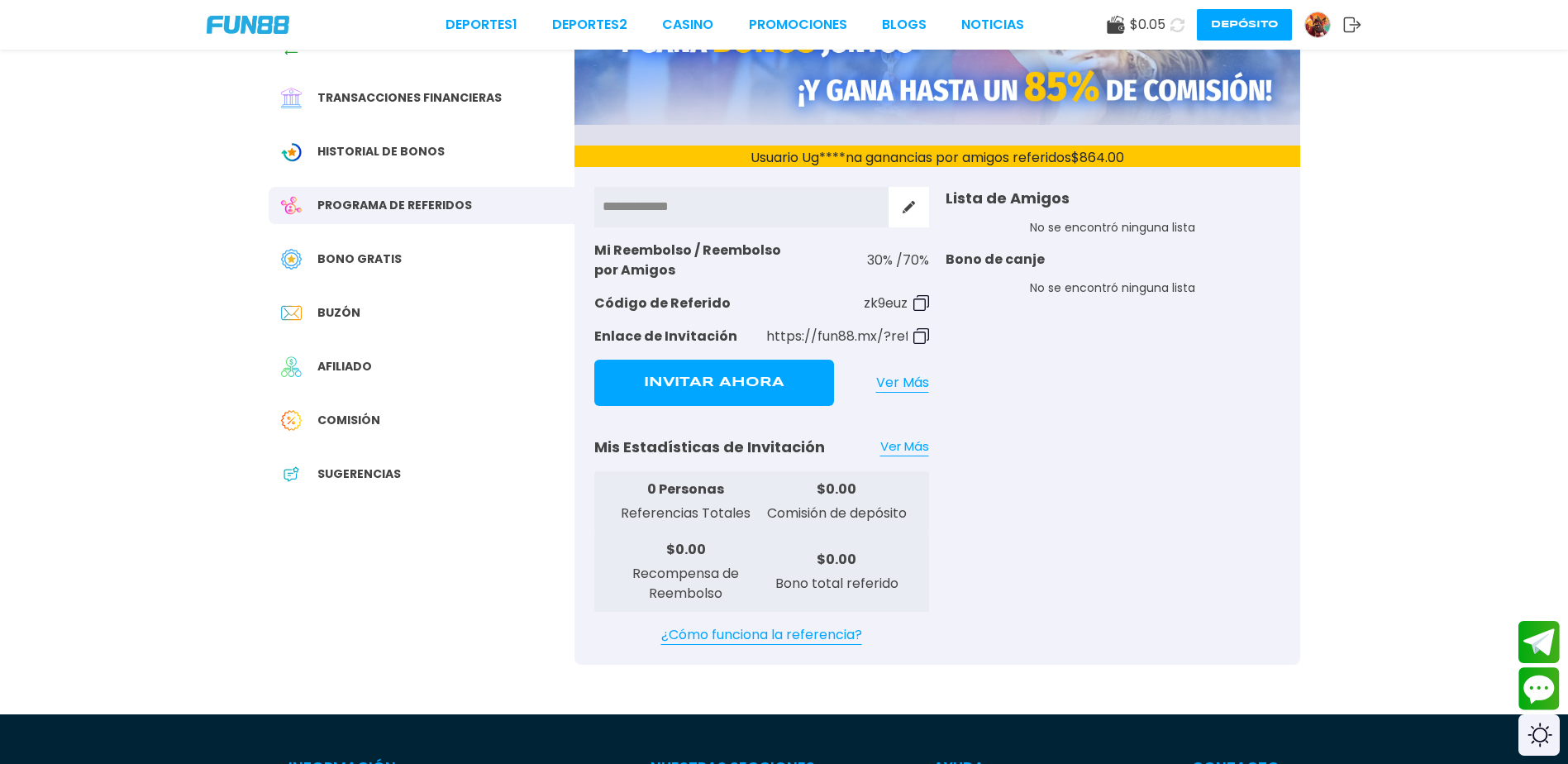 scroll, scrollTop: 248, scrollLeft: 0, axis: vertical 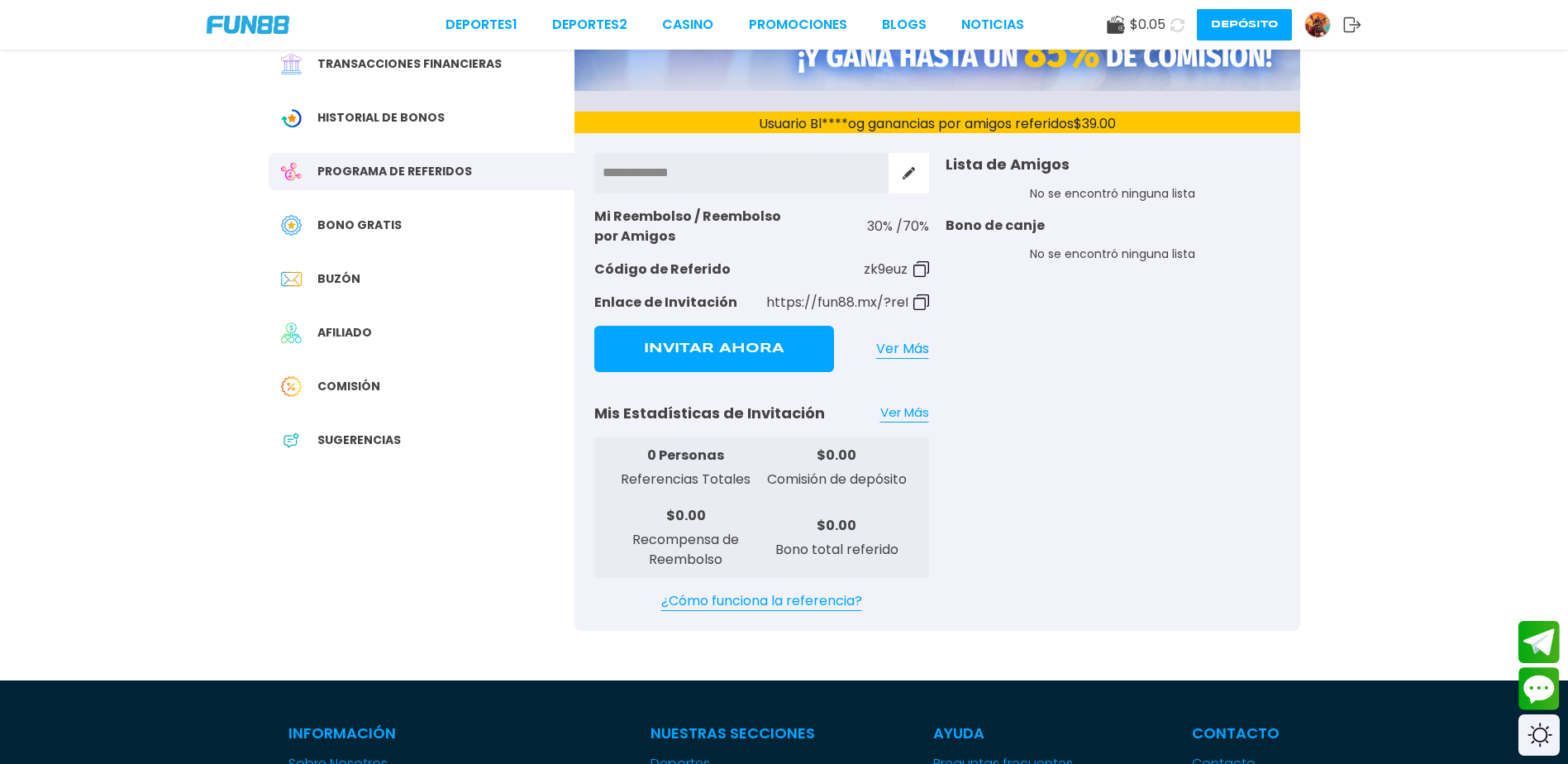 click on "Invitar Ahora" at bounding box center [714, 349] 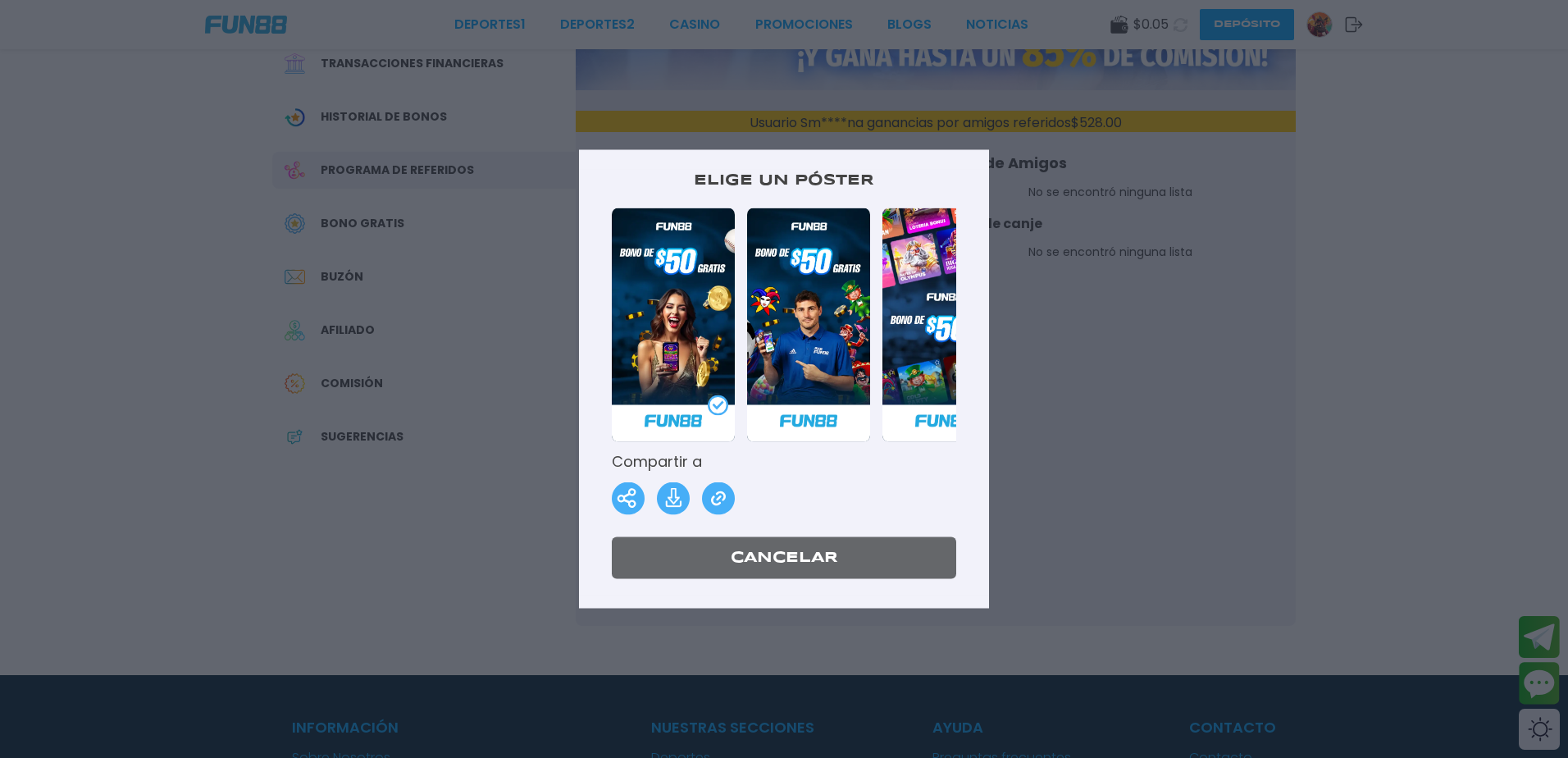 click at bounding box center (718, 499) 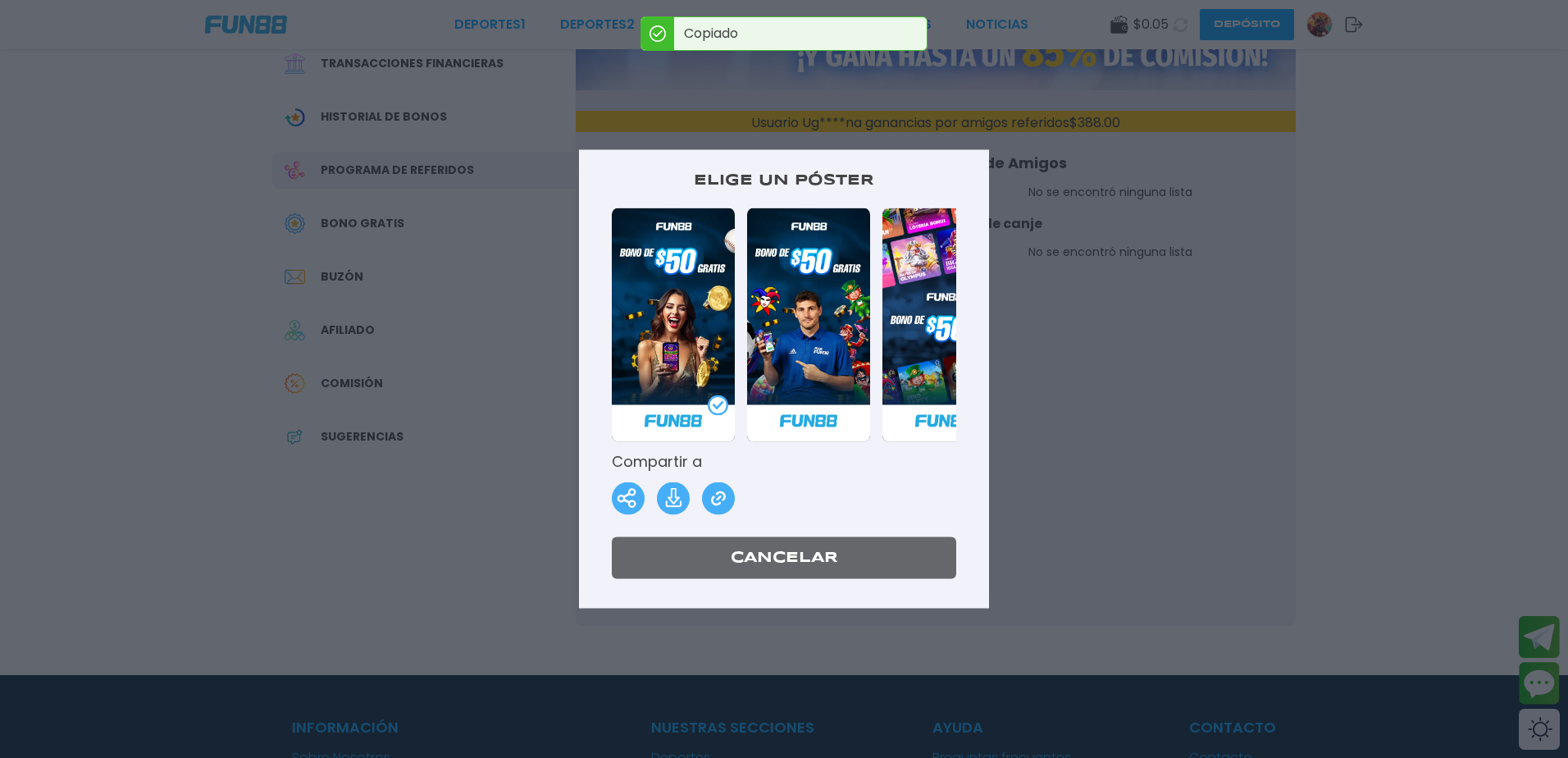 click at bounding box center [628, 499] 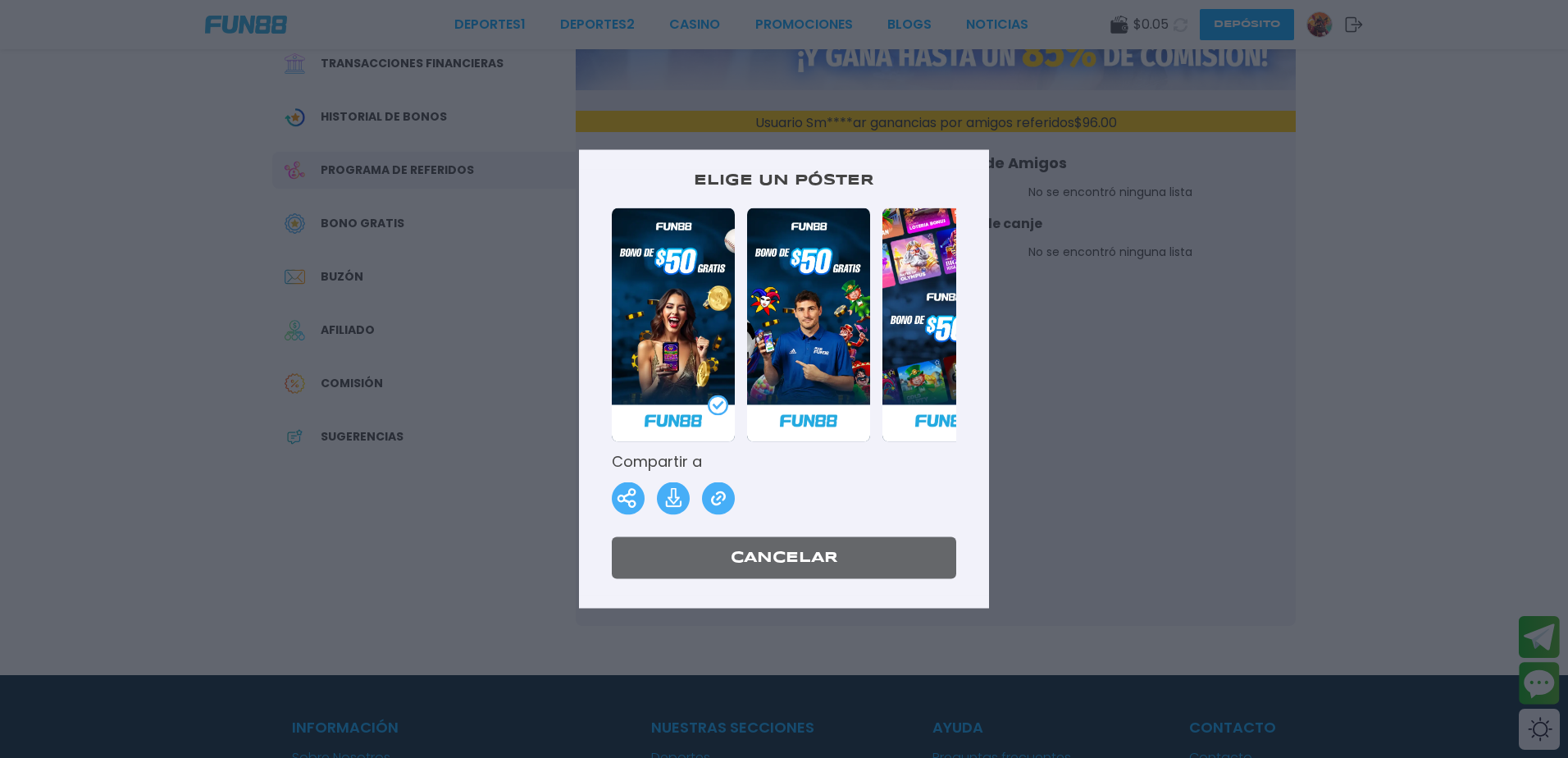 drag, startPoint x: 1139, startPoint y: 581, endPoint x: 1087, endPoint y: 618, distance: 63.82006 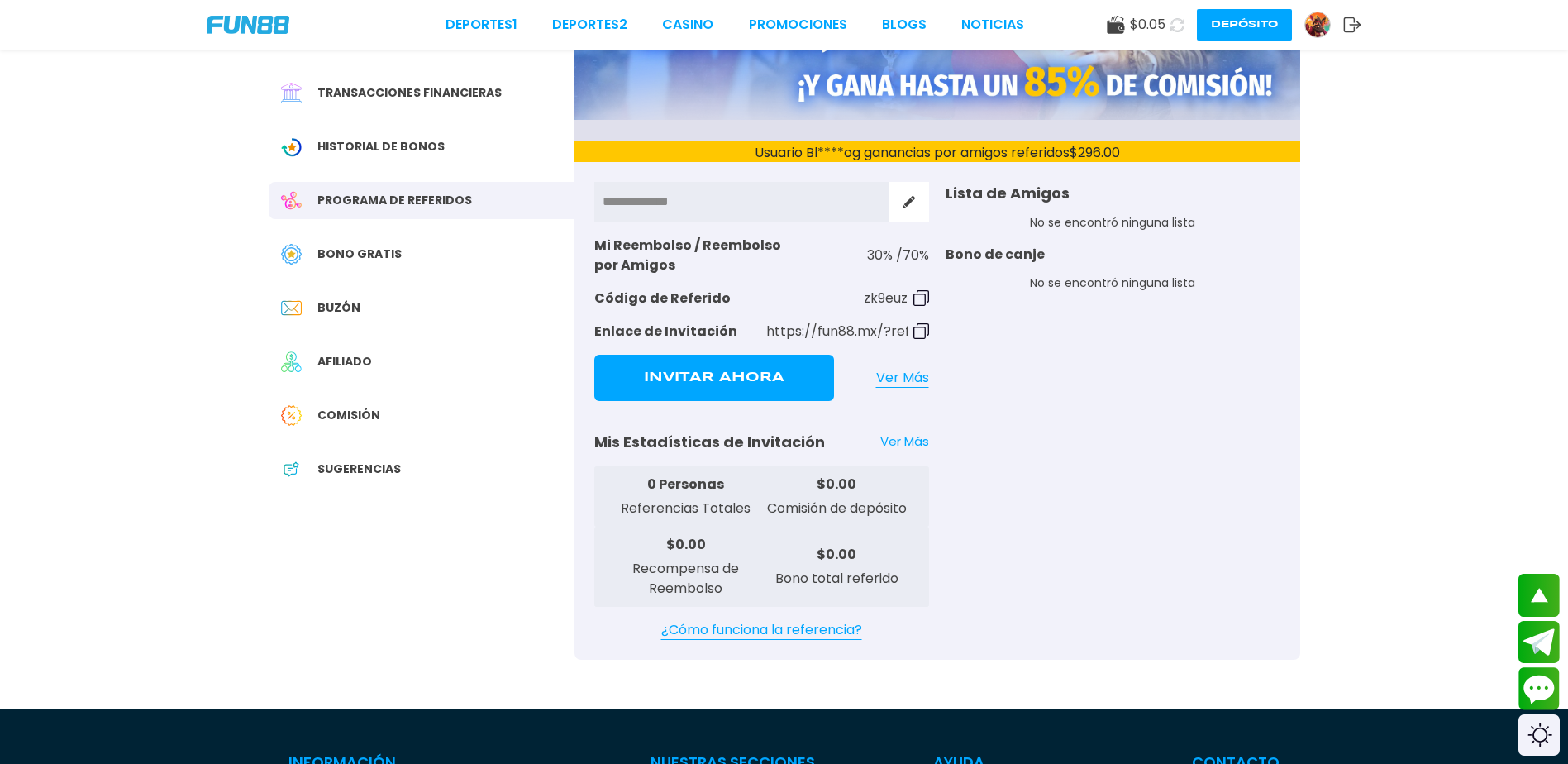 scroll, scrollTop: 248, scrollLeft: 0, axis: vertical 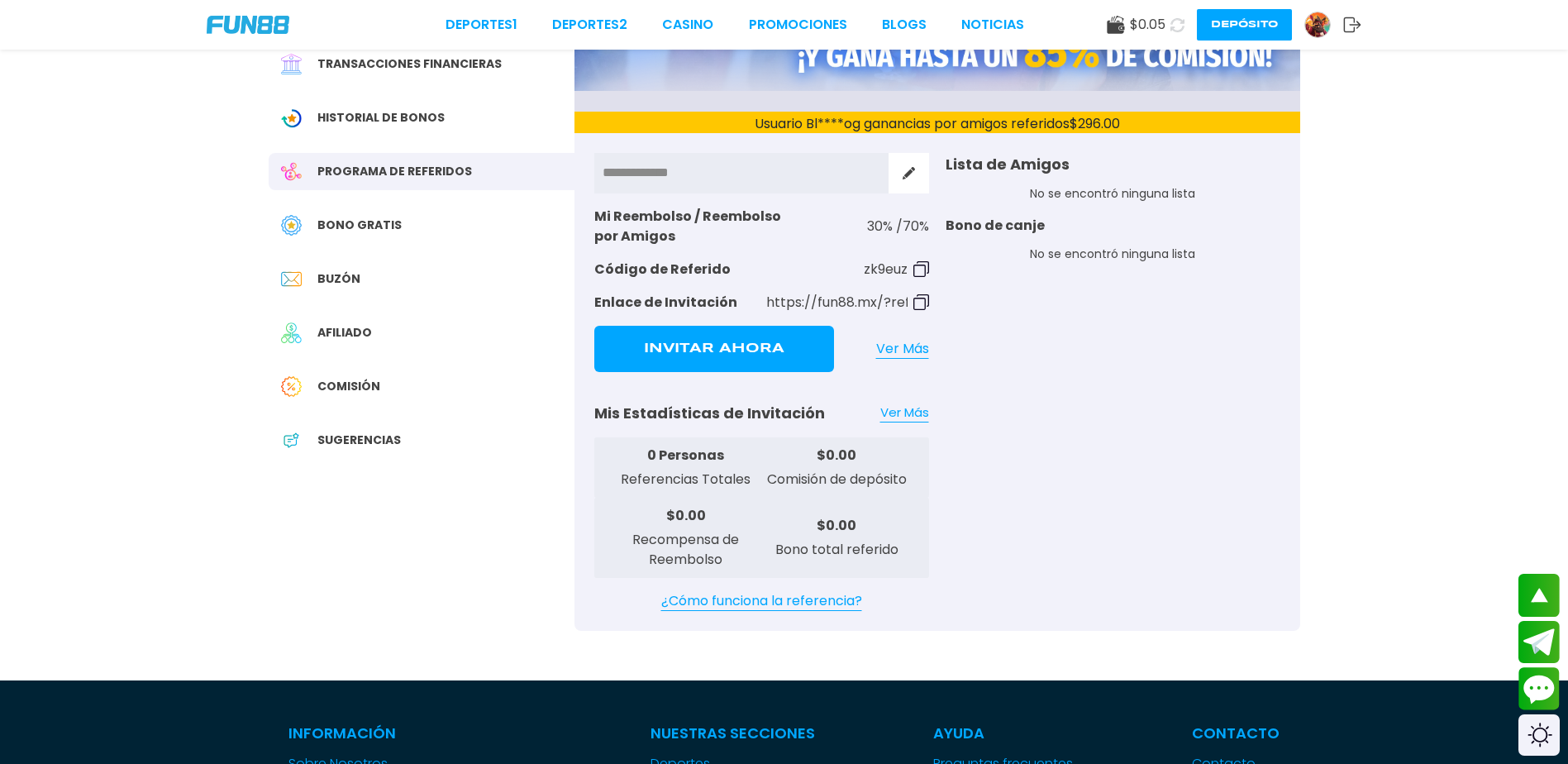 drag, startPoint x: 785, startPoint y: 354, endPoint x: 787, endPoint y: 341, distance: 13.152946 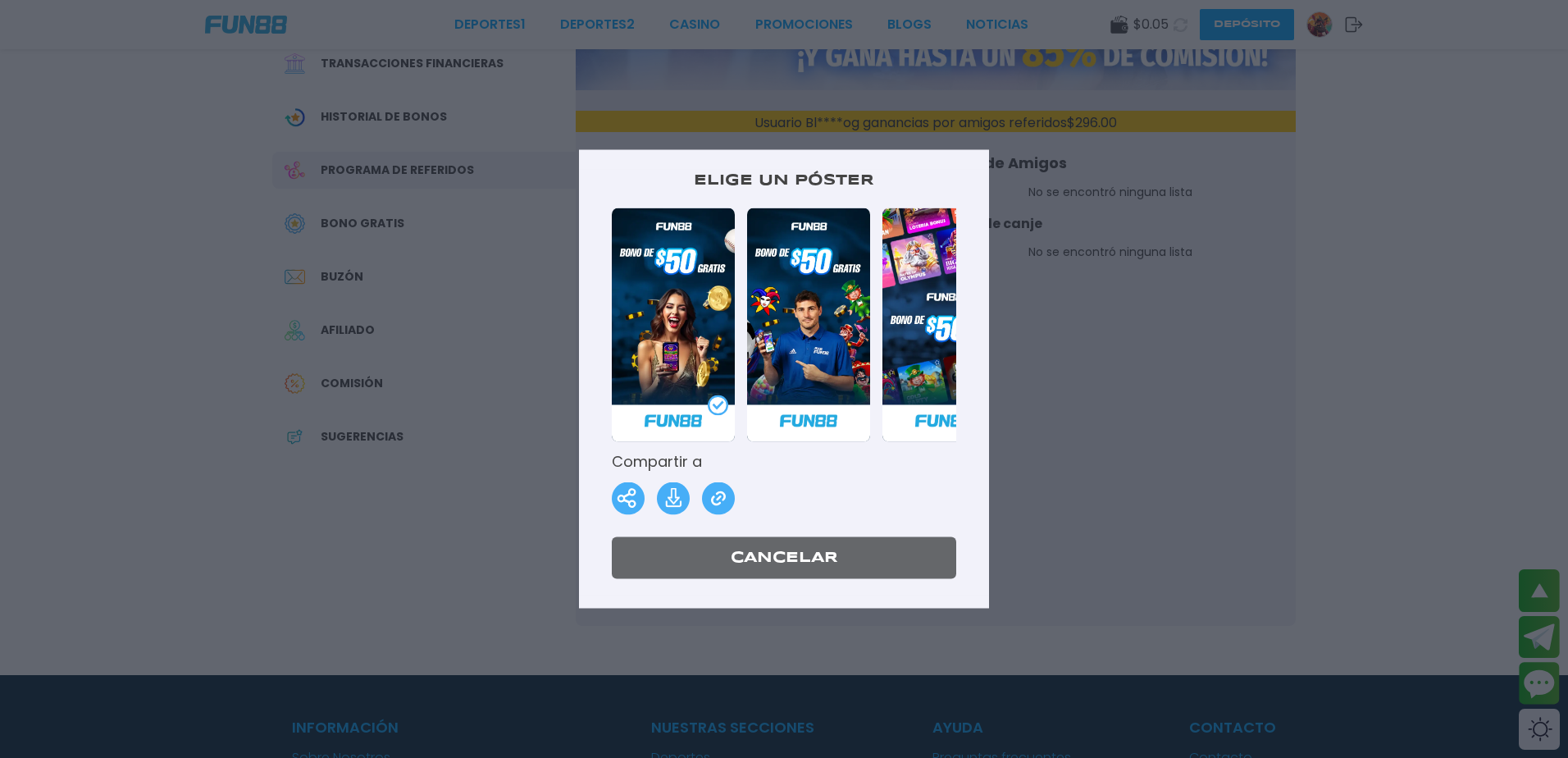 drag, startPoint x: 1129, startPoint y: 360, endPoint x: 1085, endPoint y: 349, distance: 45.3542 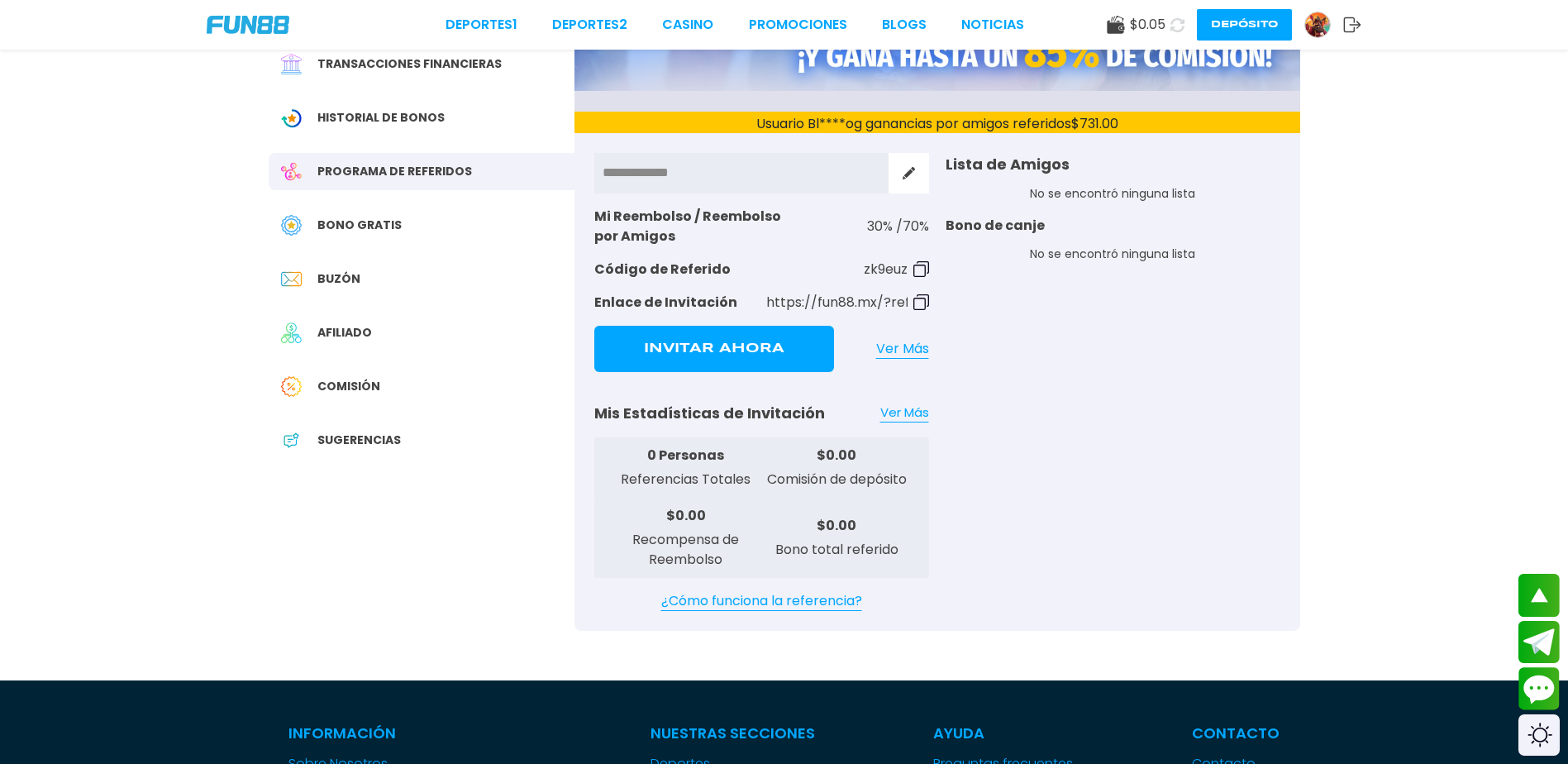 click at bounding box center [921, 302] 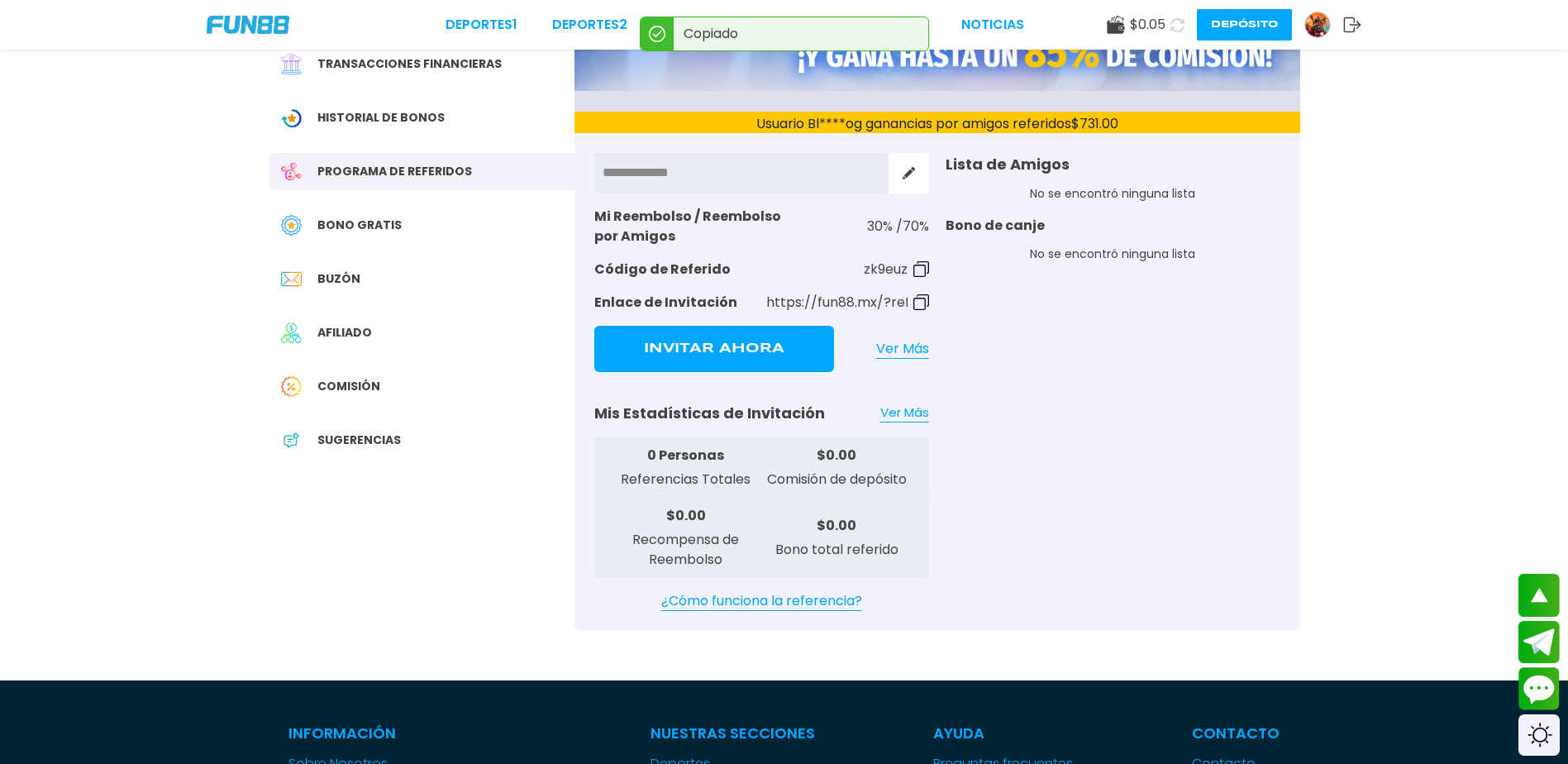 click at bounding box center [921, 302] 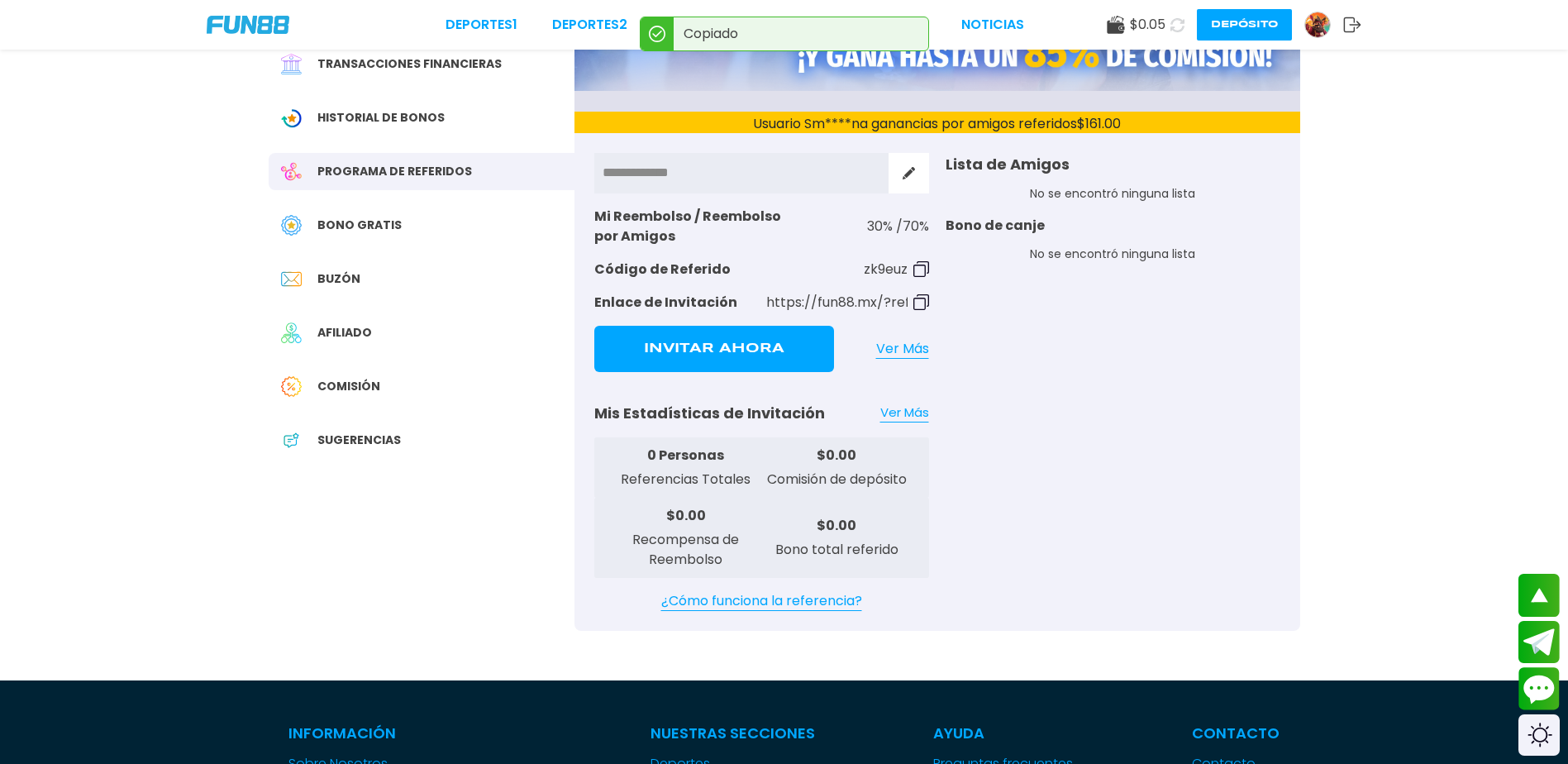 click at bounding box center [921, 302] 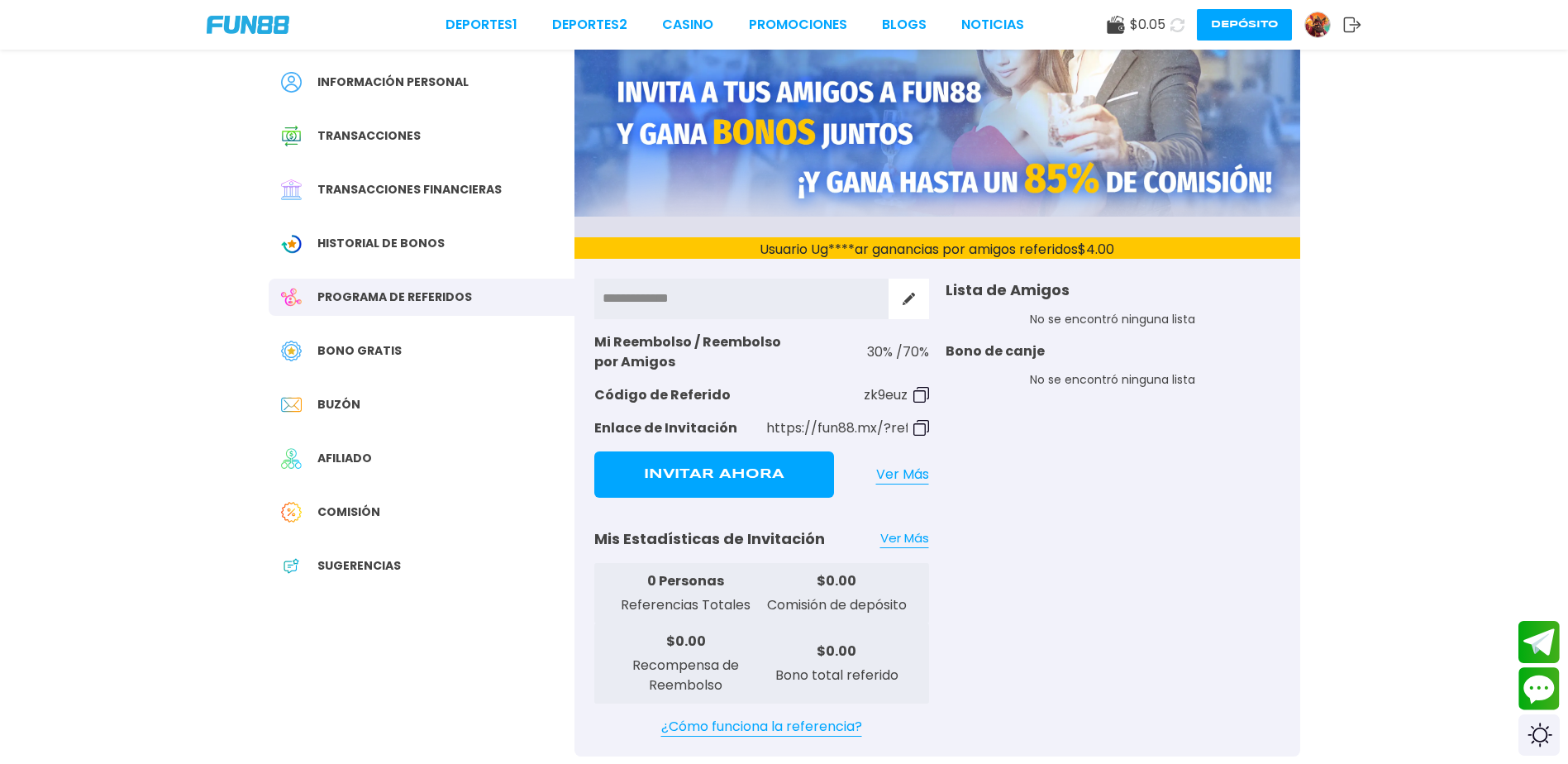 scroll, scrollTop: 83, scrollLeft: 0, axis: vertical 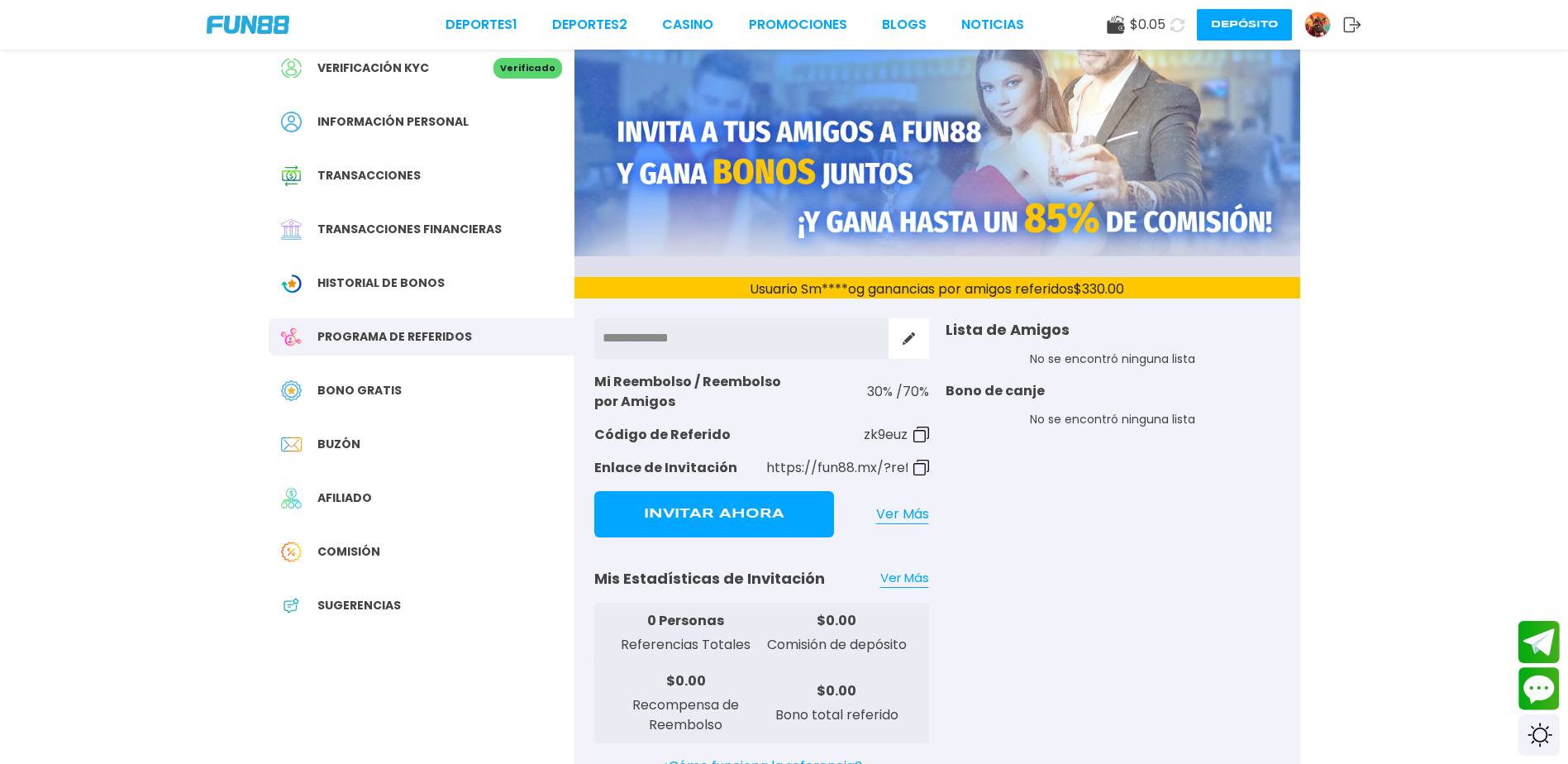 click on "**********" at bounding box center (741, 338) 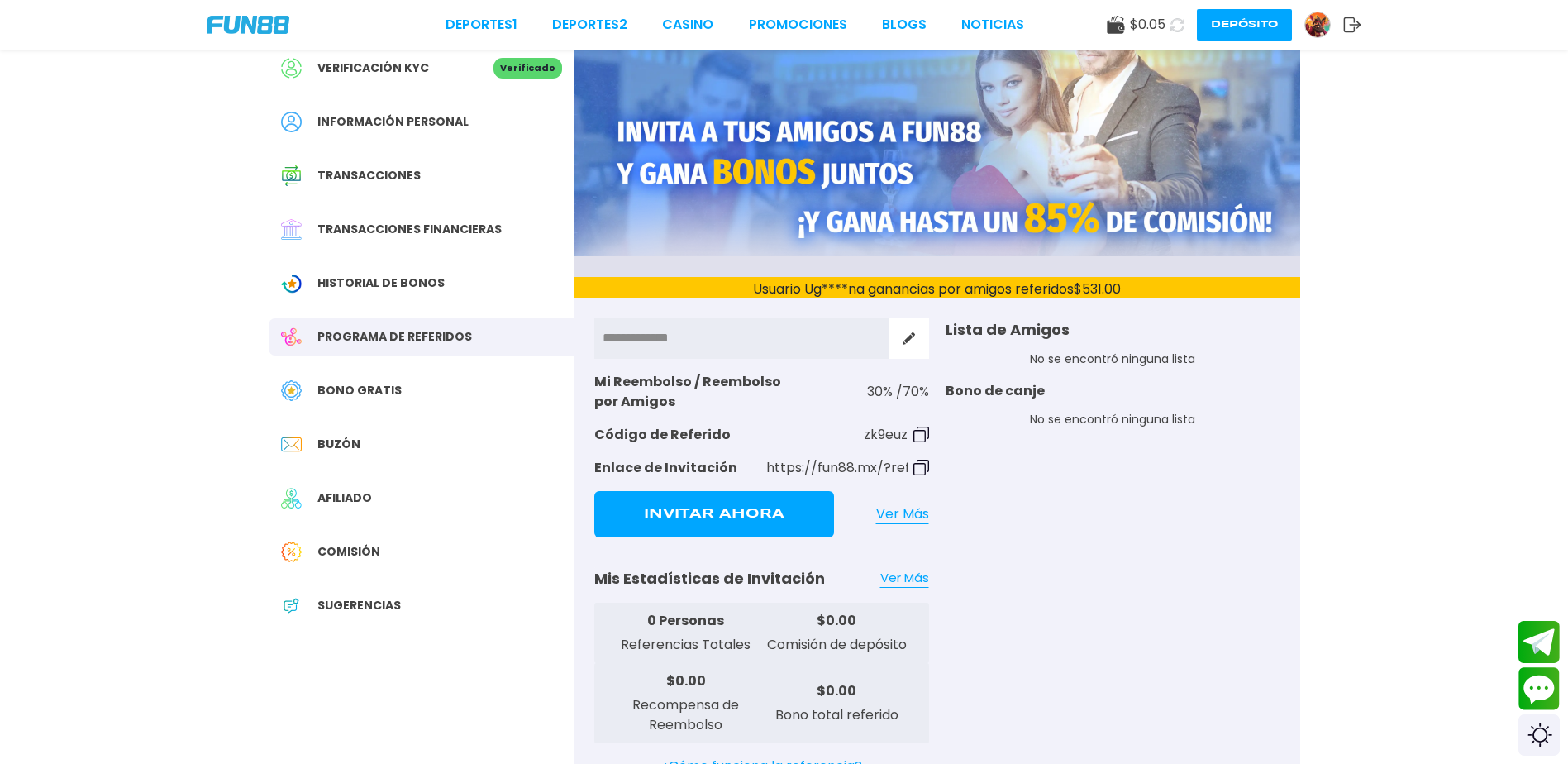 click at bounding box center [248, 25] 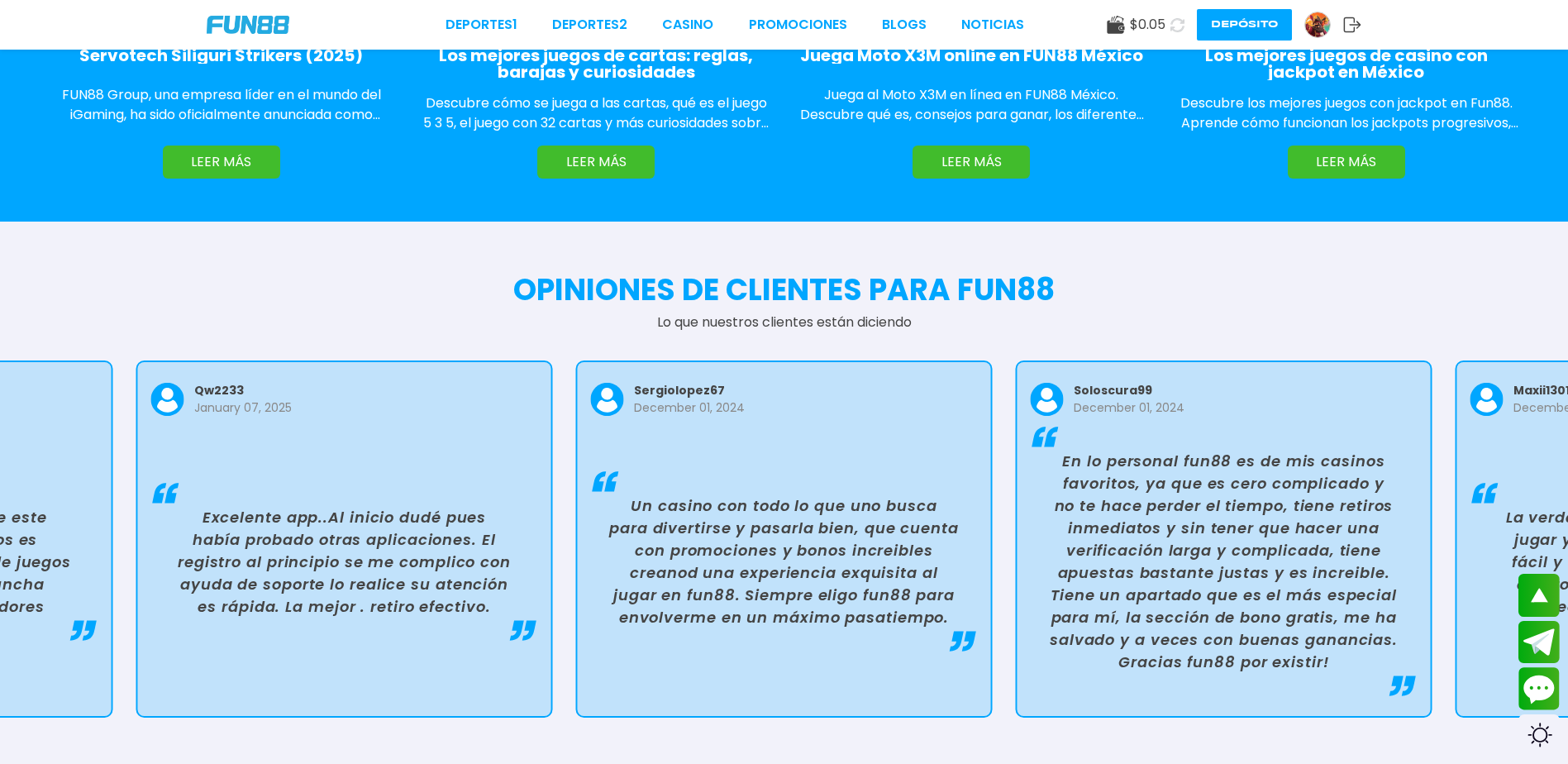 scroll, scrollTop: 3142, scrollLeft: 0, axis: vertical 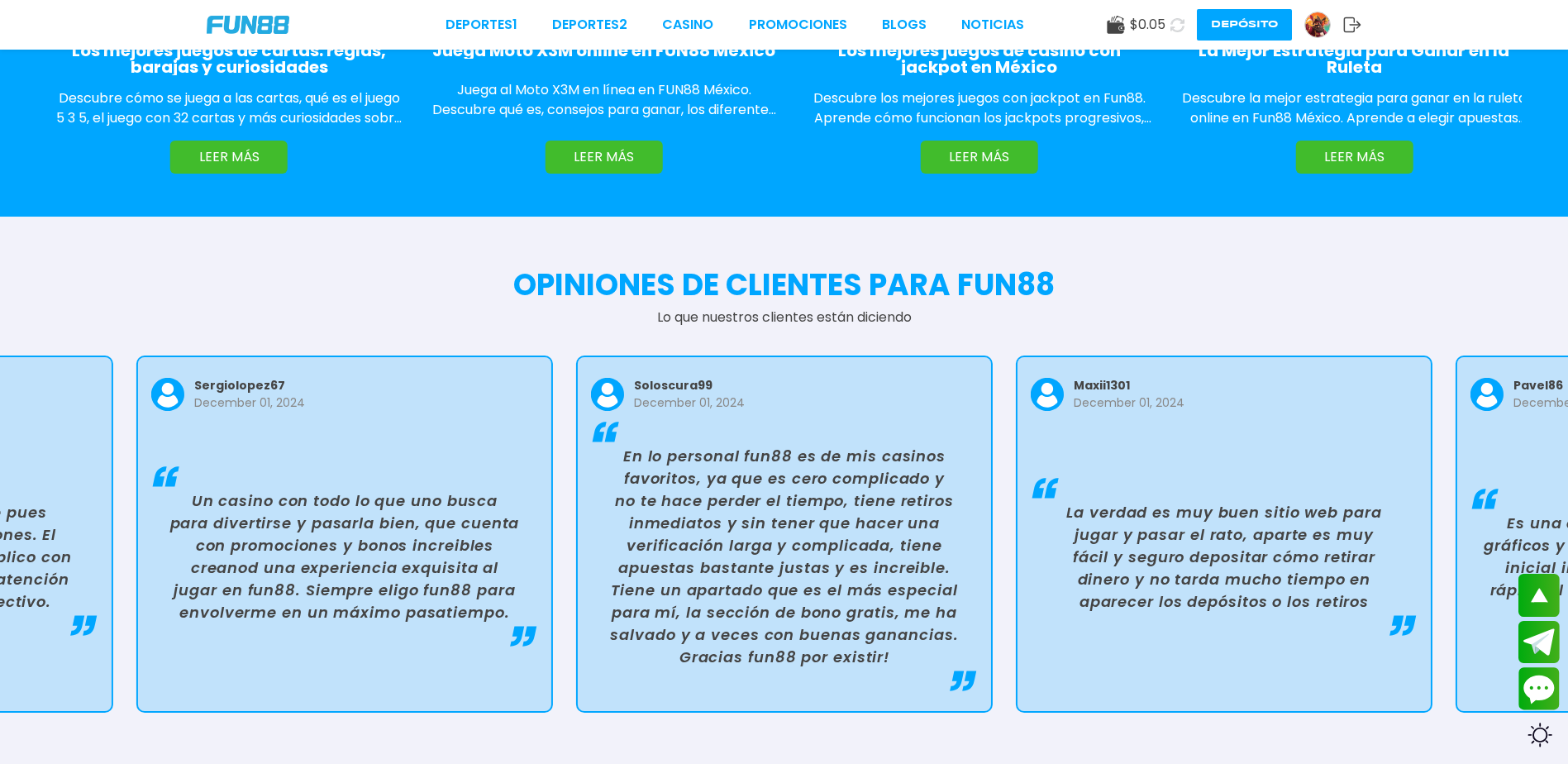 click 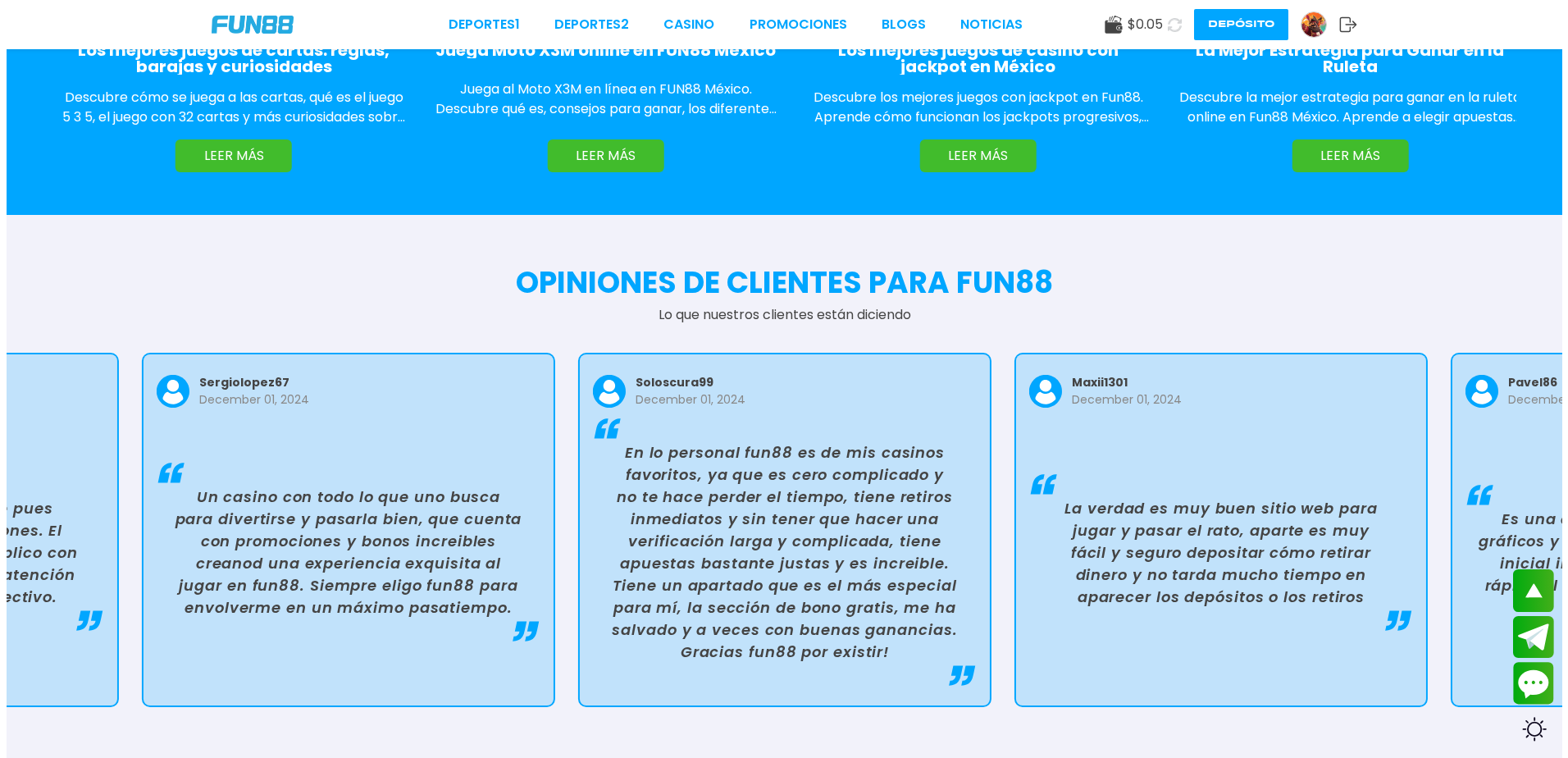 scroll, scrollTop: 0, scrollLeft: 0, axis: both 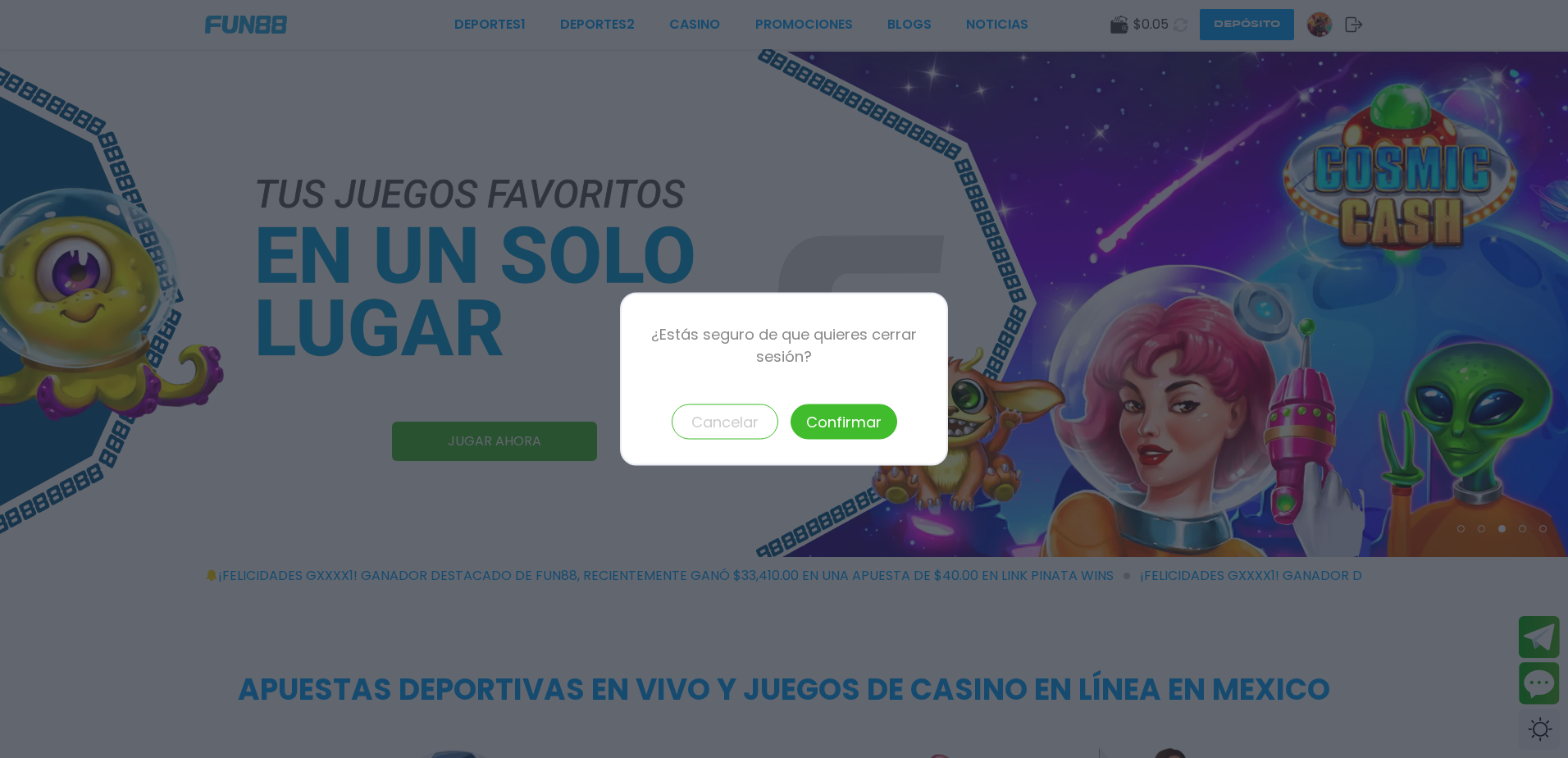 click on "Confirmar" at bounding box center (844, 422) 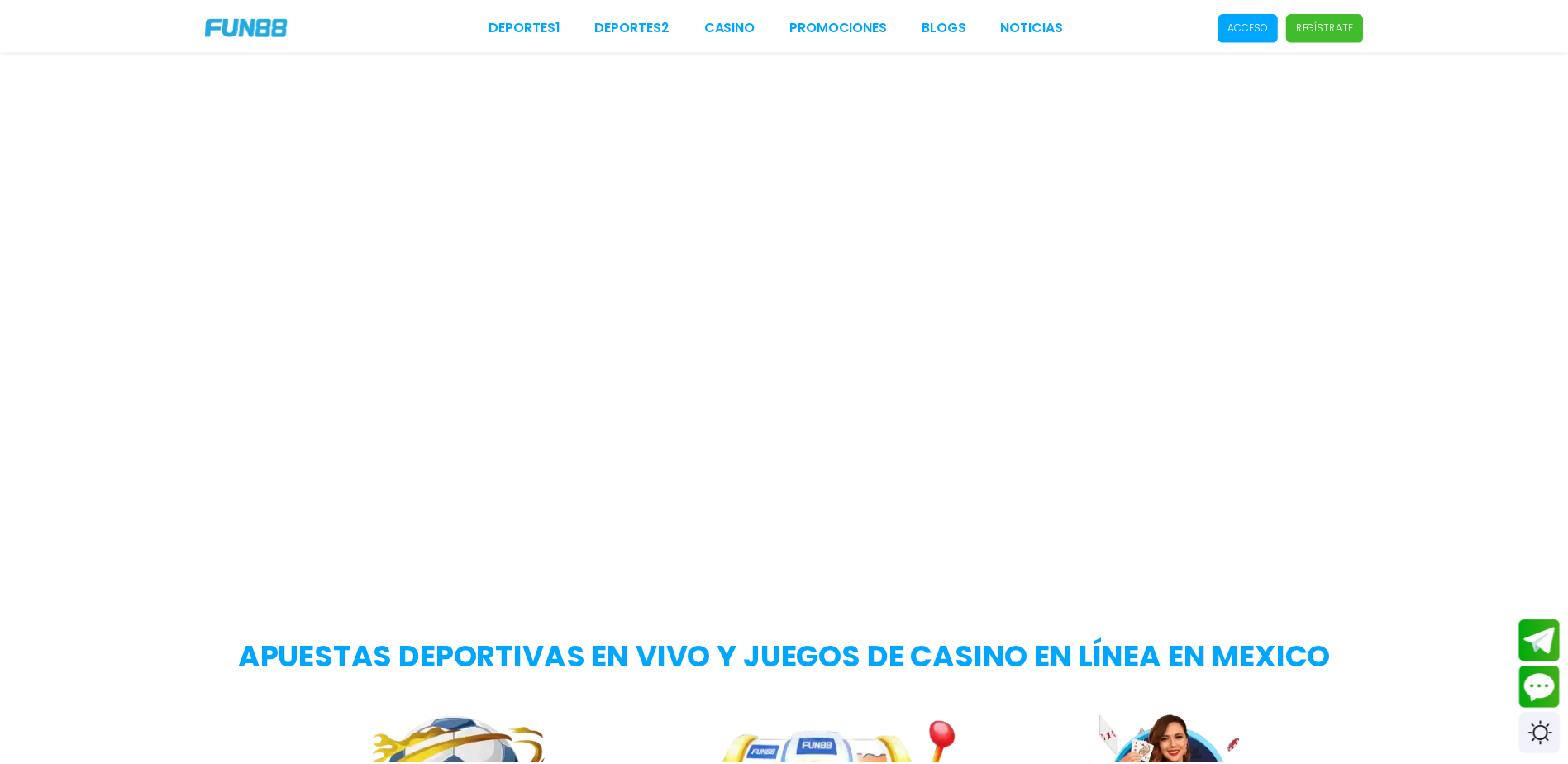 scroll, scrollTop: 0, scrollLeft: 0, axis: both 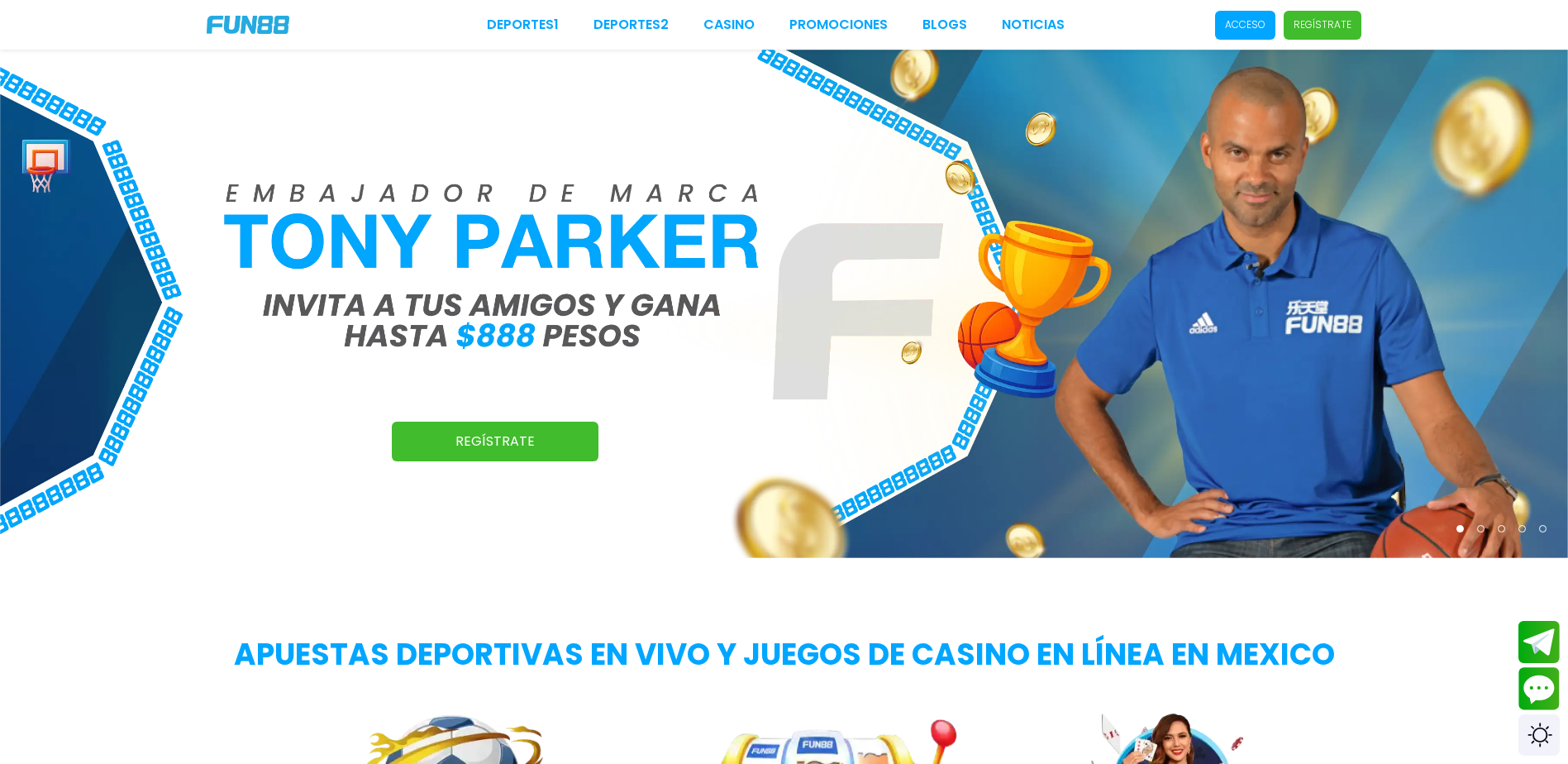 click on "Acceso" at bounding box center [1245, 25] 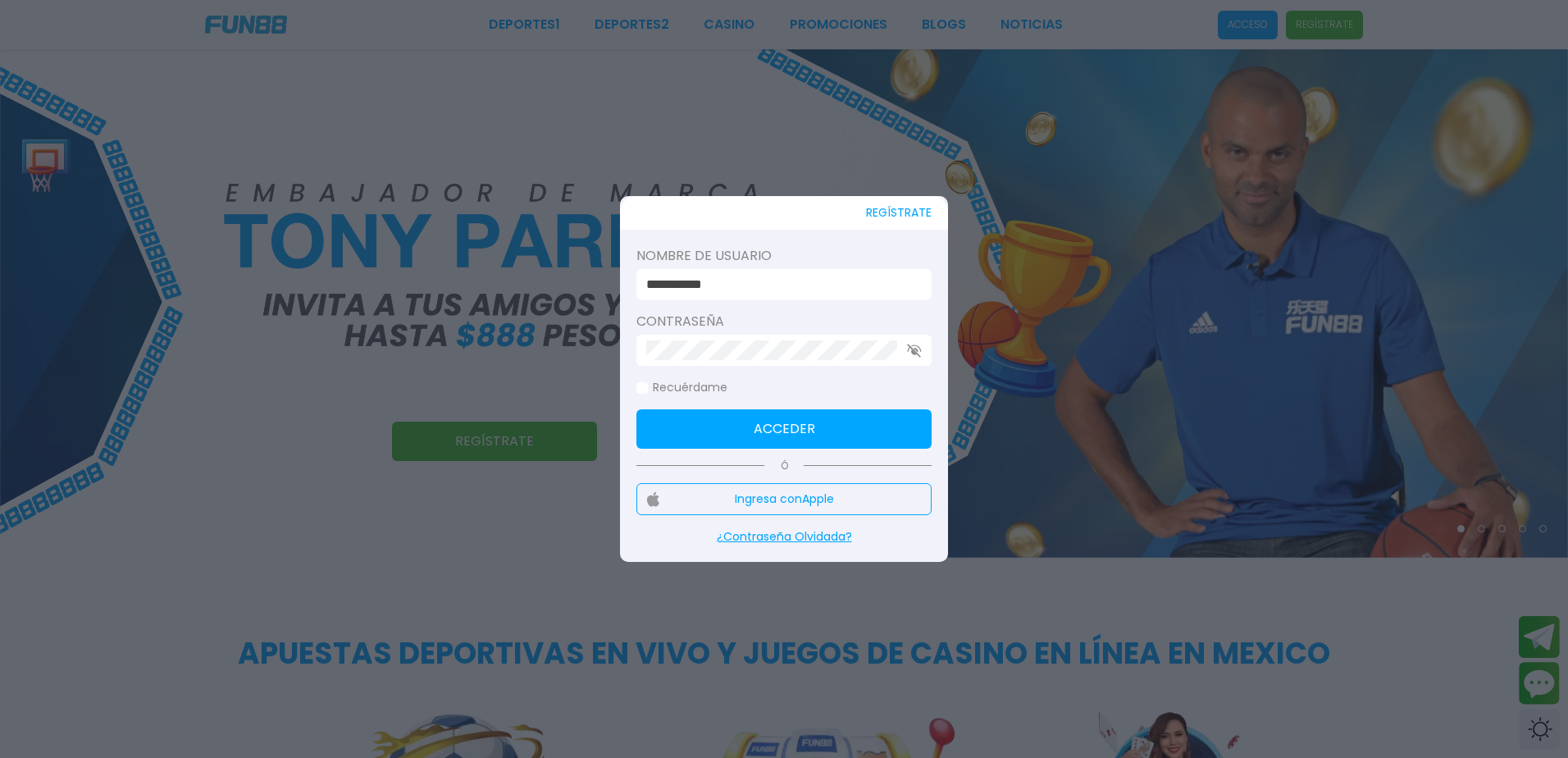 click on "**********" at bounding box center [784, 285] 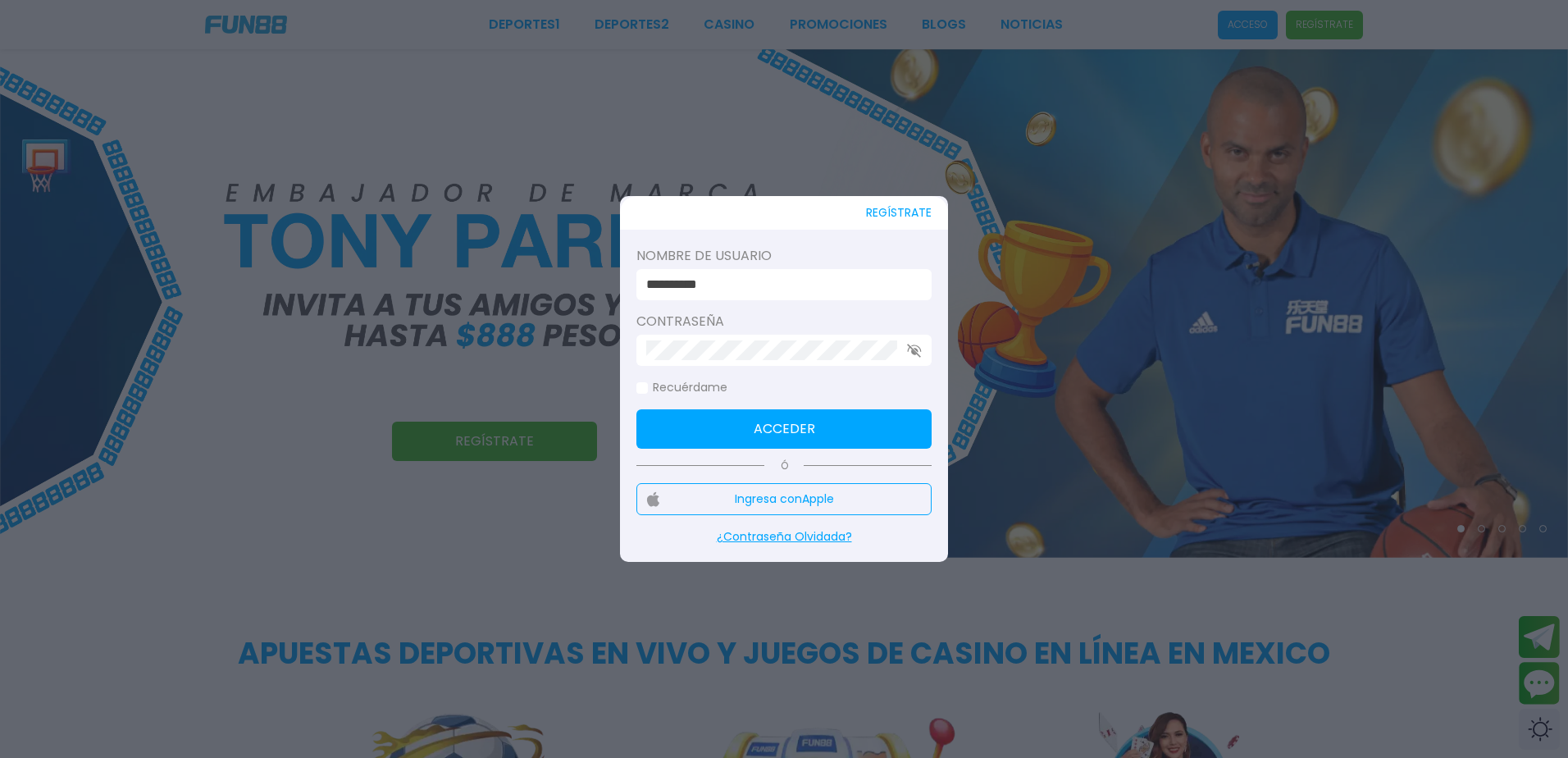 click on "Acceder" at bounding box center (784, 429) 